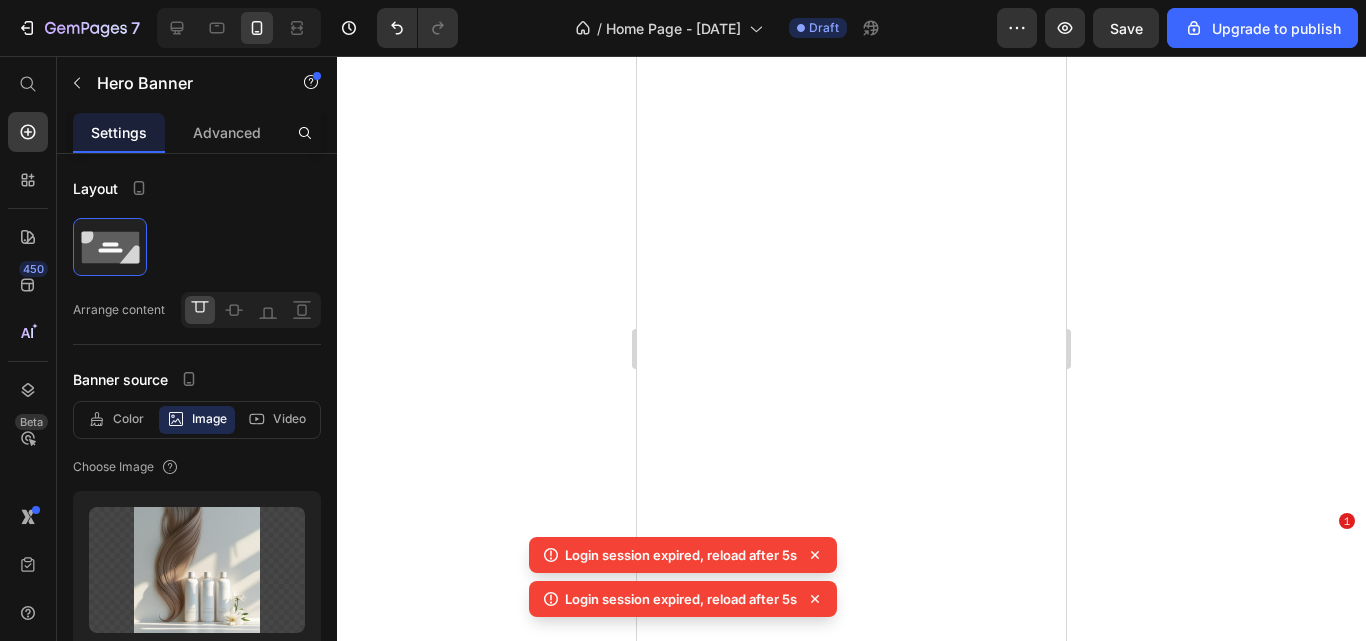 scroll, scrollTop: 0, scrollLeft: 0, axis: both 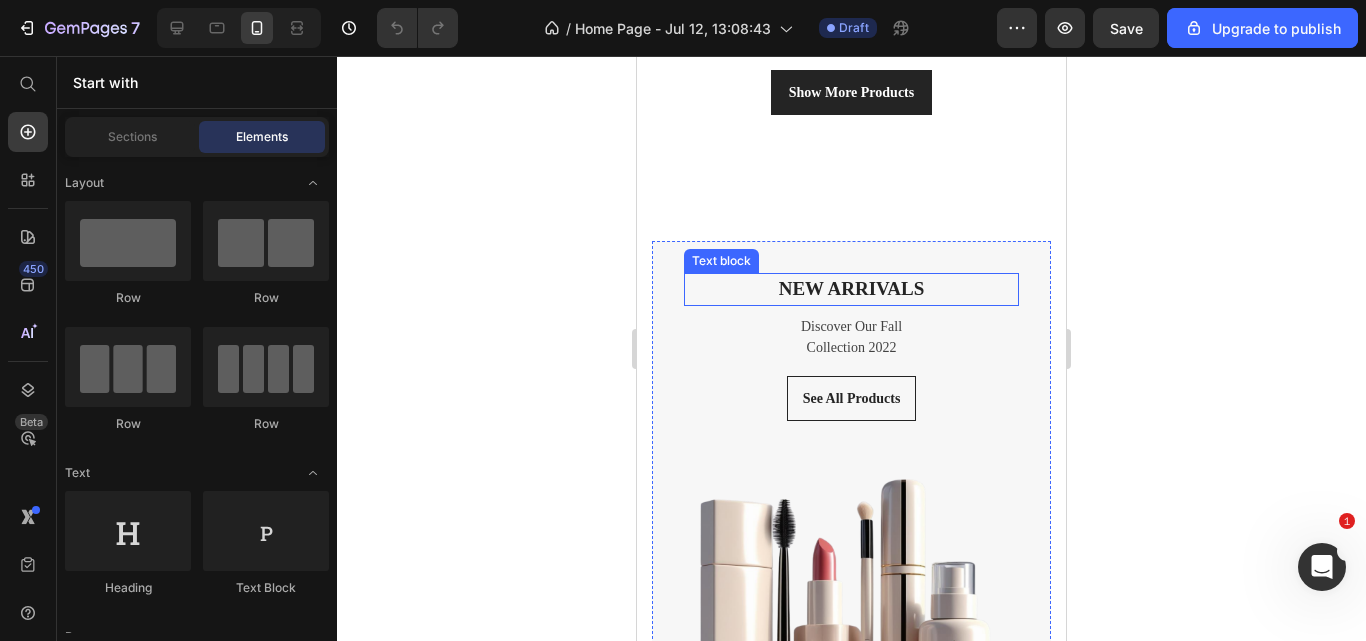 click on "NEW ARRIVALS" at bounding box center [851, 289] 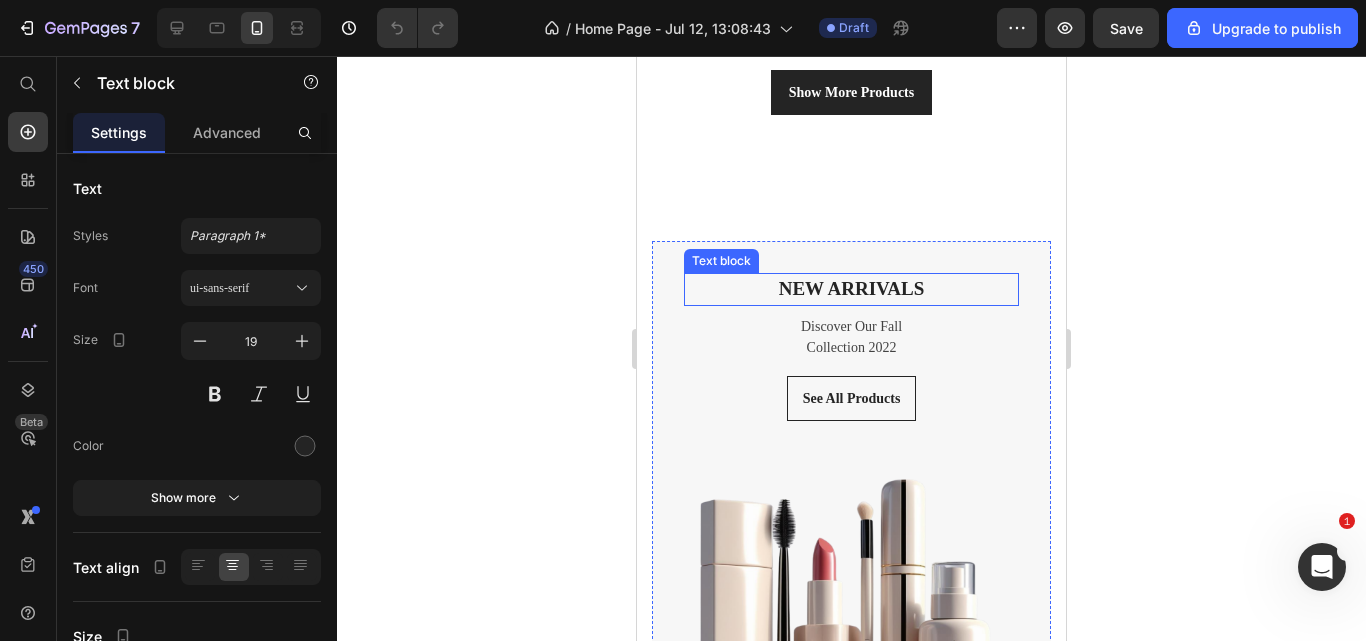 click on "NEW ARRIVALS" at bounding box center (851, 289) 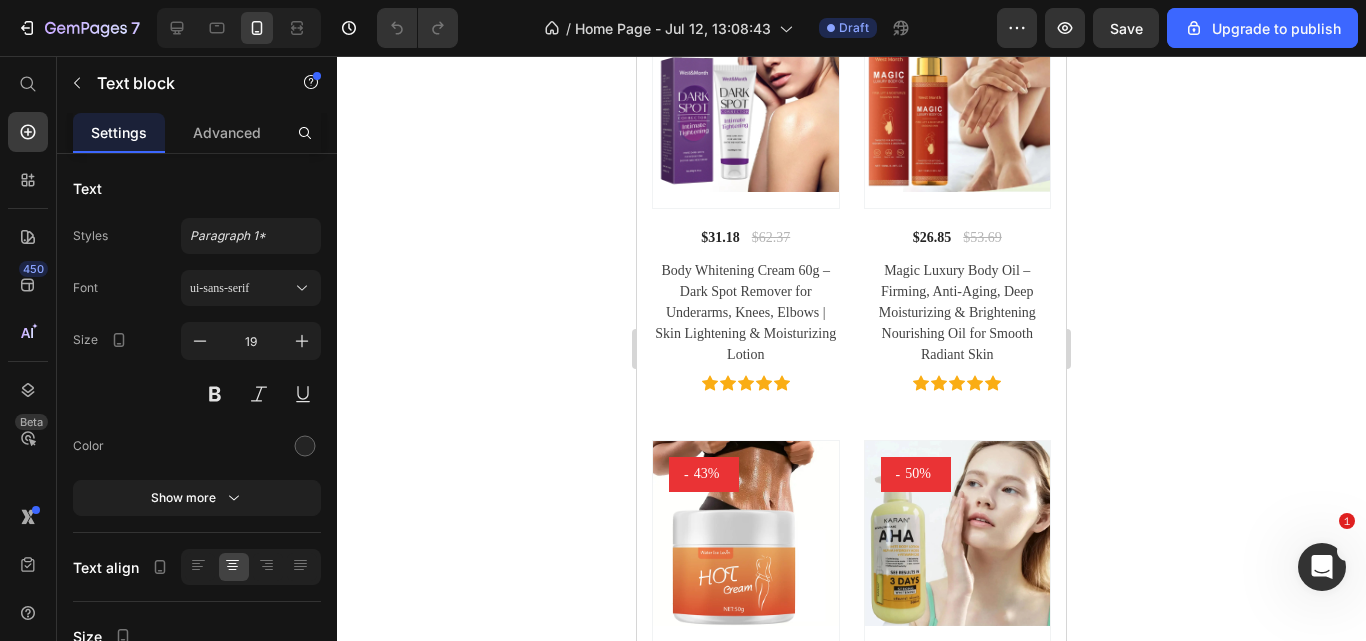 scroll, scrollTop: 3089, scrollLeft: 0, axis: vertical 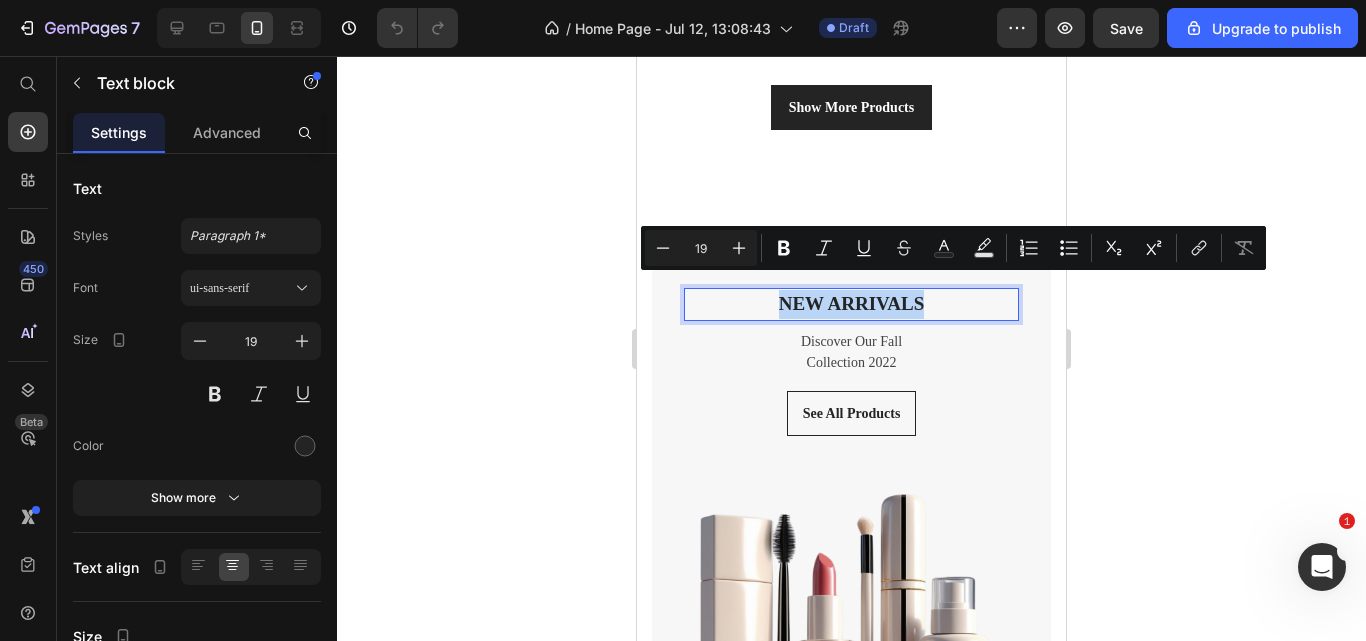 drag, startPoint x: 919, startPoint y: 287, endPoint x: 774, endPoint y: 287, distance: 145 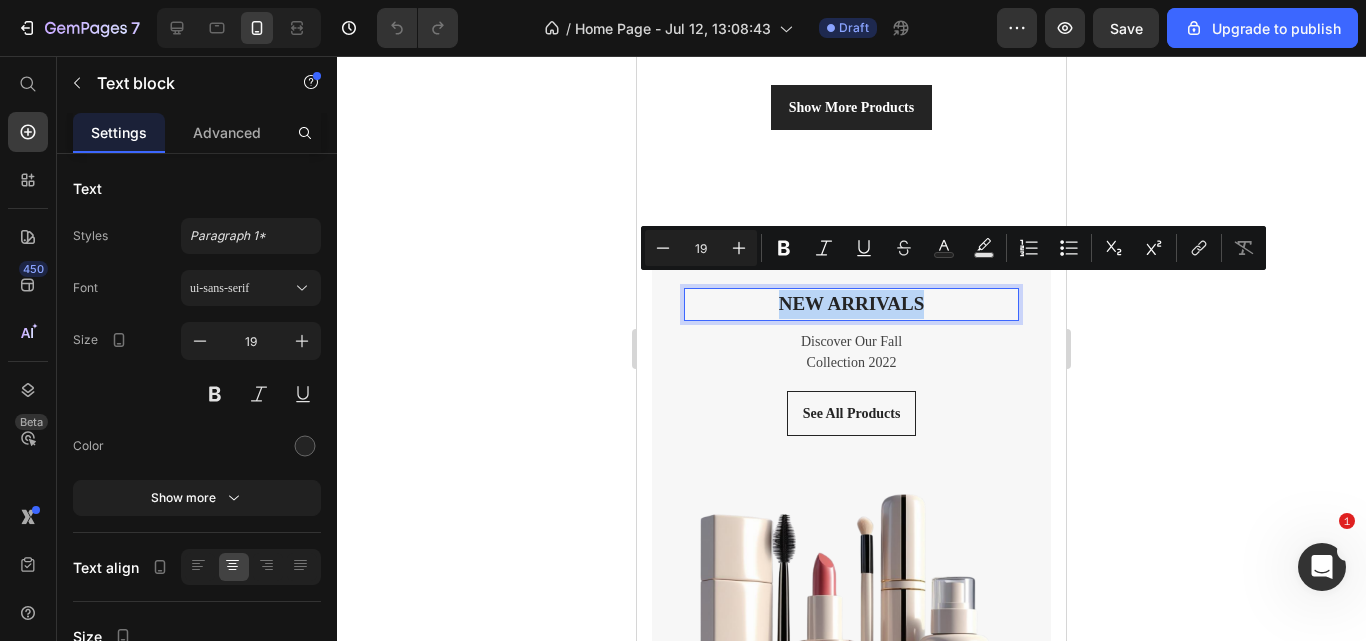 click on "NEW ARRIVALS" at bounding box center (851, 304) 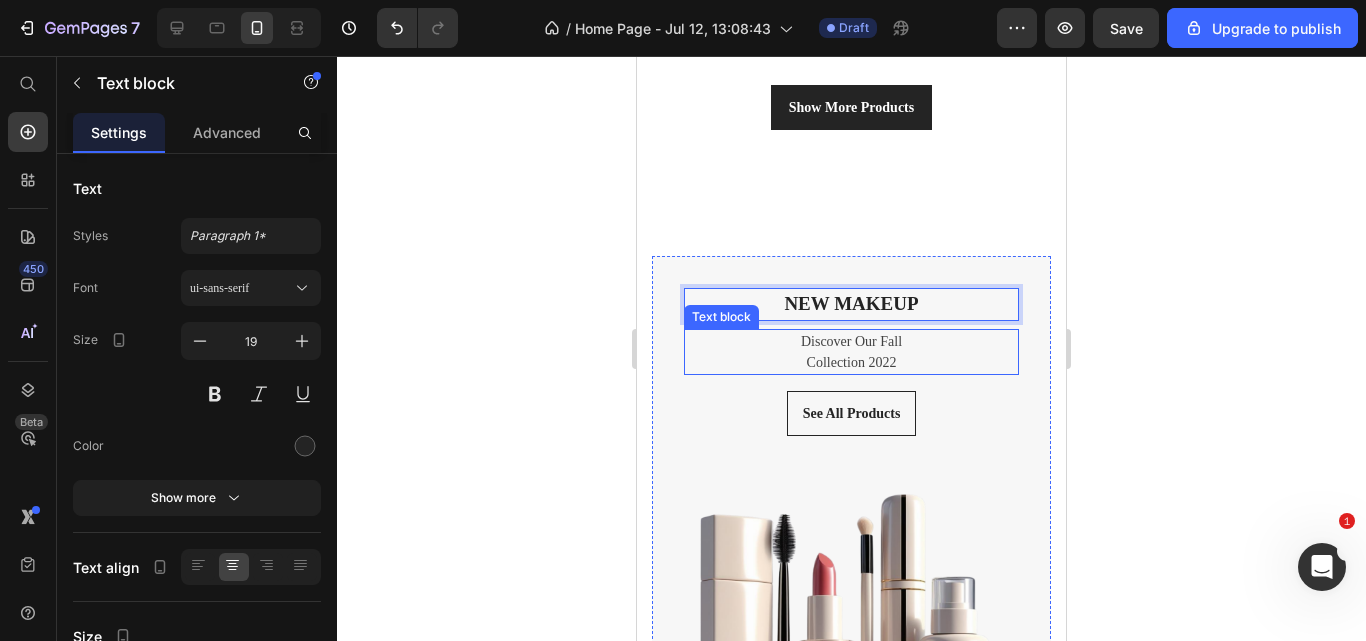 click on "Discover Our Fall" at bounding box center (851, 341) 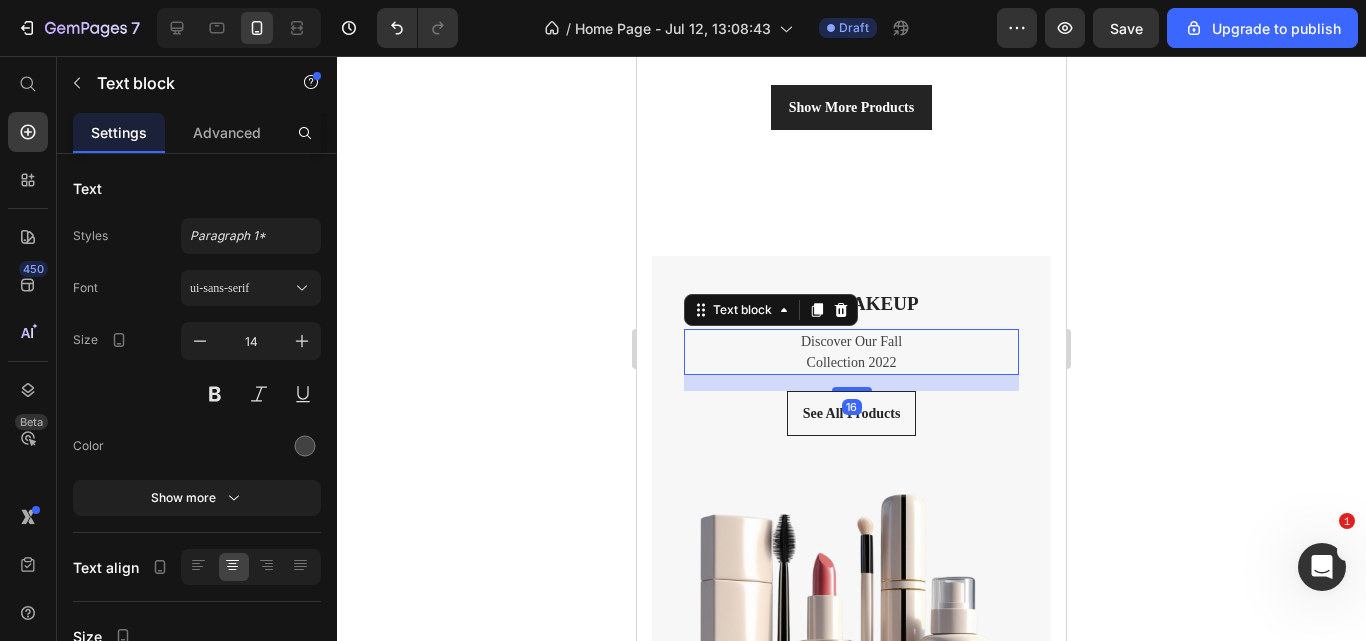 click on "Discover Our Fall" at bounding box center [851, 341] 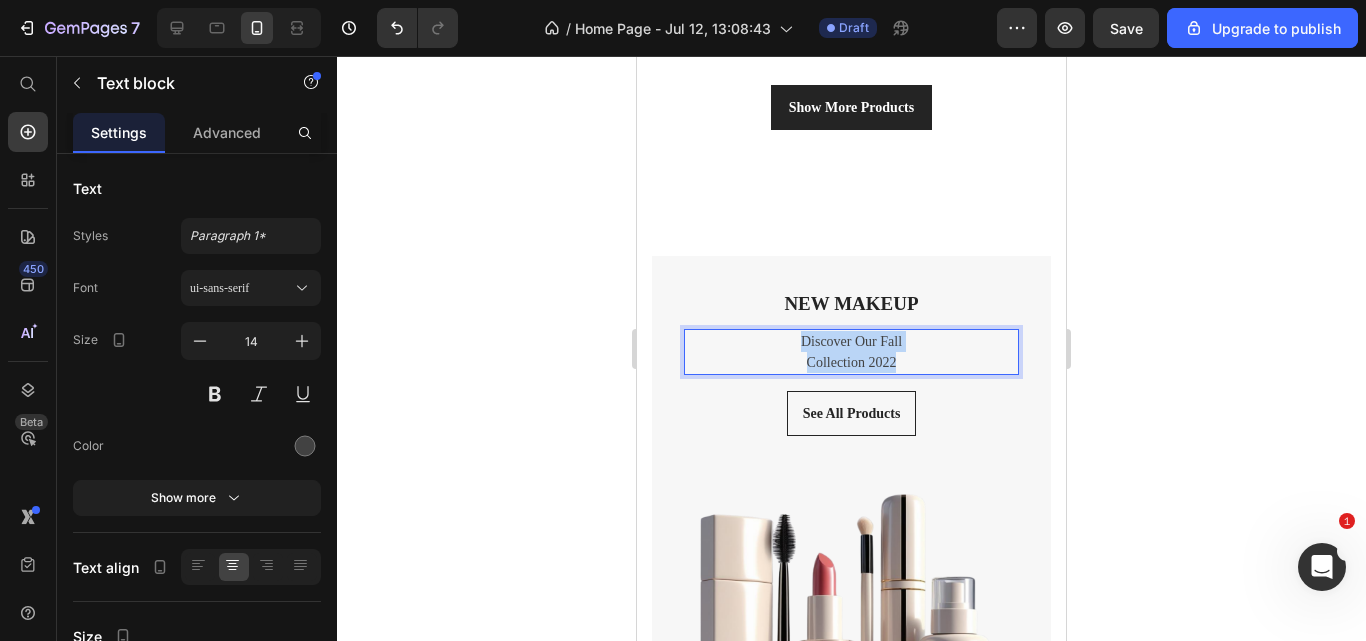 drag, startPoint x: 792, startPoint y: 320, endPoint x: 892, endPoint y: 357, distance: 106.62551 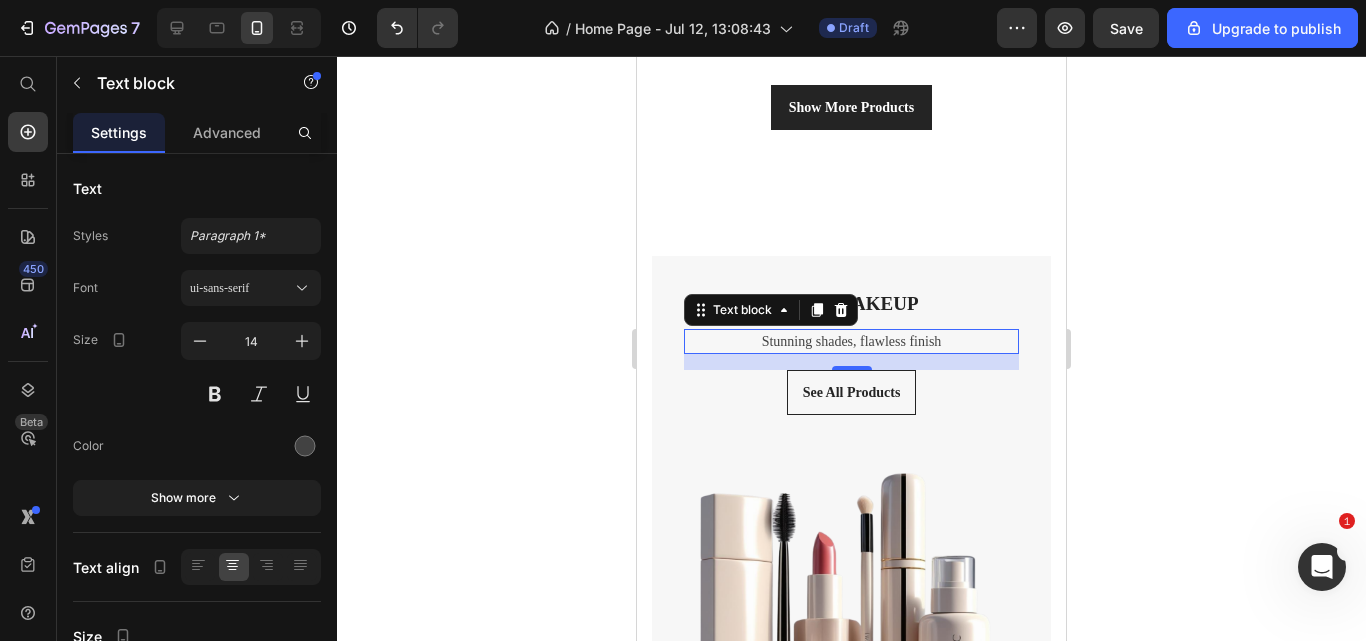 click 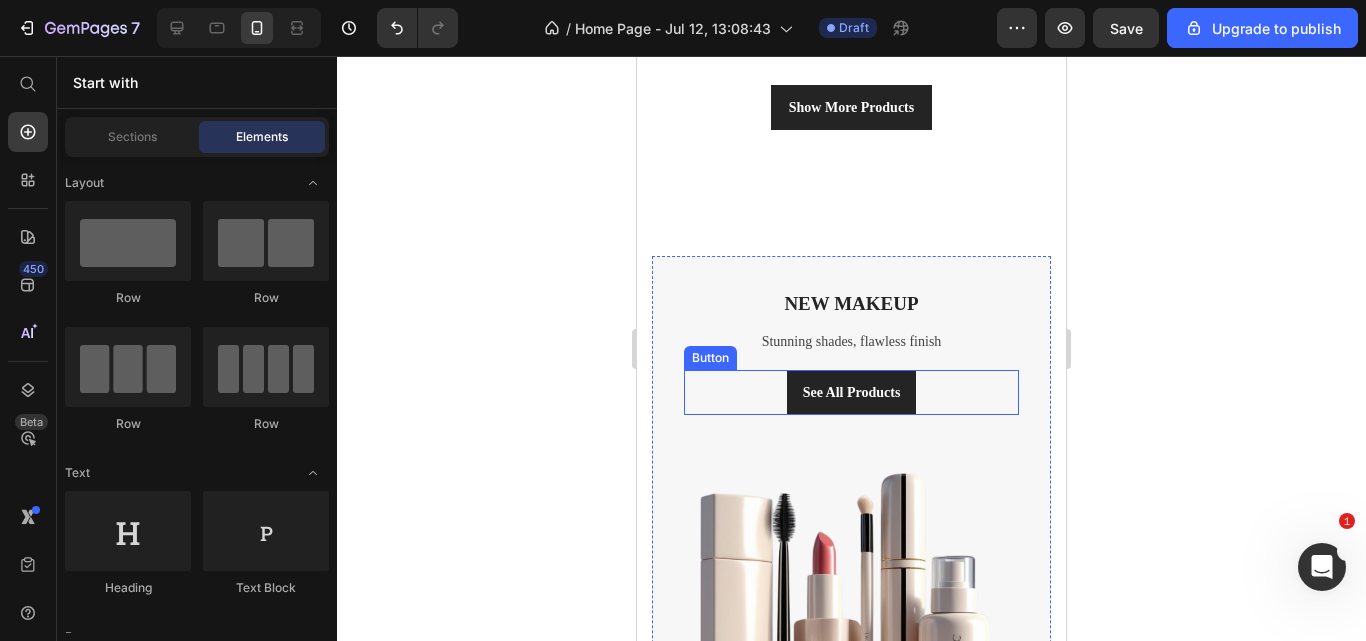 click on "See All Products" at bounding box center (852, 392) 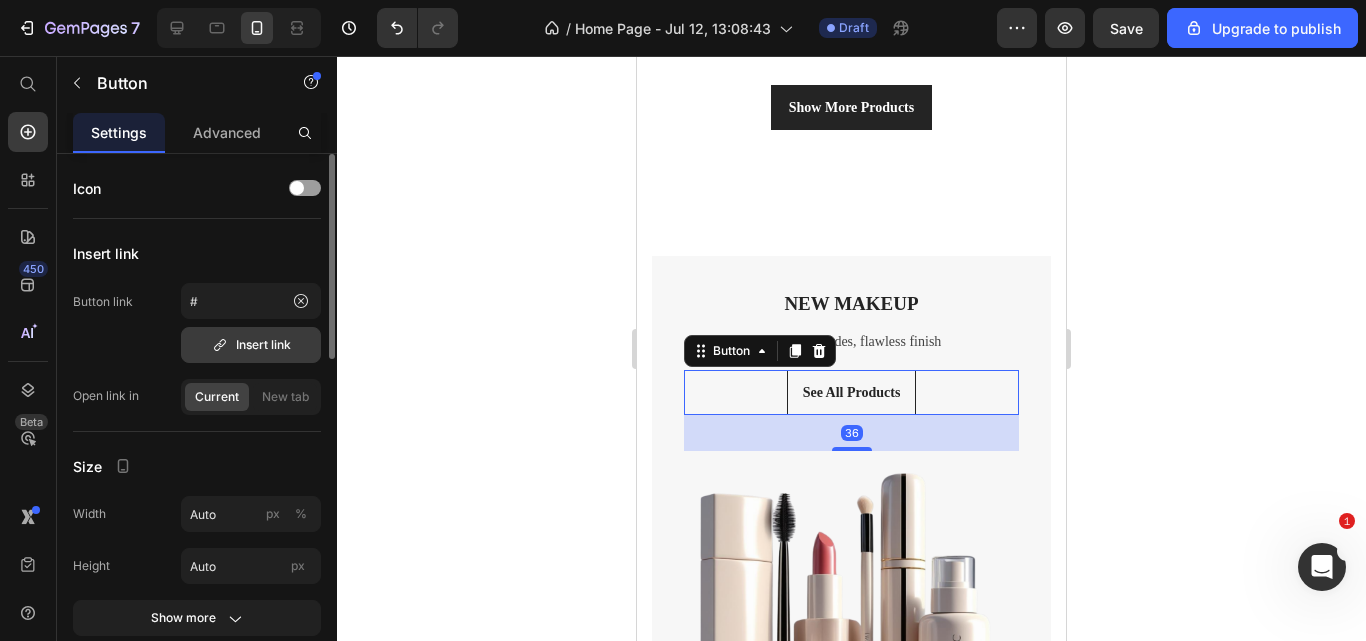 click on "Insert link" at bounding box center [251, 345] 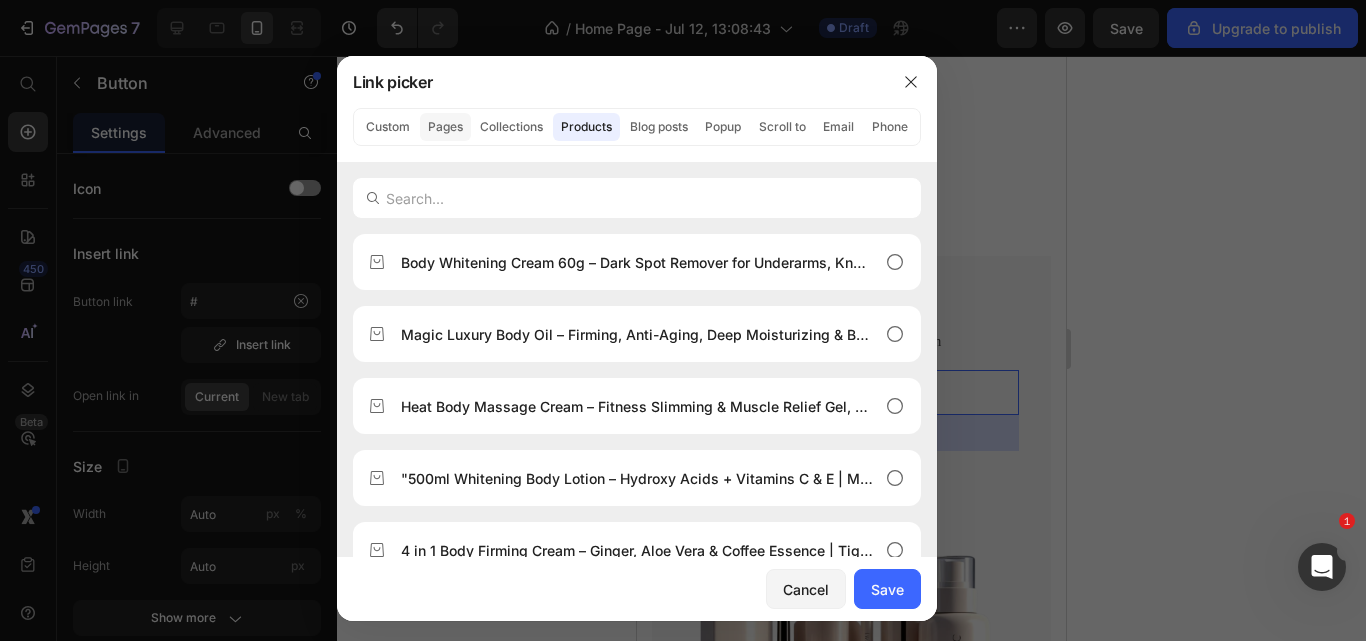 click on "Pages" 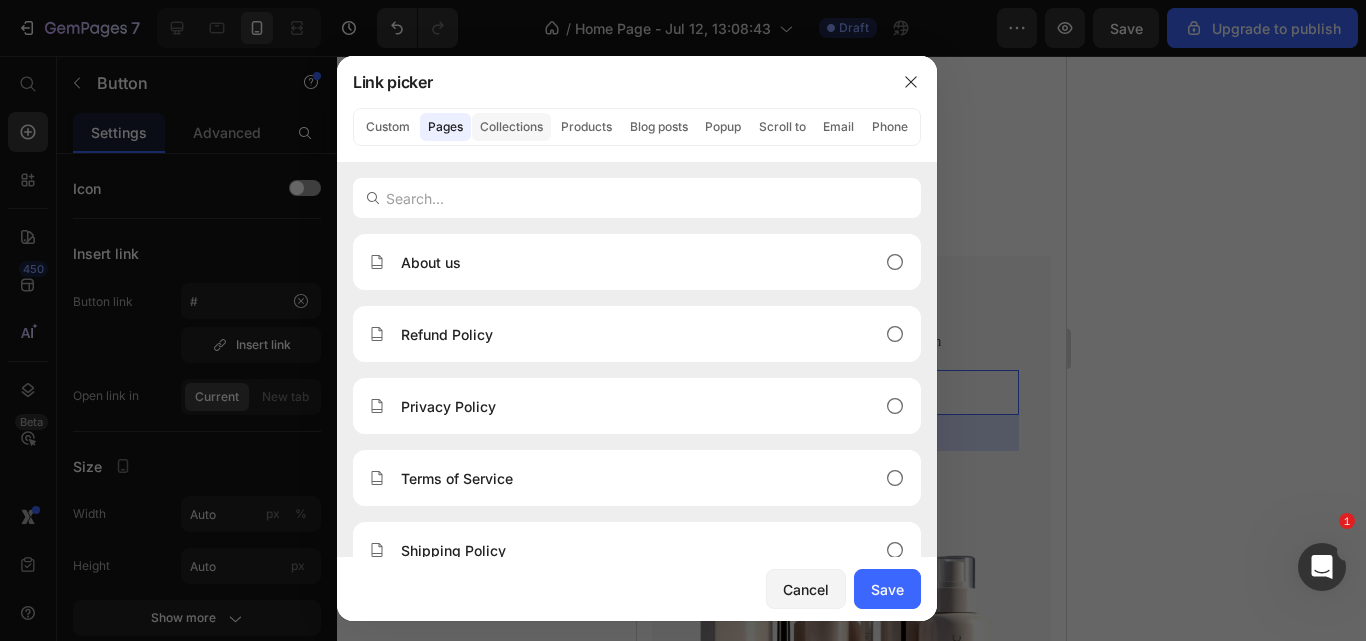 click on "Collections" 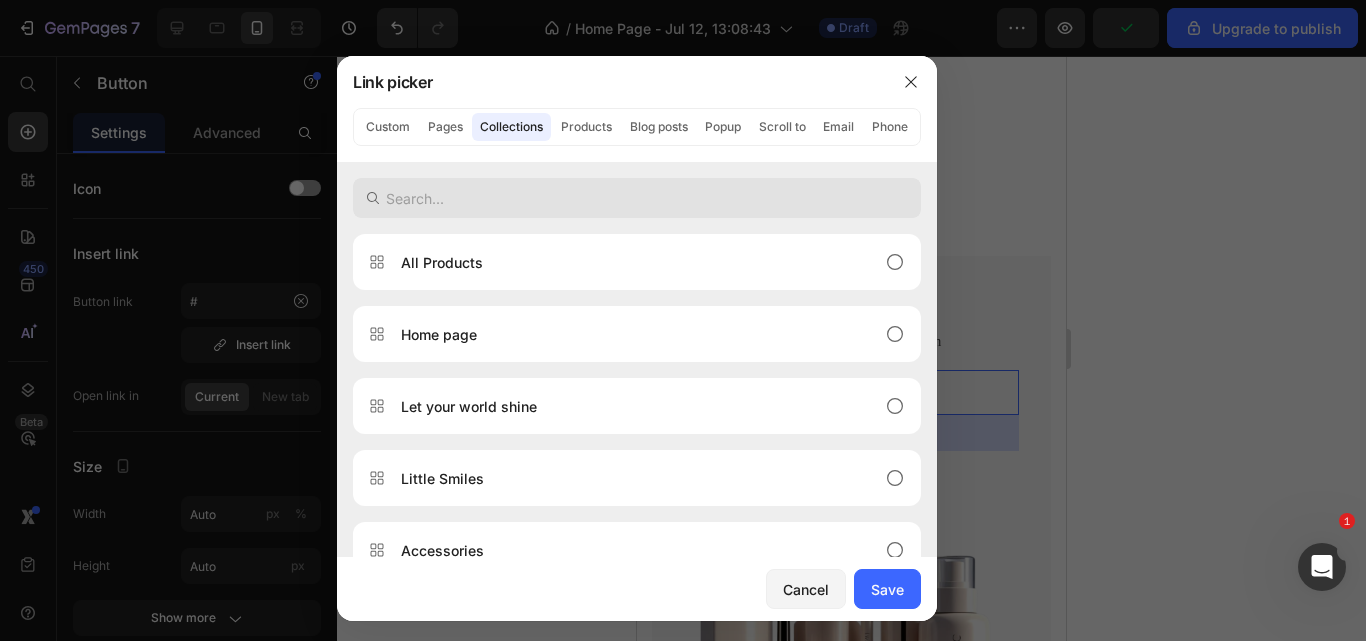 click at bounding box center (637, 198) 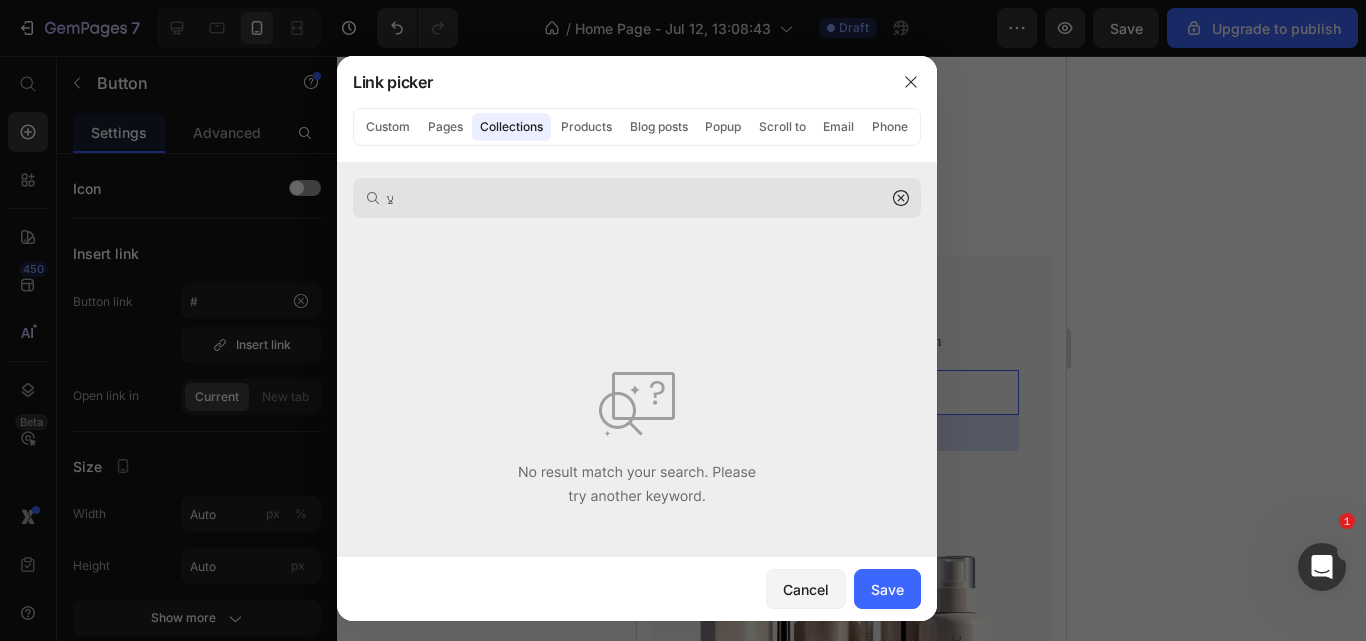 type on "ل" 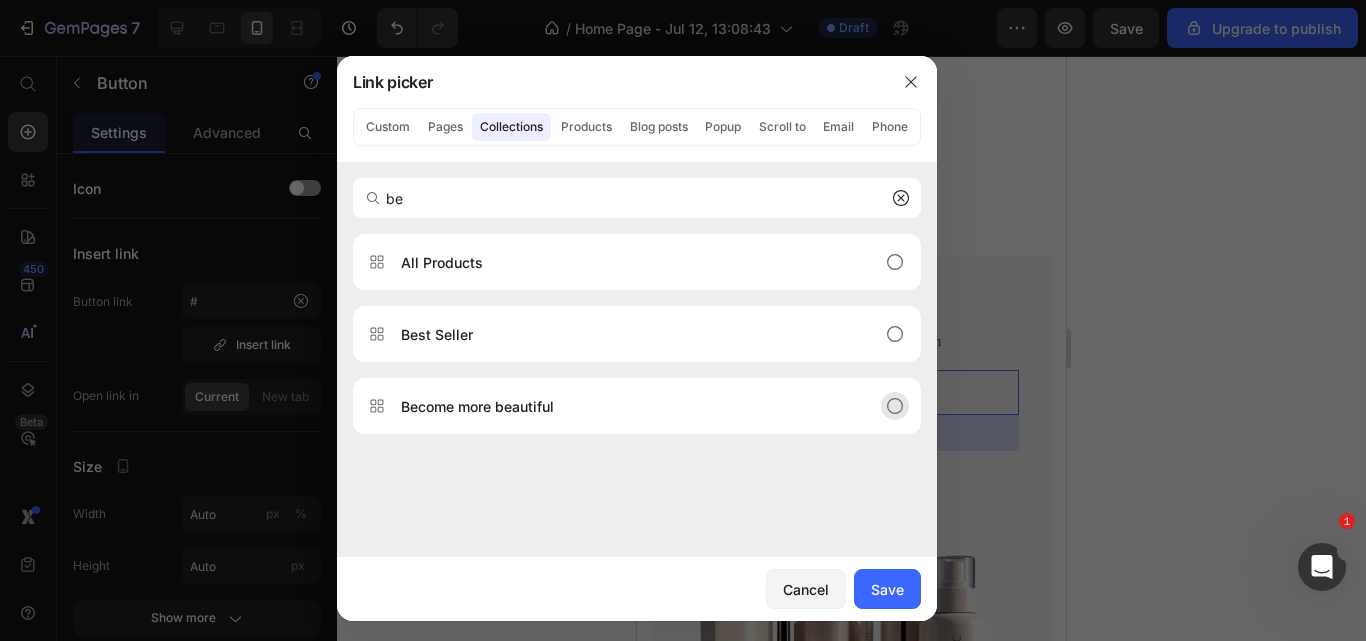 type on "be" 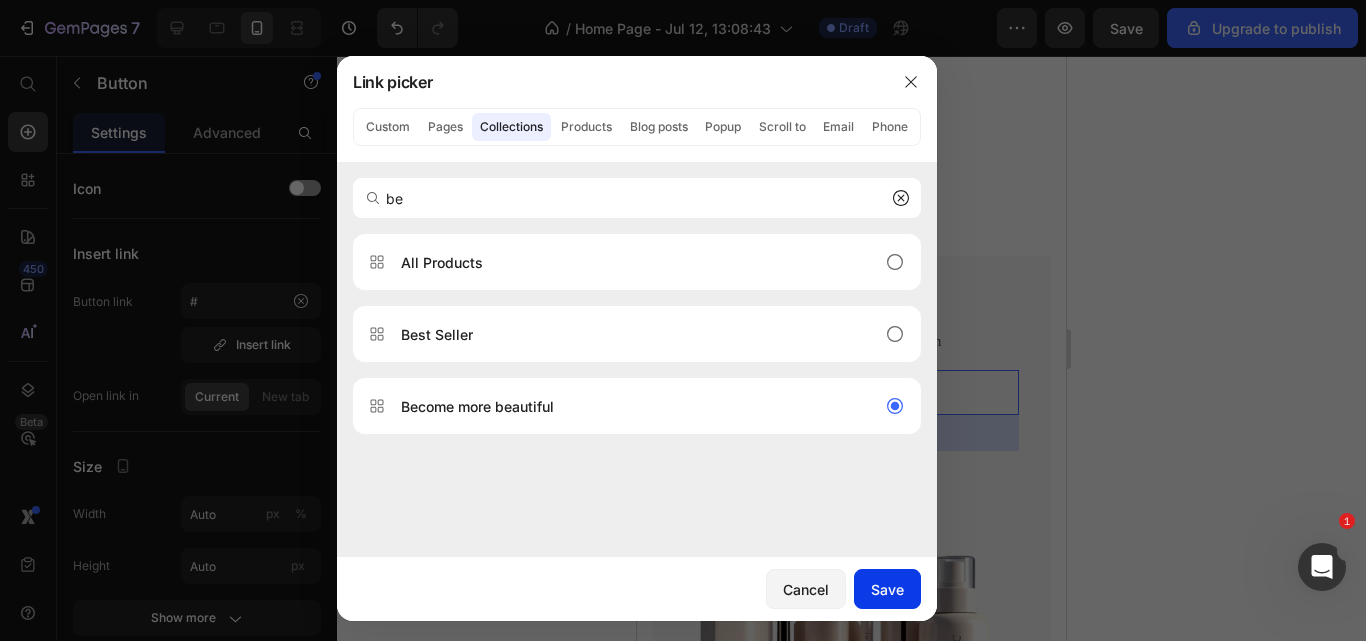 click on "Save" at bounding box center (887, 589) 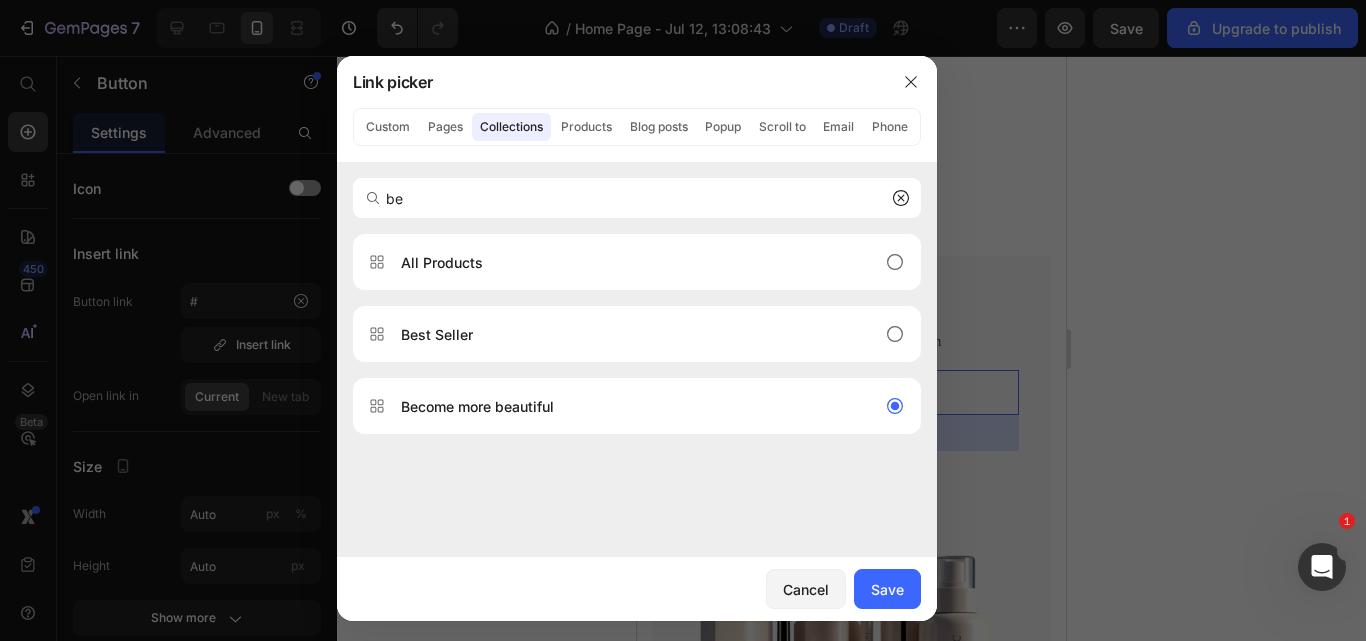 type on "/collections/become-more-beautiful" 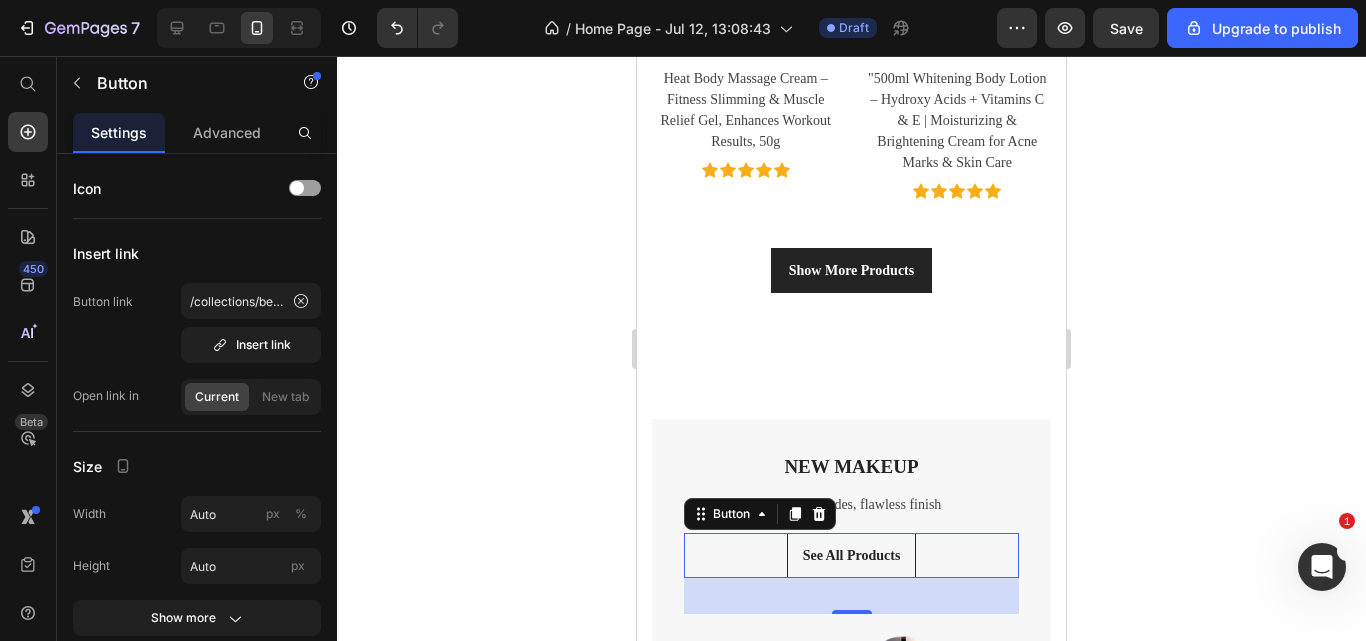 scroll, scrollTop: 3678, scrollLeft: 0, axis: vertical 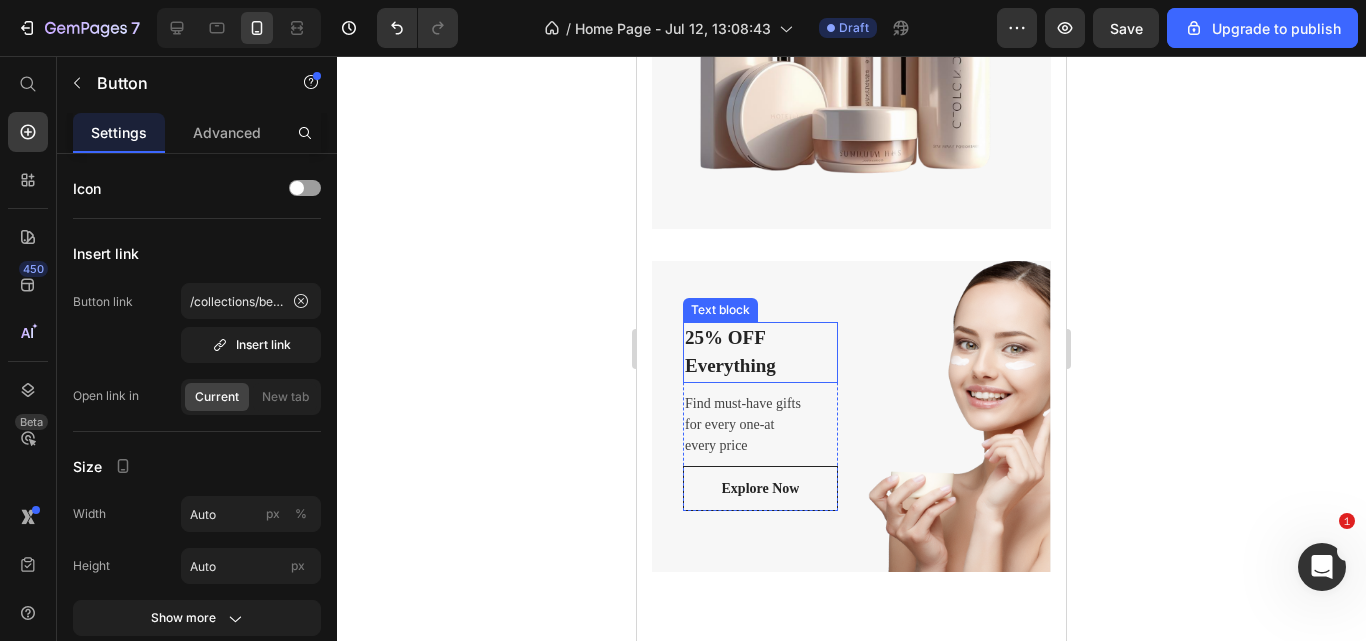 click on "25% OFF Everything Text block" at bounding box center (760, 352) 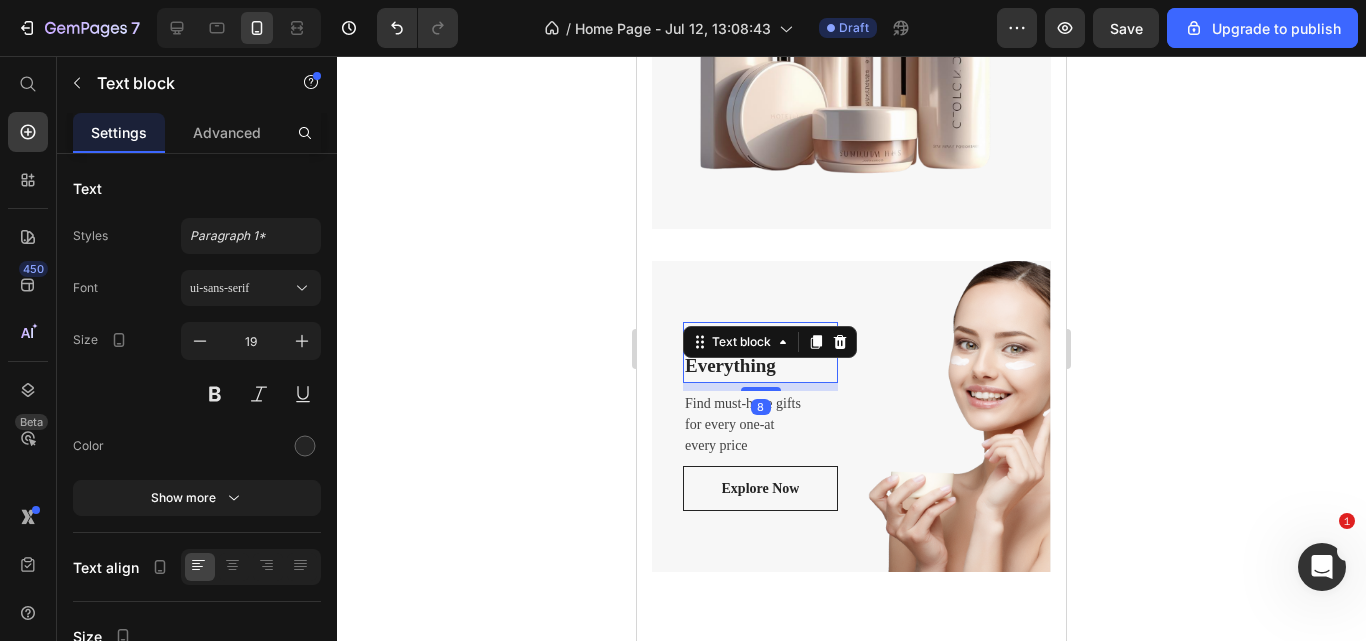 click on "Text block" at bounding box center (741, 342) 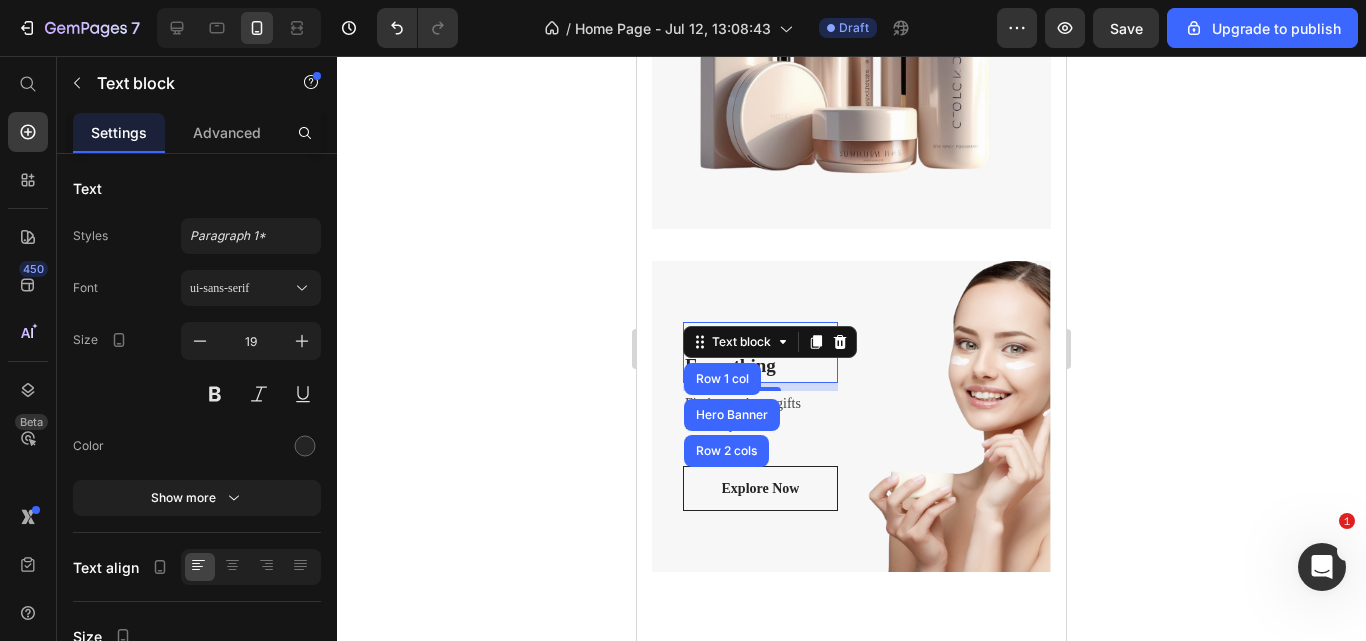 click on "25% OFF Everything" at bounding box center (760, 352) 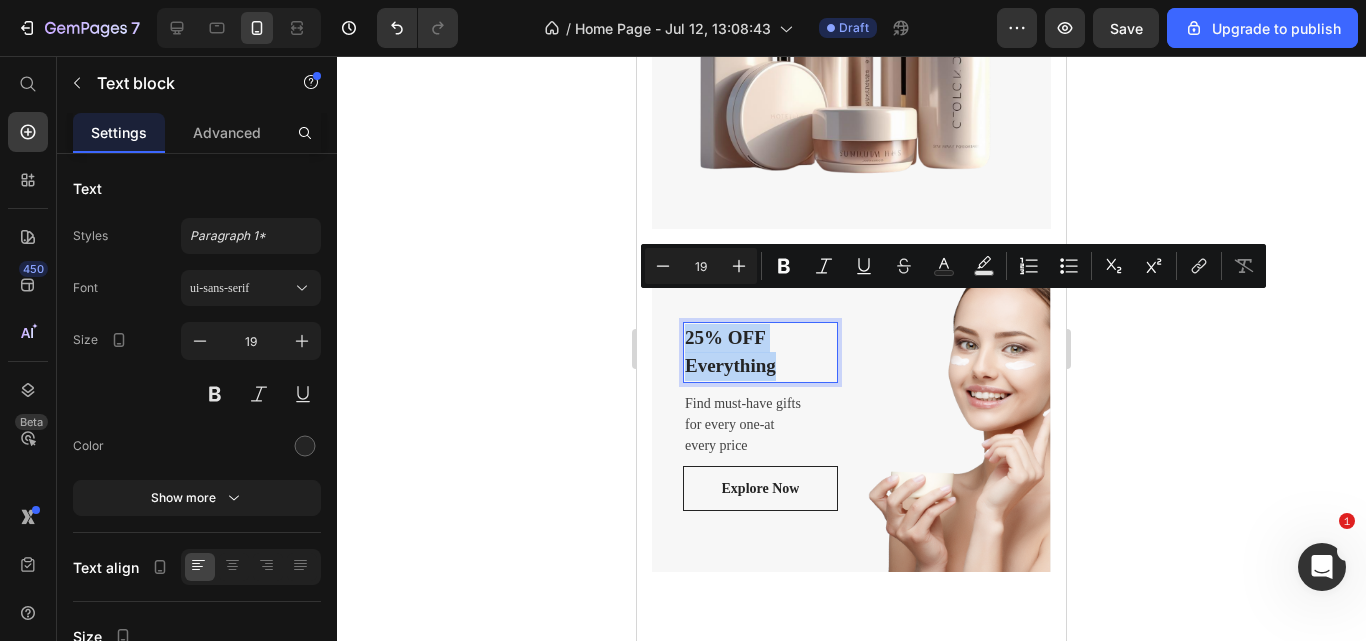 drag, startPoint x: 787, startPoint y: 334, endPoint x: 685, endPoint y: 305, distance: 106.04244 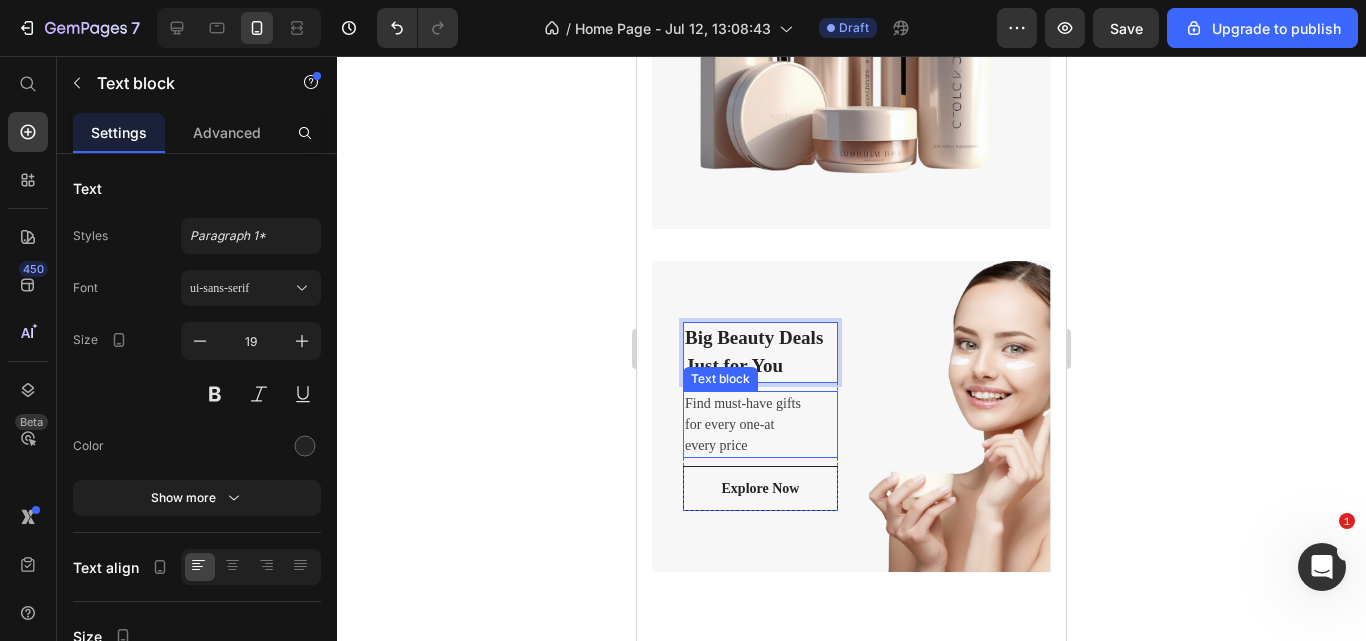 click on "Big Beauty Deals Just for You Text block Row 1 col Hero Banner Row 2 cols   8 Find must-have gifts for every one-at every price Text block Explore Now Button" at bounding box center [760, 416] 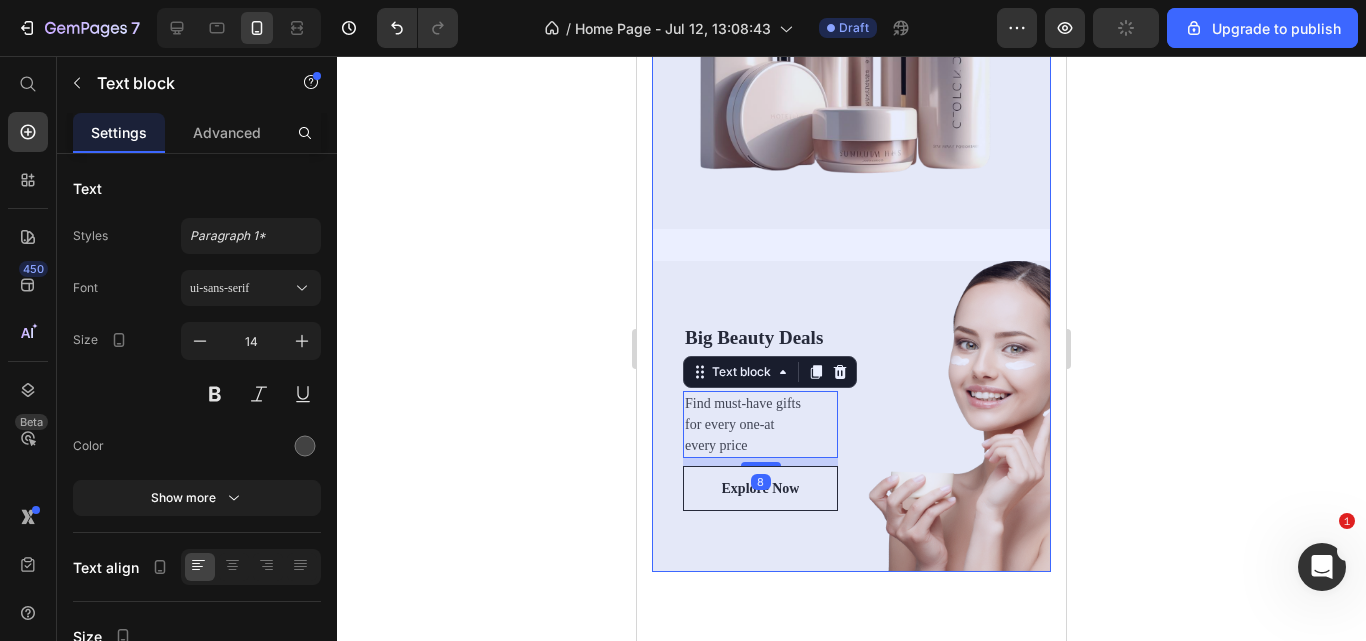 click on "Find must-have gifts for every one-at every price" at bounding box center [760, 424] 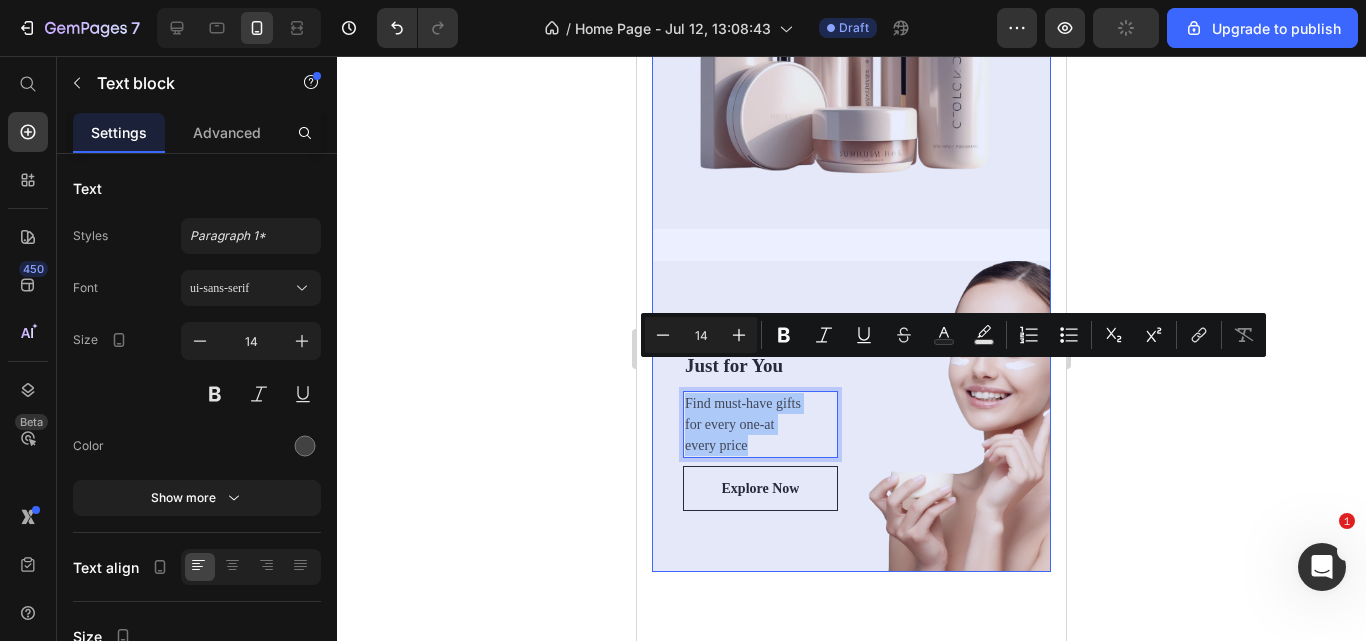 drag, startPoint x: 751, startPoint y: 417, endPoint x: 684, endPoint y: 376, distance: 78.54935 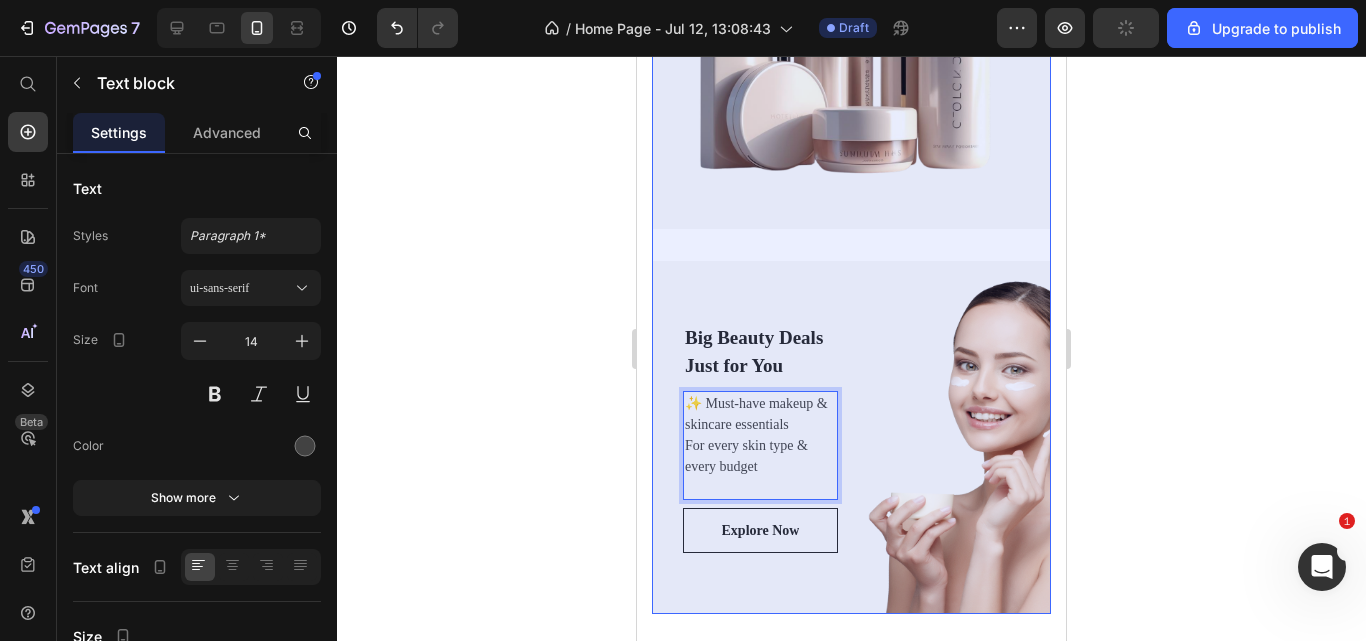 click on "✨ Must-have makeup & skincare essentials For every skin type & every budget" at bounding box center (760, 435) 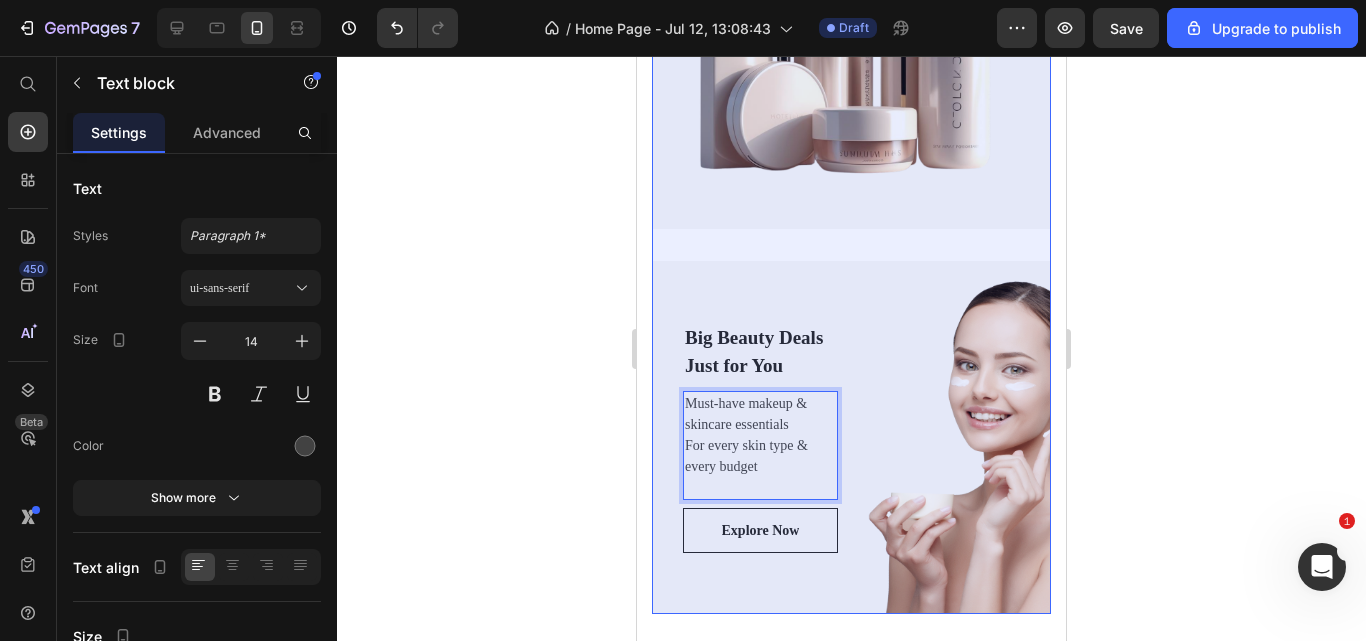 click on "Must-have makeup & skincare essentials For every skin type & every budget" at bounding box center [760, 435] 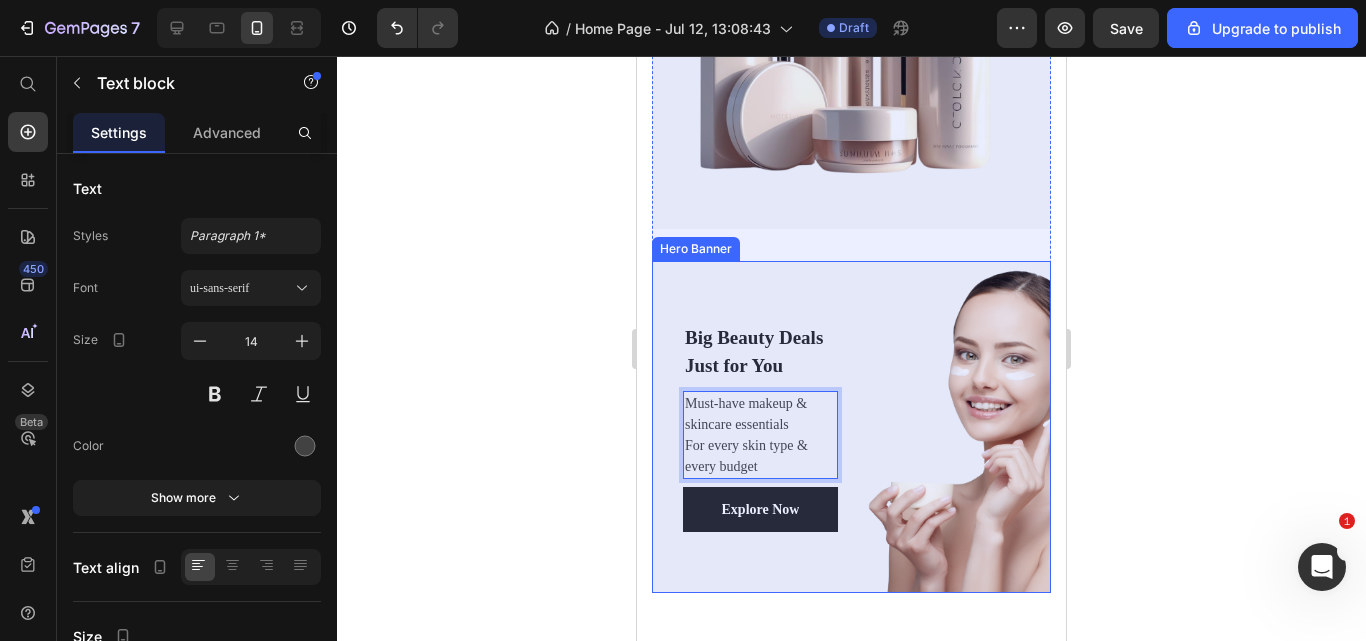 click on "Explore Now" at bounding box center [760, 509] 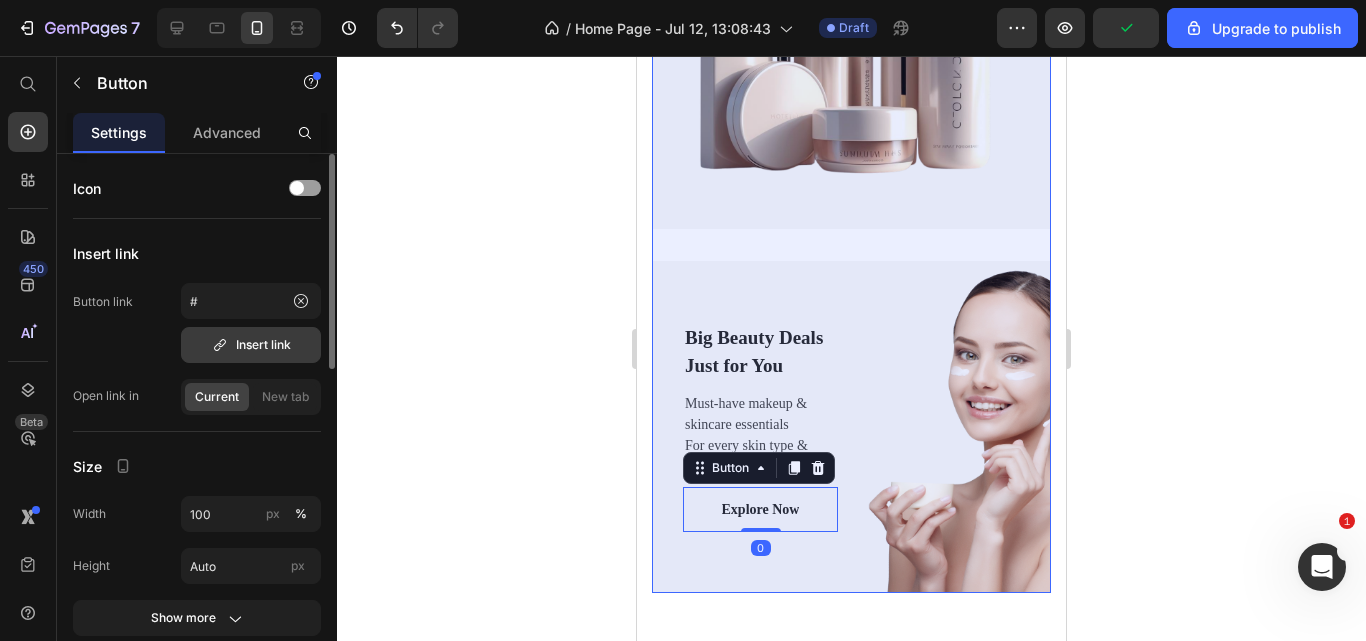 click on "Insert link" at bounding box center (251, 345) 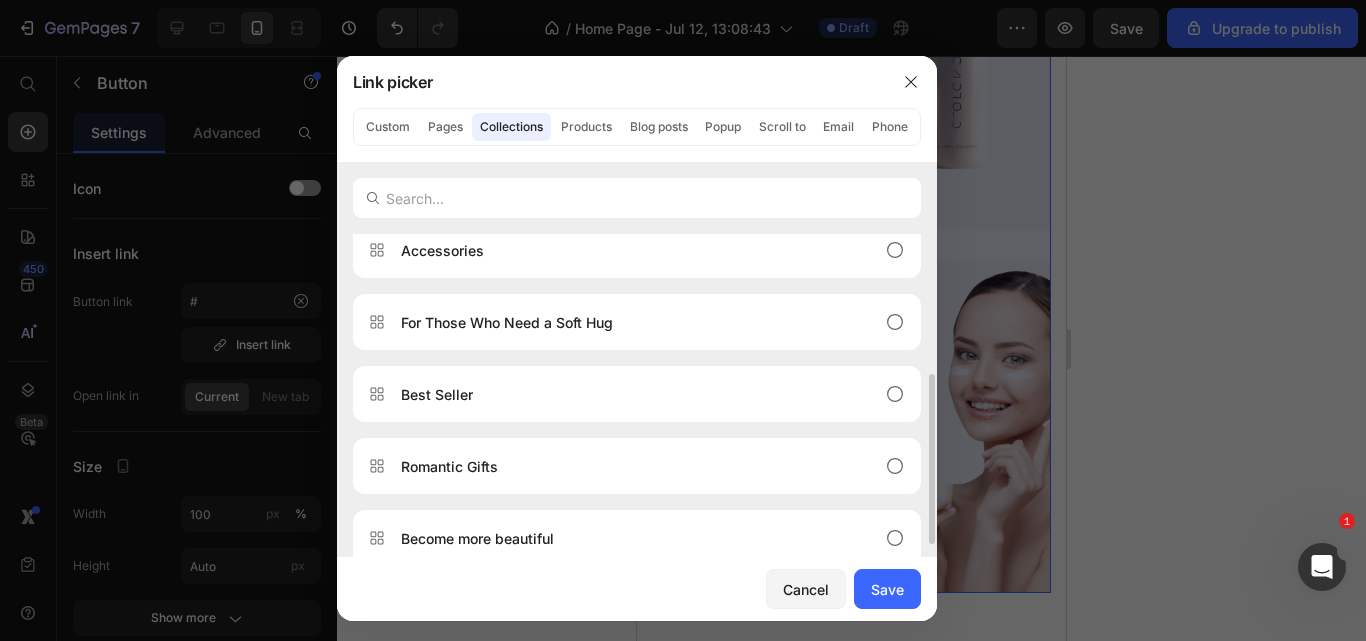scroll, scrollTop: 0, scrollLeft: 0, axis: both 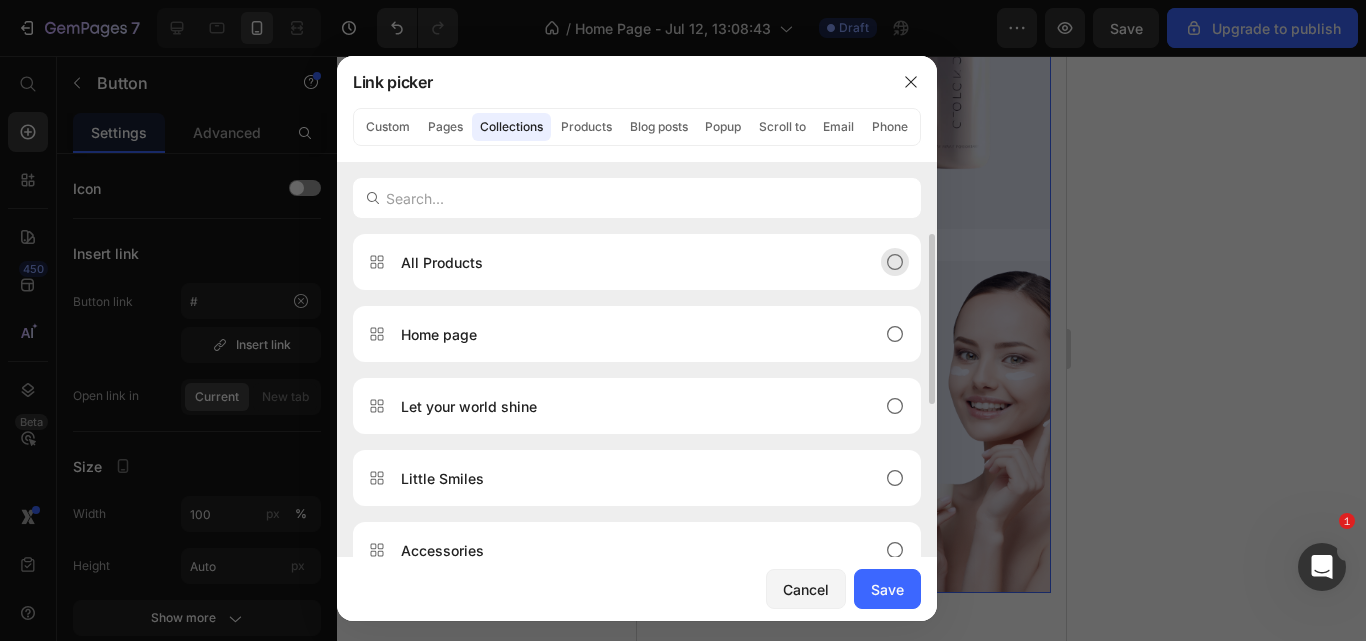 click on "All Products" at bounding box center [637, 262] 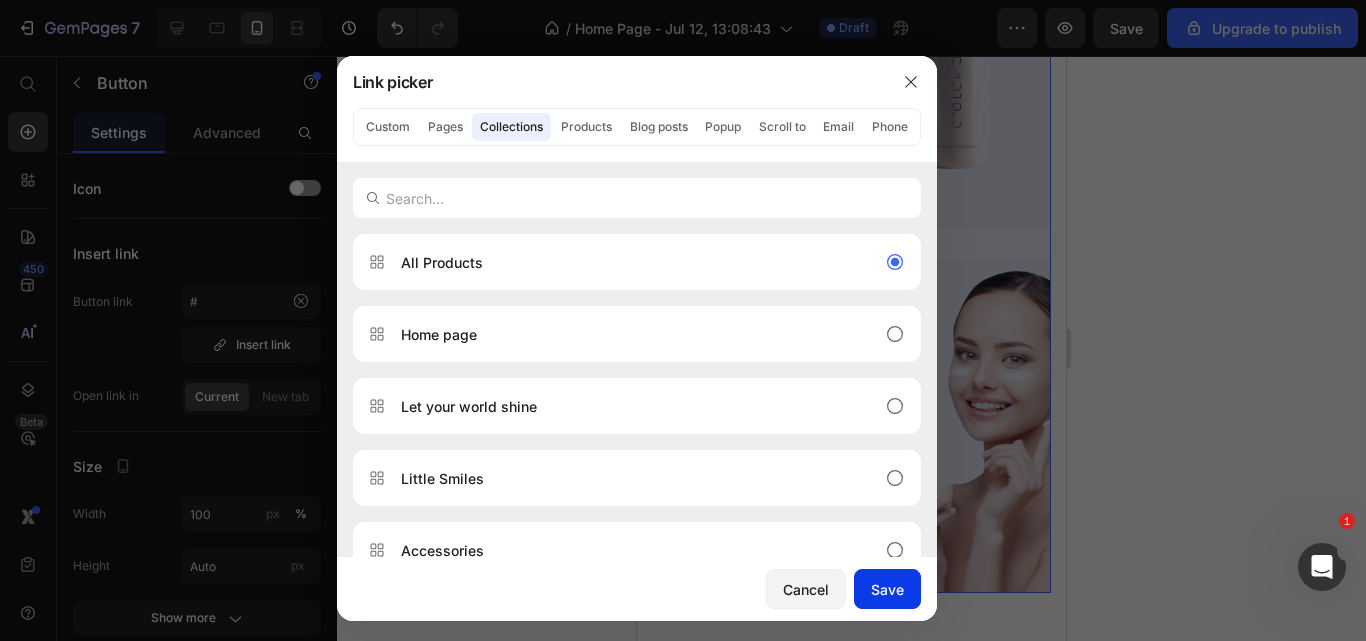 click on "Save" at bounding box center [887, 589] 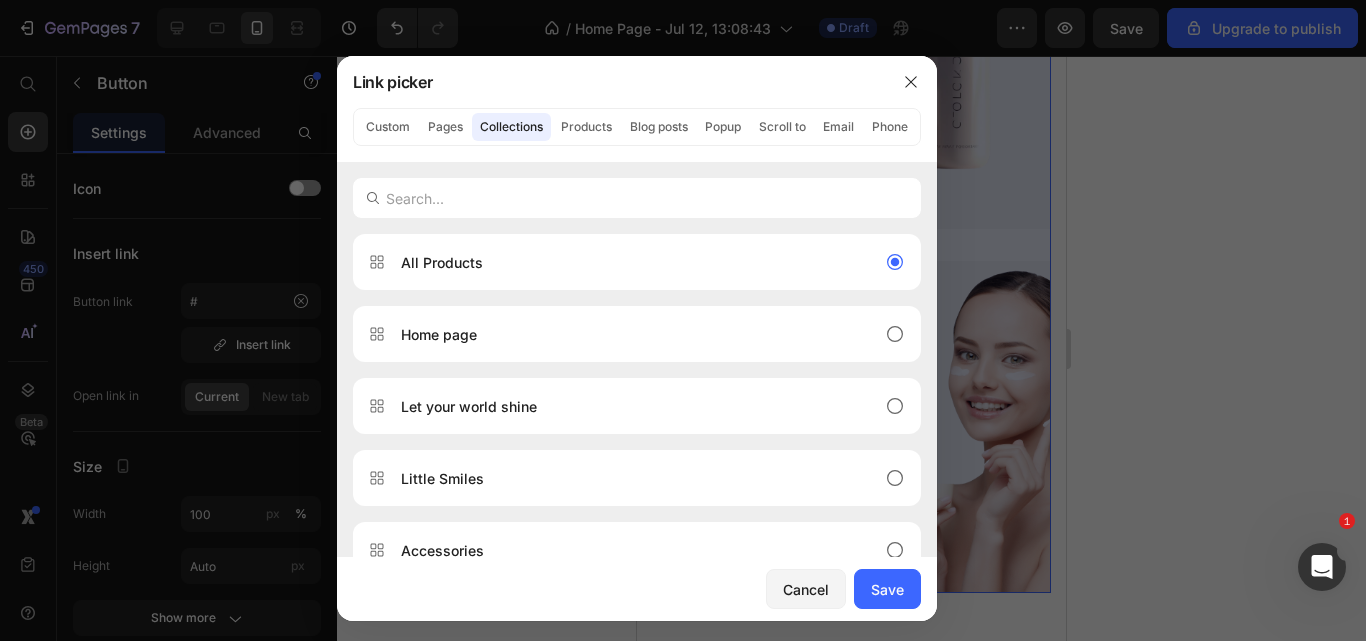 type on "/collections/all" 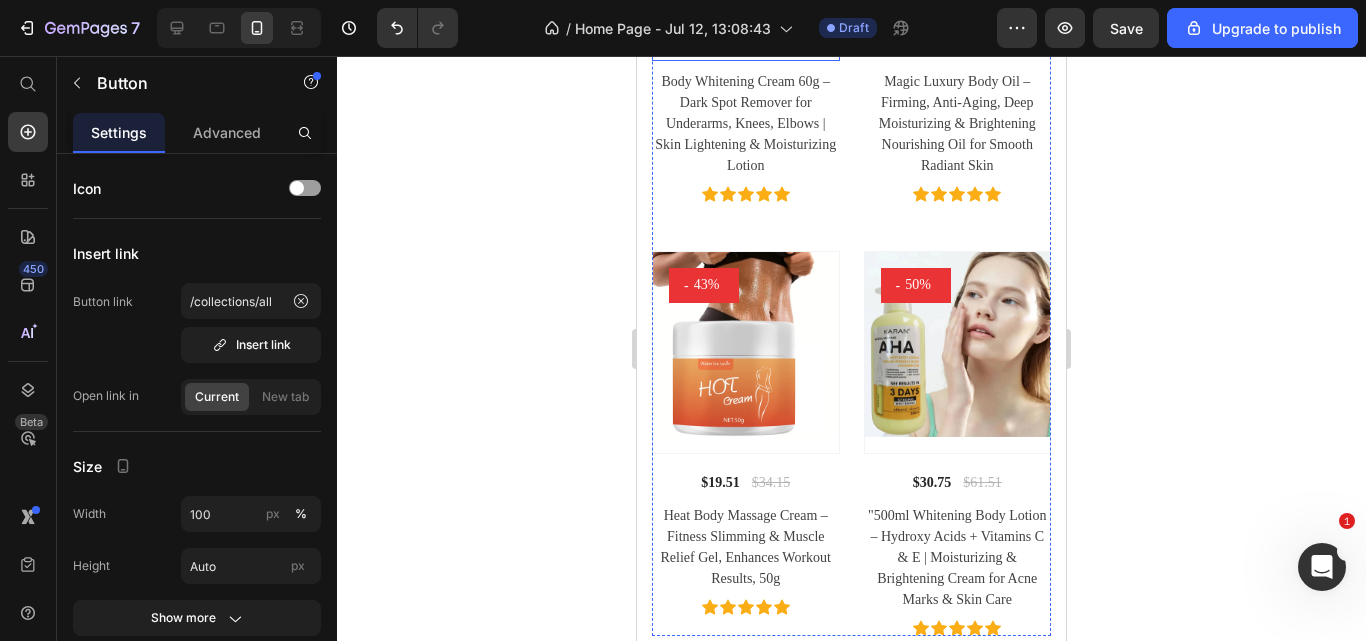 scroll, scrollTop: 2889, scrollLeft: 0, axis: vertical 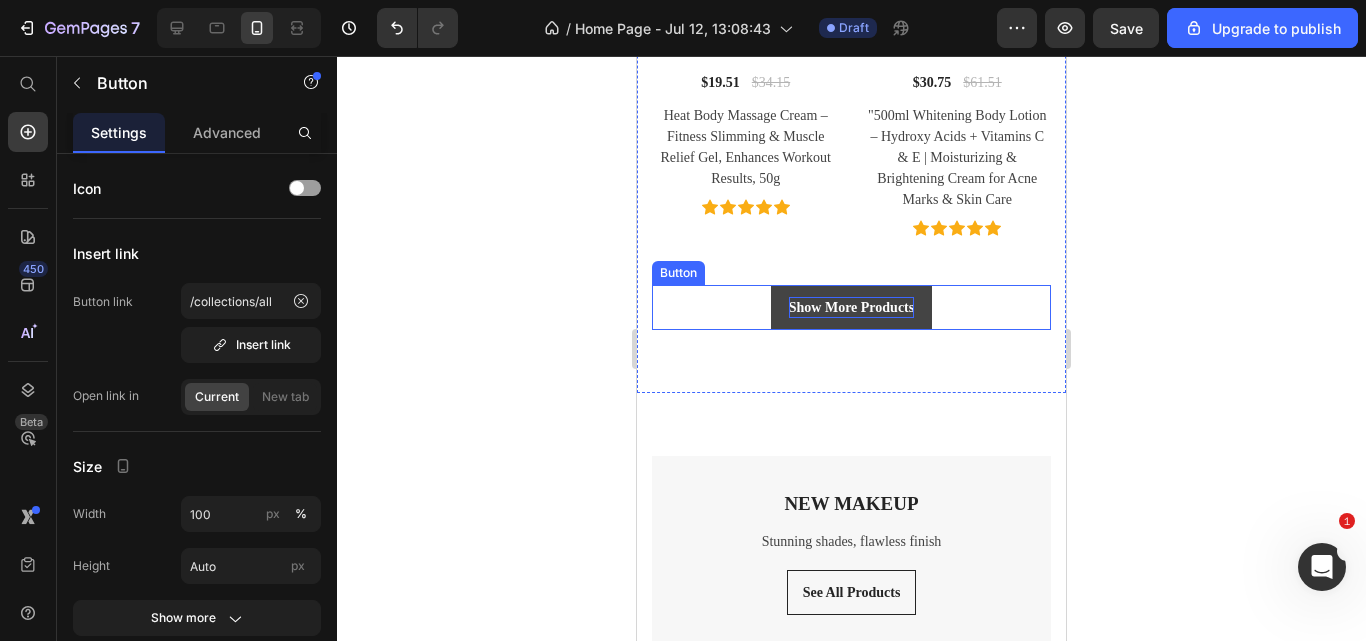 click on "Show More Products" at bounding box center (851, 307) 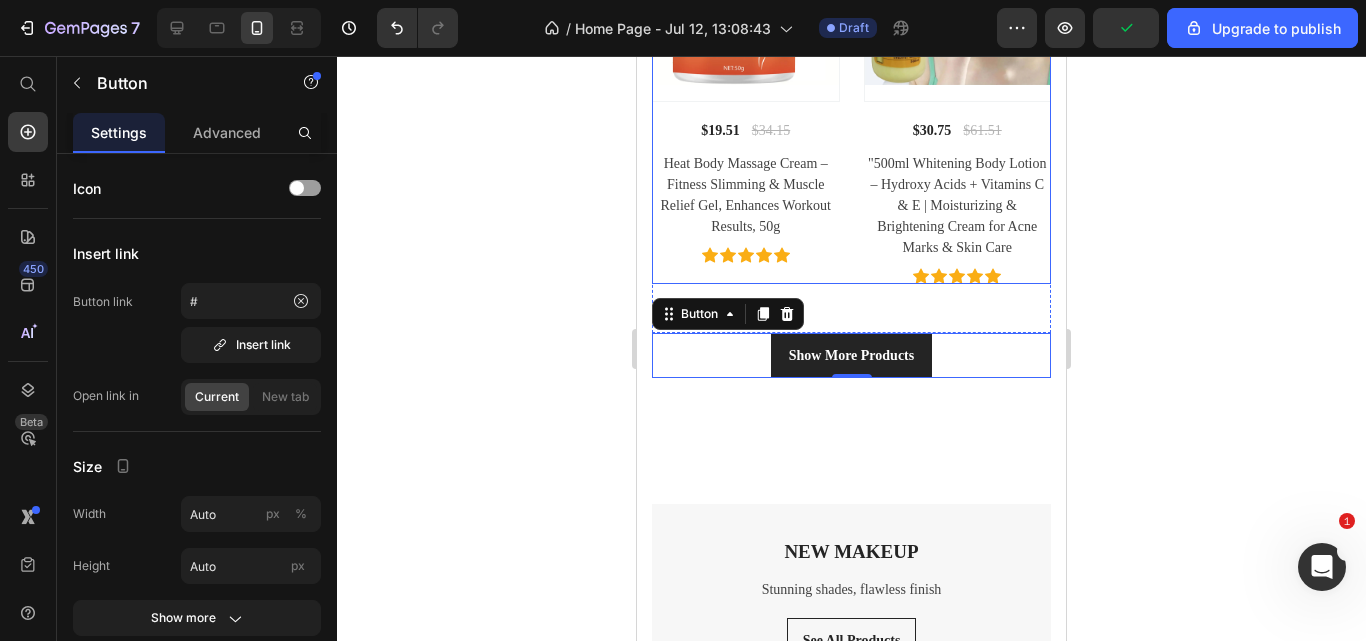 scroll, scrollTop: 2889, scrollLeft: 0, axis: vertical 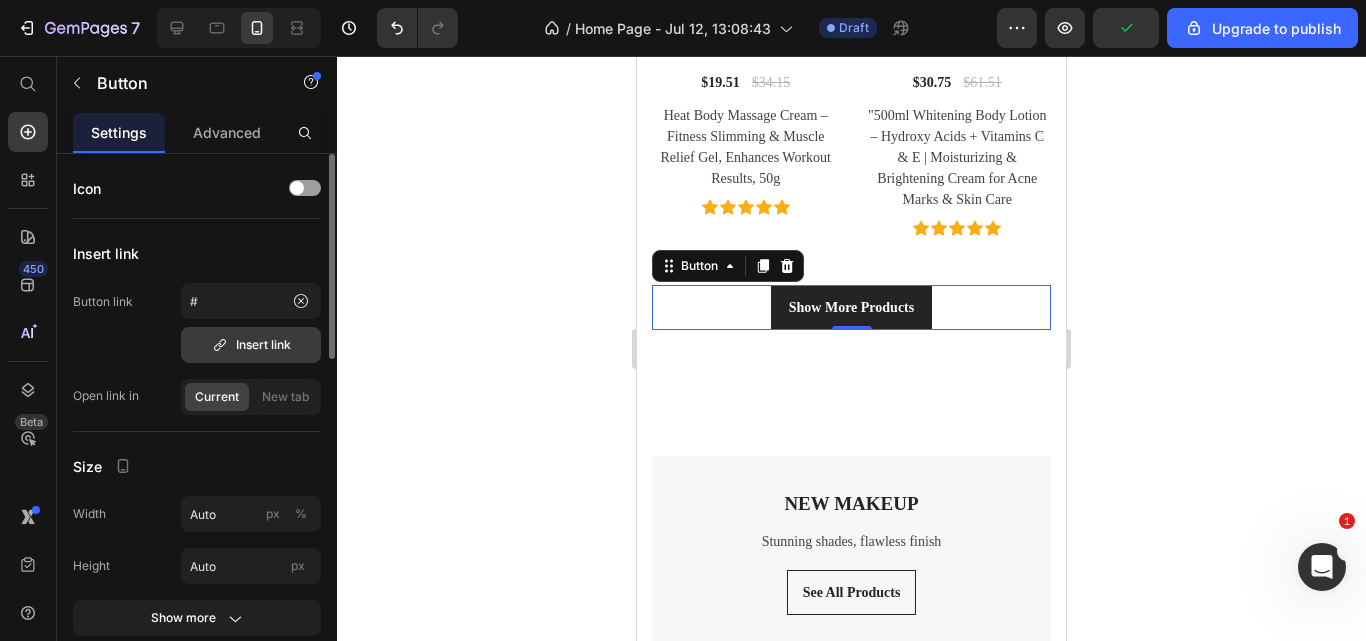 click 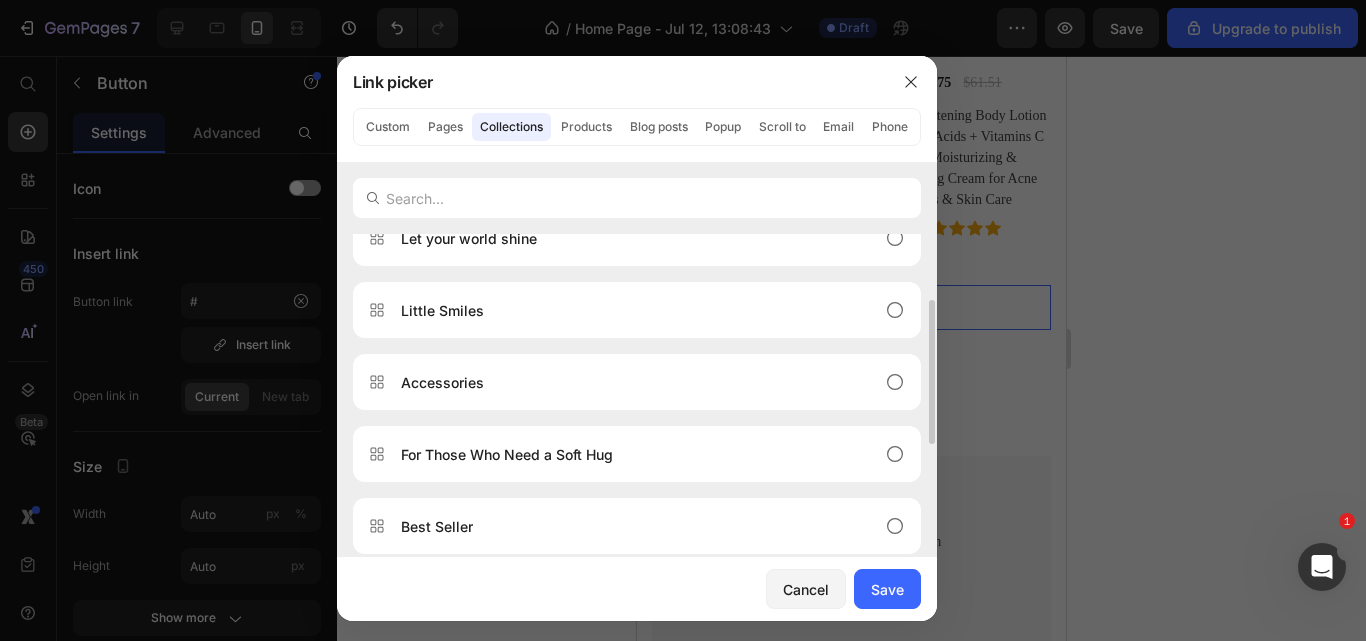 scroll, scrollTop: 368, scrollLeft: 0, axis: vertical 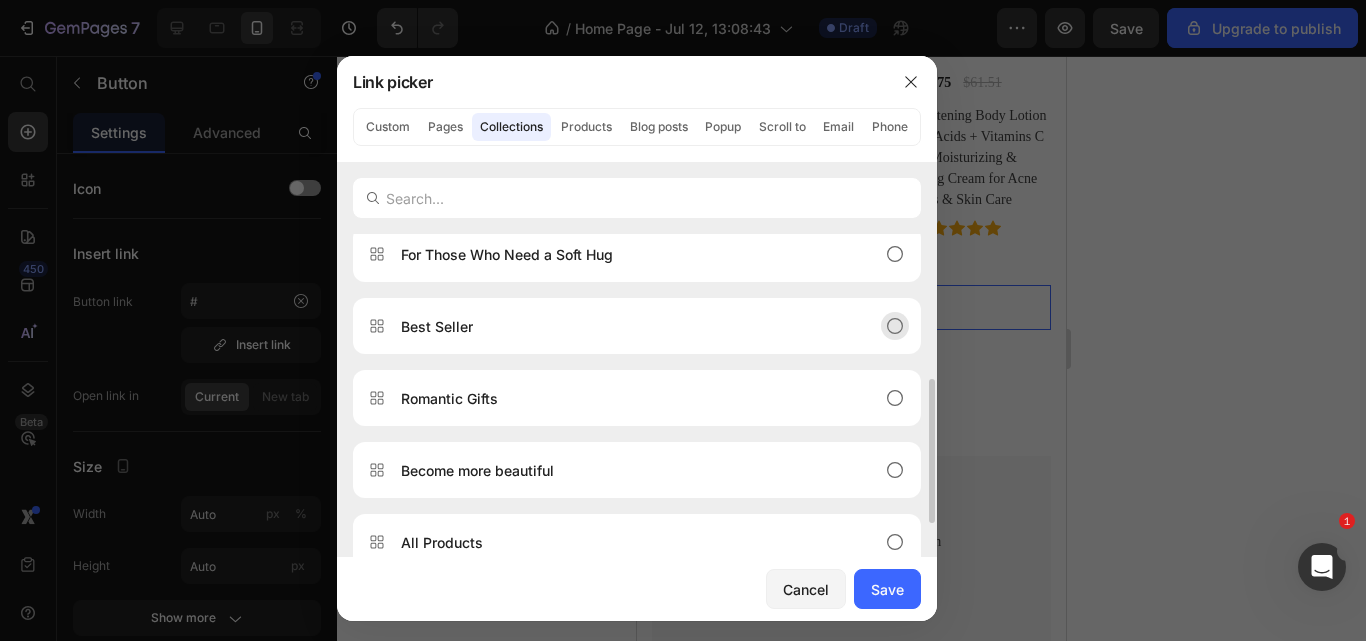click on "Best Seller" at bounding box center (437, 326) 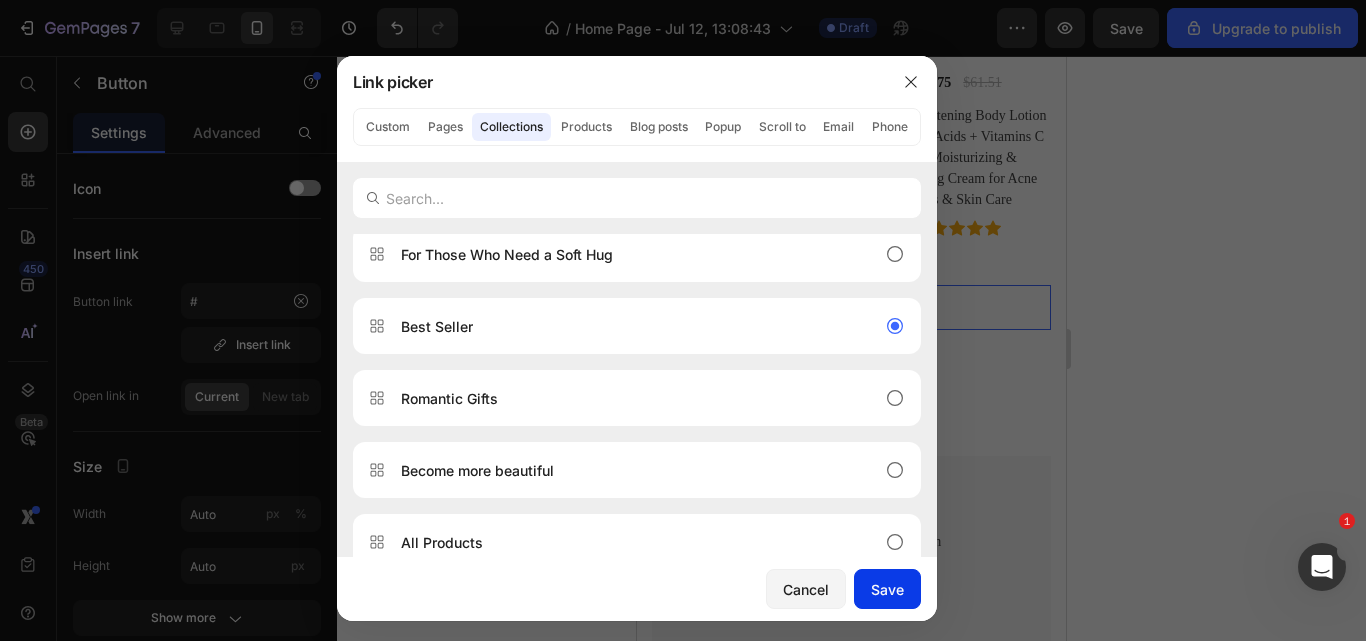 click on "Save" at bounding box center [887, 589] 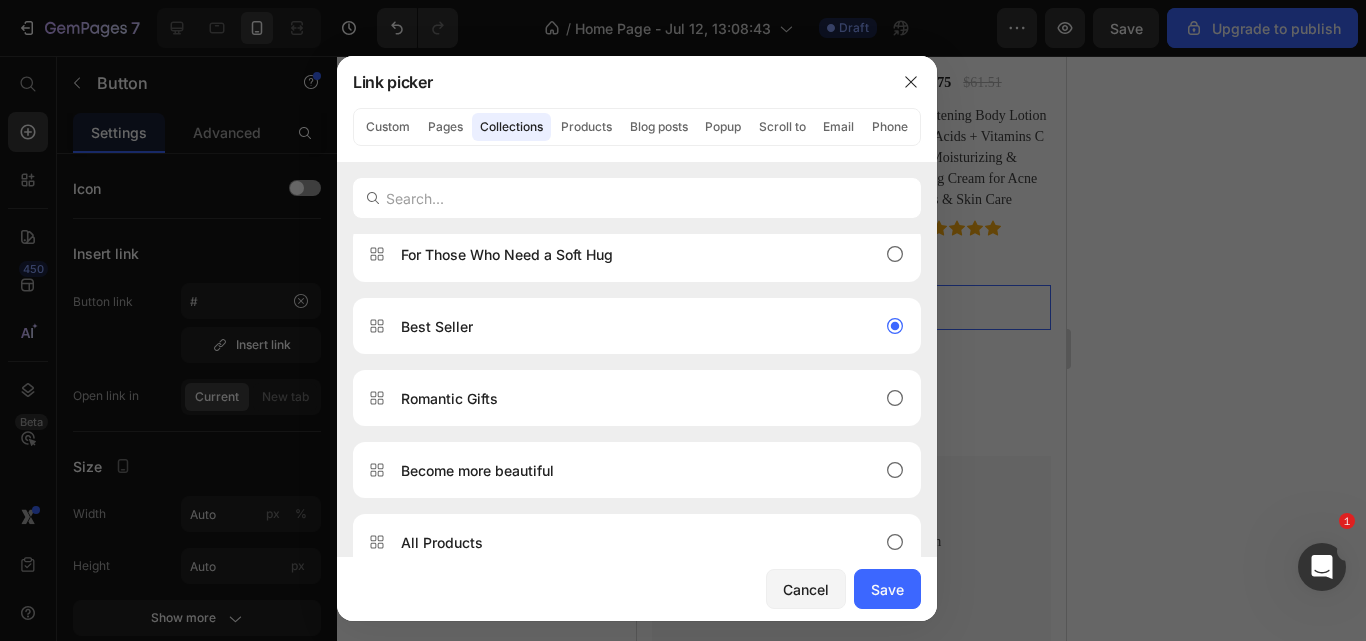 type on "/collections/best-seller" 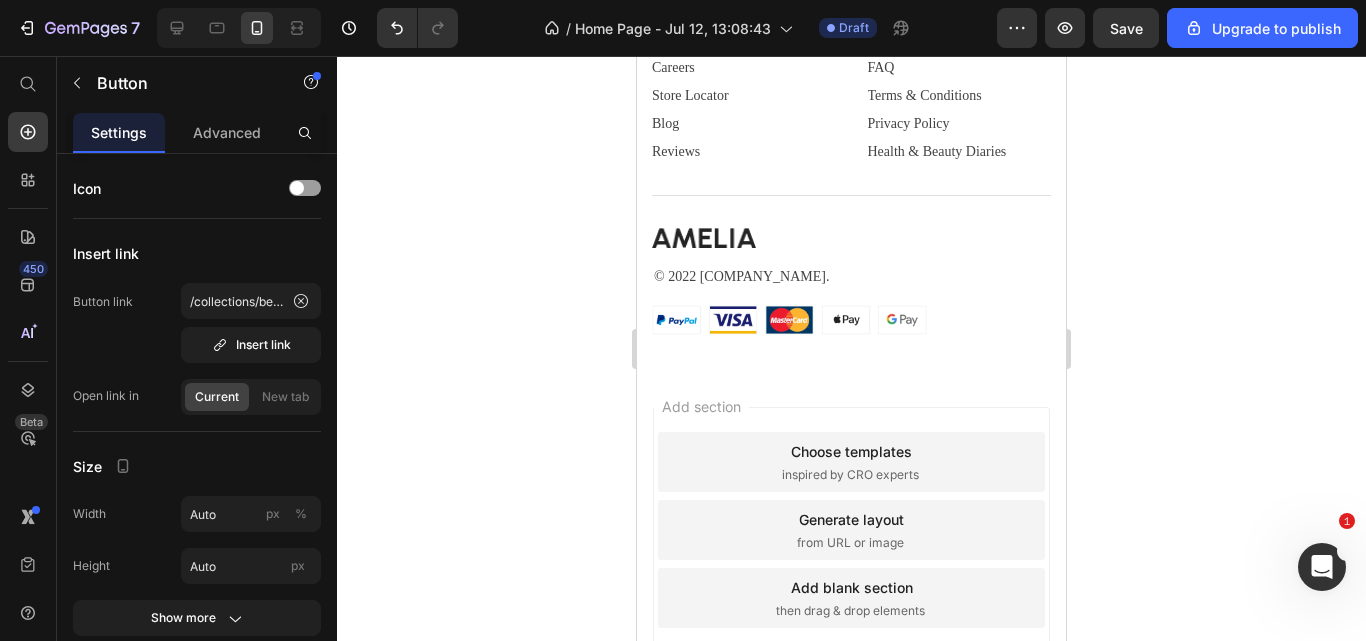 scroll, scrollTop: 6351, scrollLeft: 0, axis: vertical 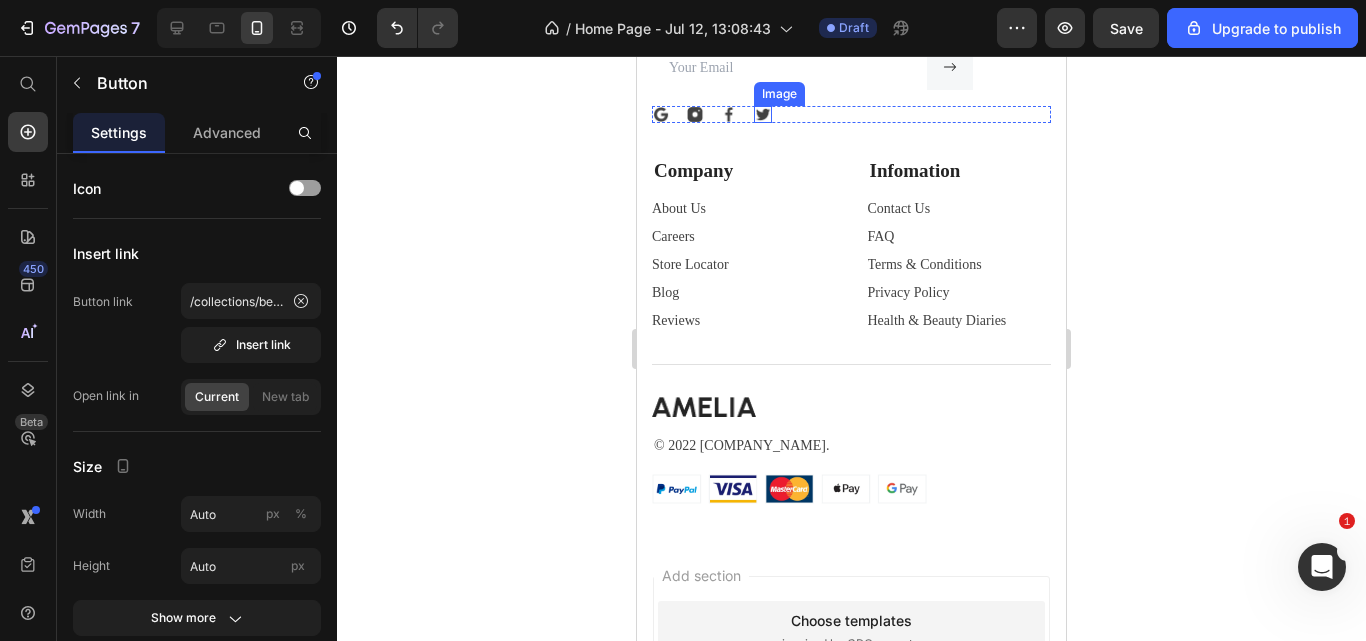 click at bounding box center [763, 114] 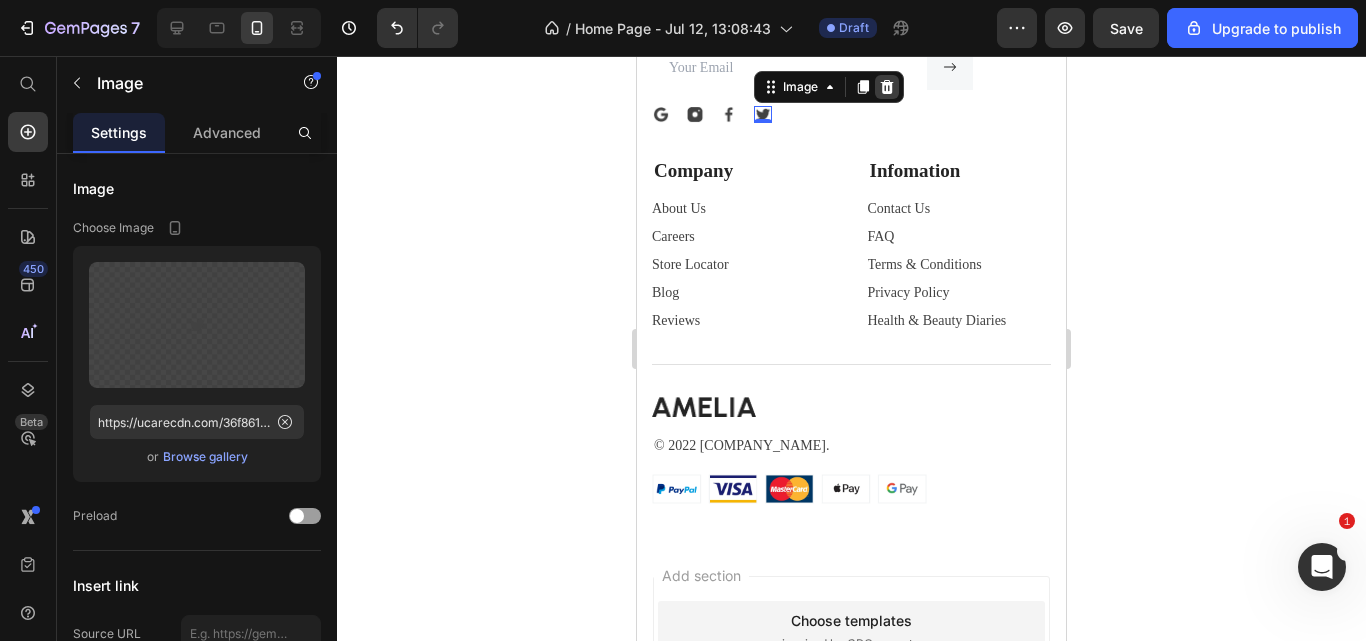 click 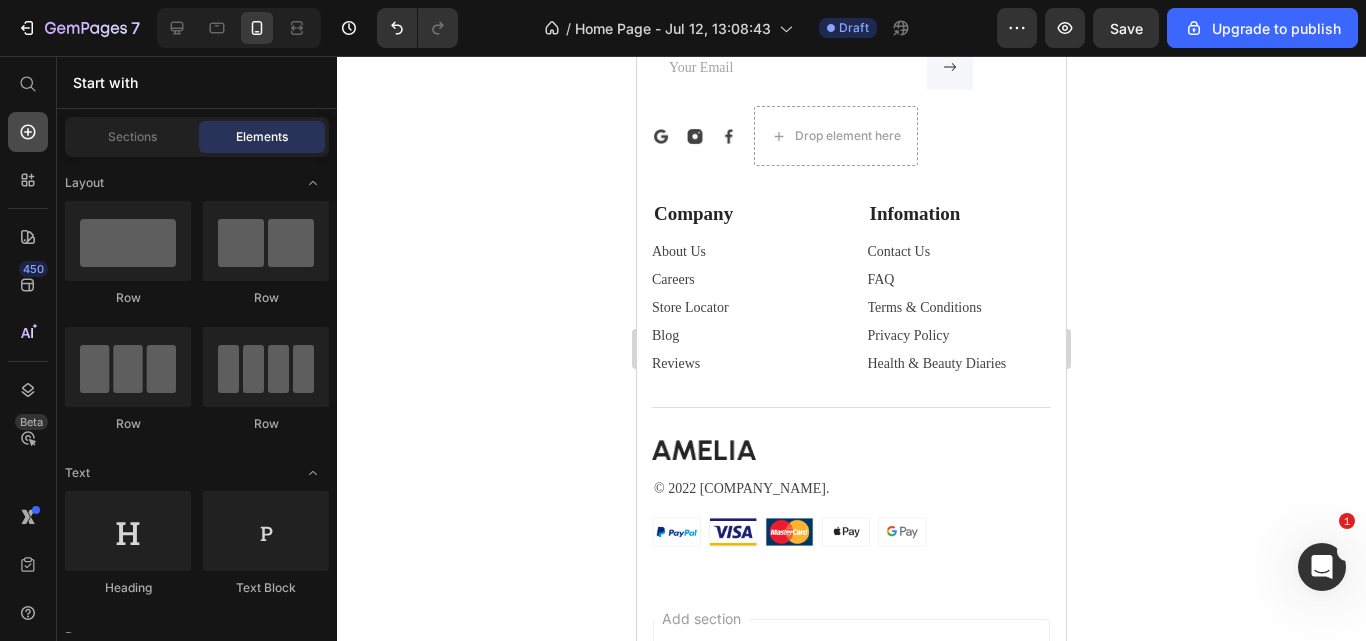 click 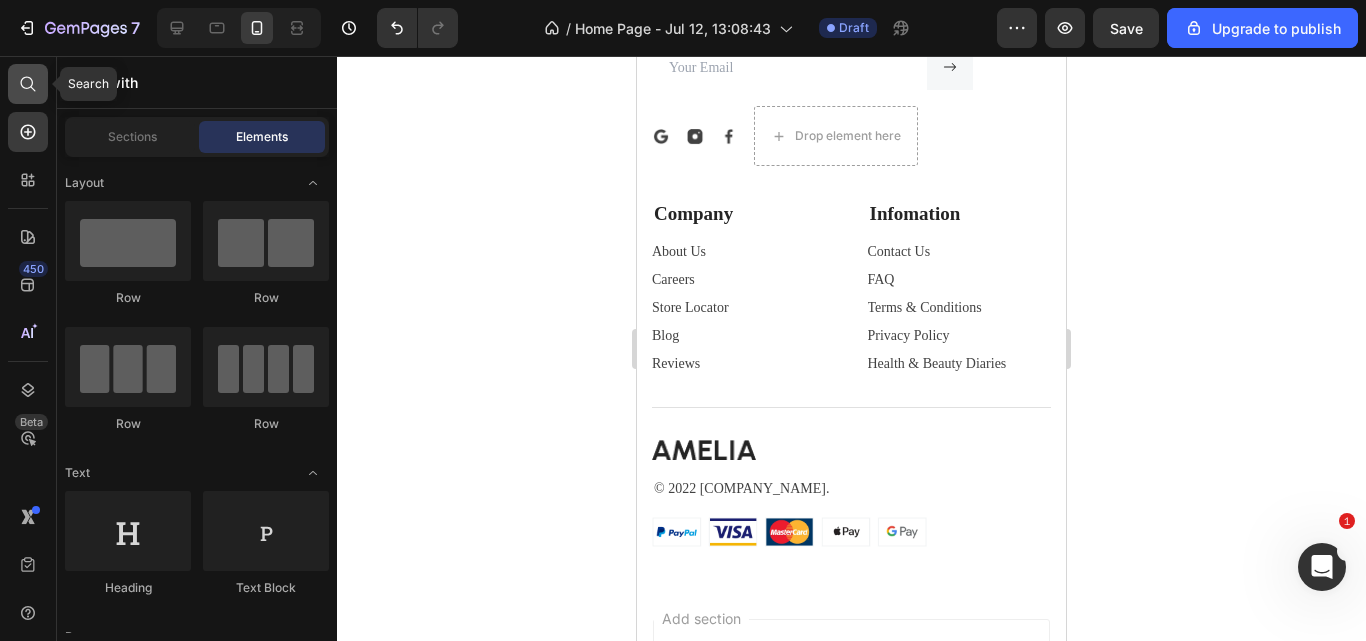 click 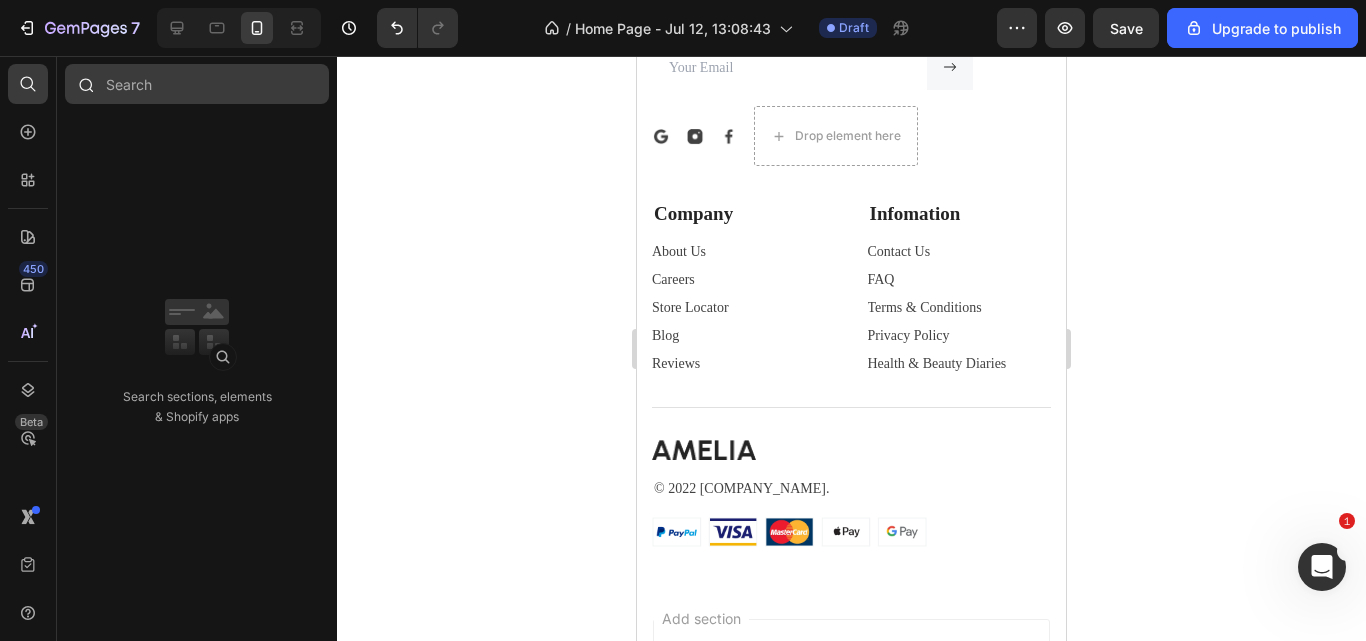 type on "ث" 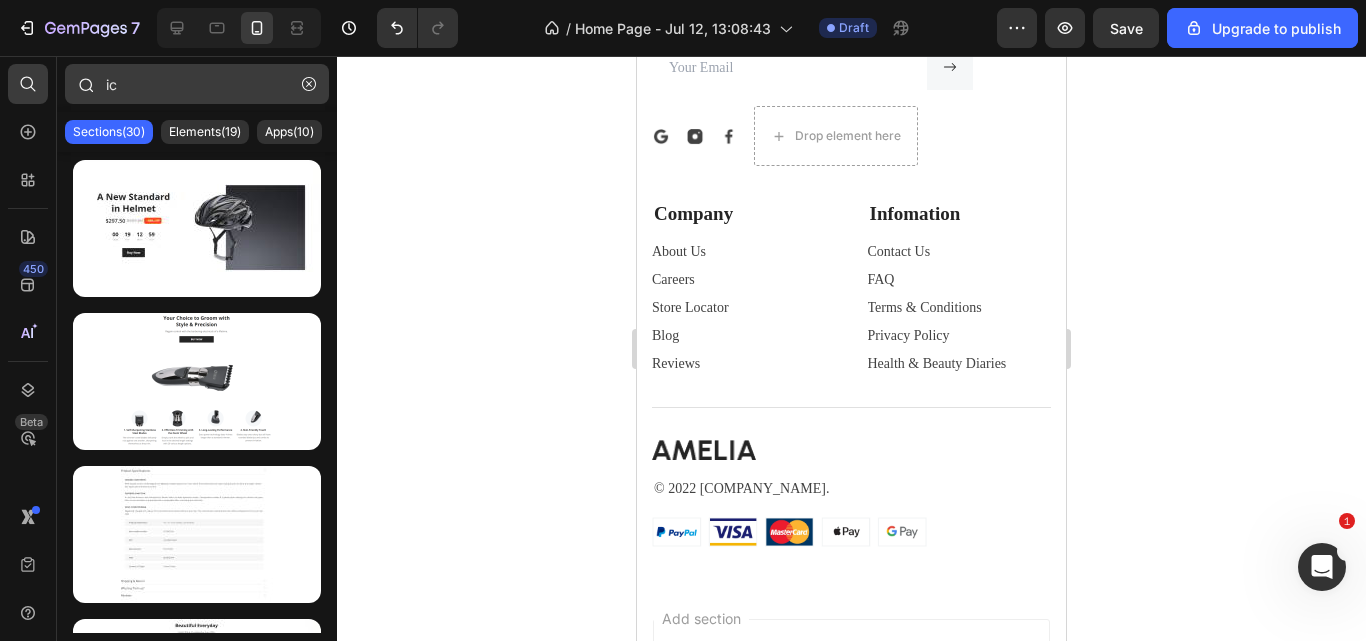 type on "i" 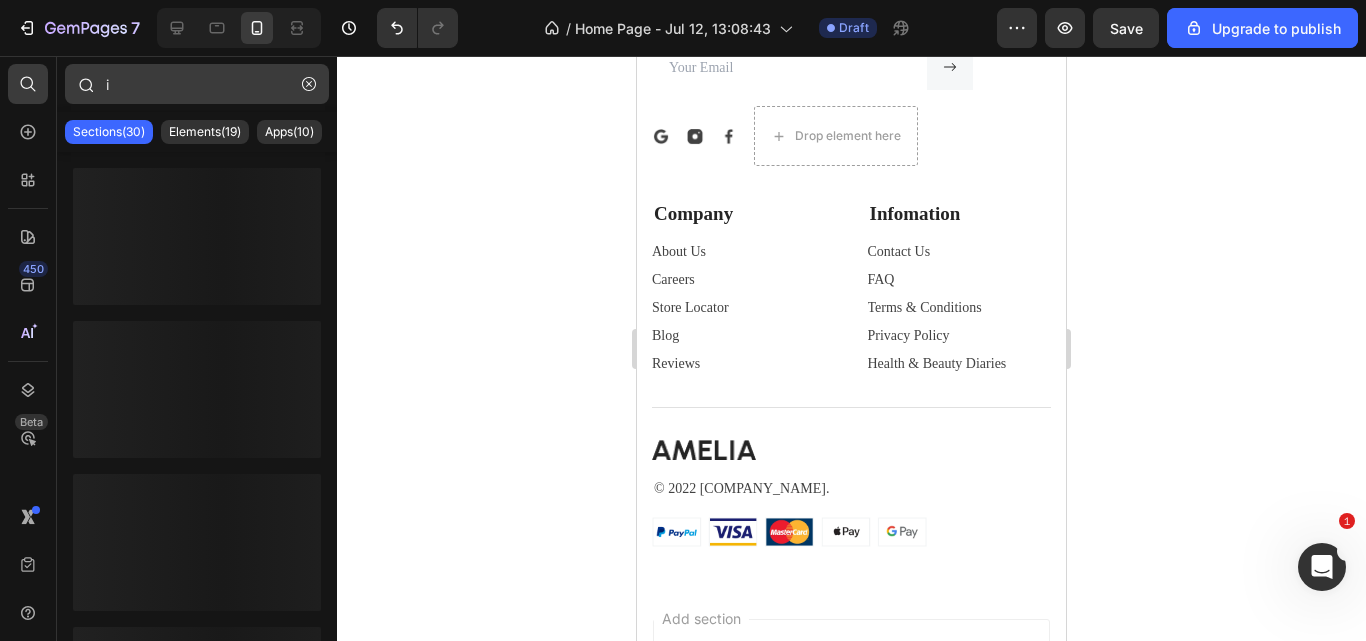 type 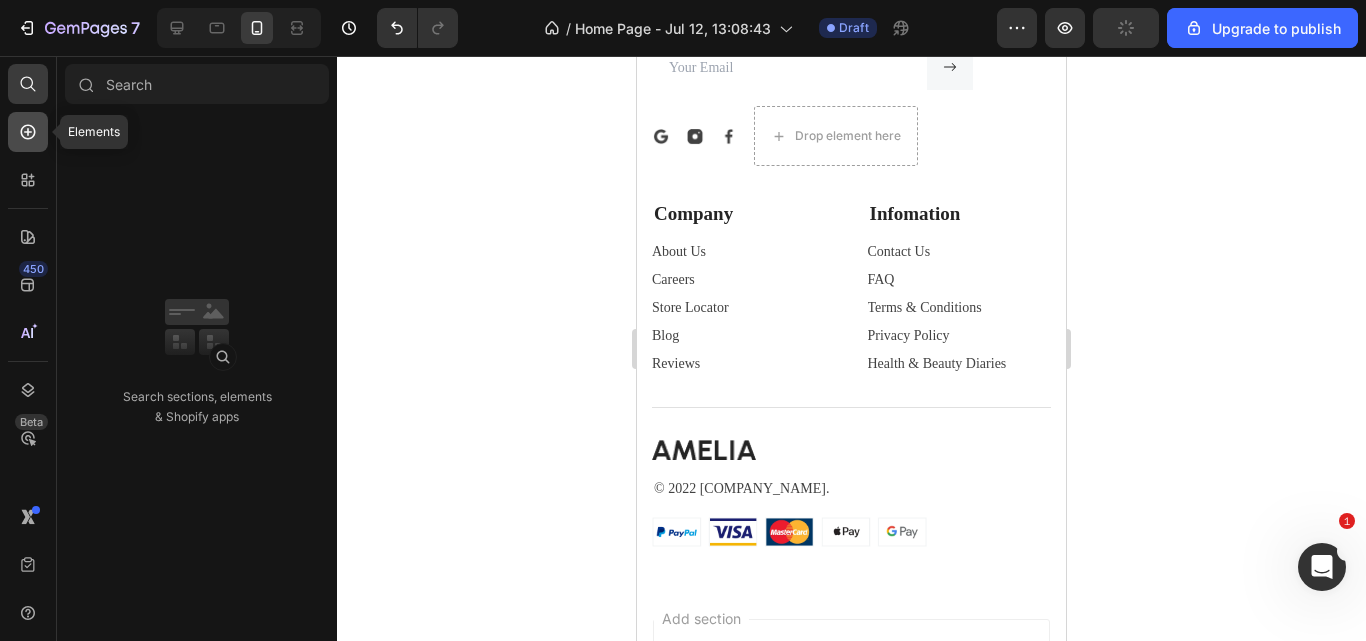 click 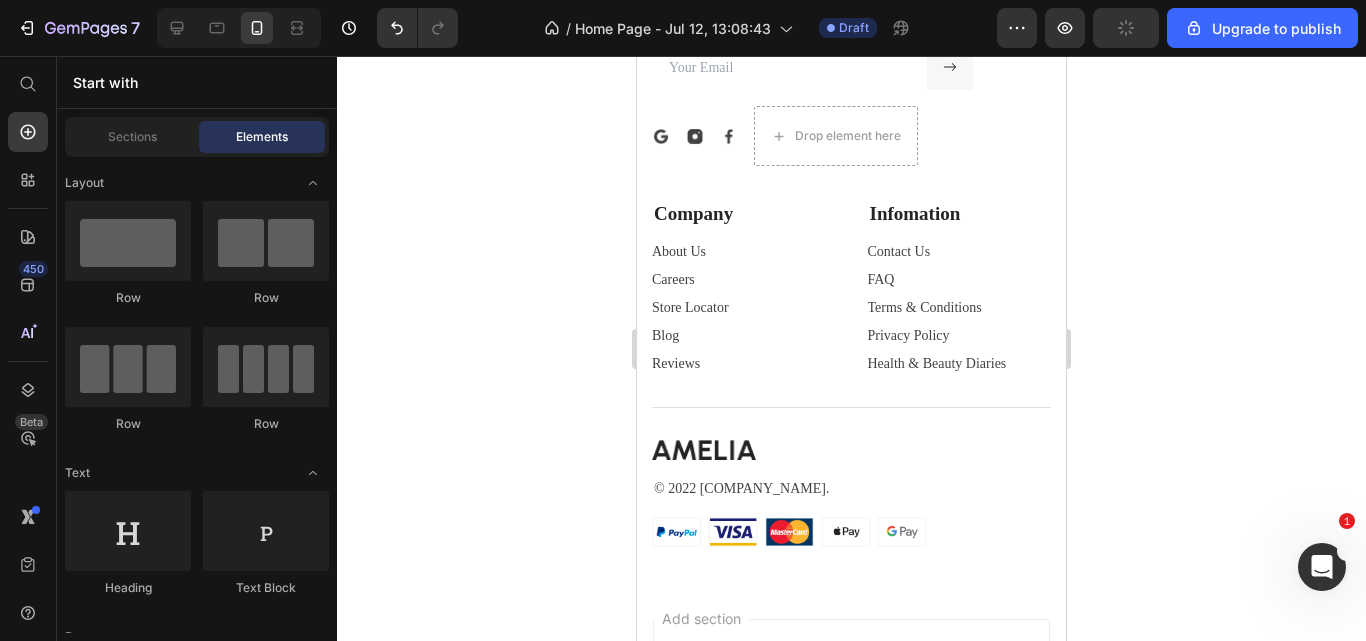 click on "Start with" at bounding box center (197, 82) 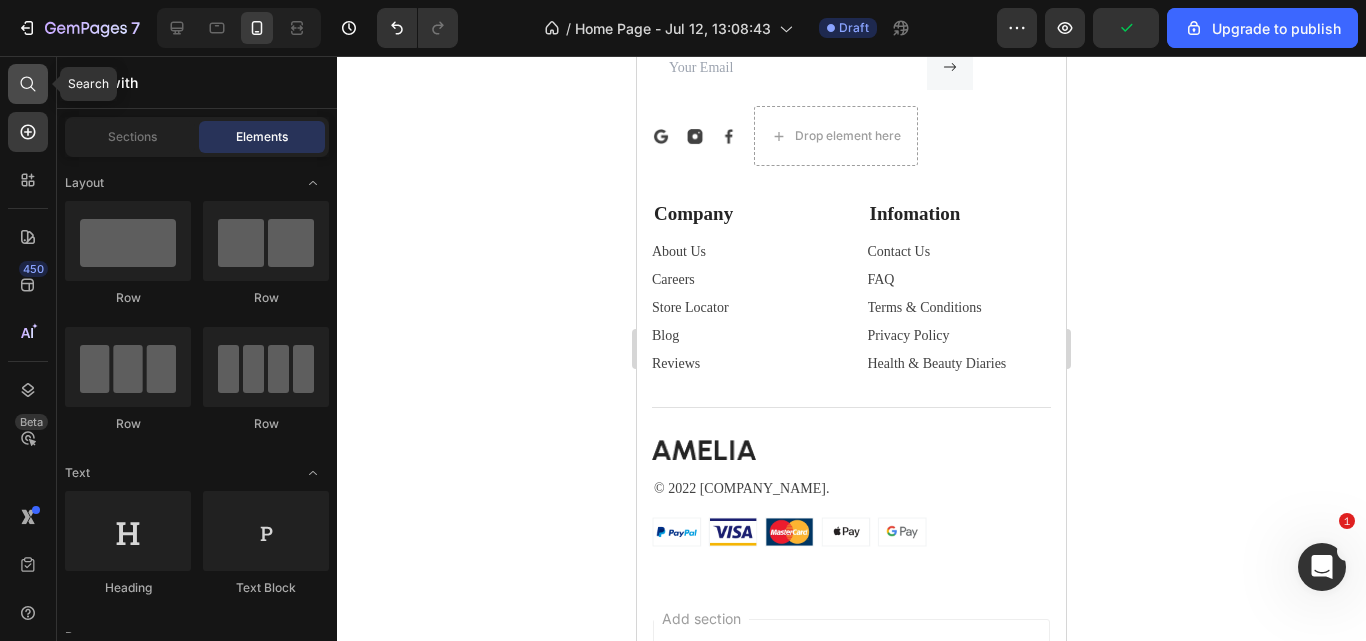 click 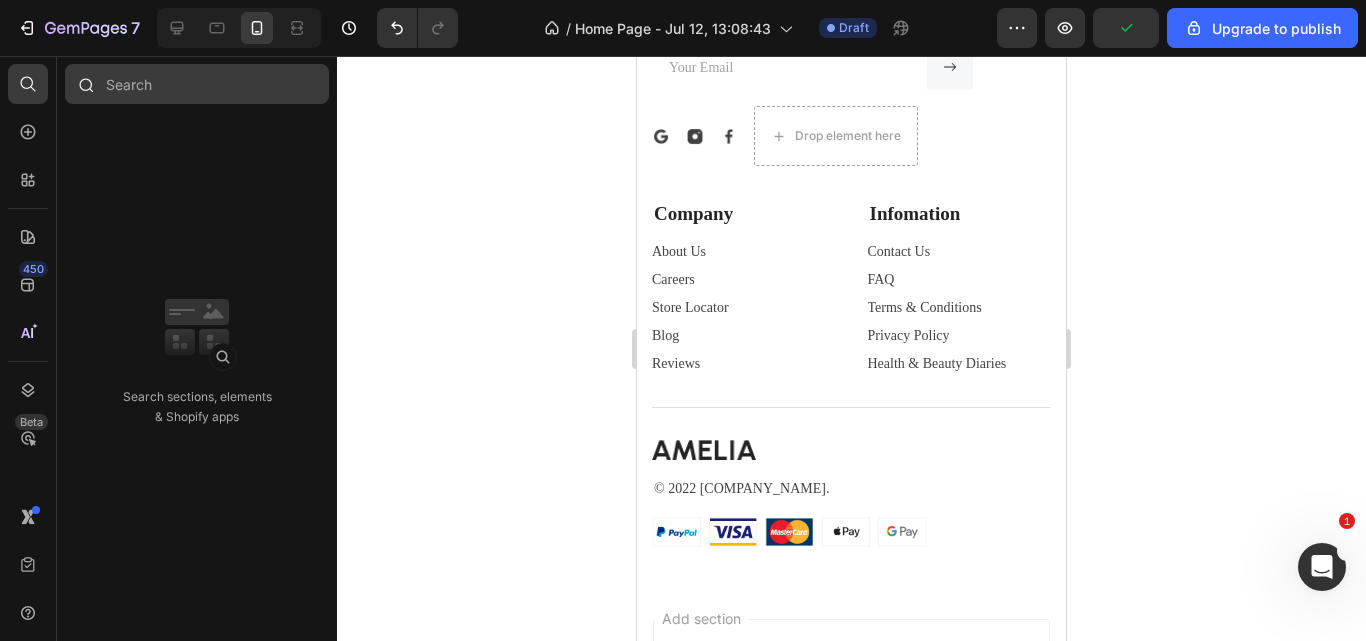 click at bounding box center (197, 84) 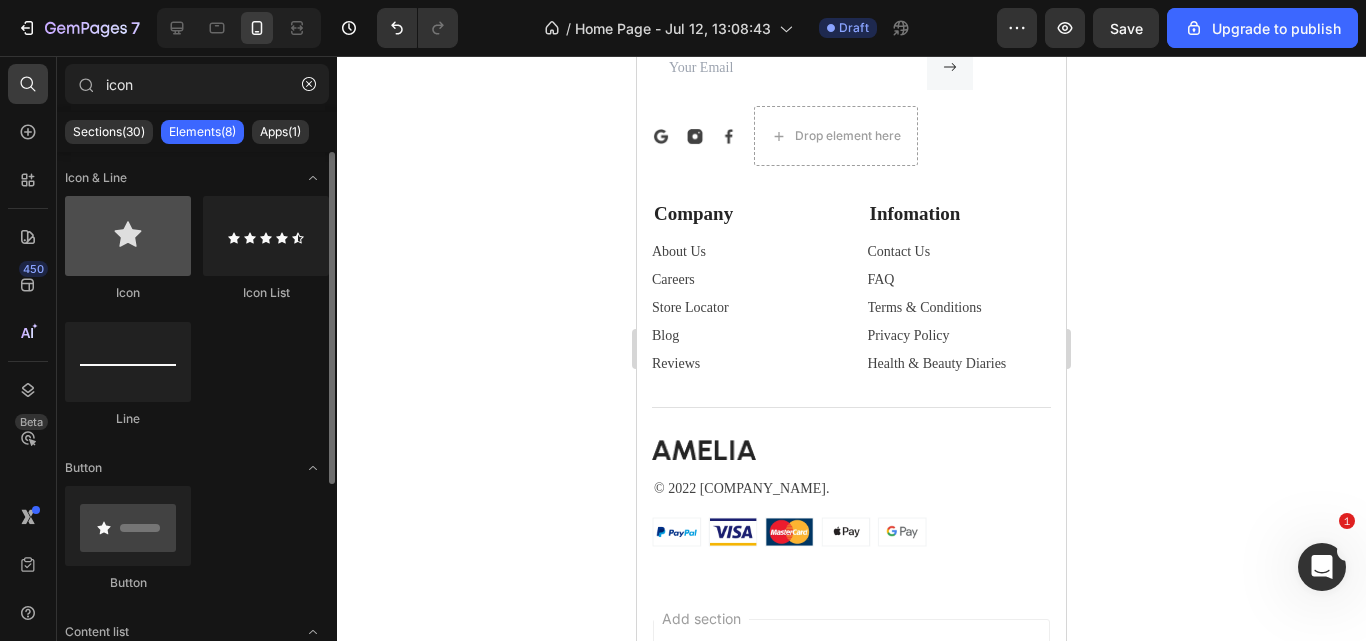 type on "icon" 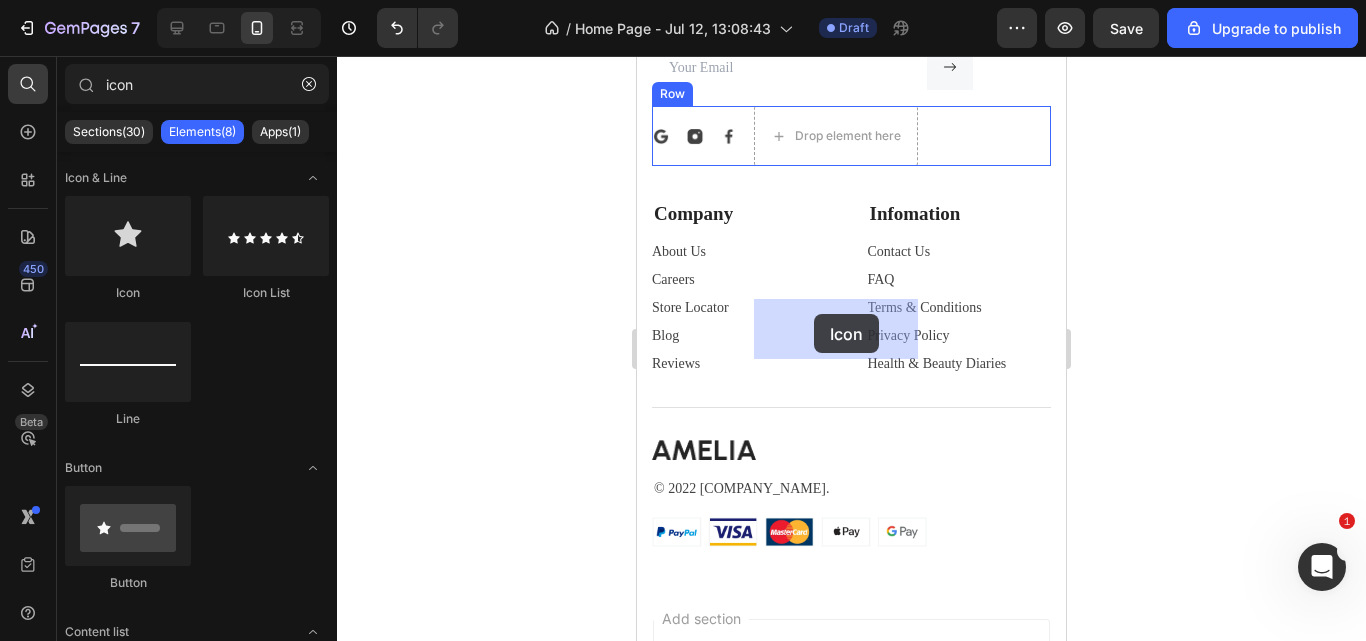 drag, startPoint x: 751, startPoint y: 301, endPoint x: 814, endPoint y: 314, distance: 64.327286 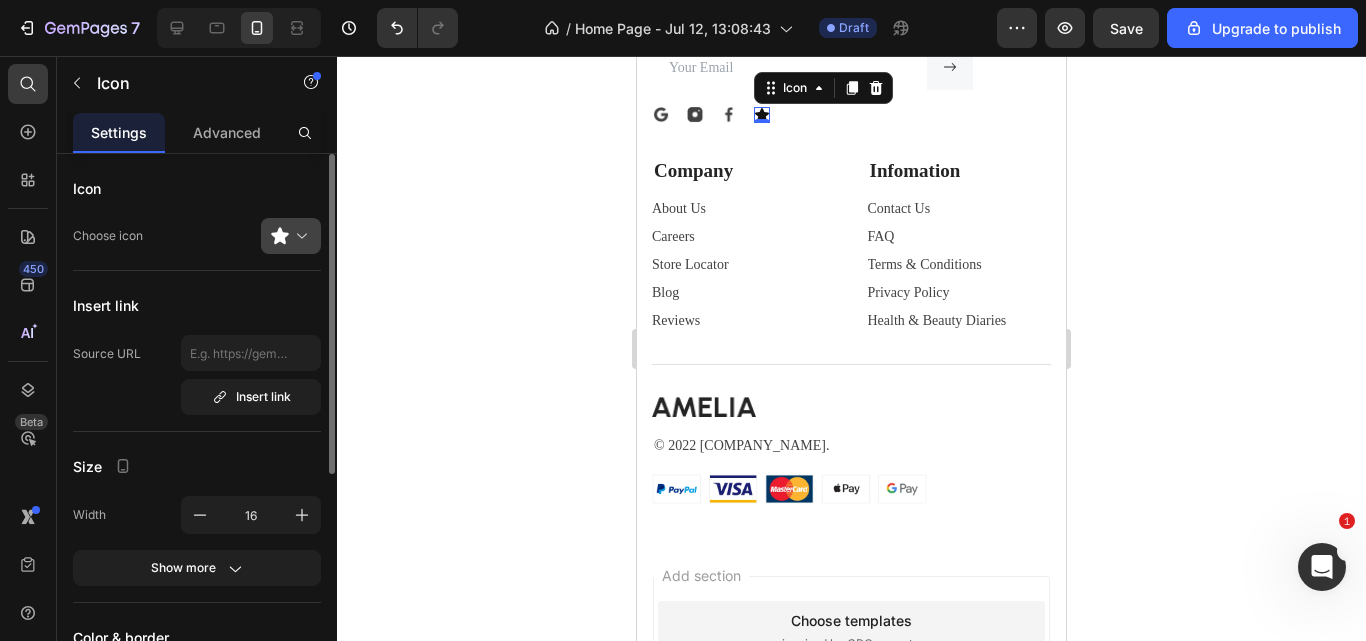 click at bounding box center [299, 236] 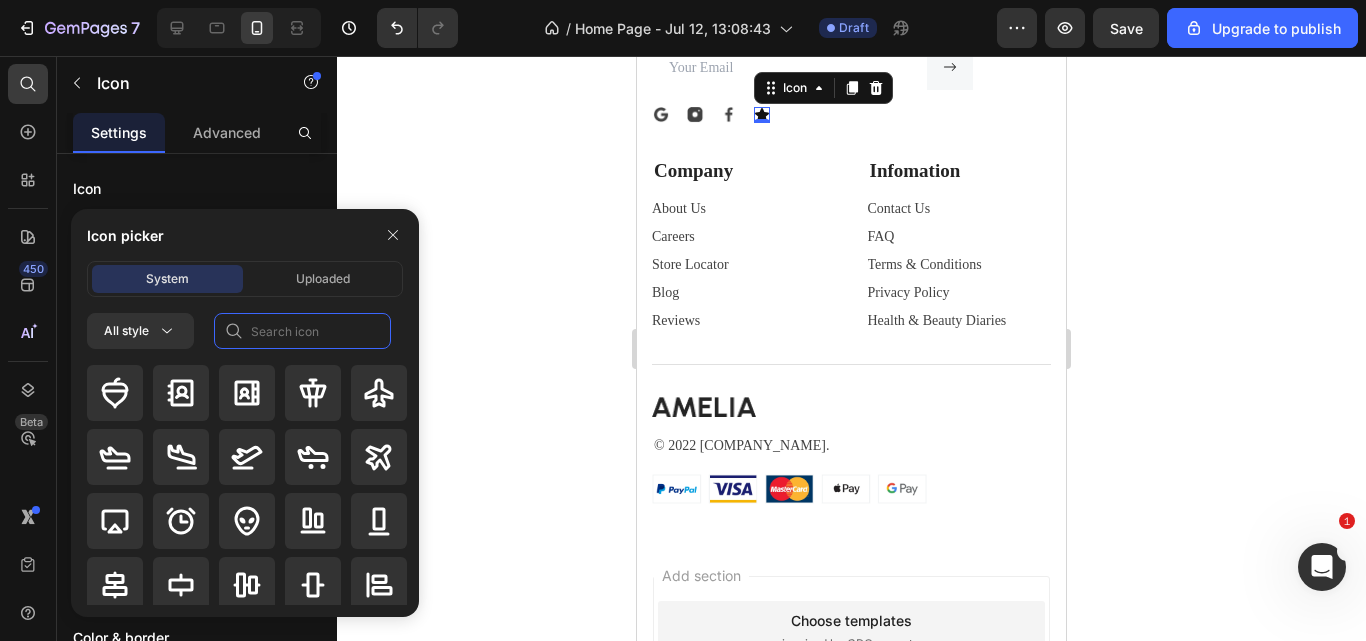 click 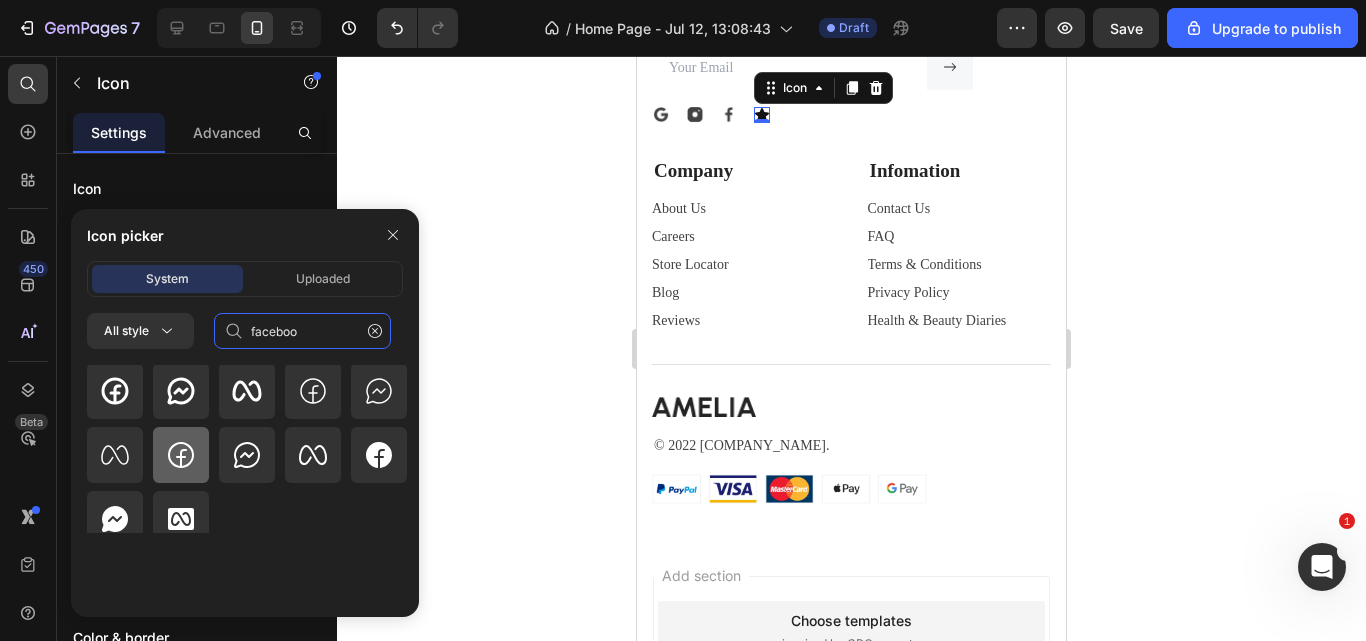 scroll, scrollTop: 0, scrollLeft: 0, axis: both 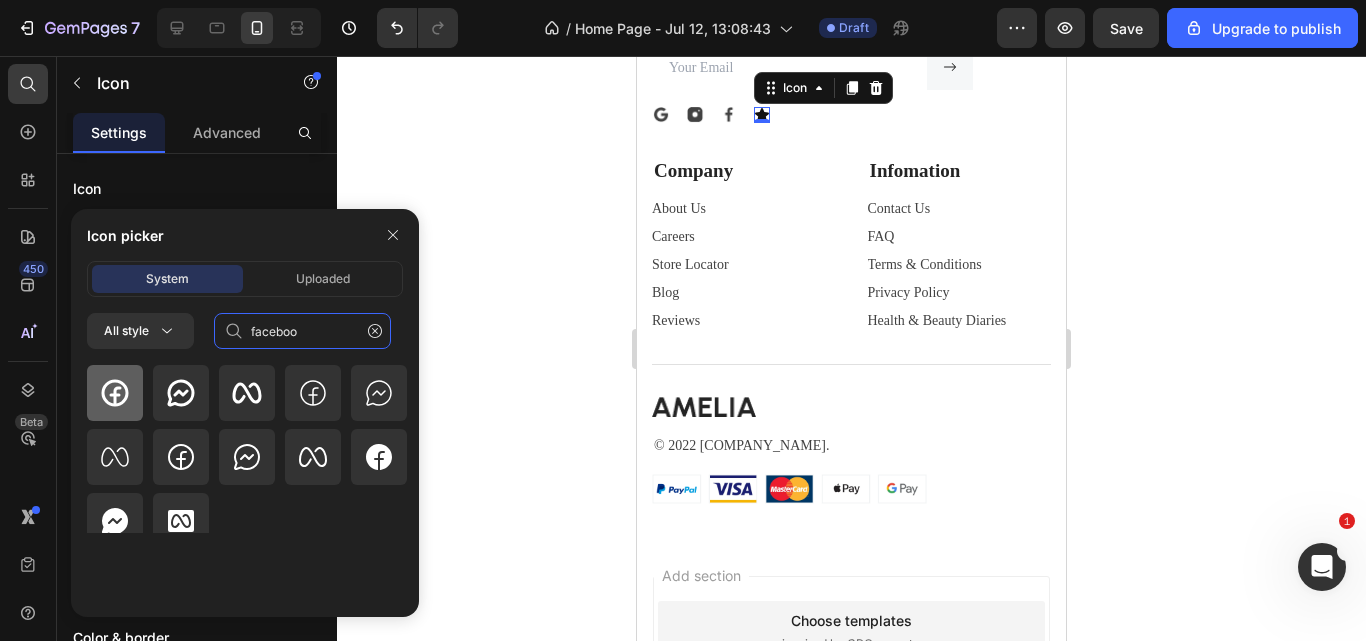 type on "faceboo" 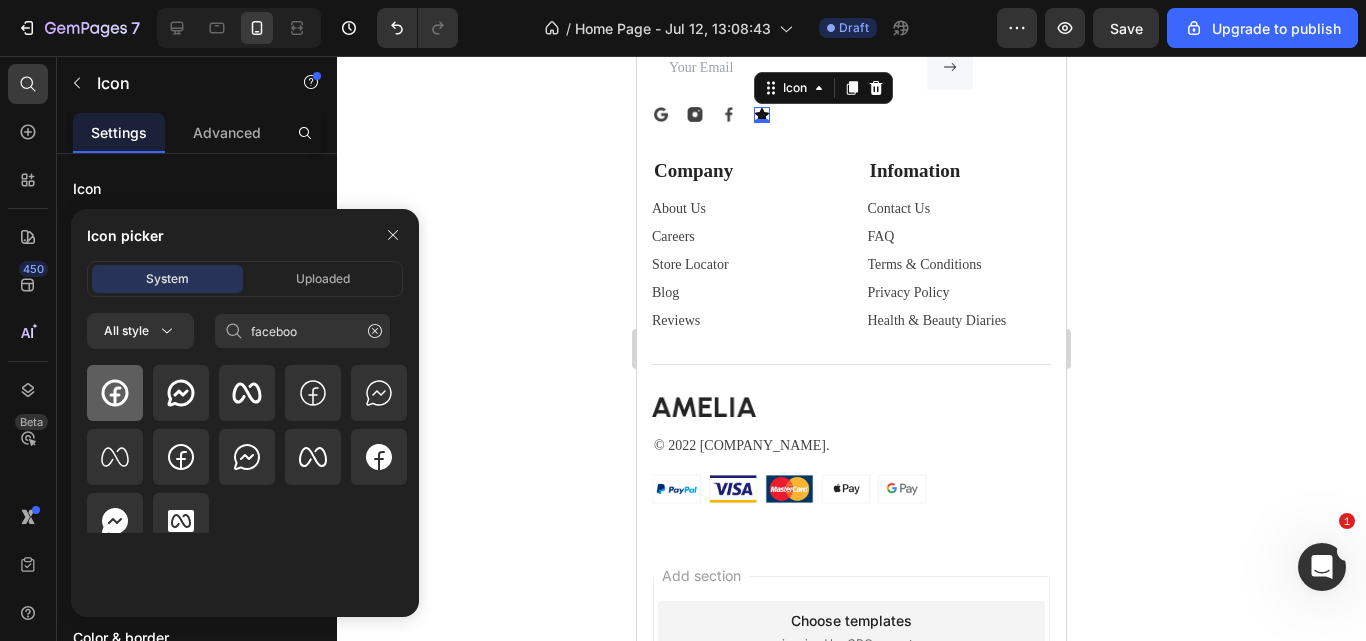click 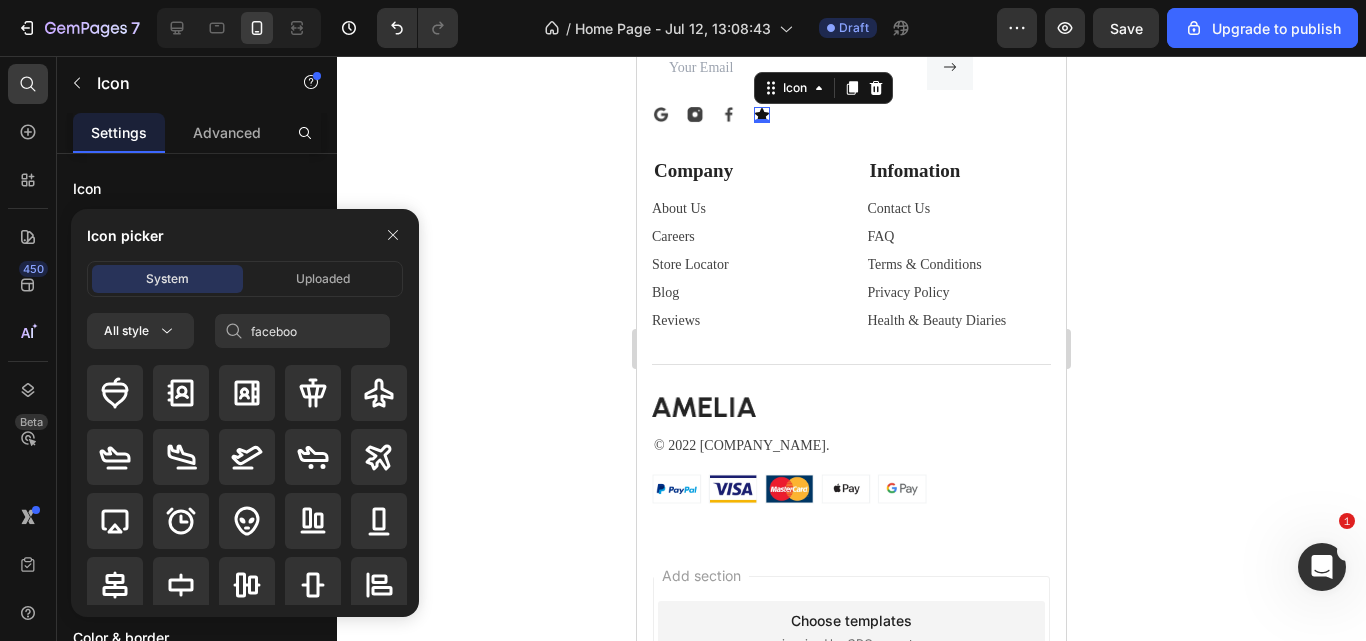 type 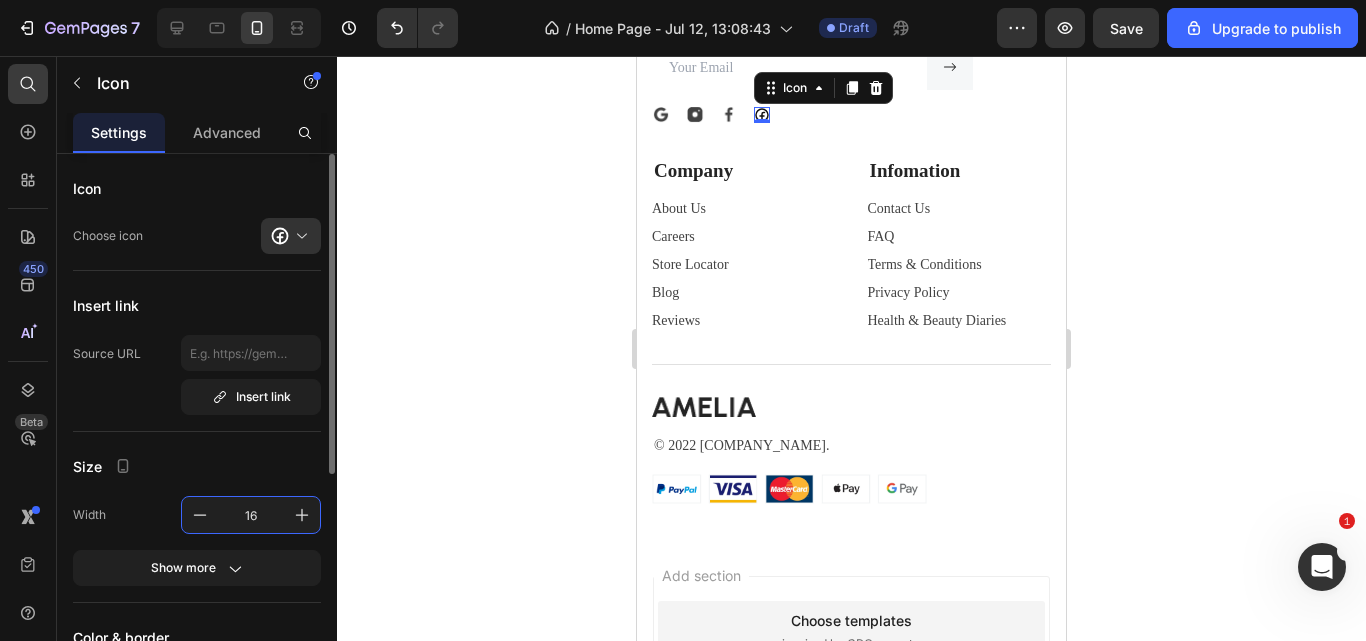 click on "16" at bounding box center (251, 515) 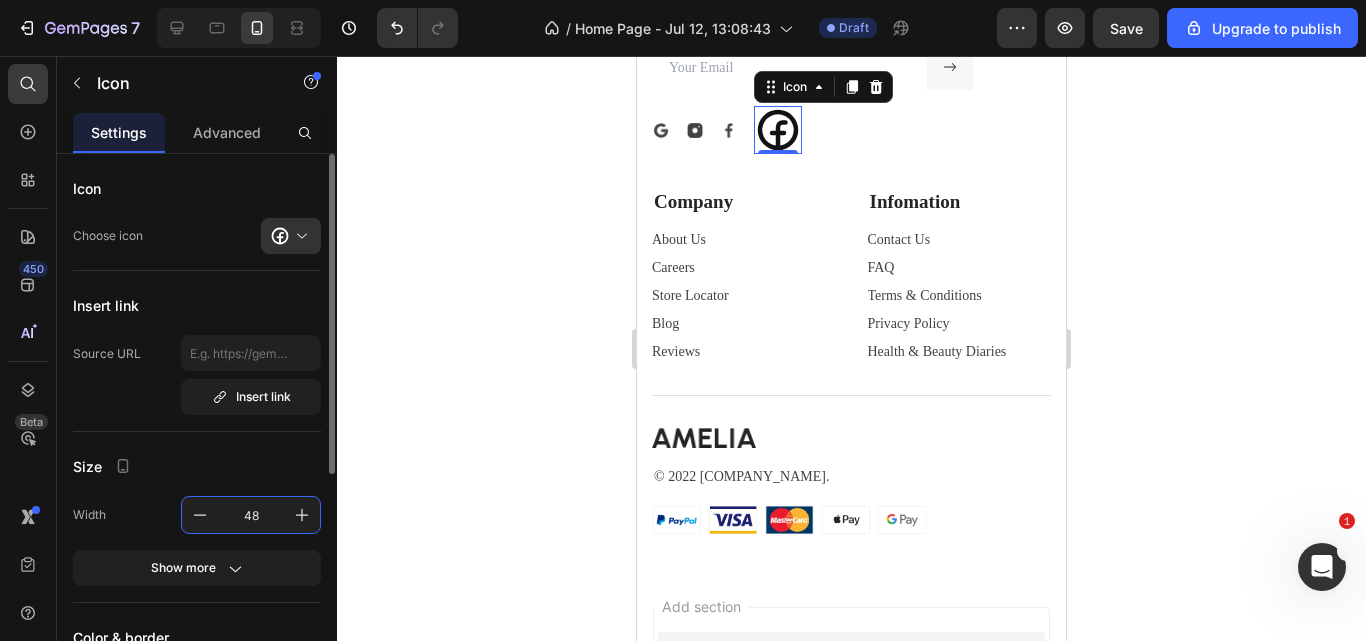 type on "4" 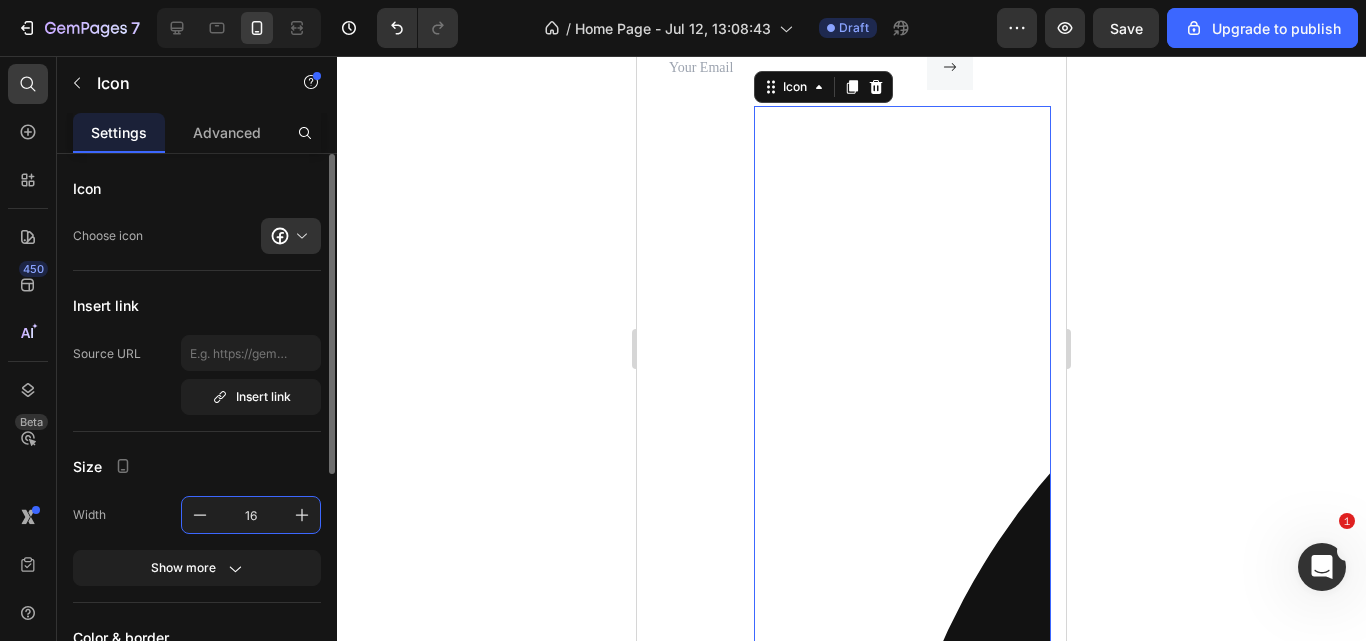 type on "1" 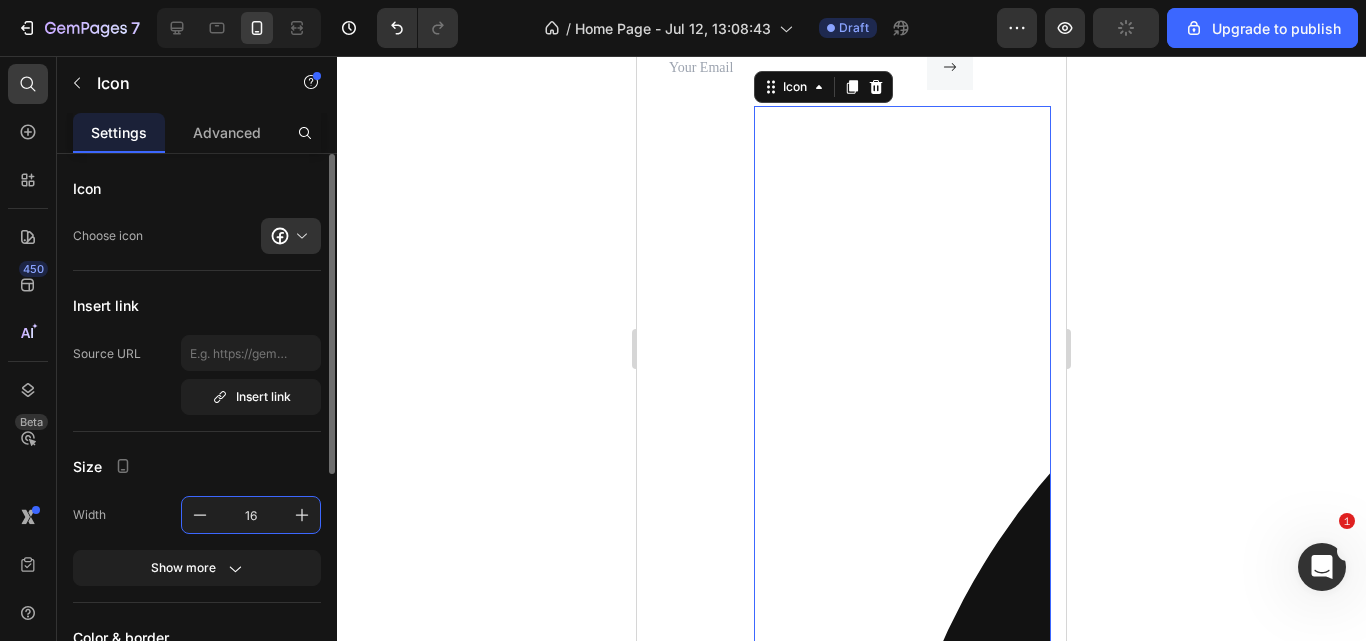 type on "1" 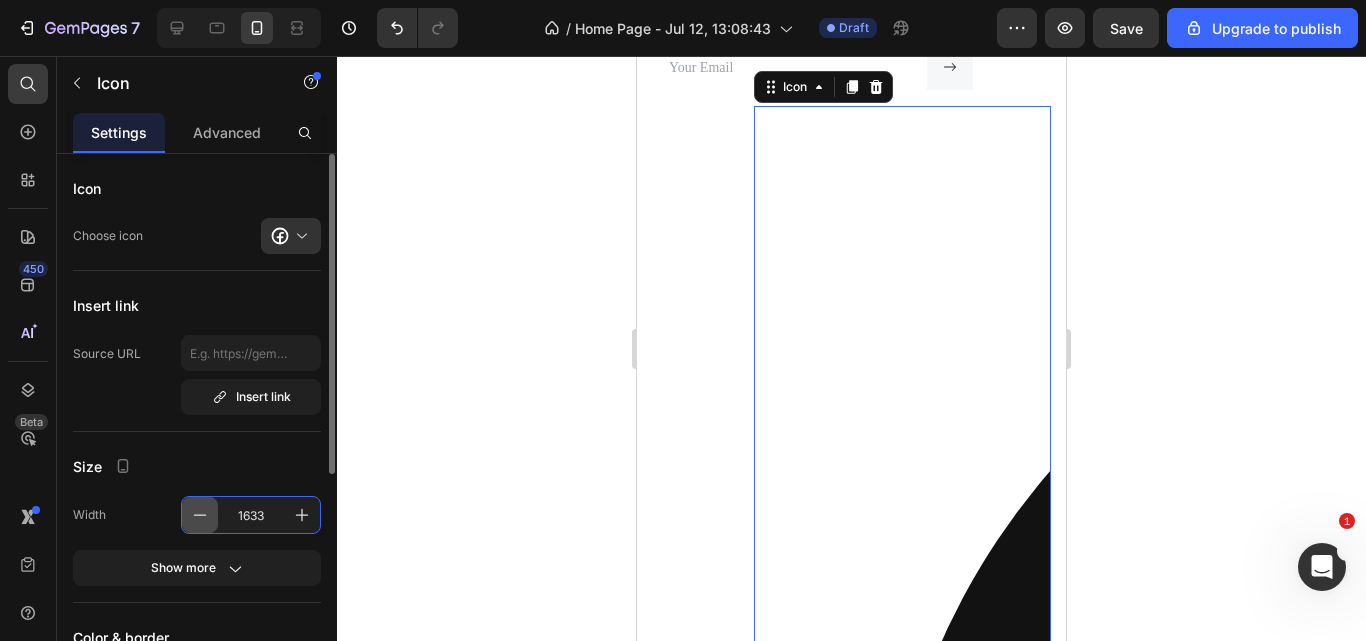 drag, startPoint x: 263, startPoint y: 511, endPoint x: 211, endPoint y: 512, distance: 52.009613 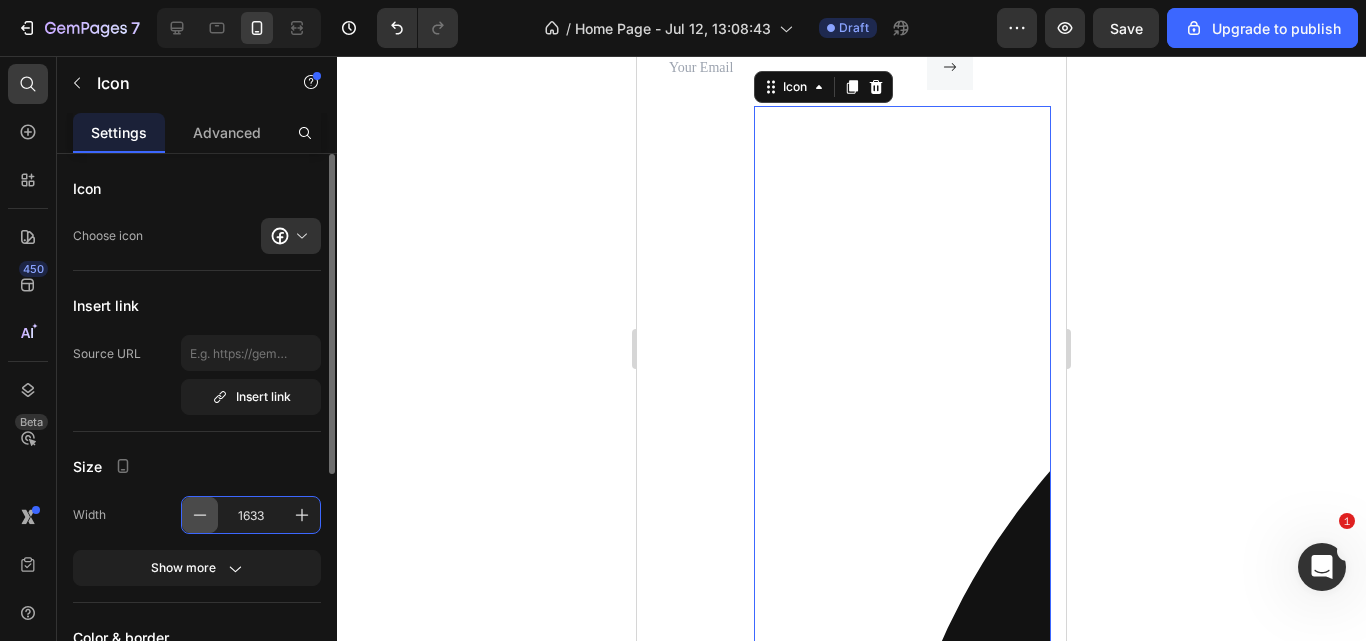 click on "1633" at bounding box center [251, 515] 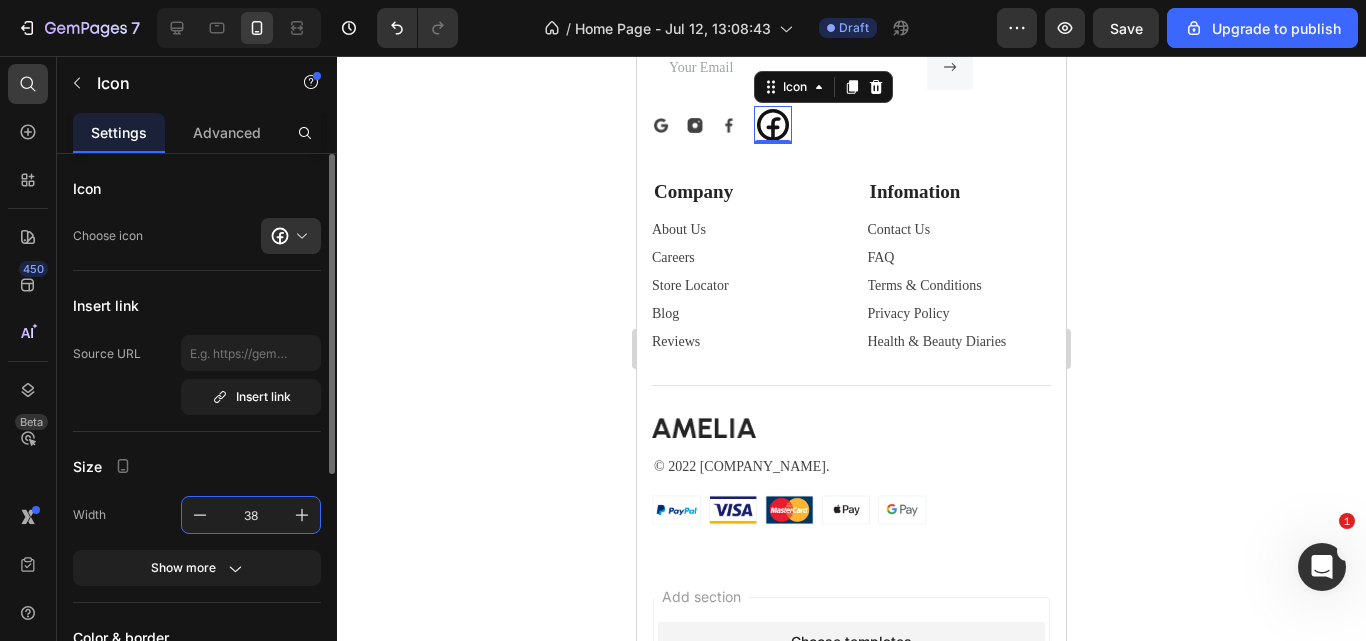 drag, startPoint x: 265, startPoint y: 515, endPoint x: 244, endPoint y: 514, distance: 21.023796 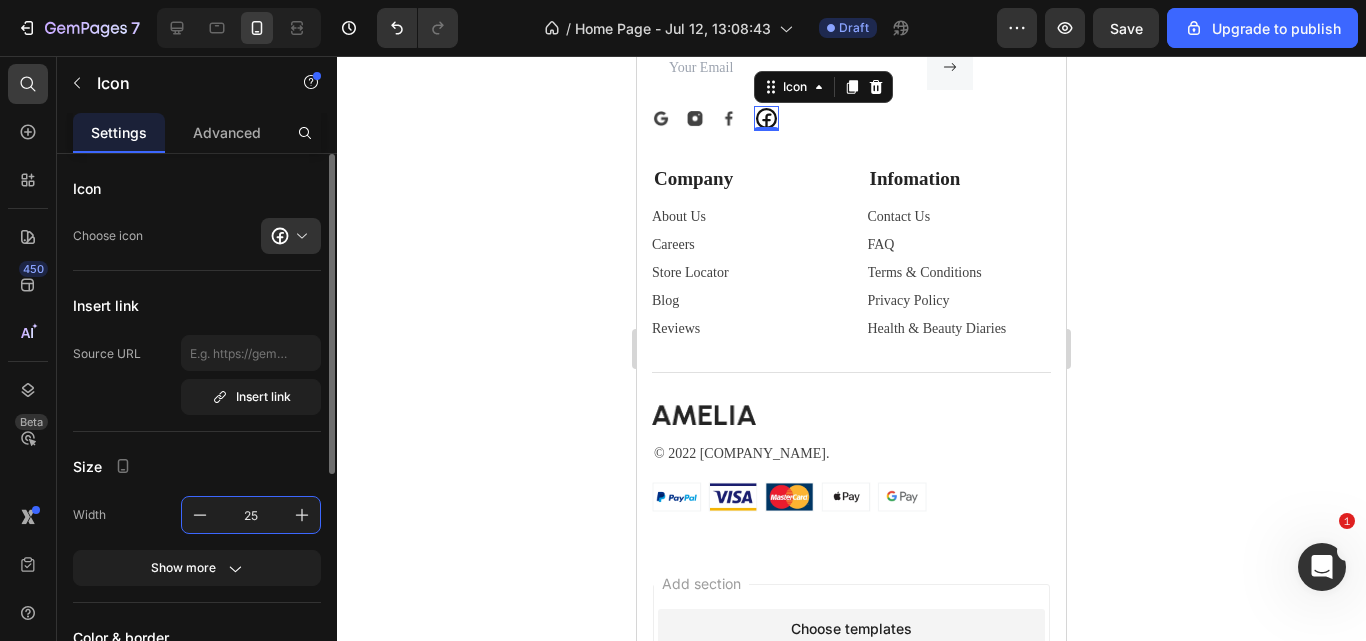 type on "2" 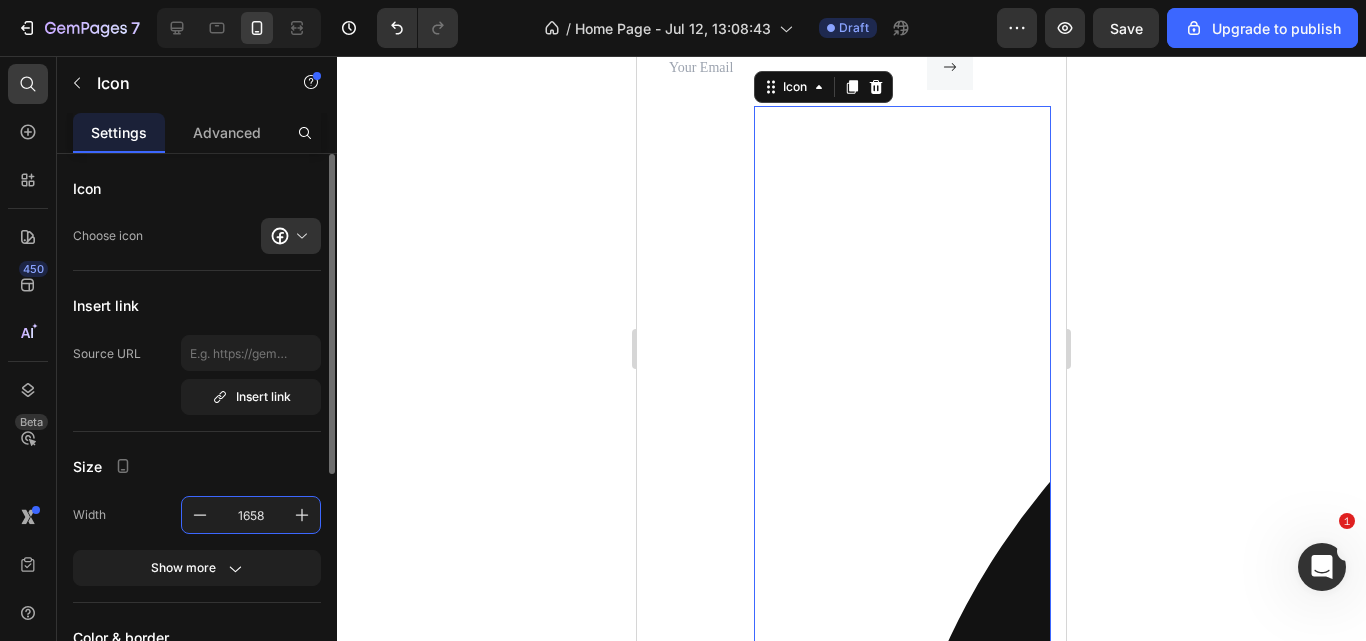 drag, startPoint x: 258, startPoint y: 517, endPoint x: 237, endPoint y: 516, distance: 21.023796 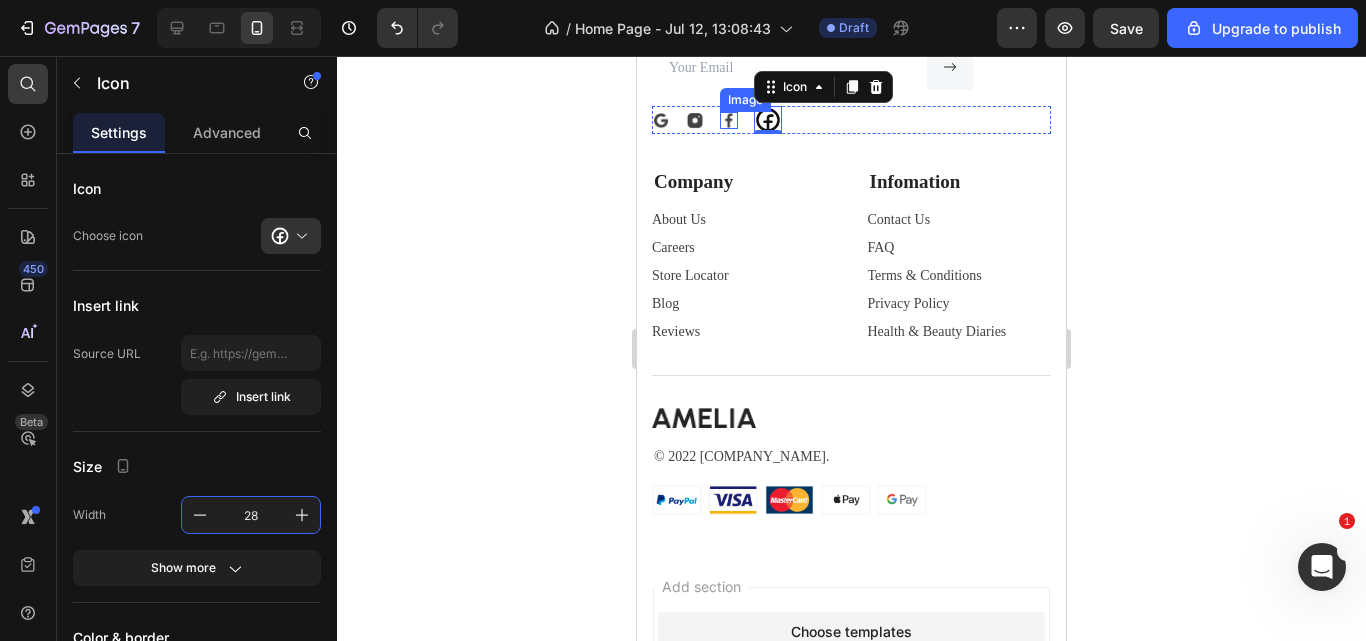 click at bounding box center [729, 120] 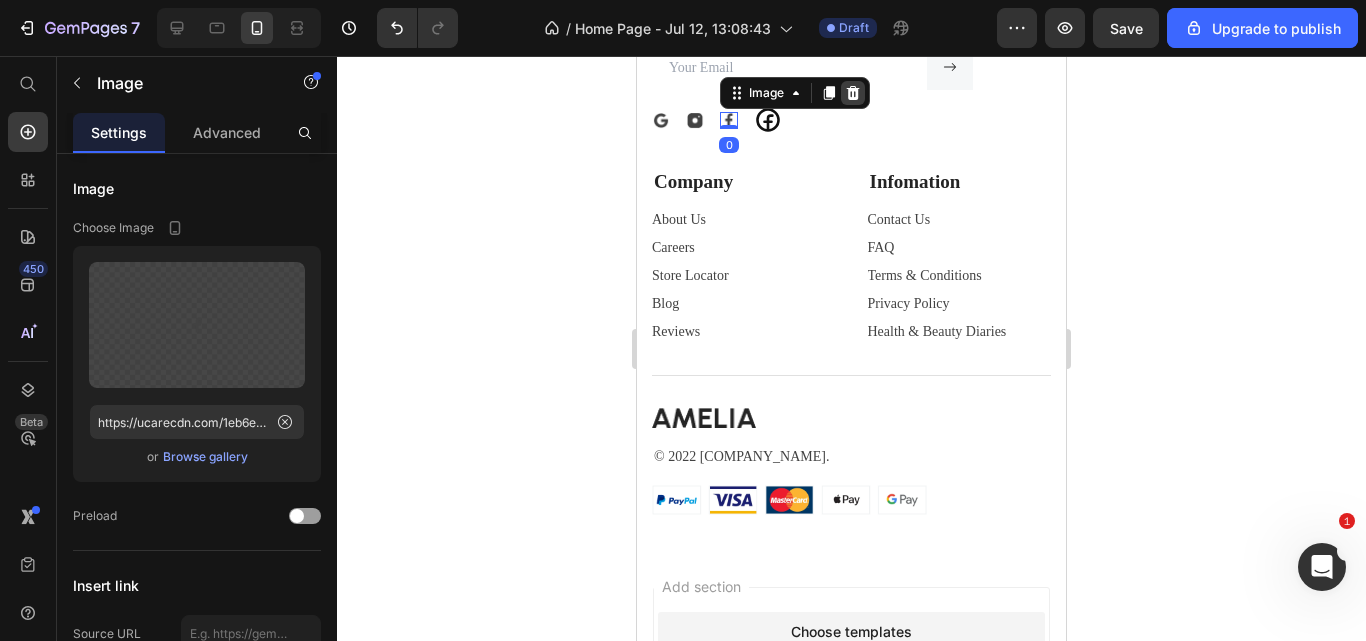 click 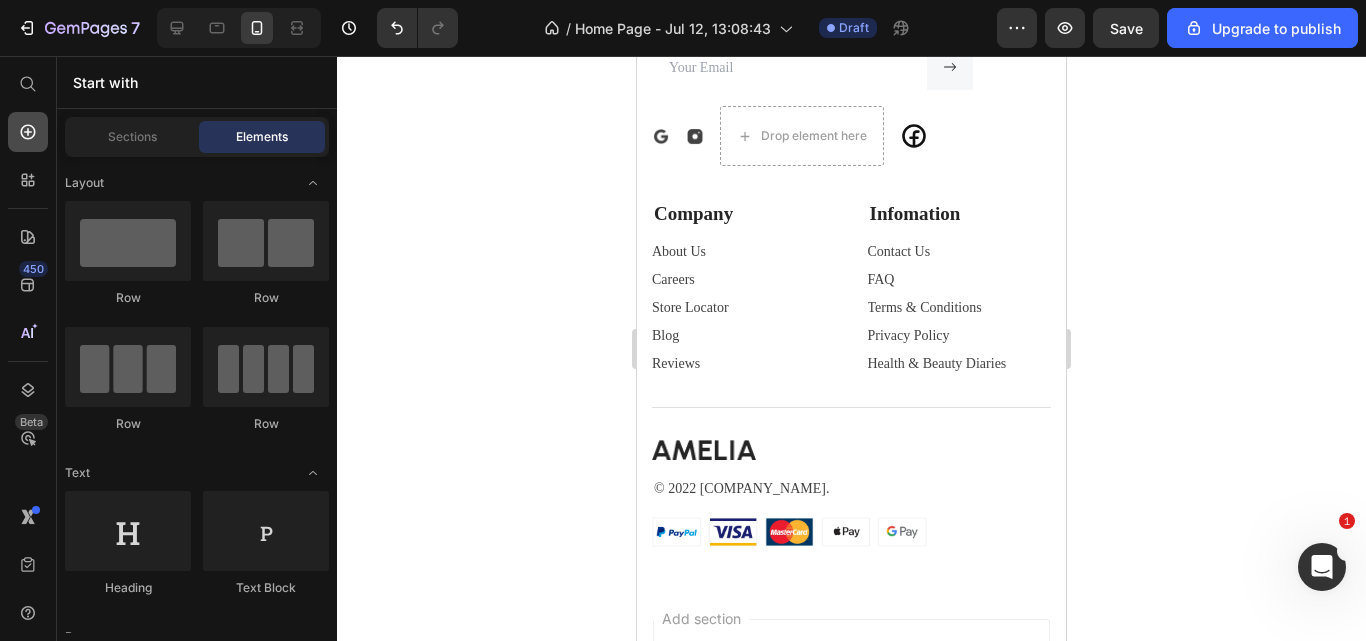 click 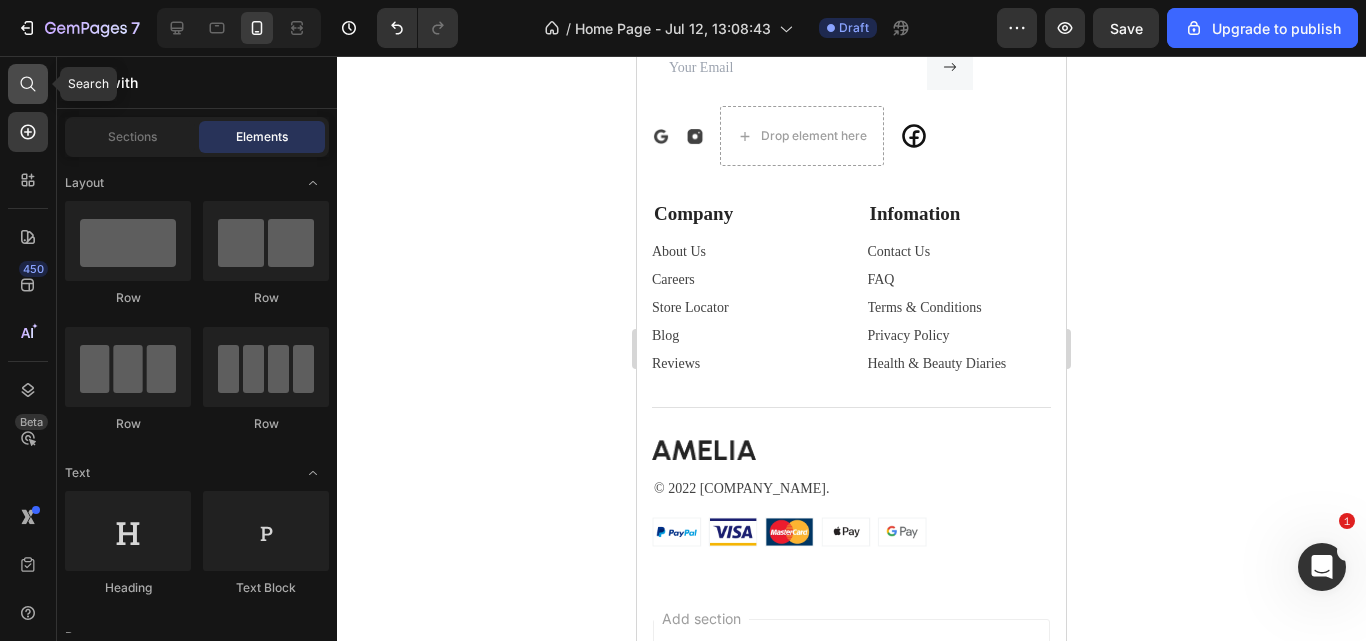 click 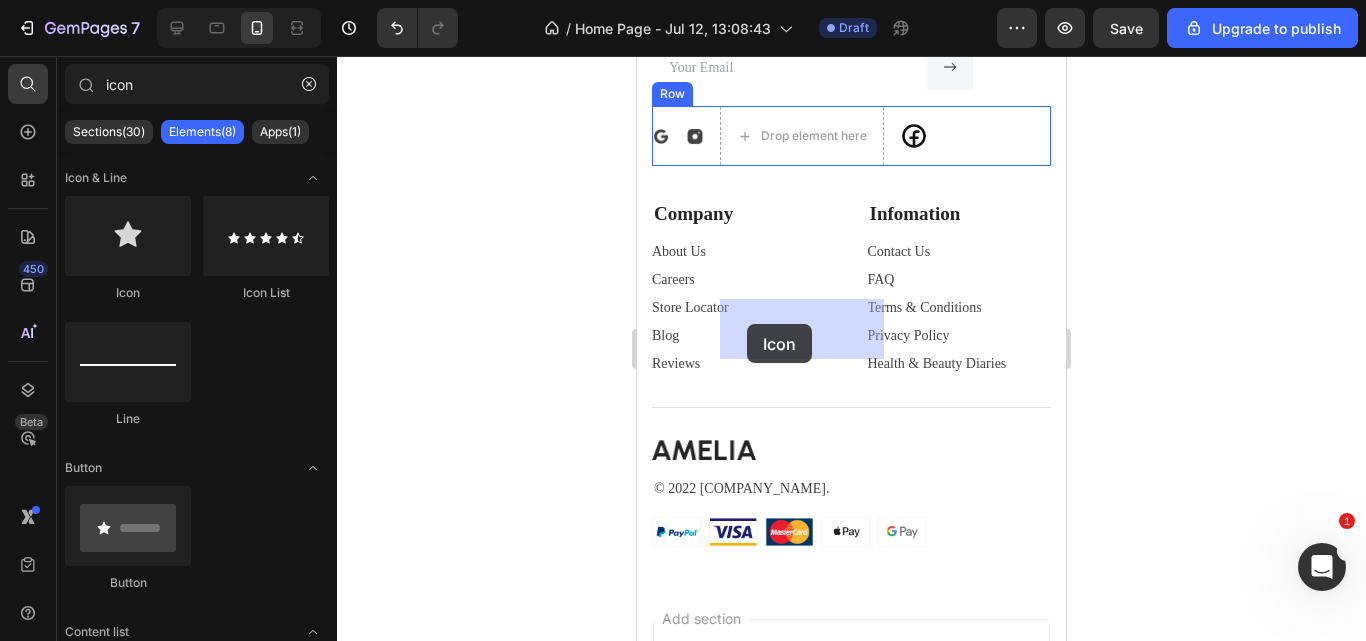 drag, startPoint x: 763, startPoint y: 280, endPoint x: 747, endPoint y: 324, distance: 46.818798 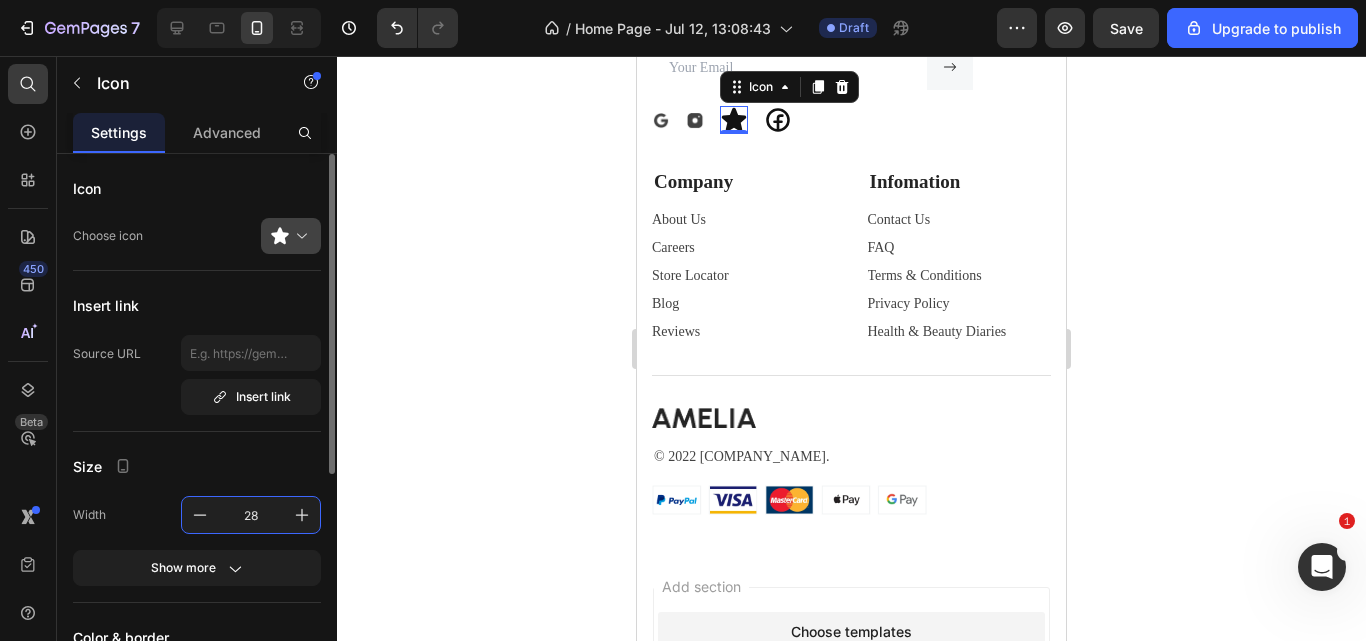 type on "28" 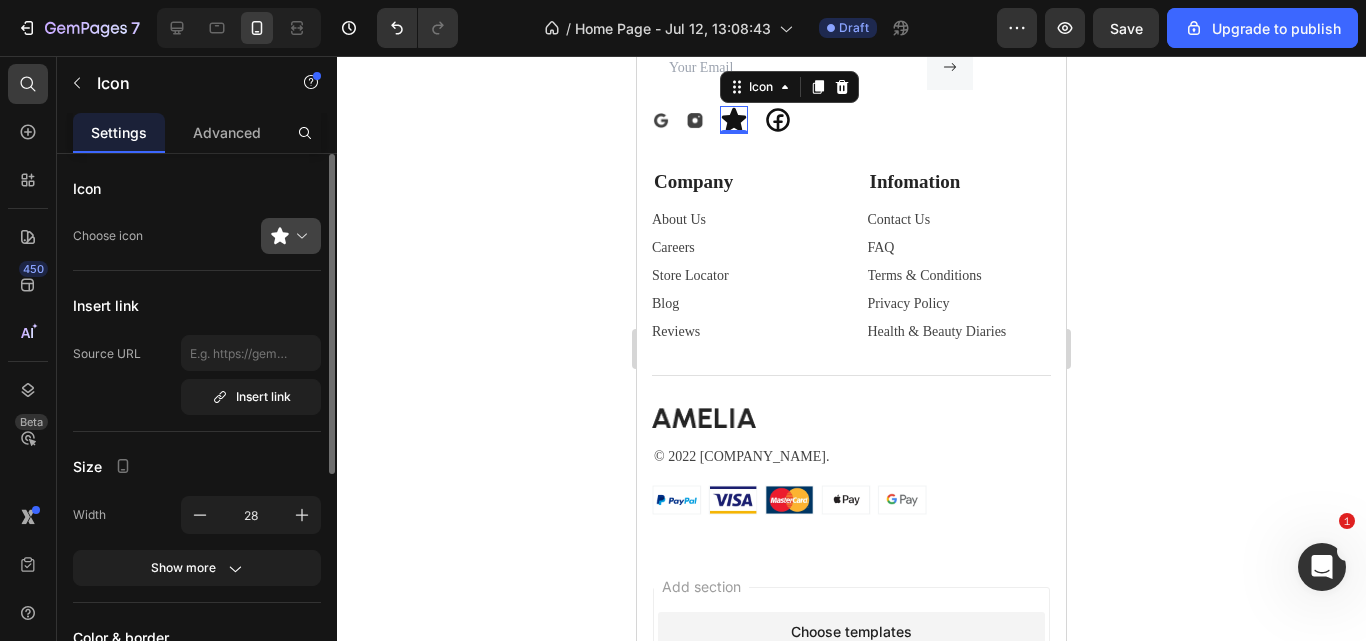 click at bounding box center [299, 236] 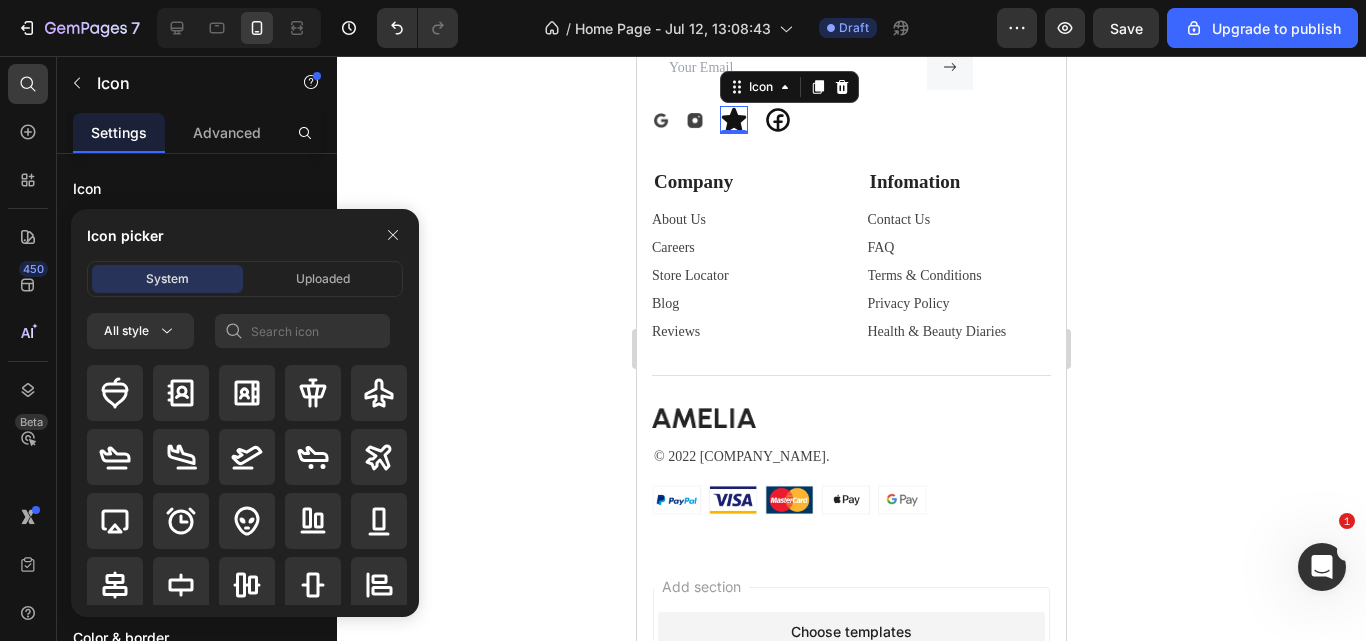 click on "All style" at bounding box center (245, 465) 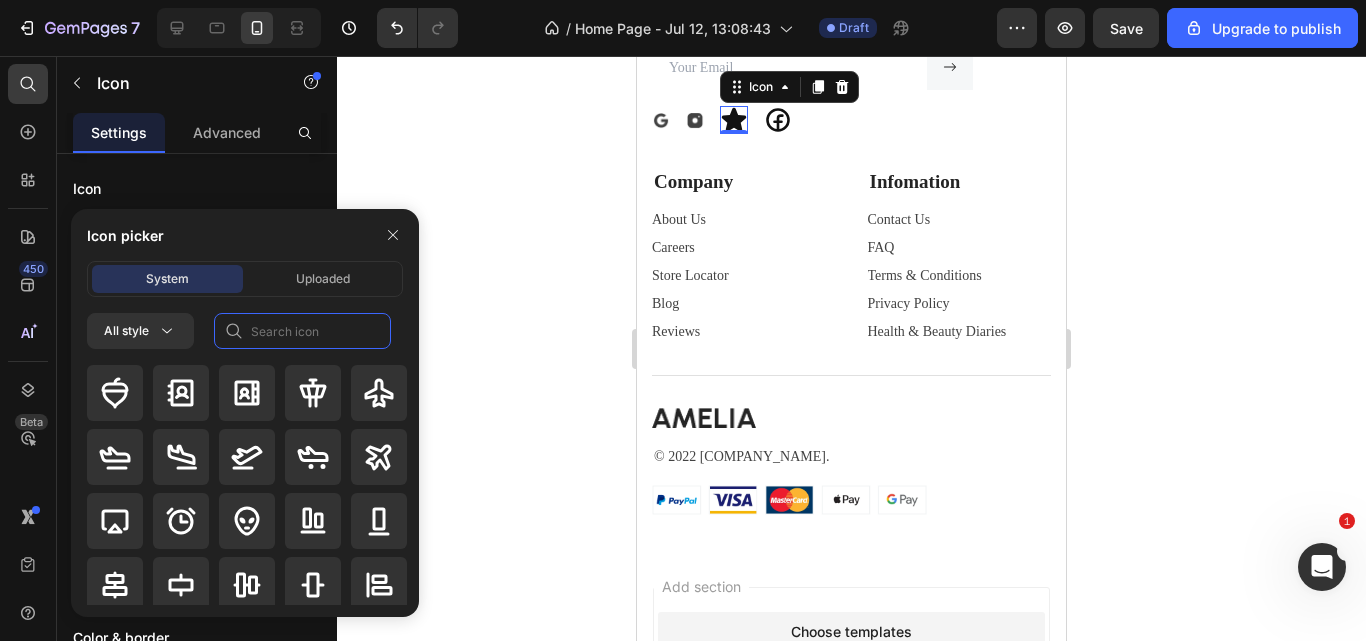 click 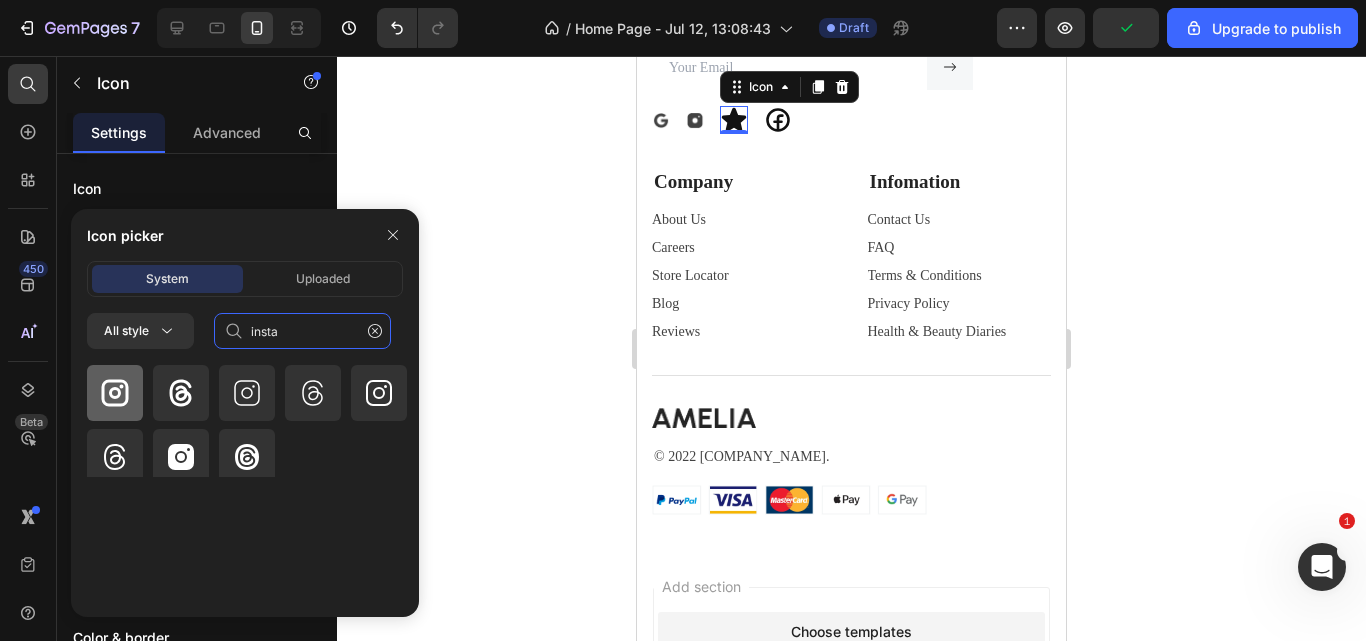 type on "insta" 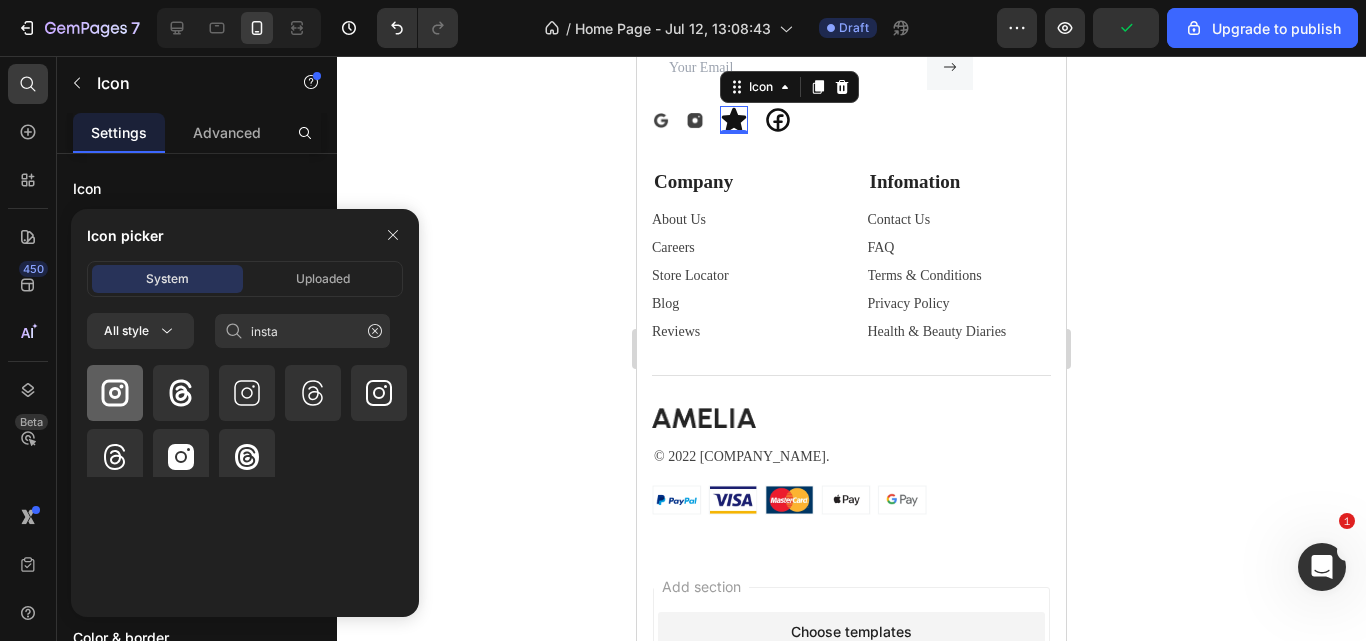click 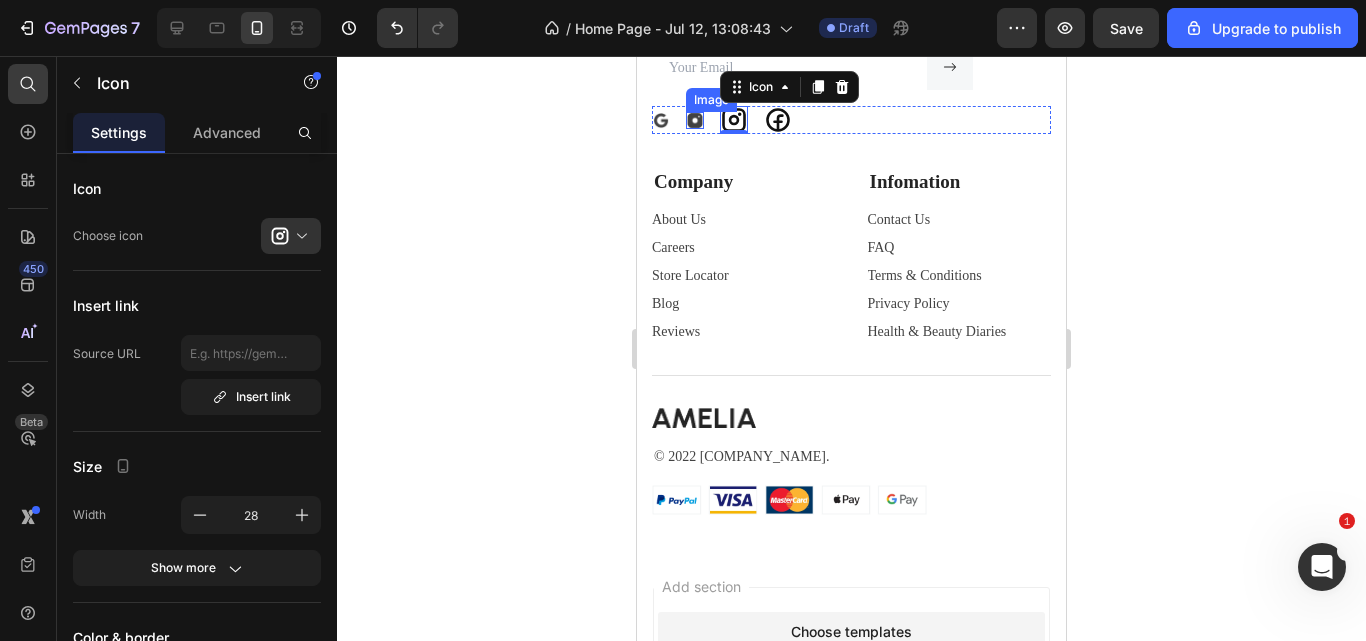click on "Image" at bounding box center [695, 120] 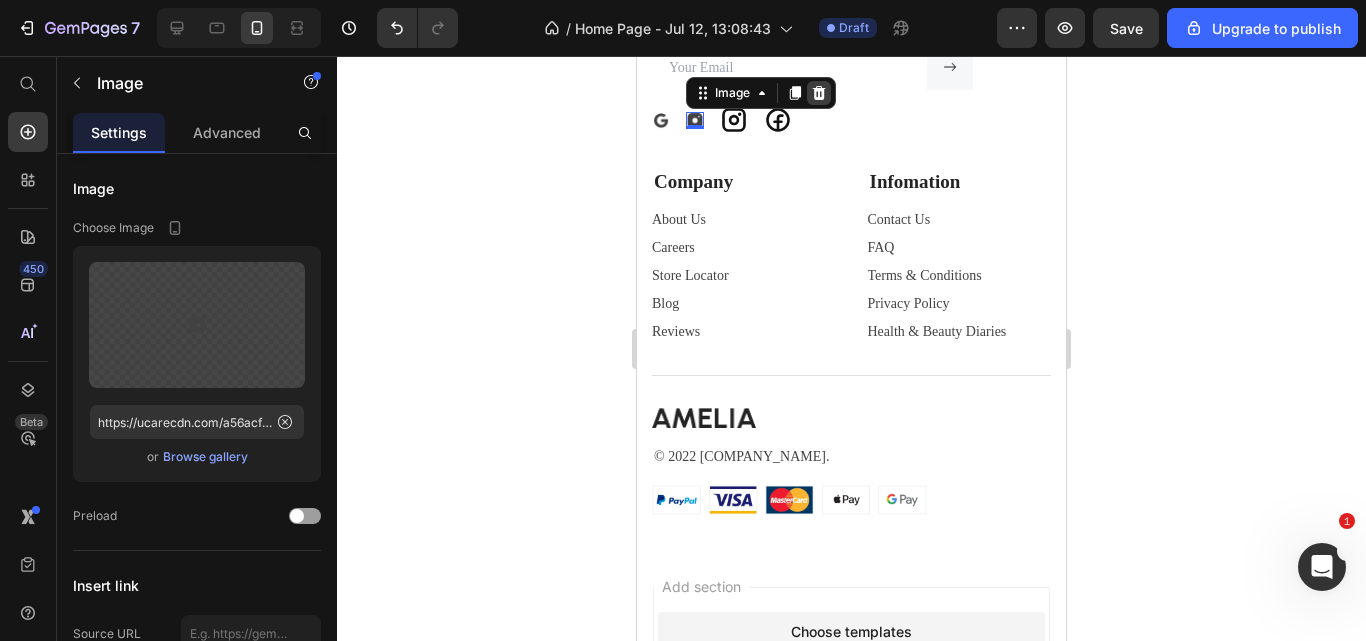 click 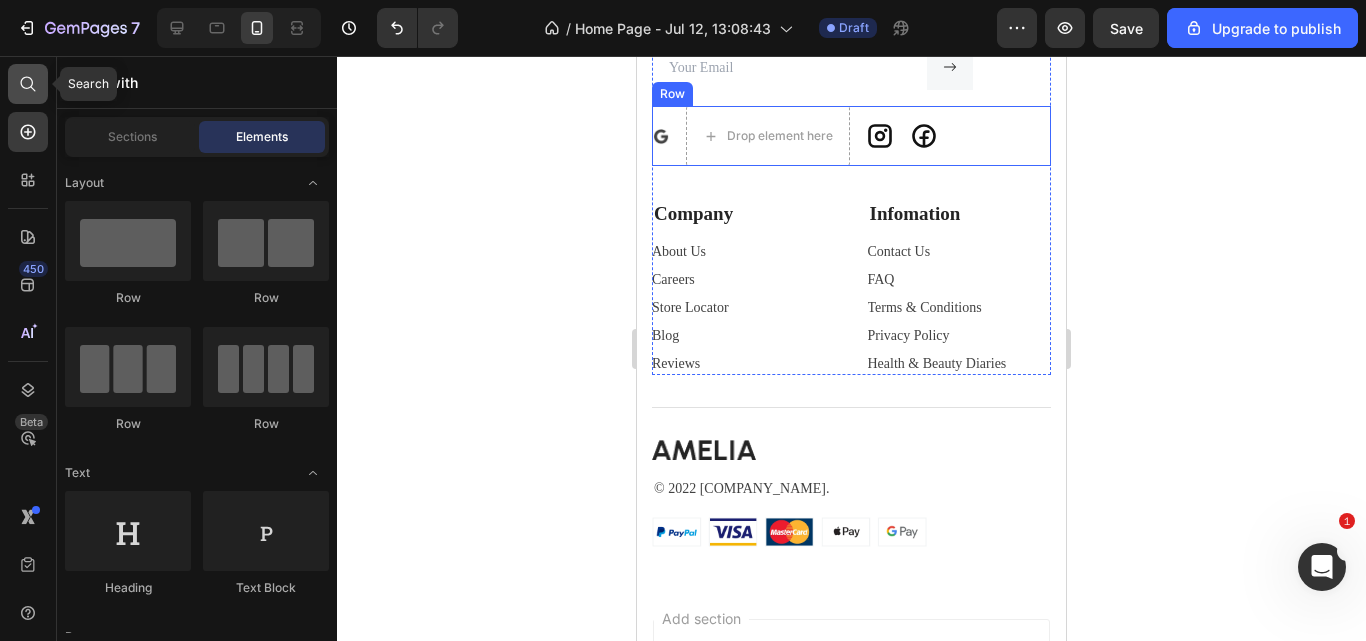 click 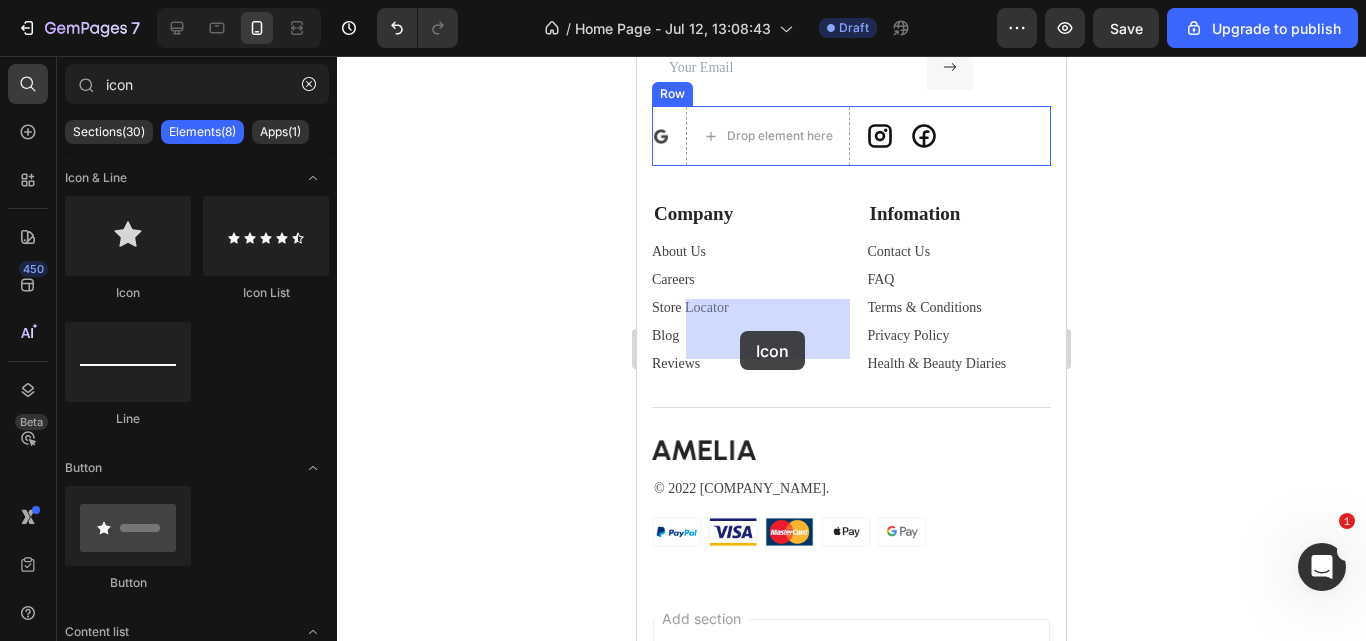 drag, startPoint x: 1085, startPoint y: 285, endPoint x: 740, endPoint y: 331, distance: 348.05316 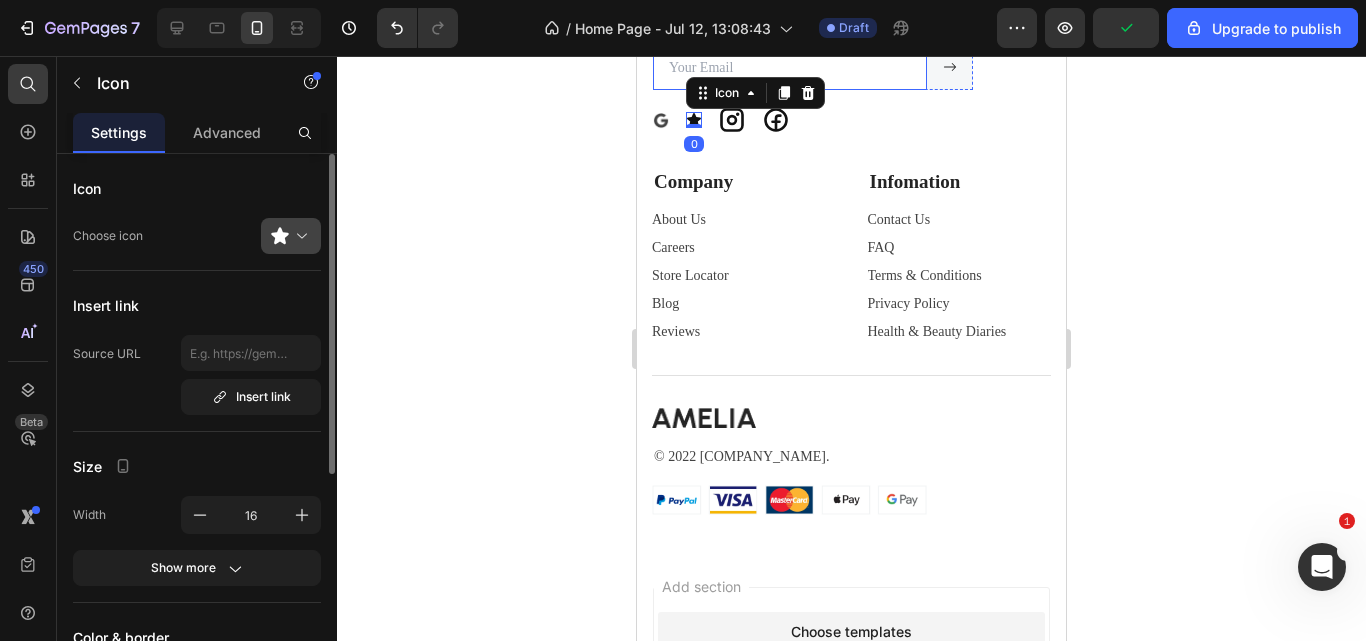 click at bounding box center (299, 236) 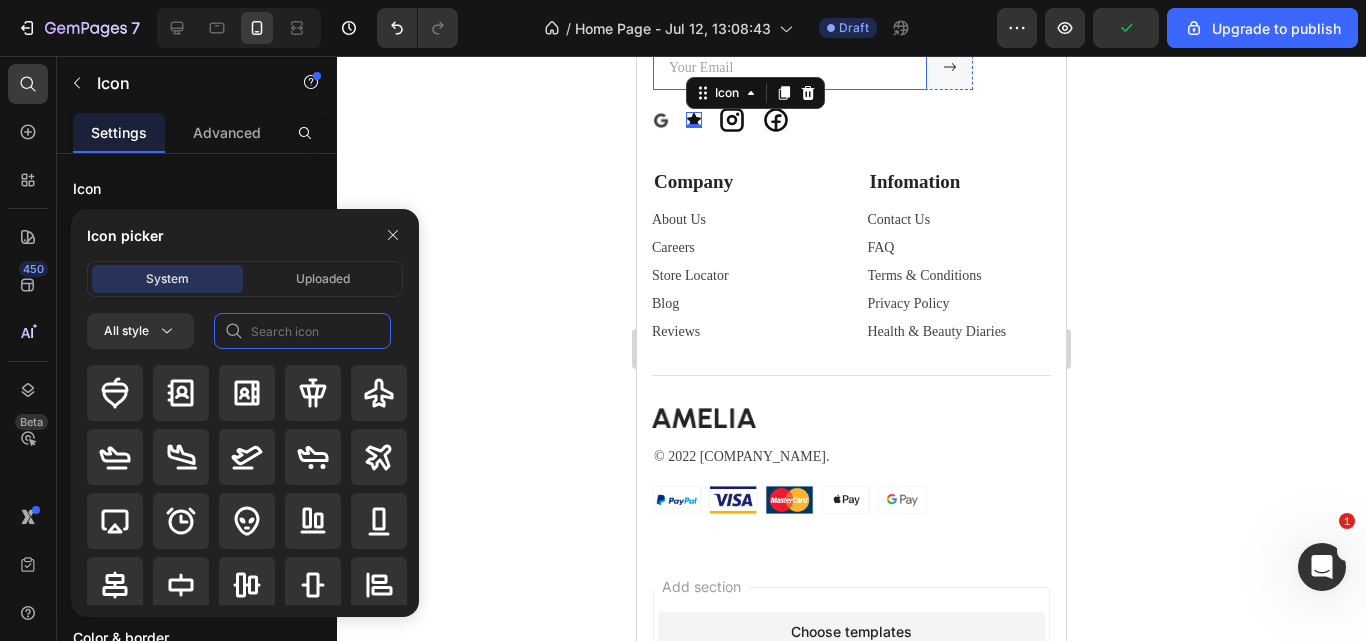 click 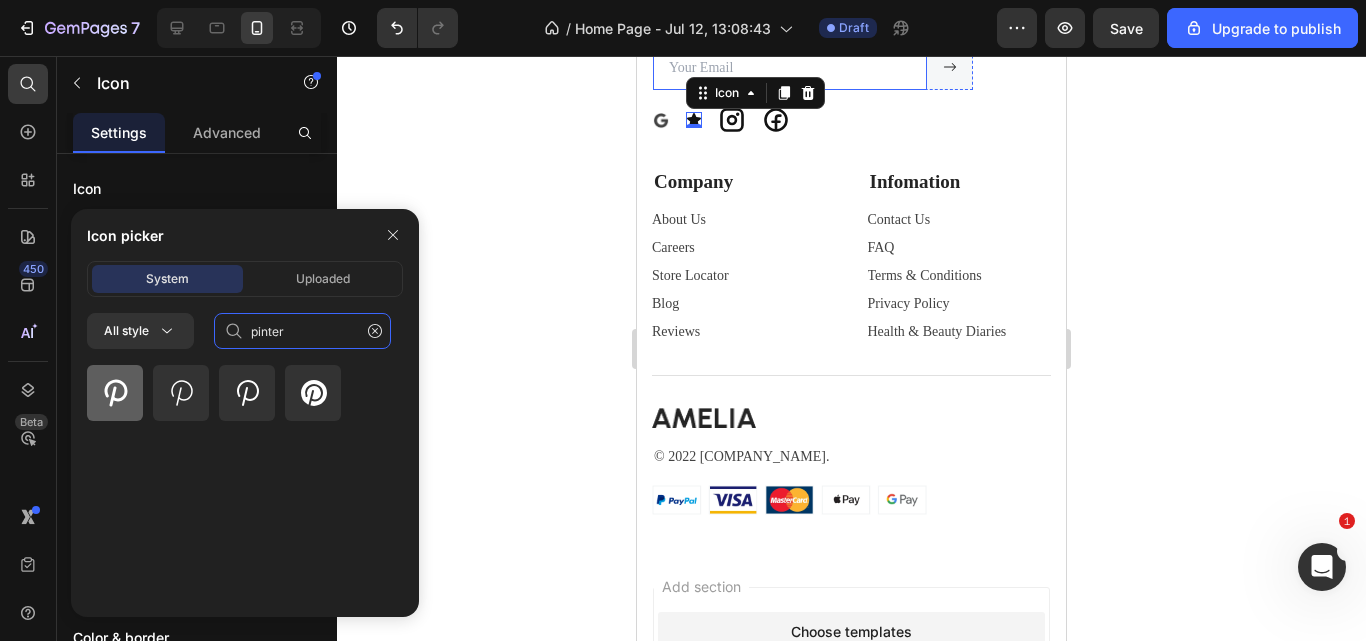 type on "pinter" 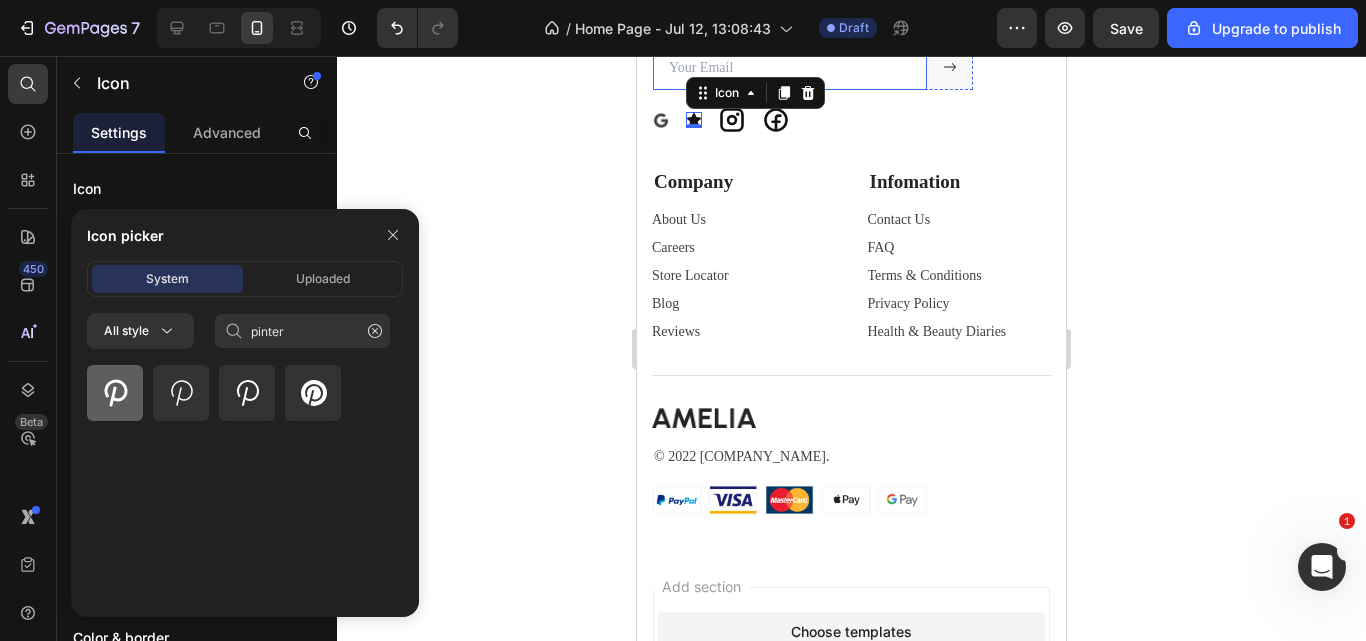 click 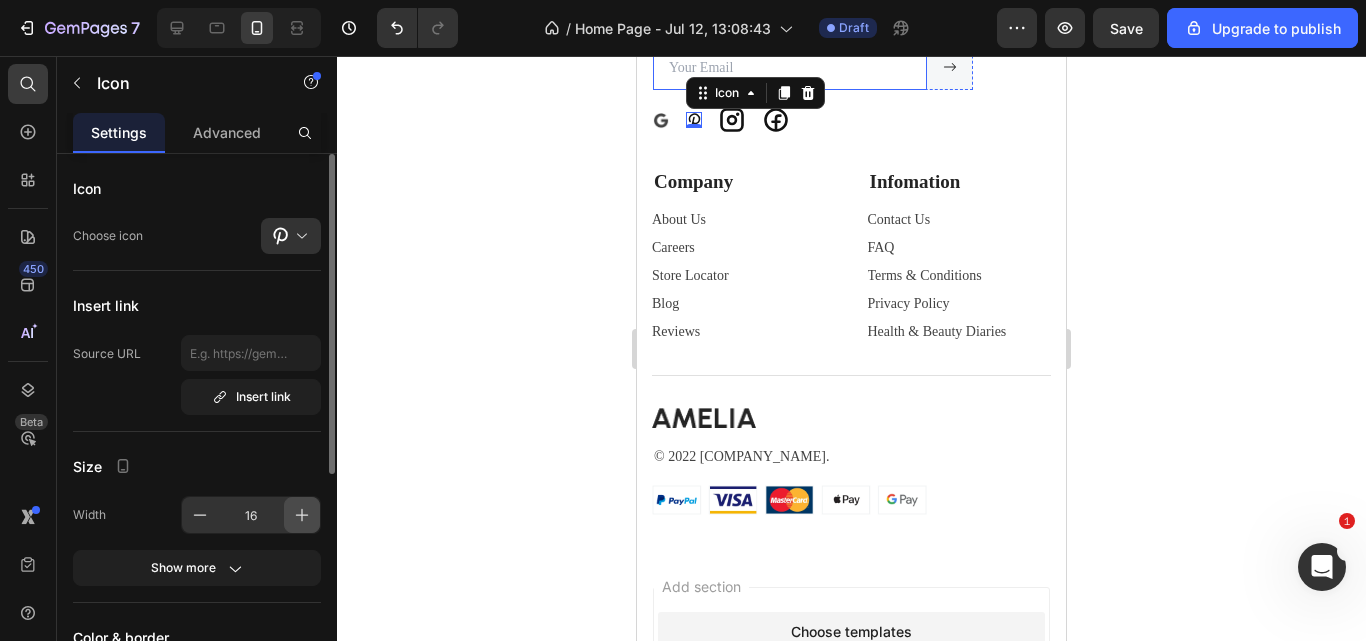 click 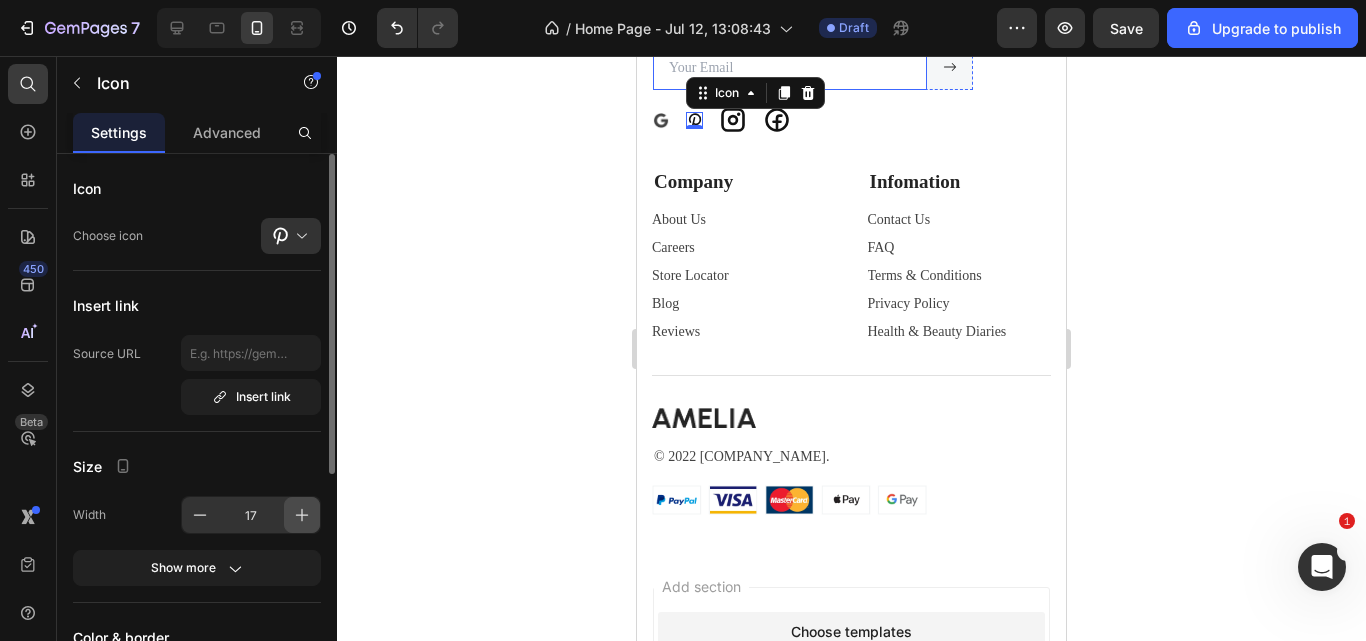 click 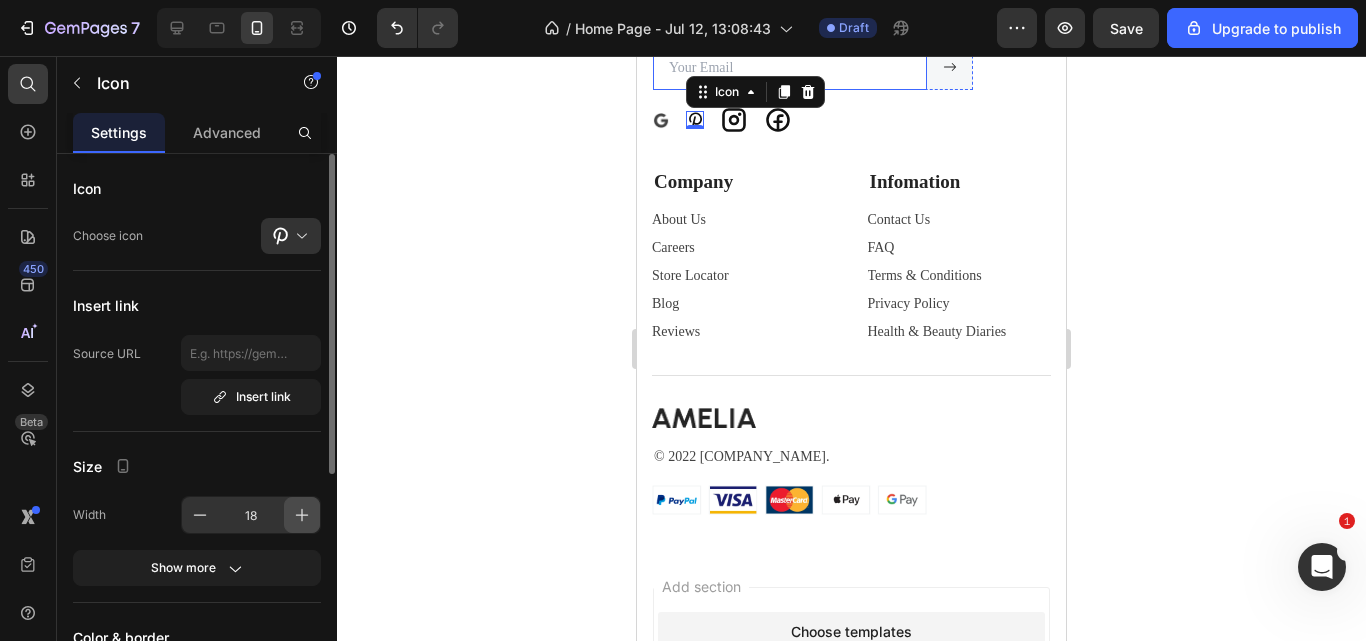 click 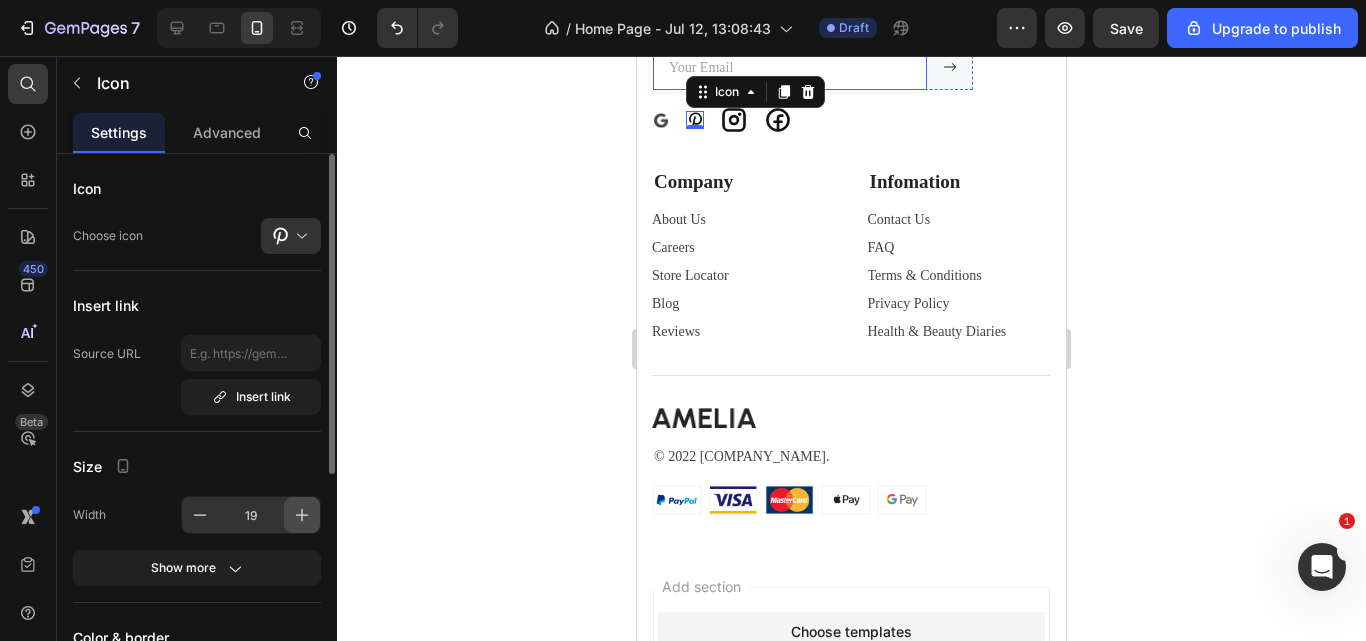 click 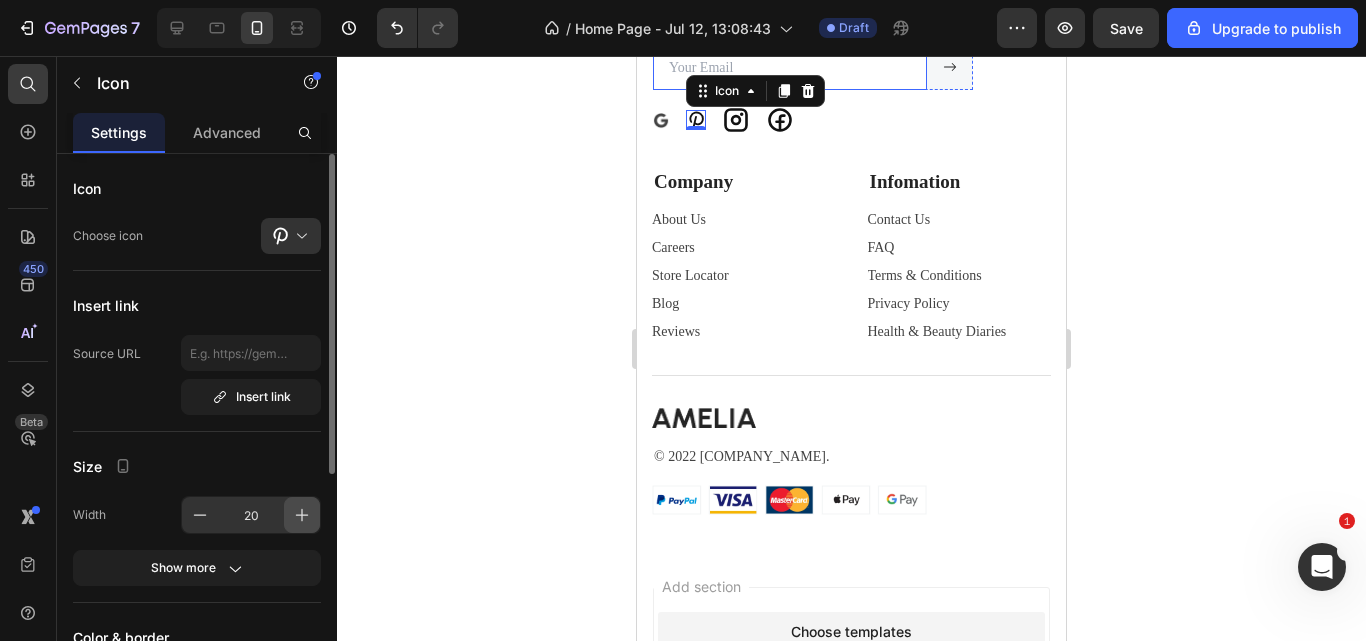 click 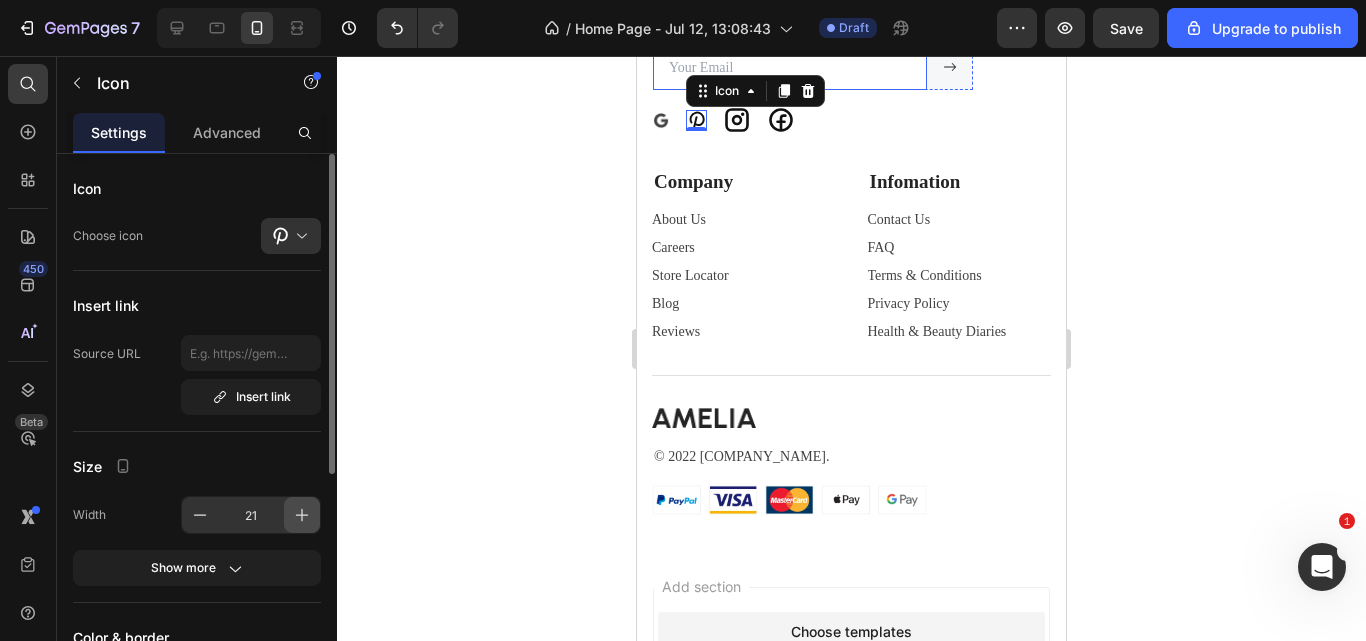 click 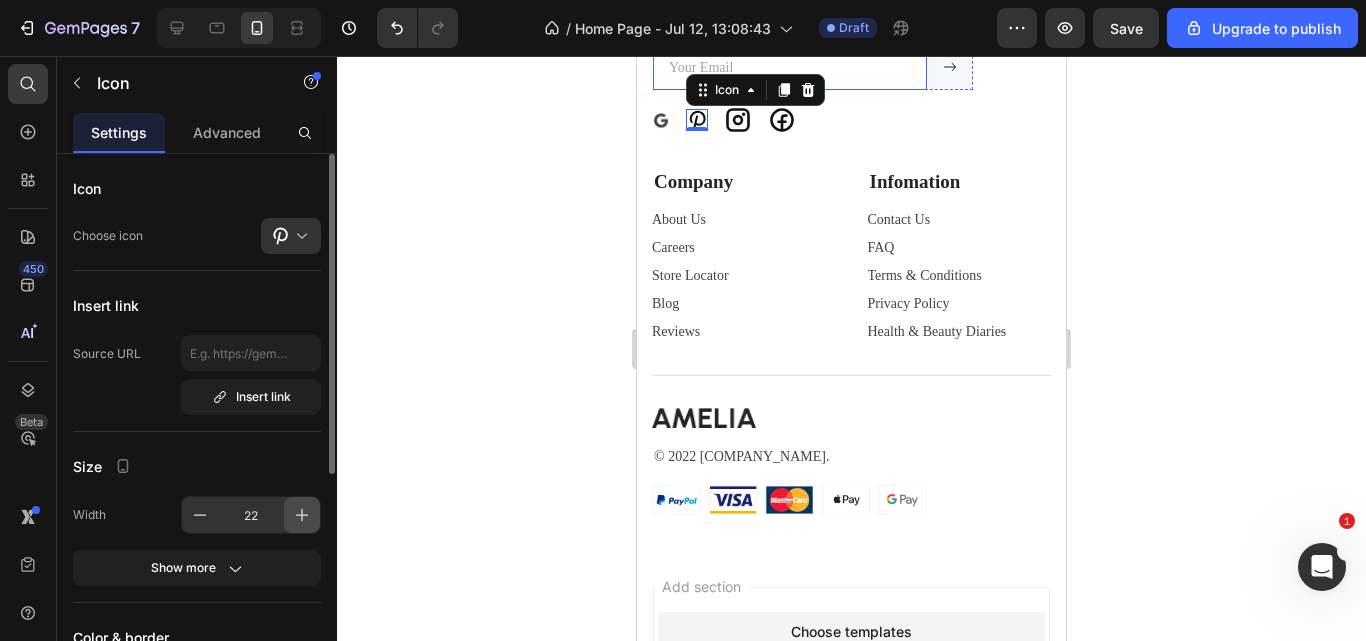 click 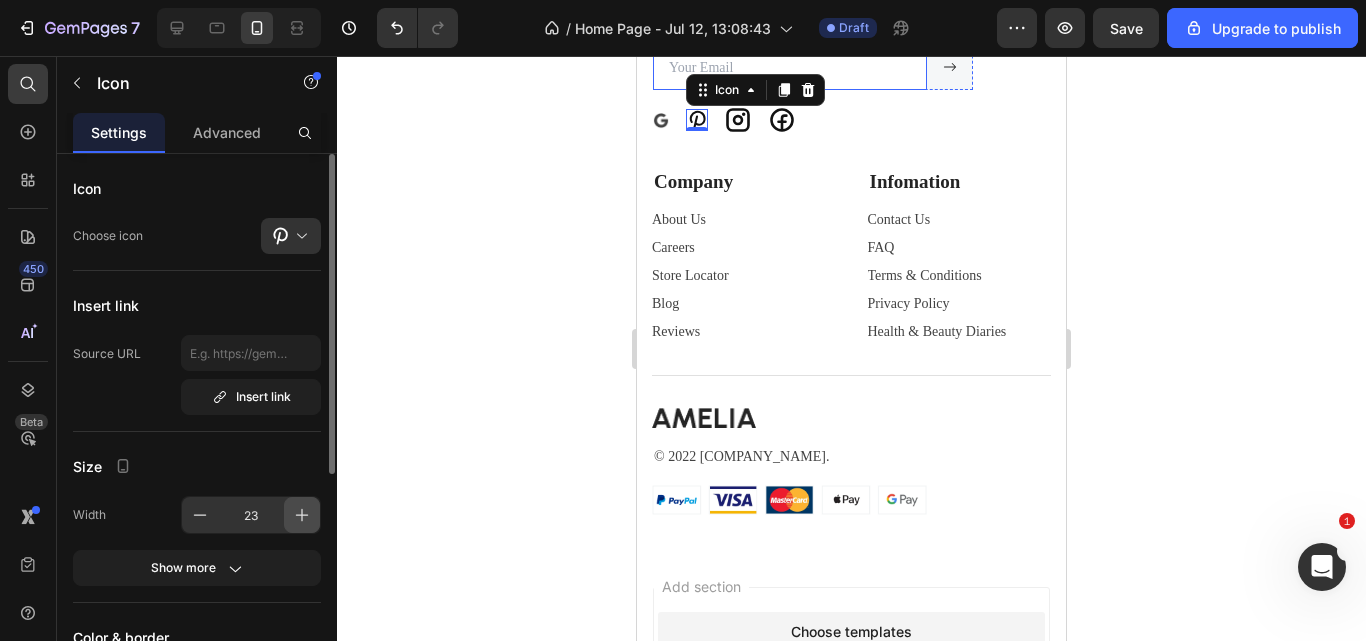 click 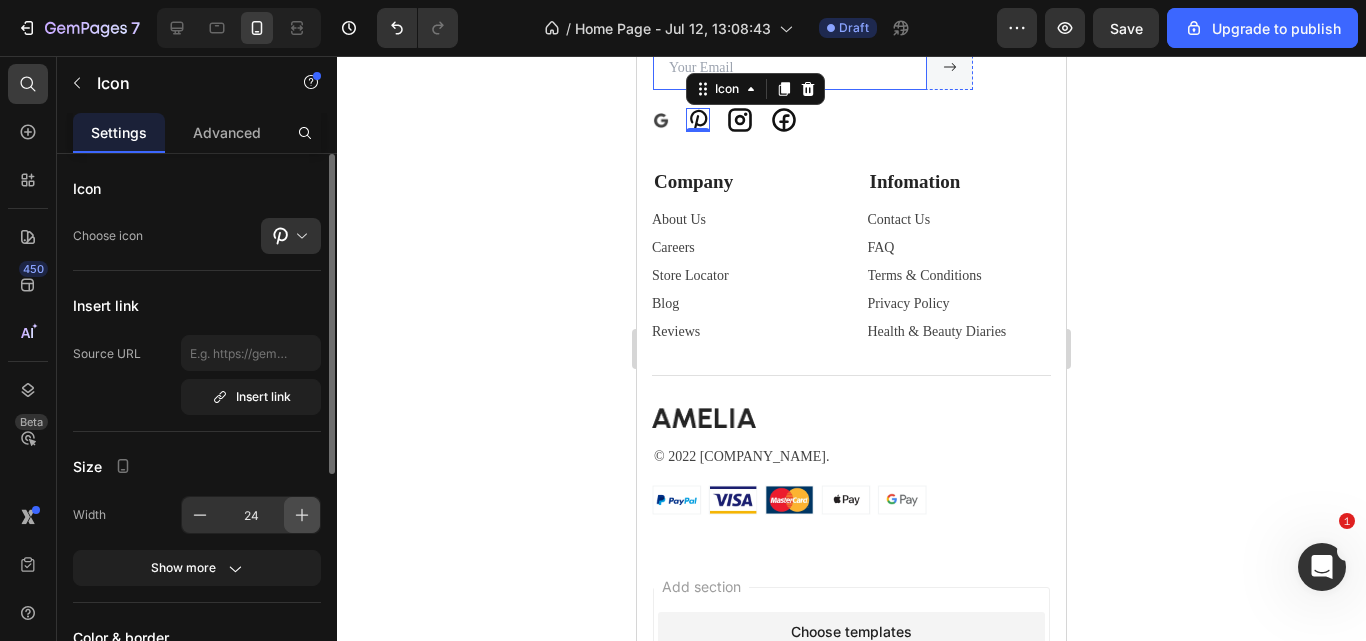 click 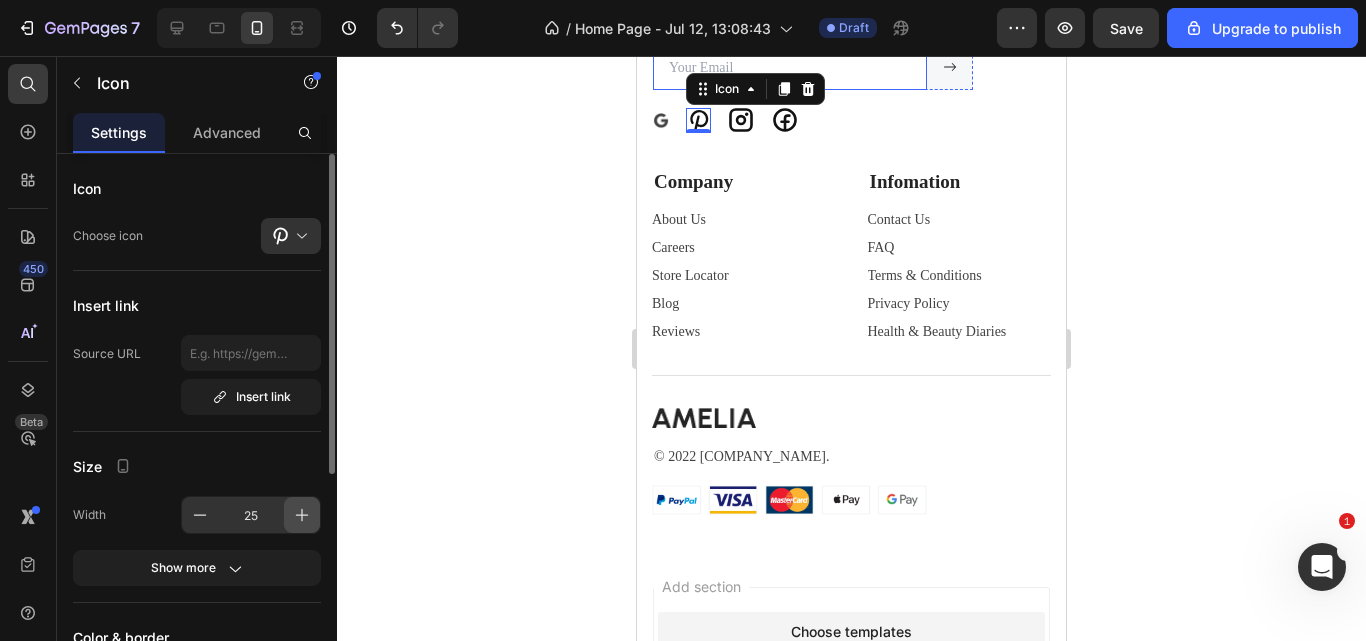 click 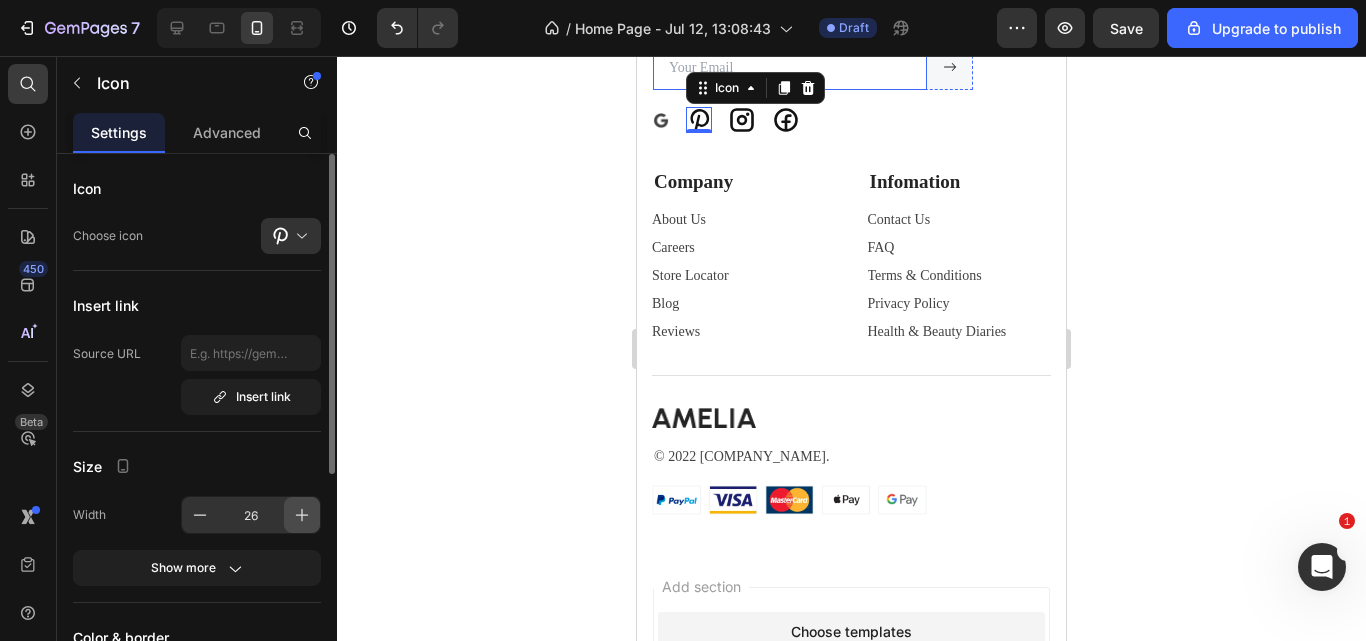 click 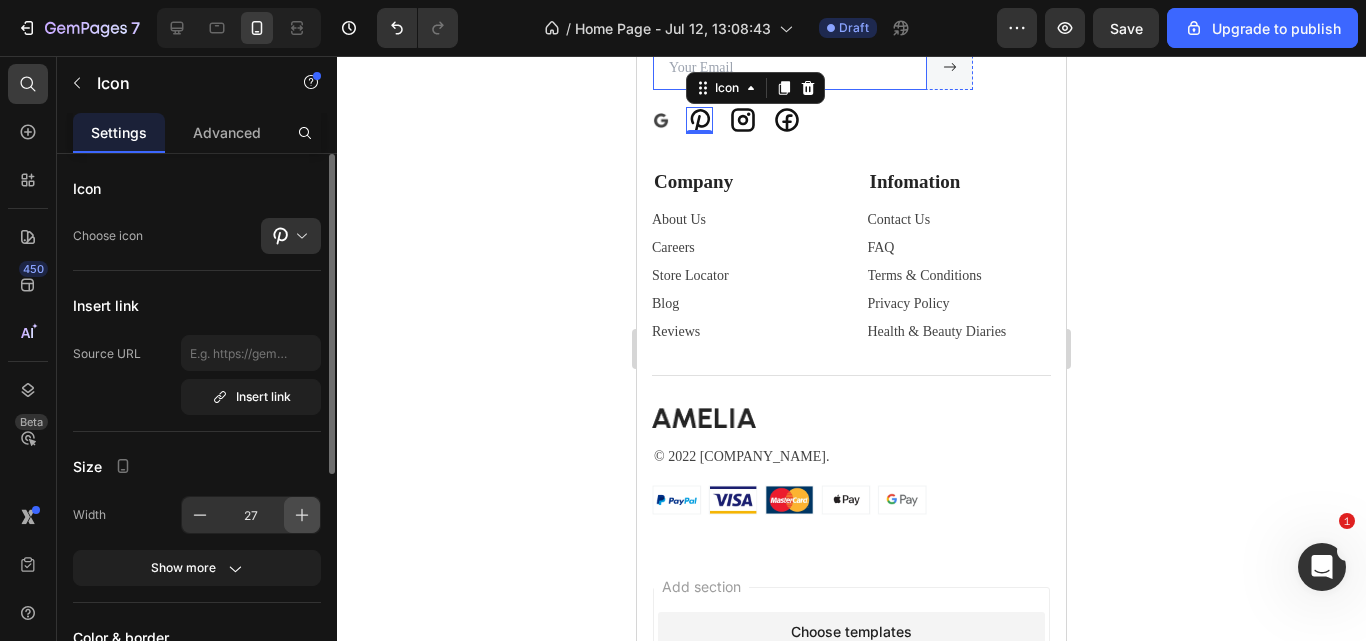 click 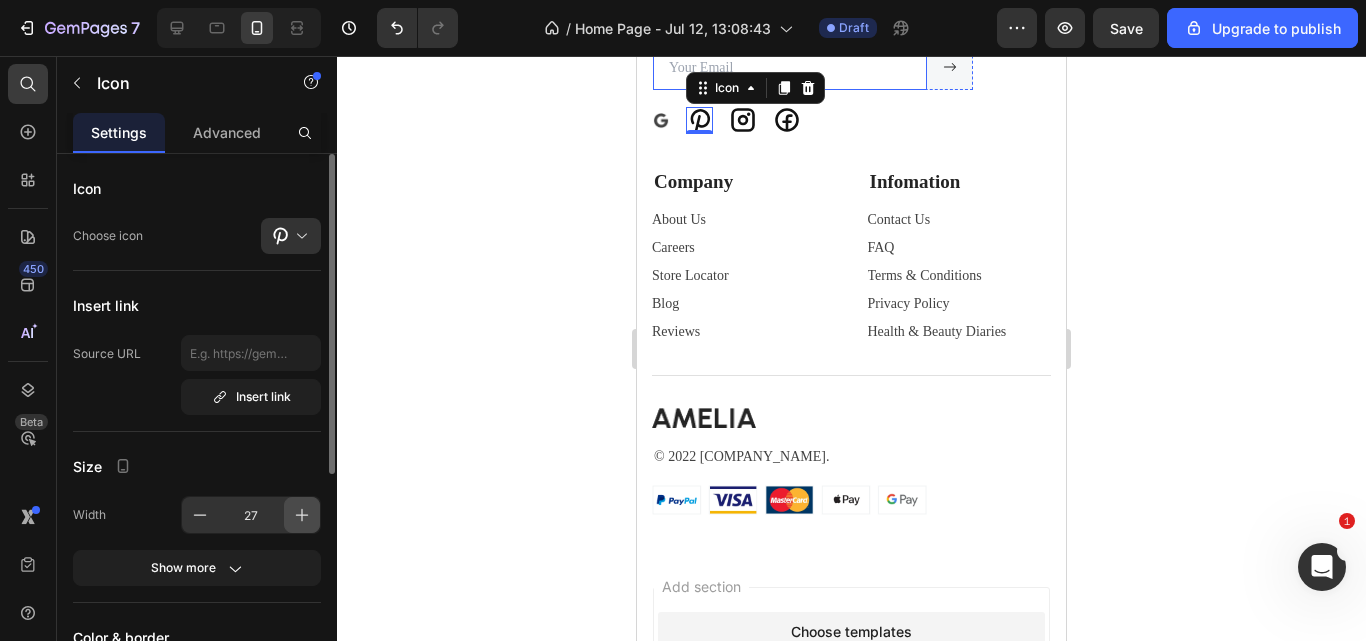 type on "28" 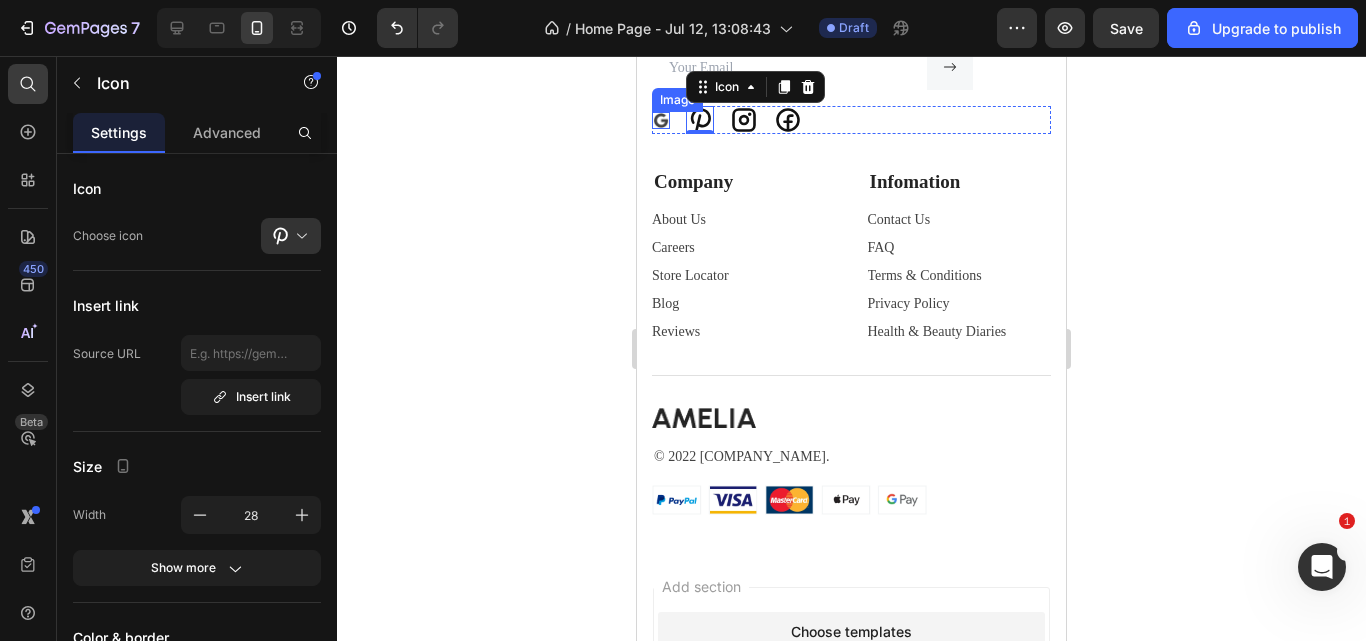 click at bounding box center (661, 120) 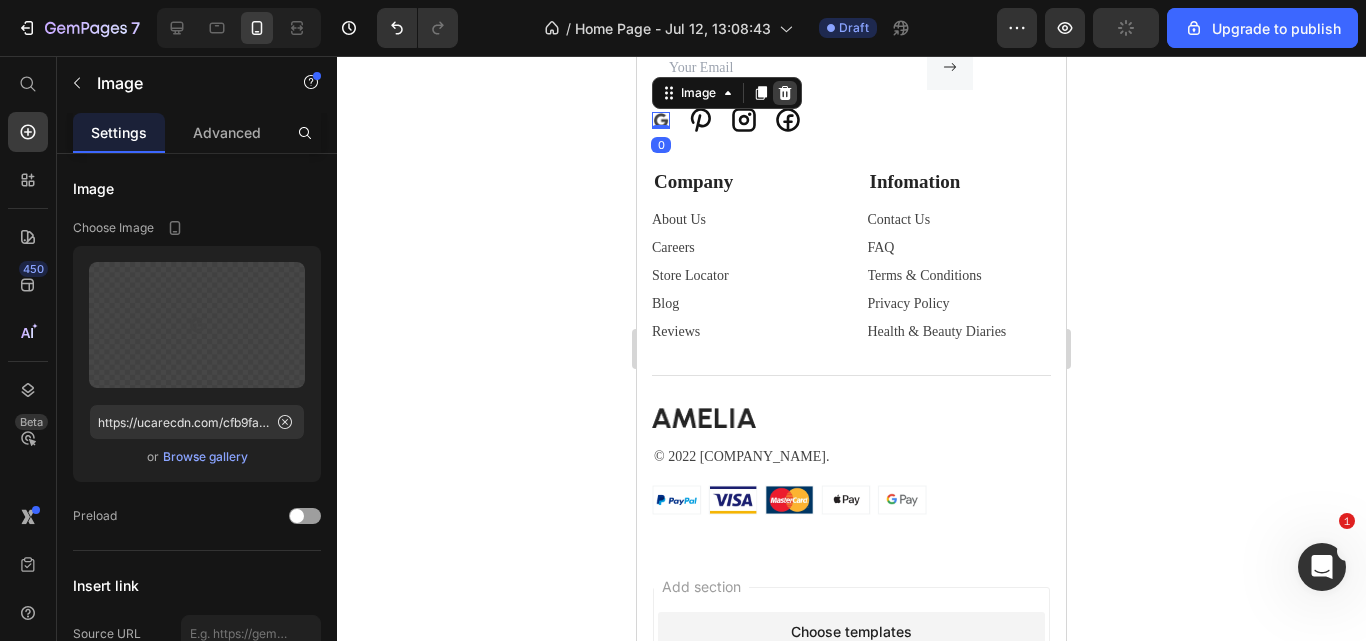 click 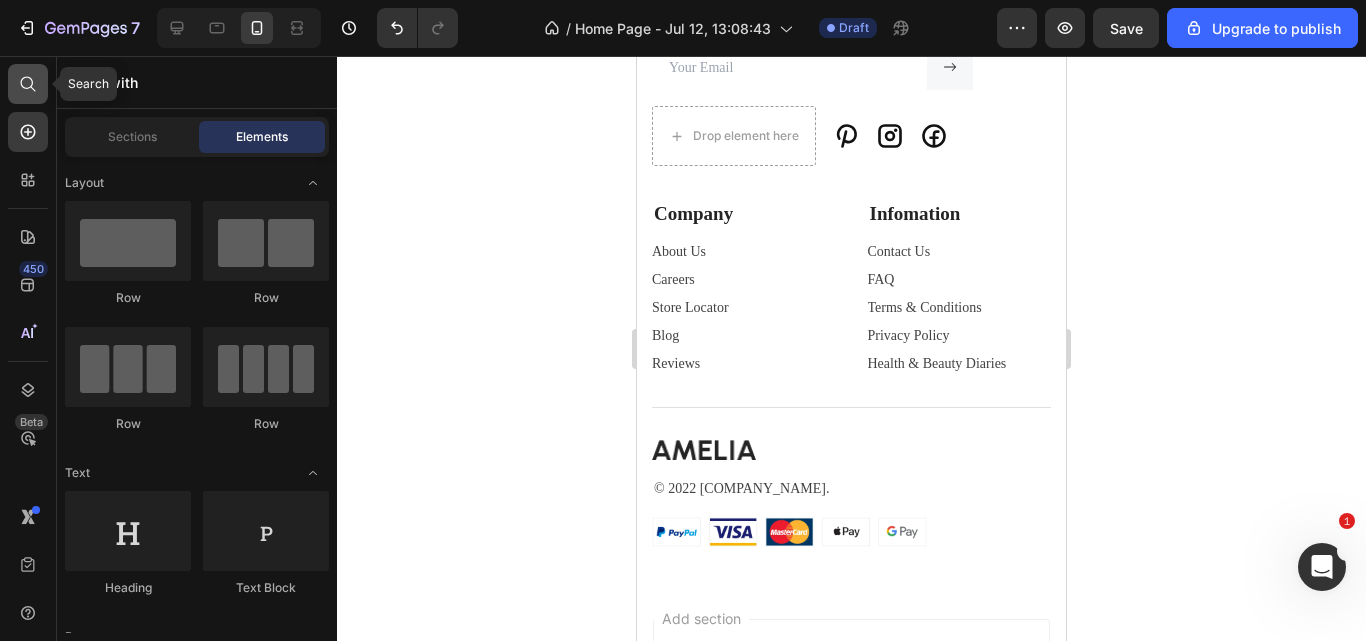 click 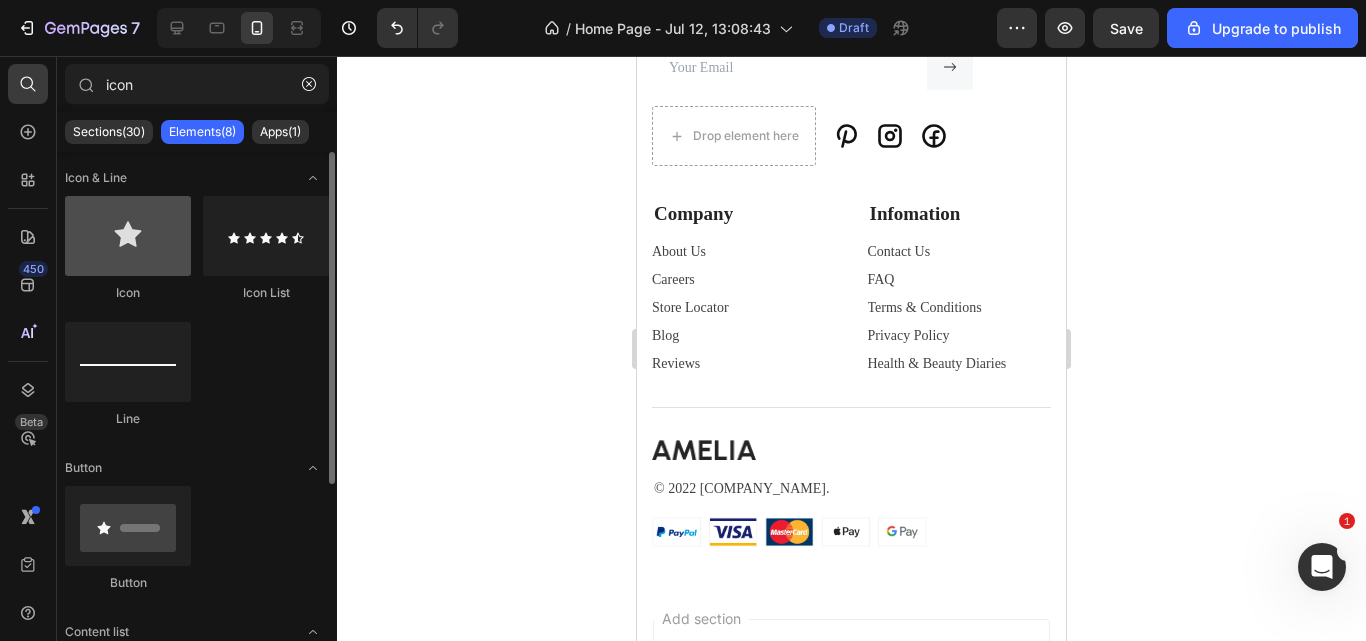 click at bounding box center [128, 236] 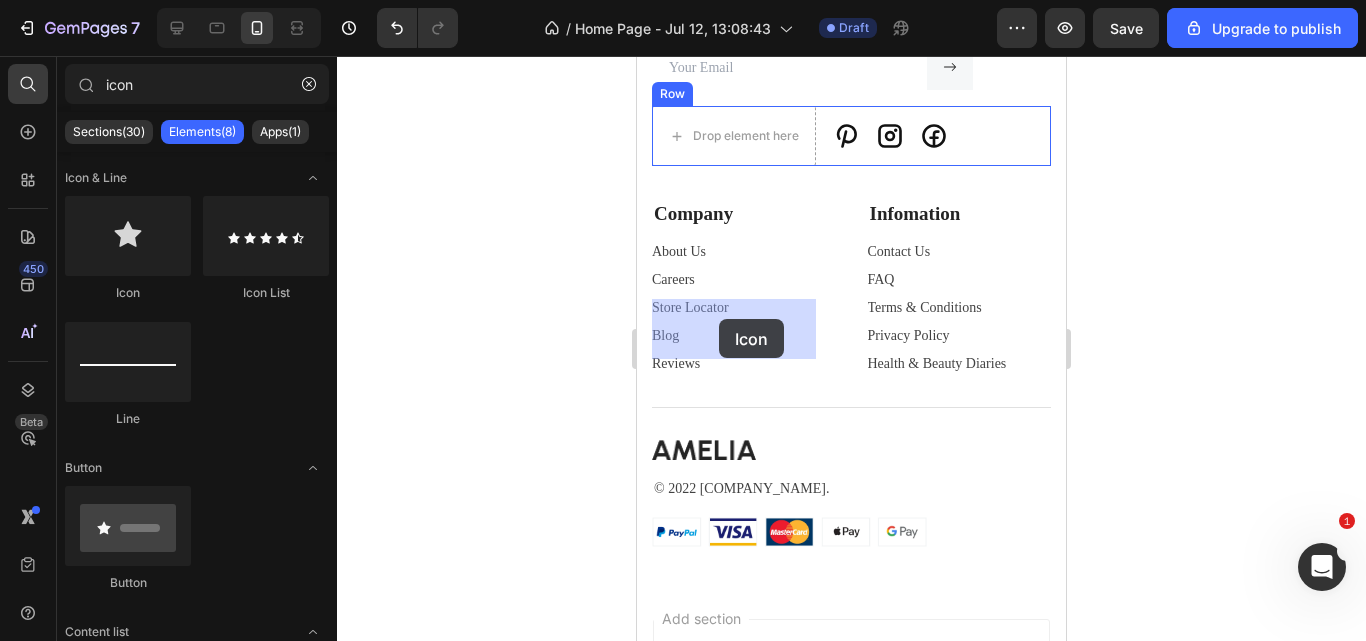 drag, startPoint x: 753, startPoint y: 305, endPoint x: 719, endPoint y: 319, distance: 36.769554 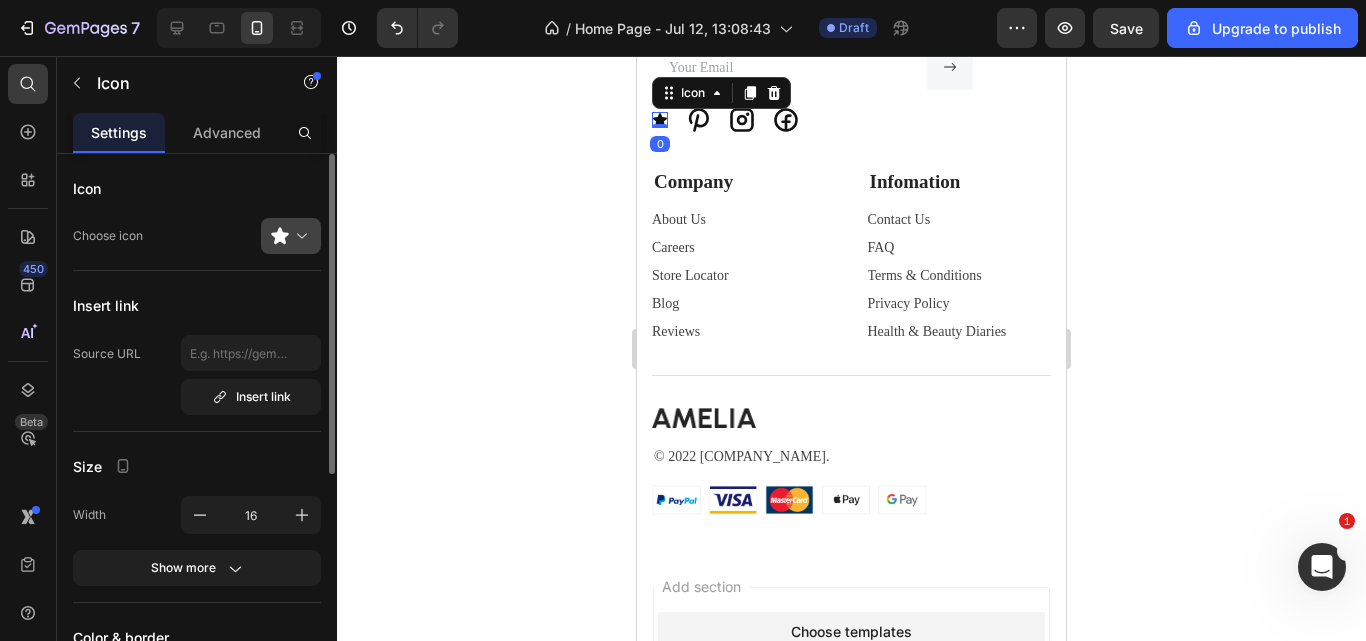 click at bounding box center [299, 236] 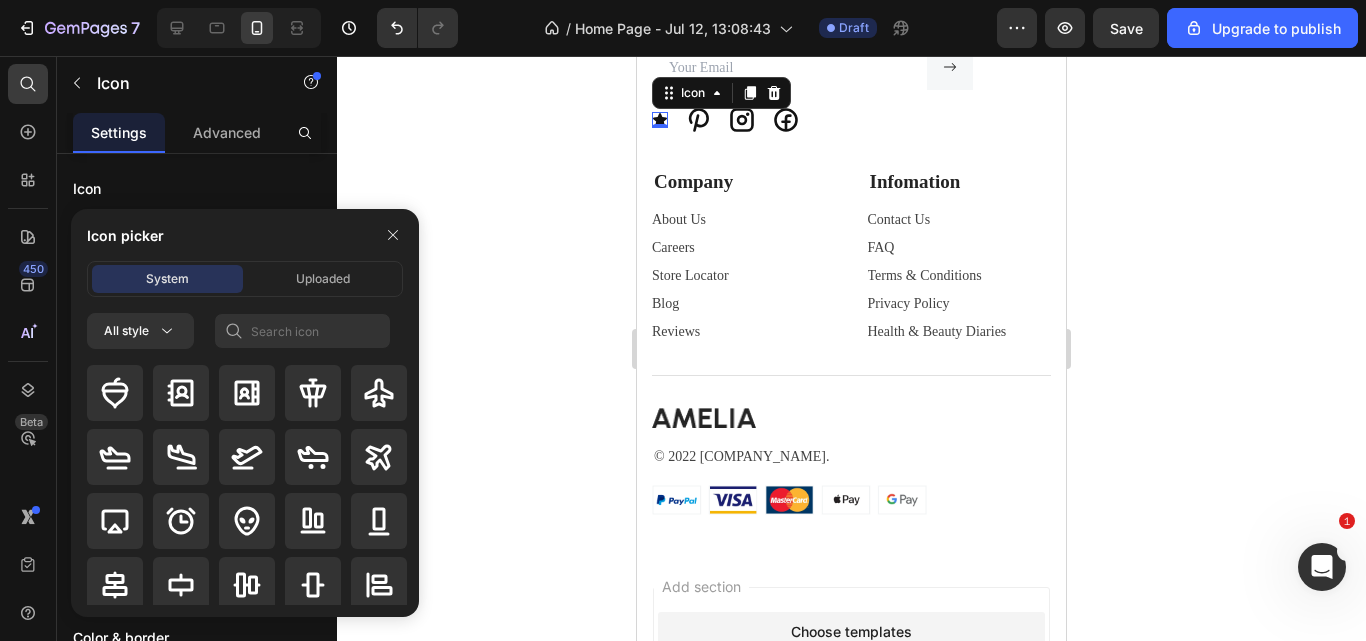 click on "System Uploaded All style" at bounding box center (245, 439) 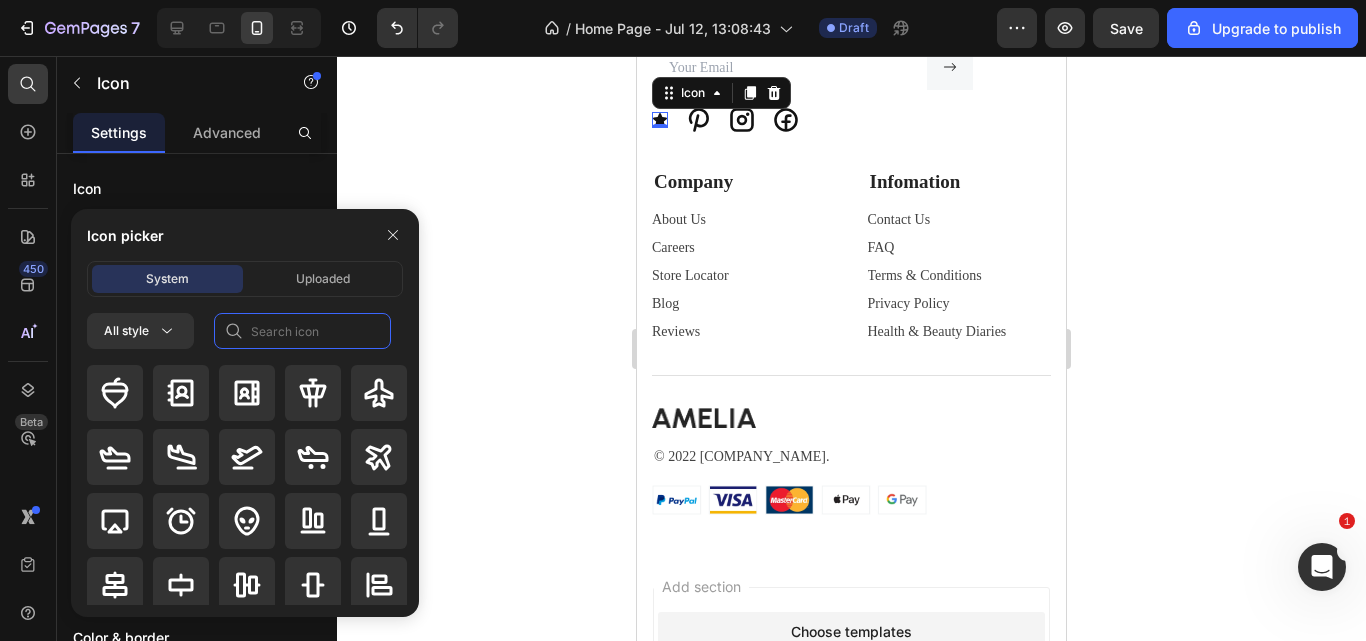 click 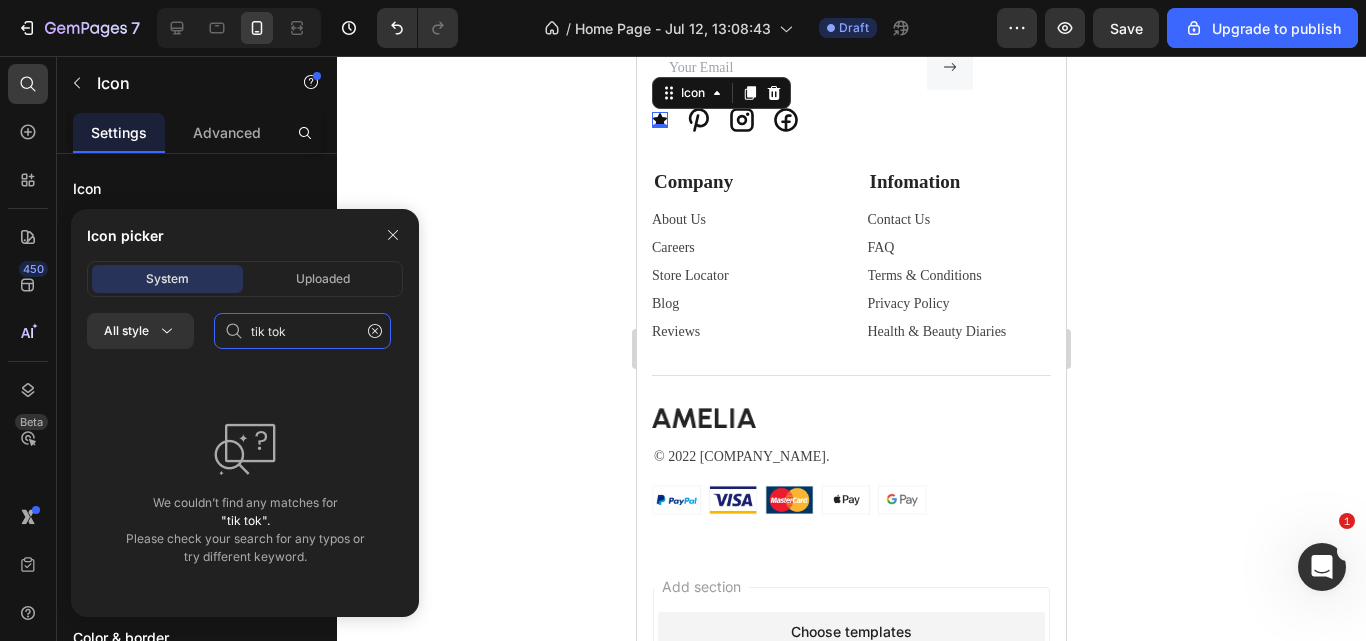 drag, startPoint x: 269, startPoint y: 329, endPoint x: 268, endPoint y: 376, distance: 47.010635 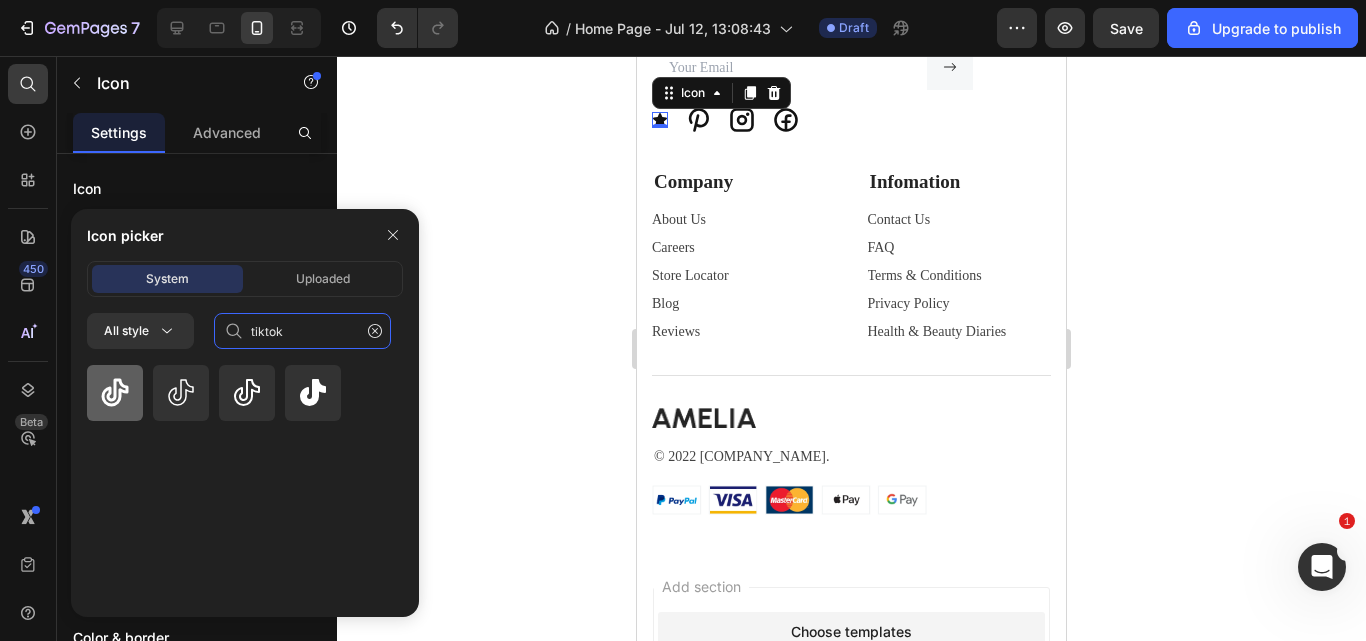 type on "tiktok" 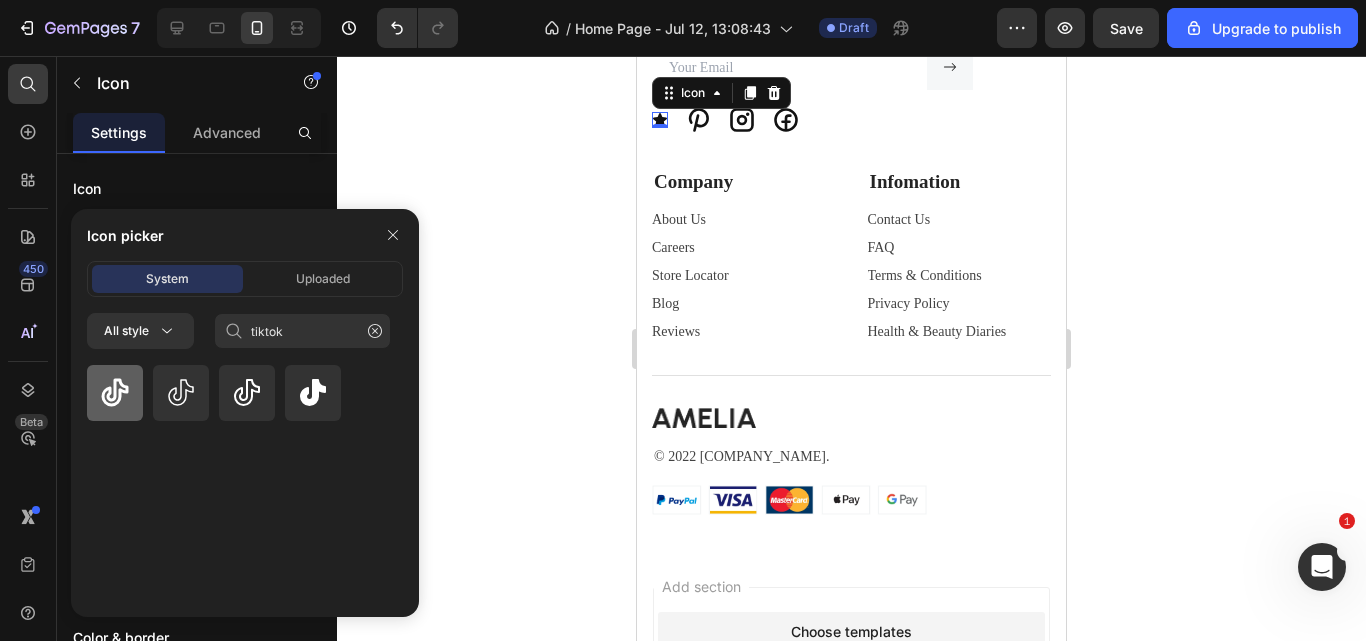 click 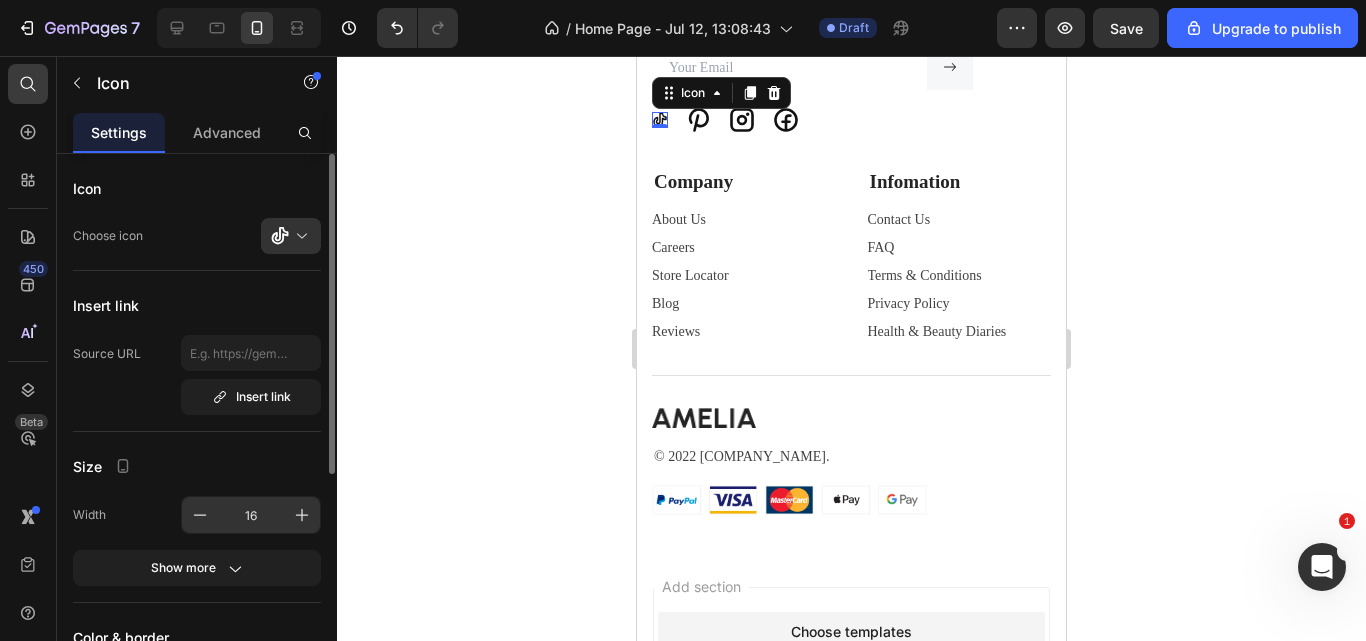 click on "16" at bounding box center [251, 515] 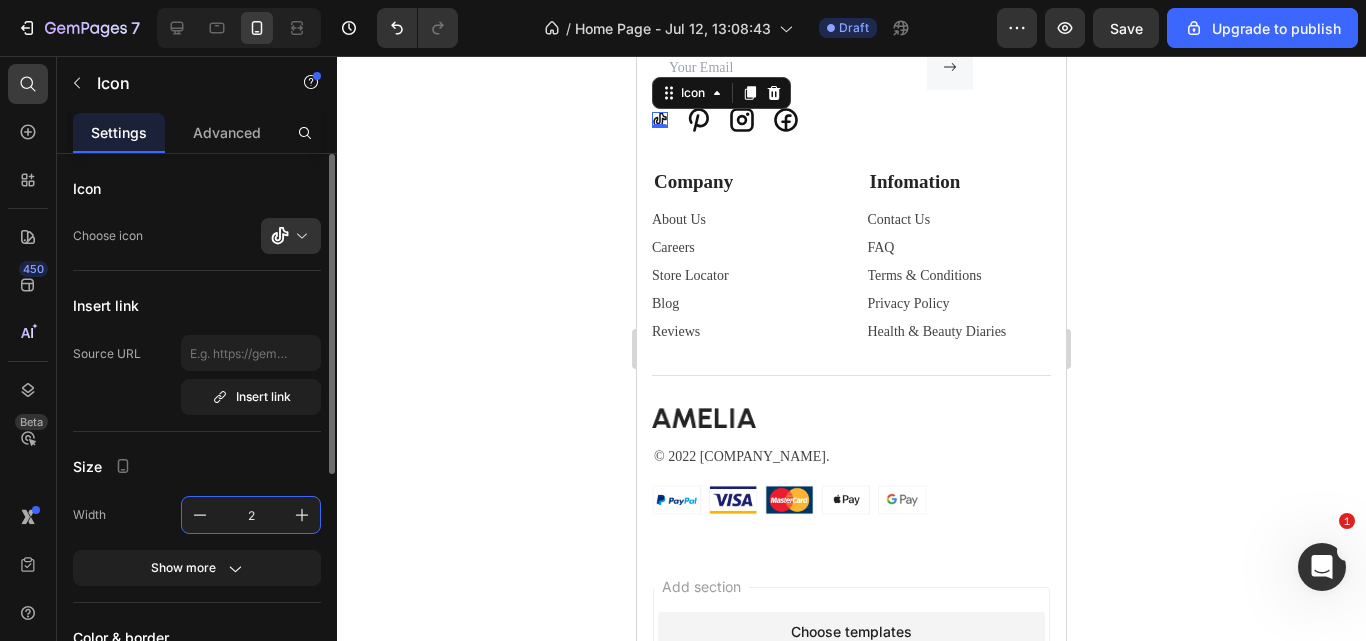 type on "28" 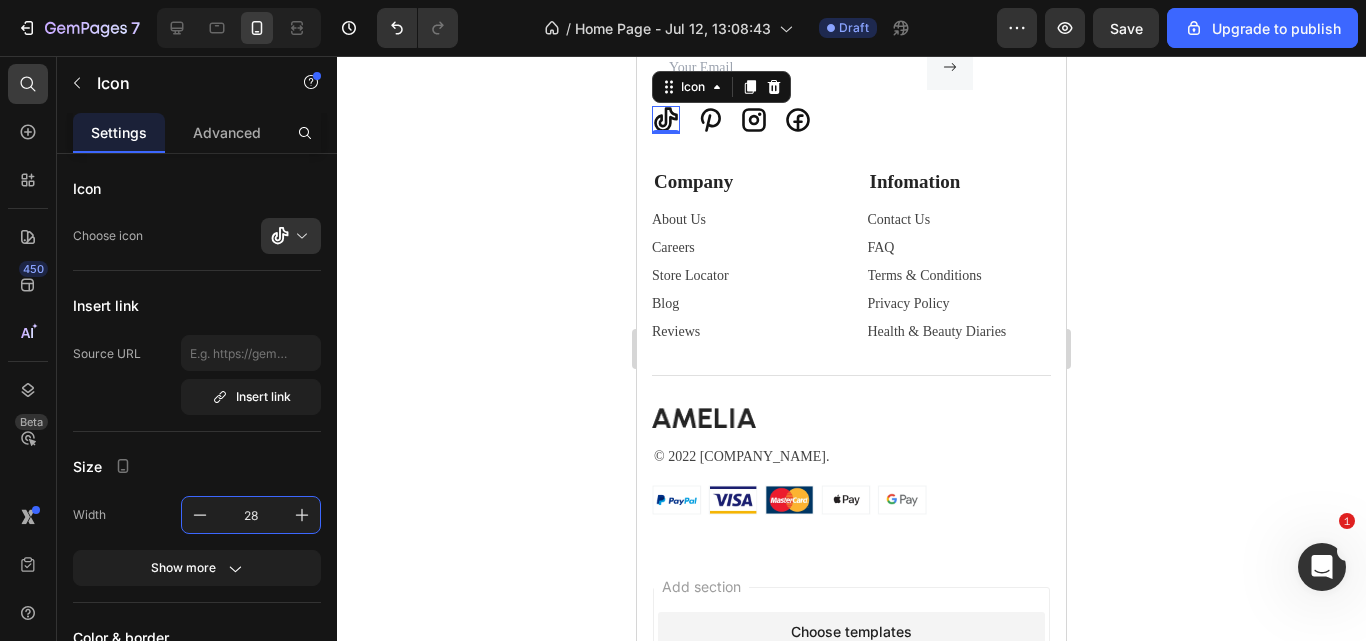 click 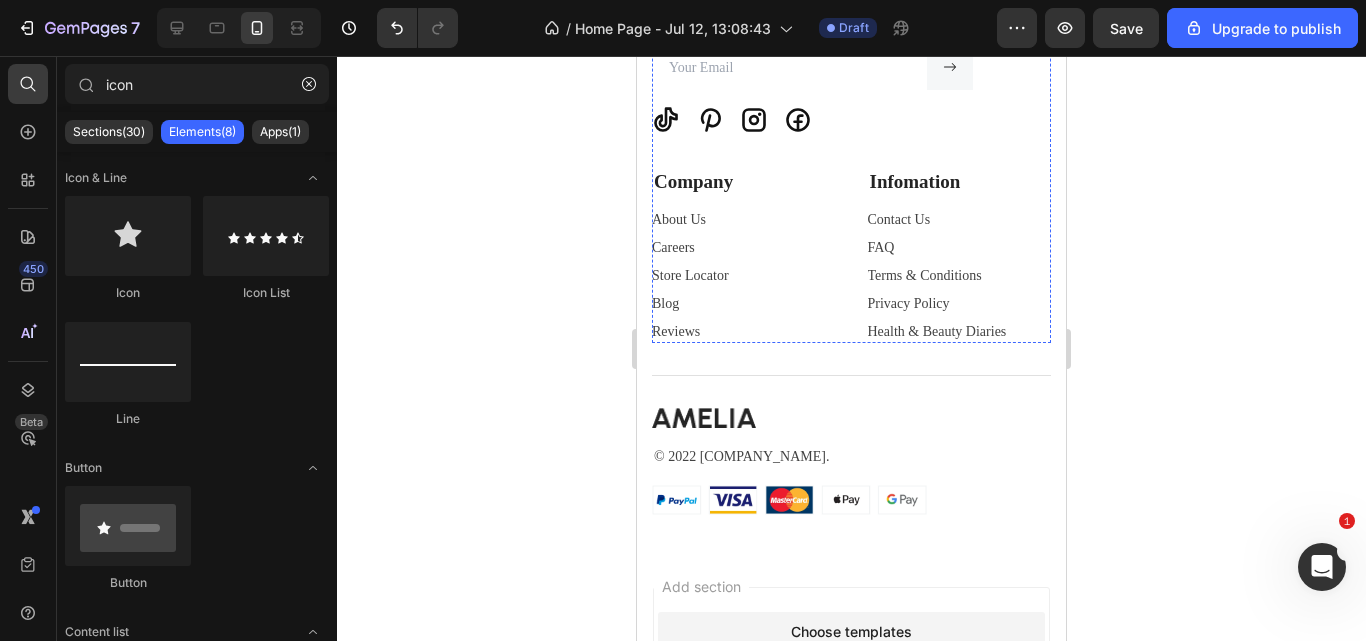 click on "Text block" at bounding box center [689, -29] 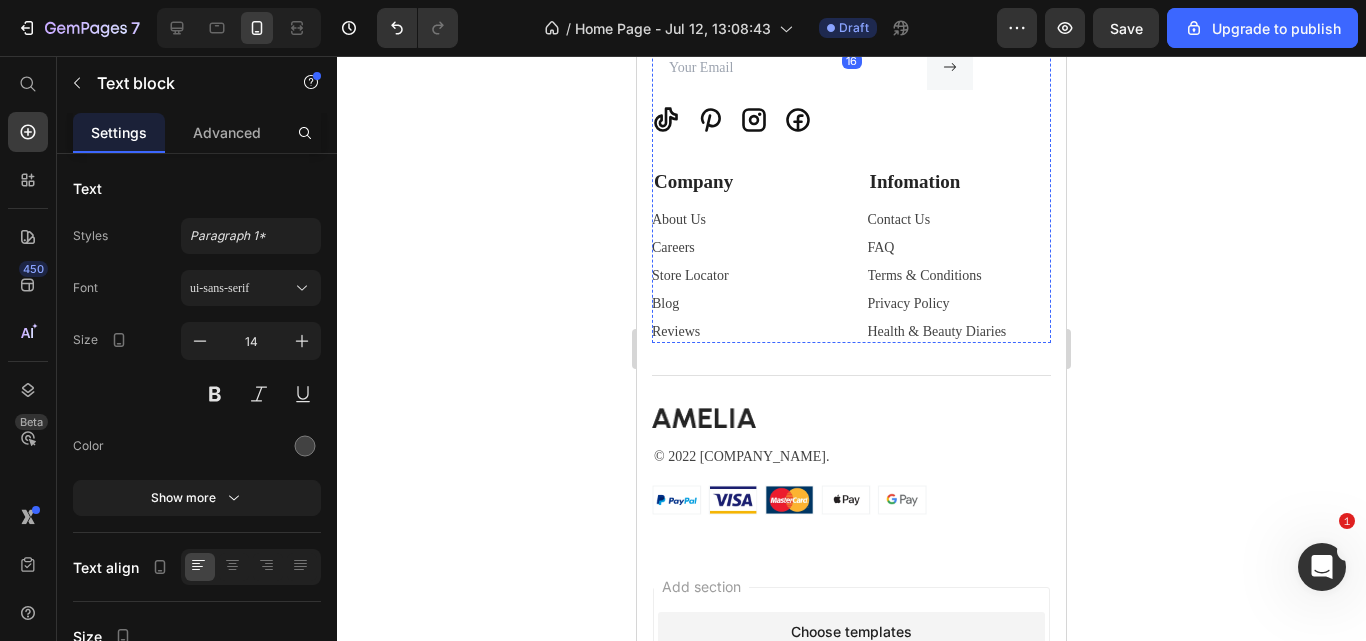 click on "Newsletter" at bounding box center (851, -41) 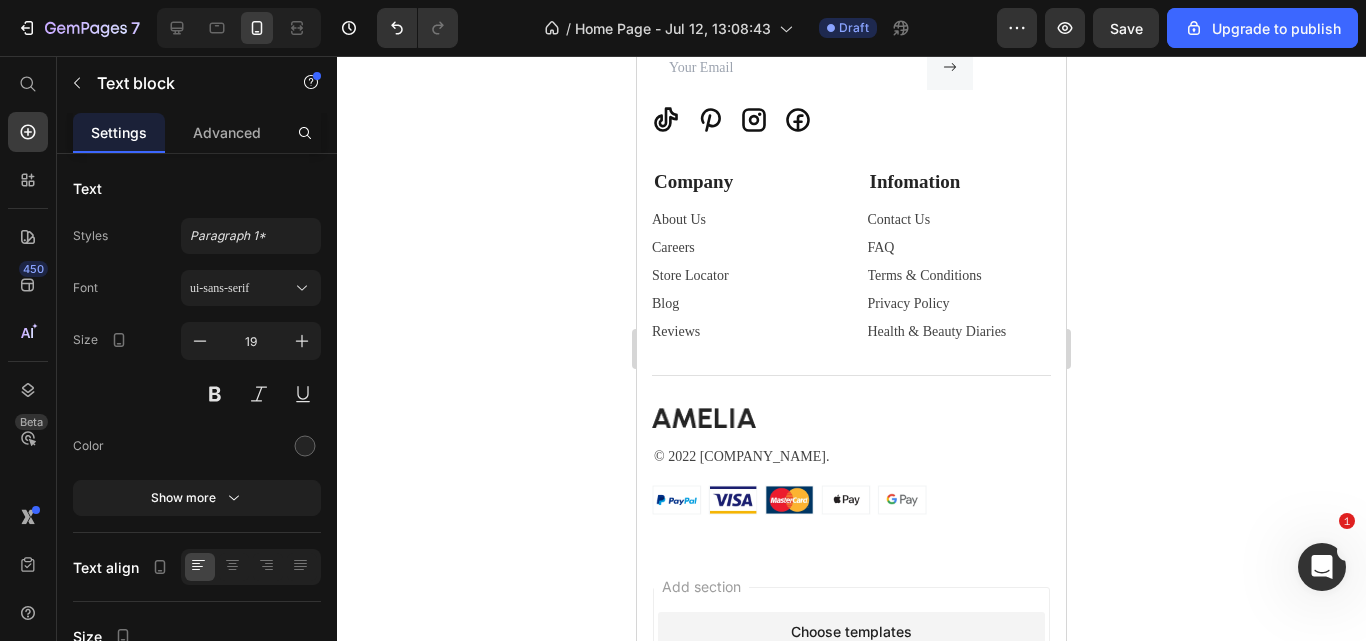 click on "Newsletter" at bounding box center [851, -41] 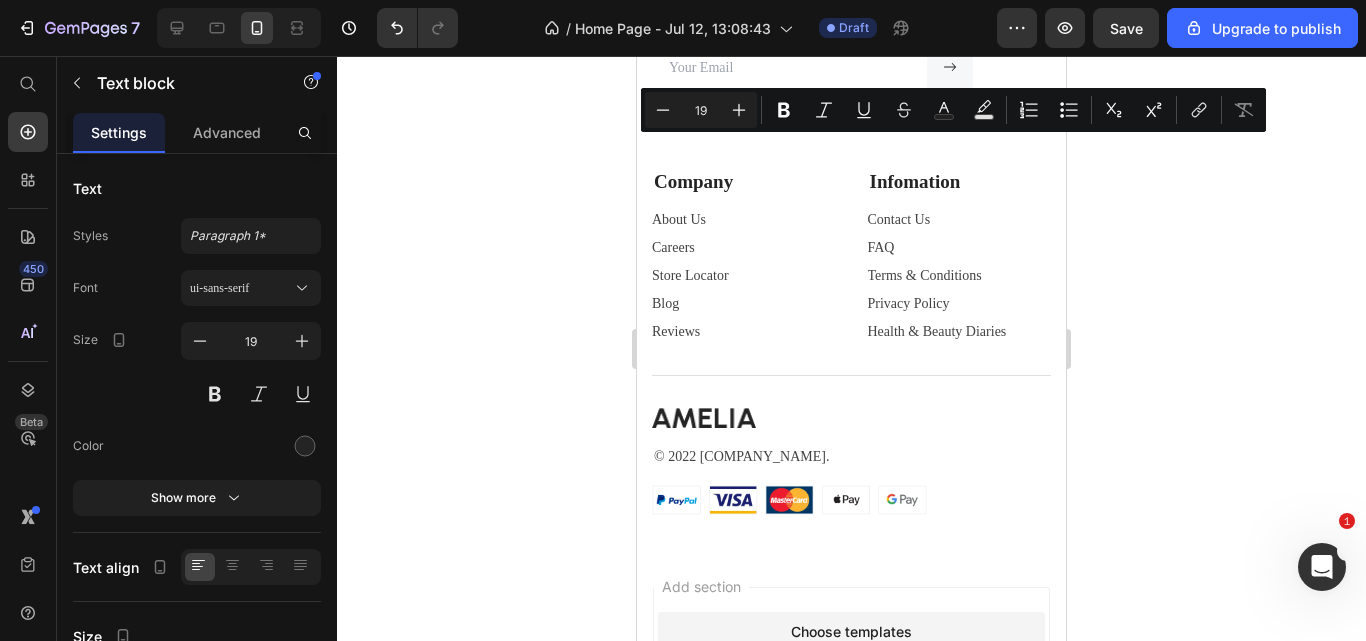 copy on "Newsletter" 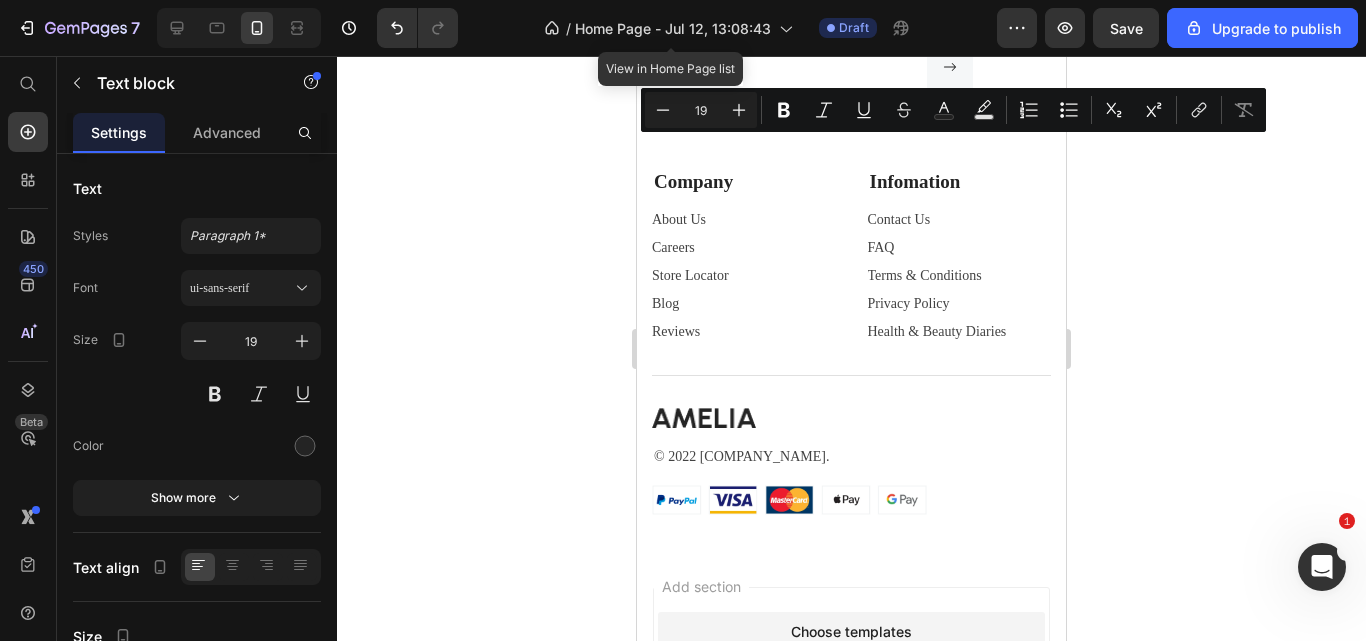 click 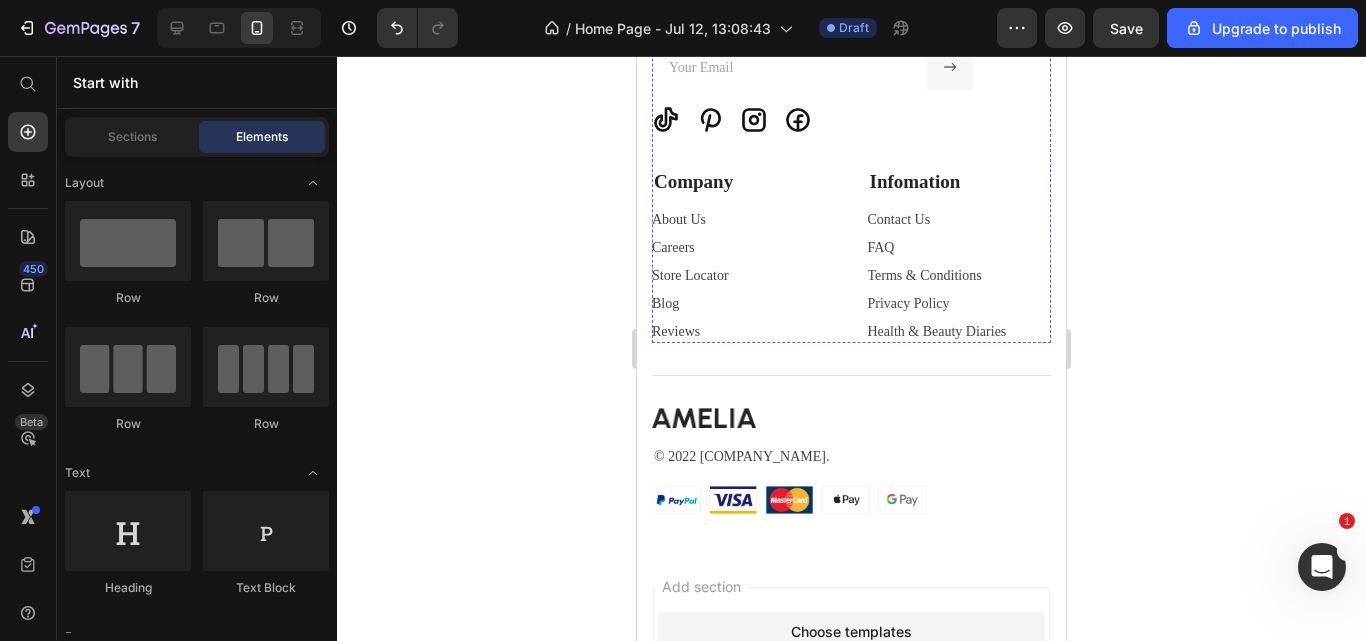 click on "Newsletter" at bounding box center [851, -41] 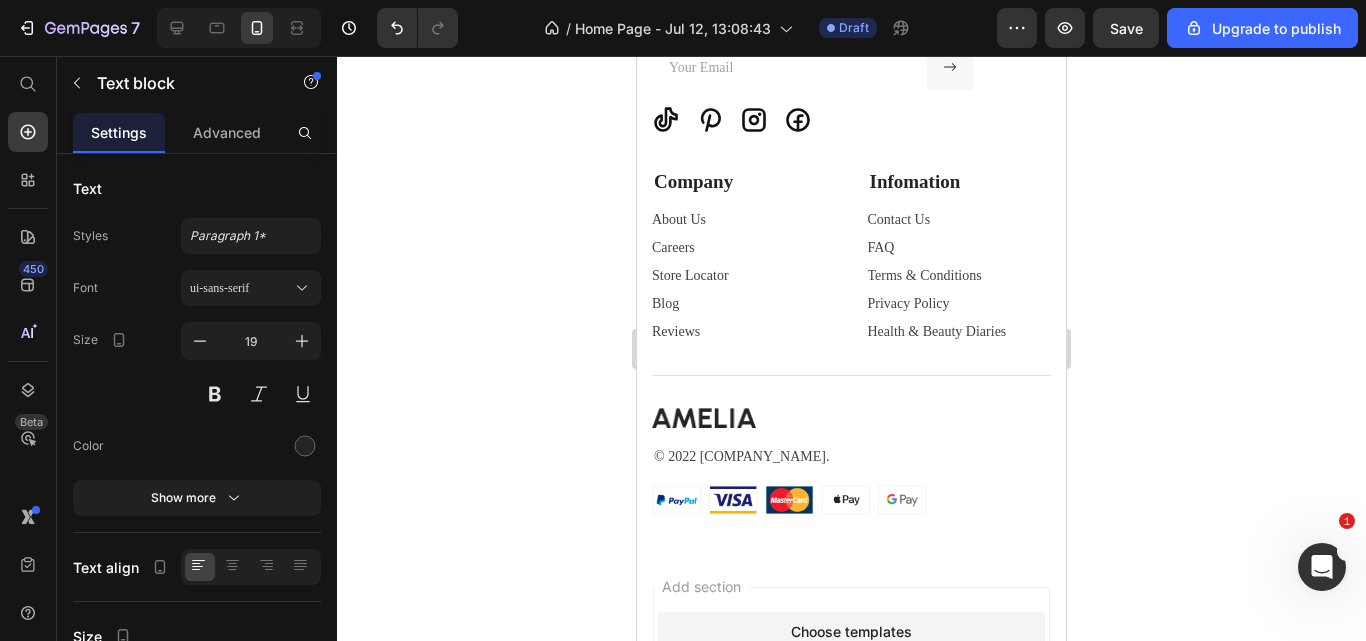 drag, startPoint x: 758, startPoint y: 148, endPoint x: 660, endPoint y: 154, distance: 98.1835 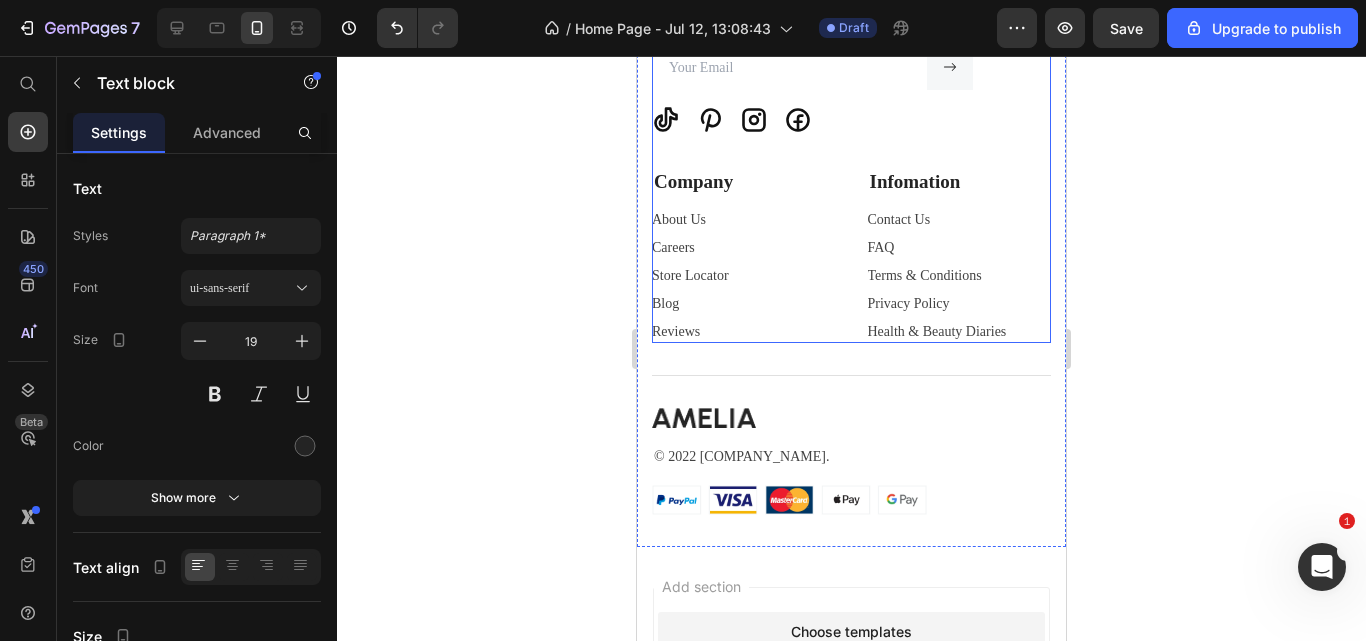 click on "Enter your email address for new arrivals, discounts, promotions, and more!" at bounding box center (851, 6) 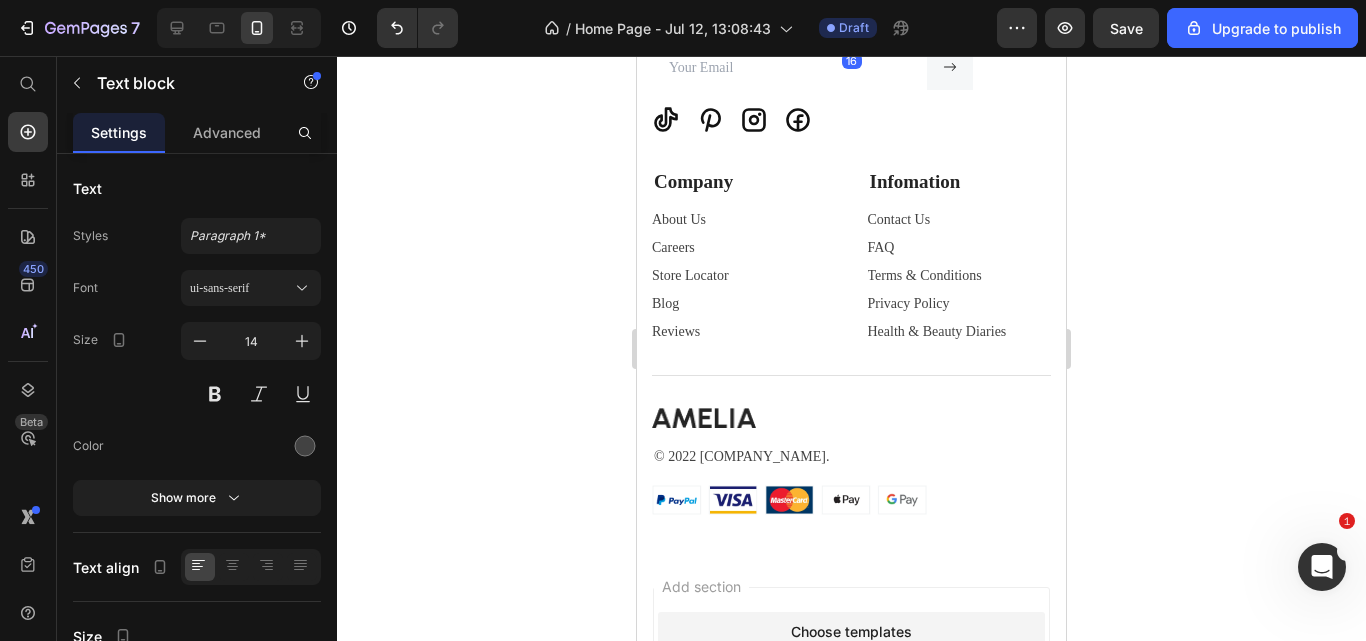 click on "Enter your email address for new arrivals, discounts, promotions, and more!" at bounding box center [851, 6] 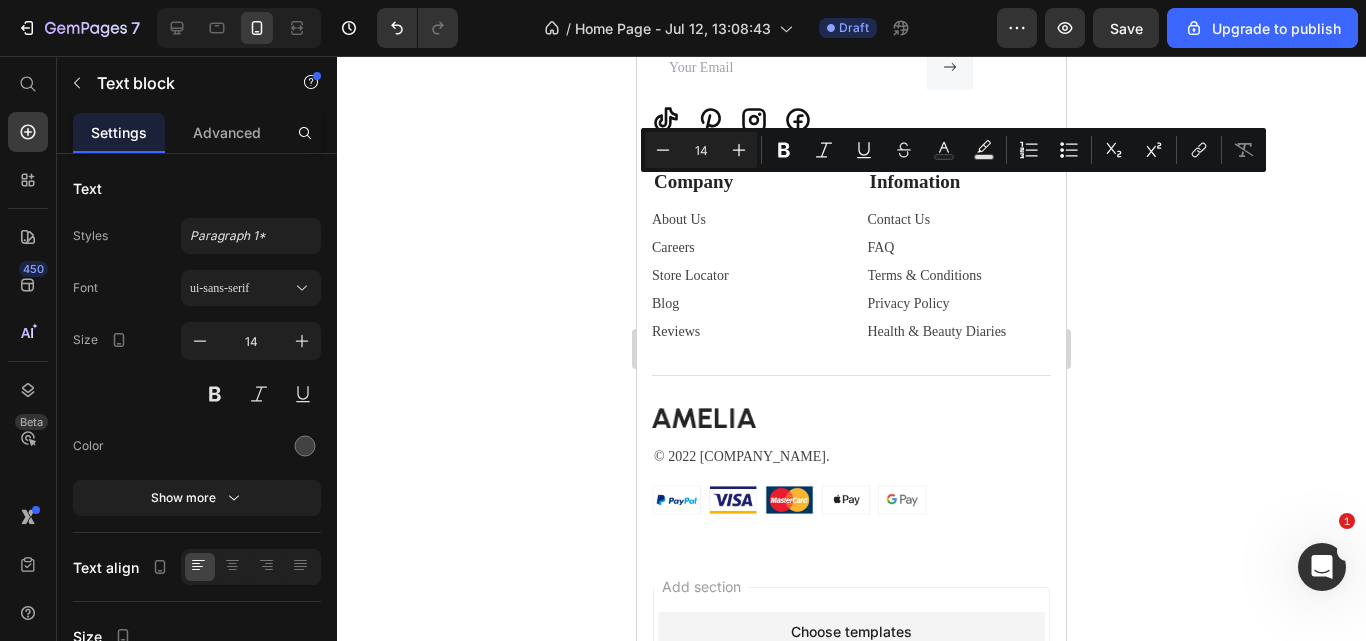 drag, startPoint x: 793, startPoint y: 209, endPoint x: 656, endPoint y: 182, distance: 139.63524 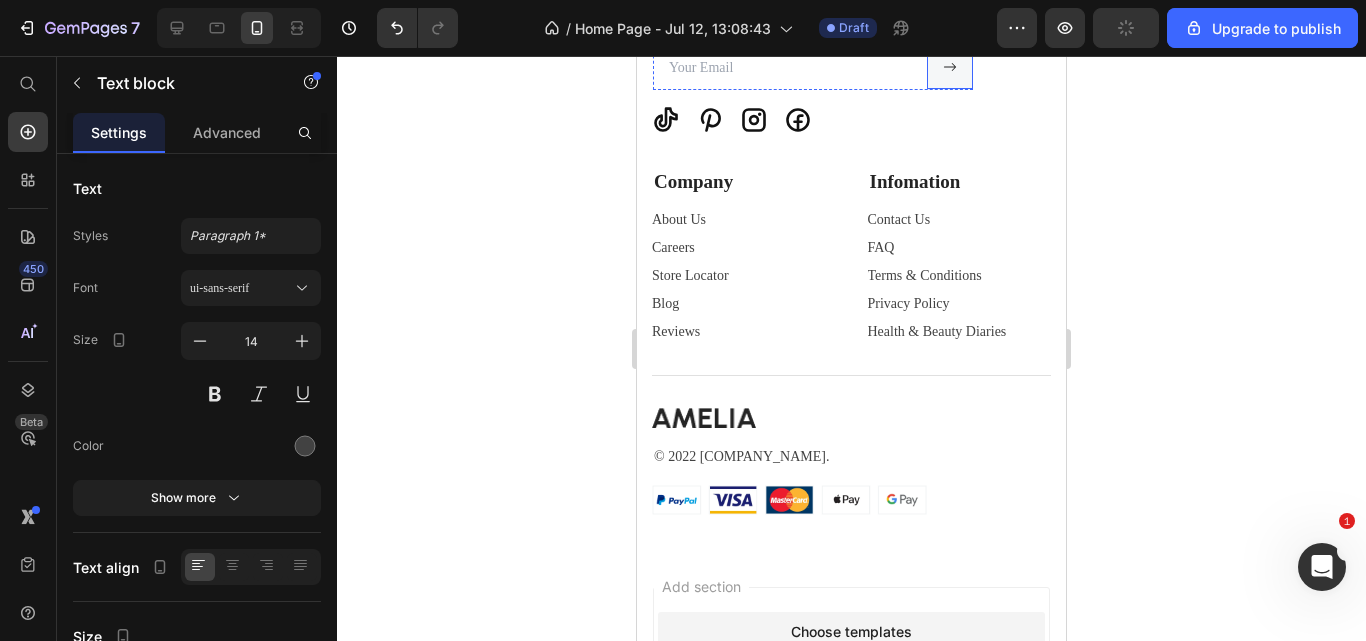 click 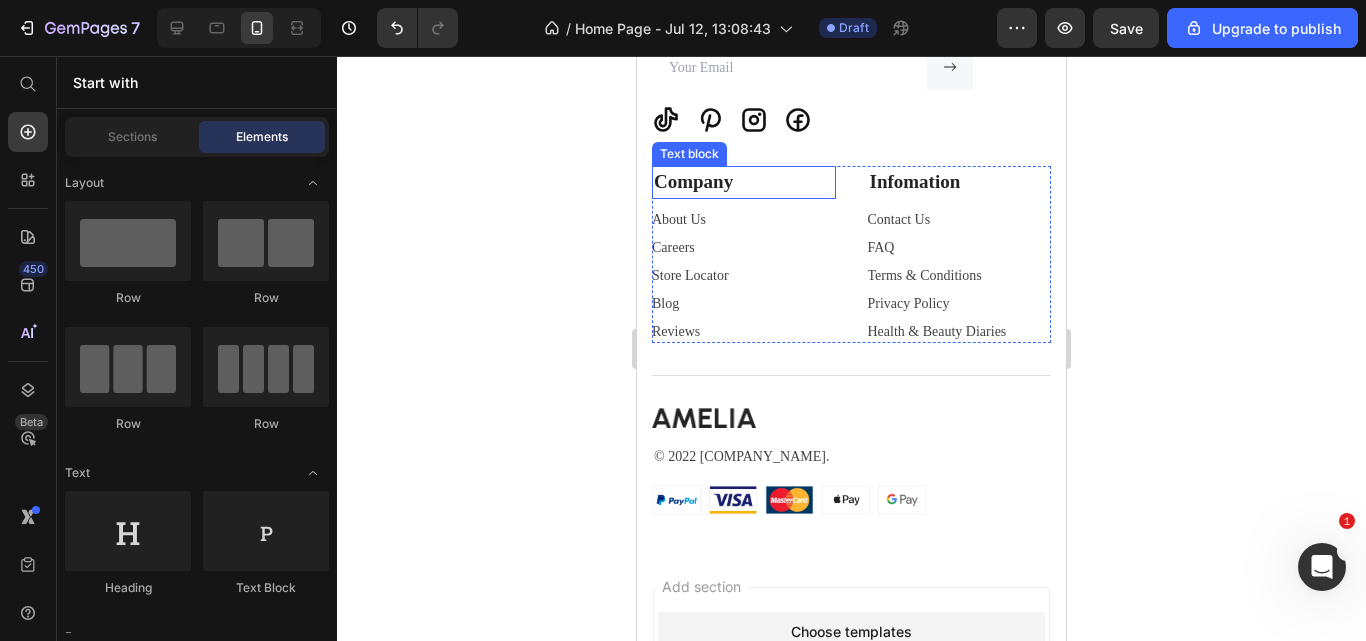 click on "Company" at bounding box center [744, 182] 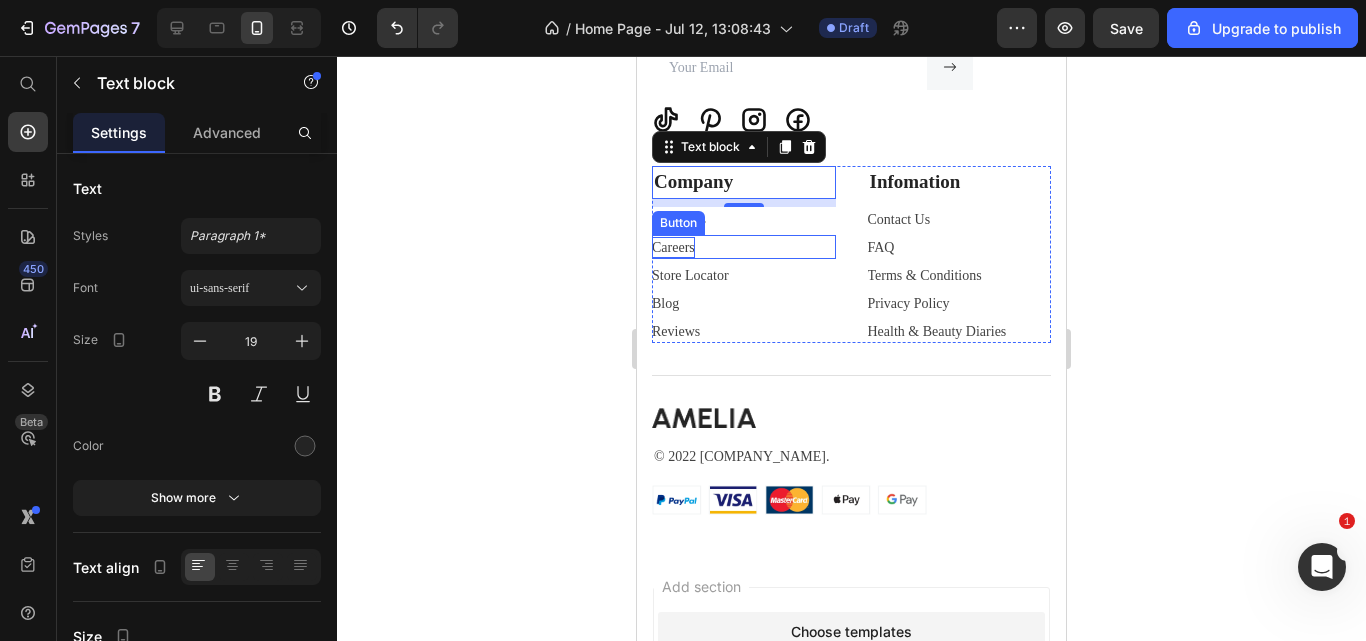 click on "Careers" at bounding box center (673, 247) 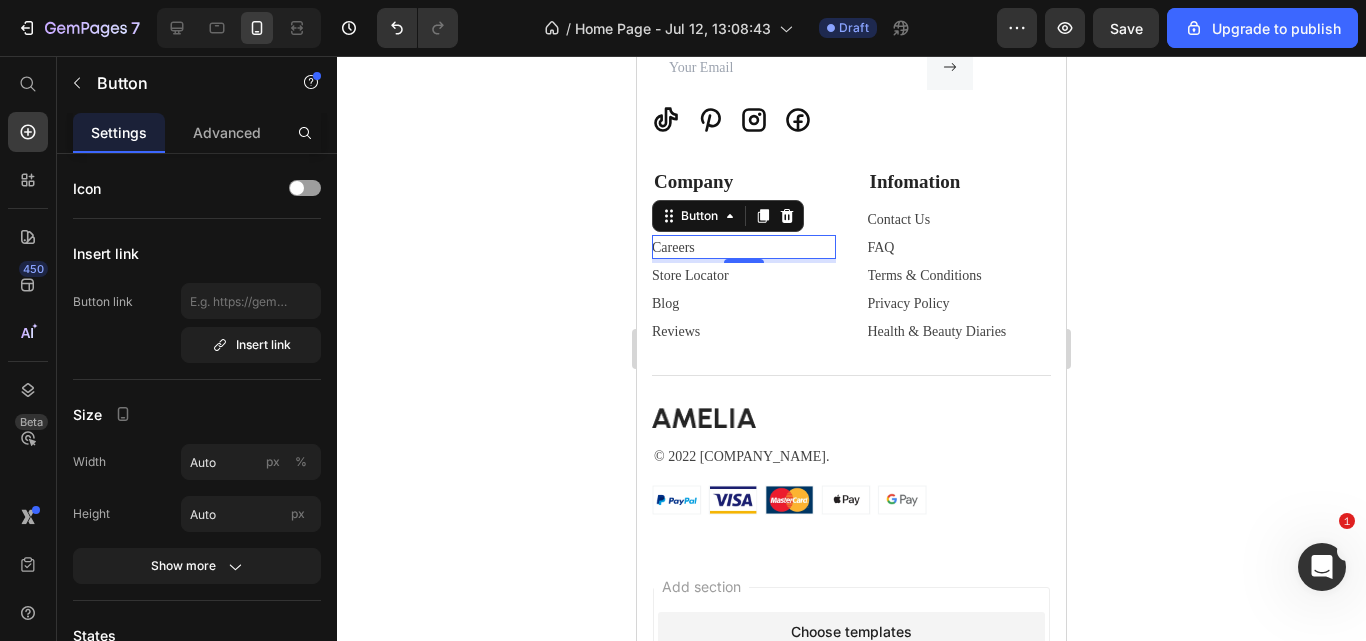 click on "Careers Button   4" at bounding box center [744, 247] 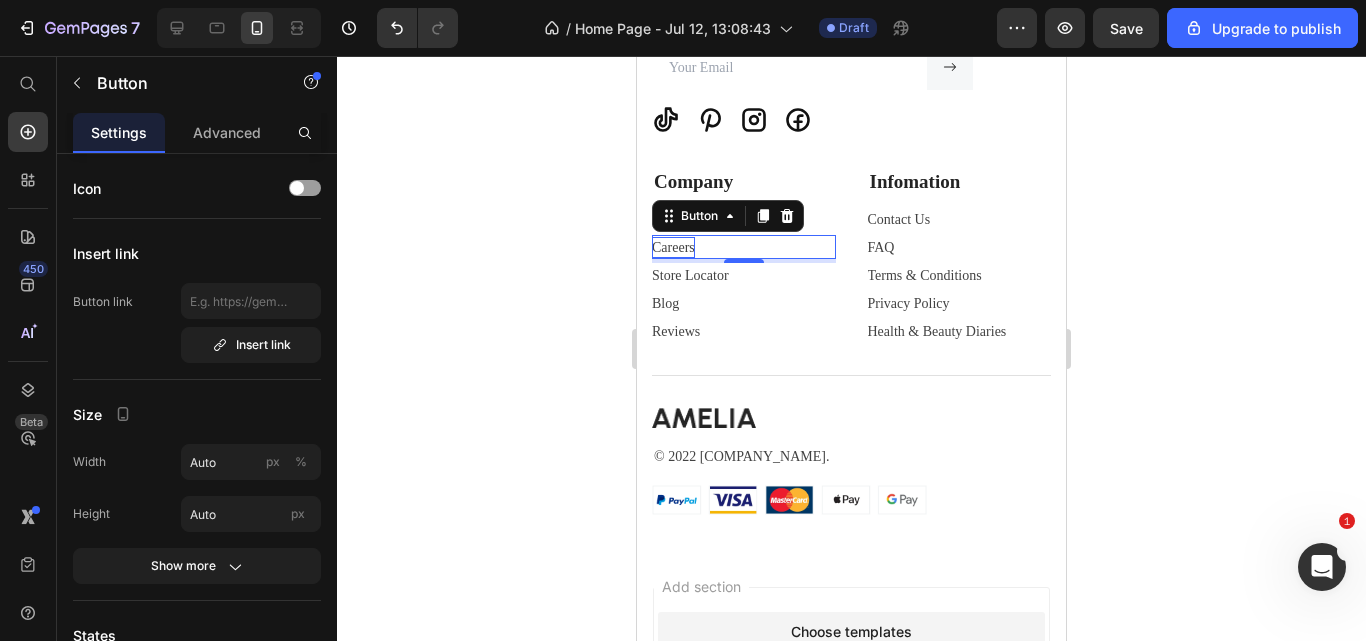 click on "Careers" at bounding box center (673, 247) 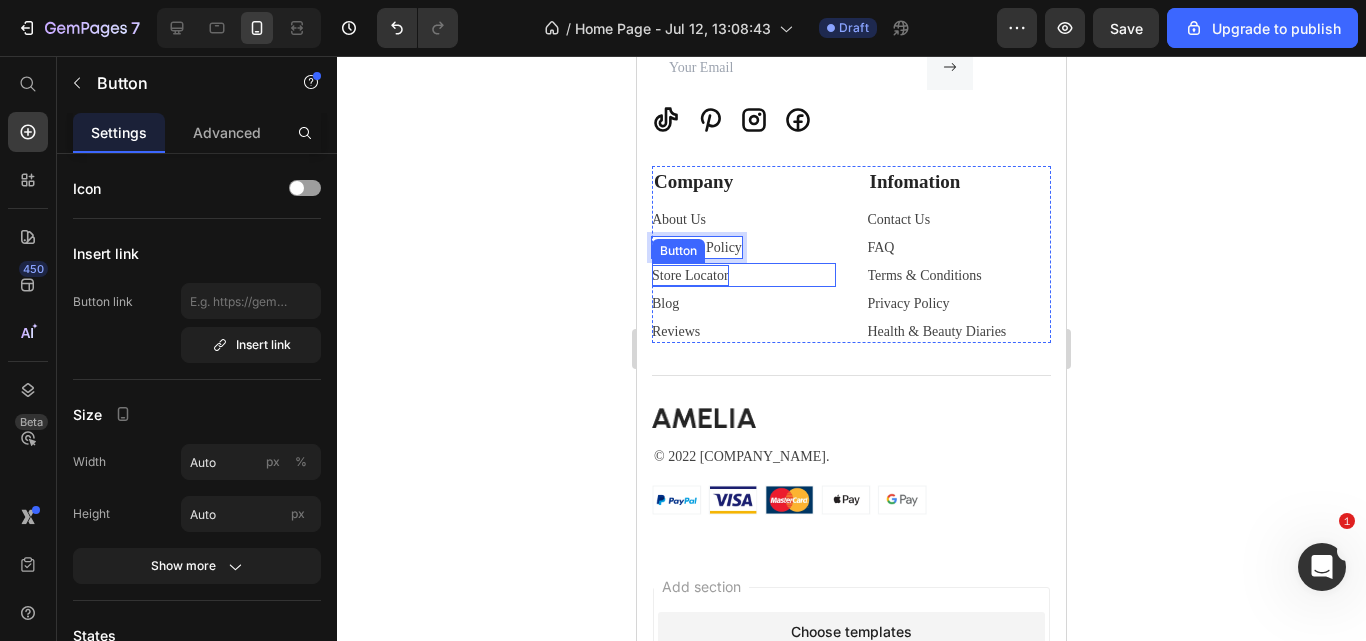 click on "Store Locator" at bounding box center (690, 275) 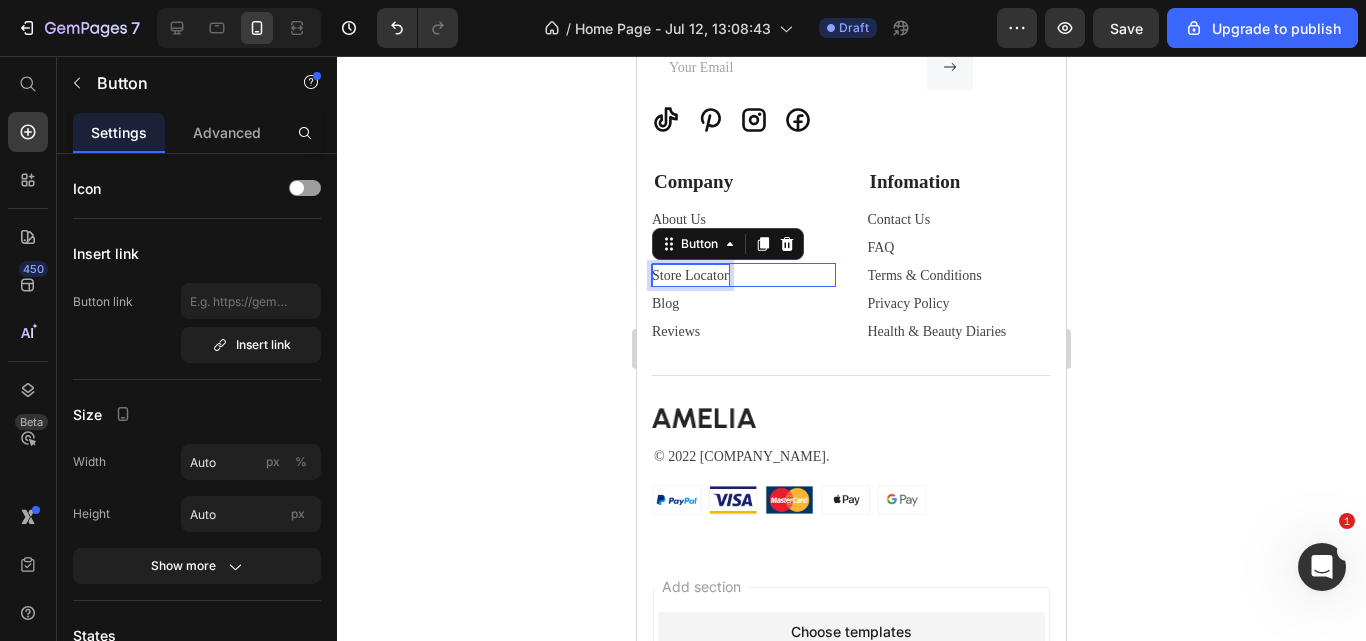 click on "Store Locator" at bounding box center [690, 275] 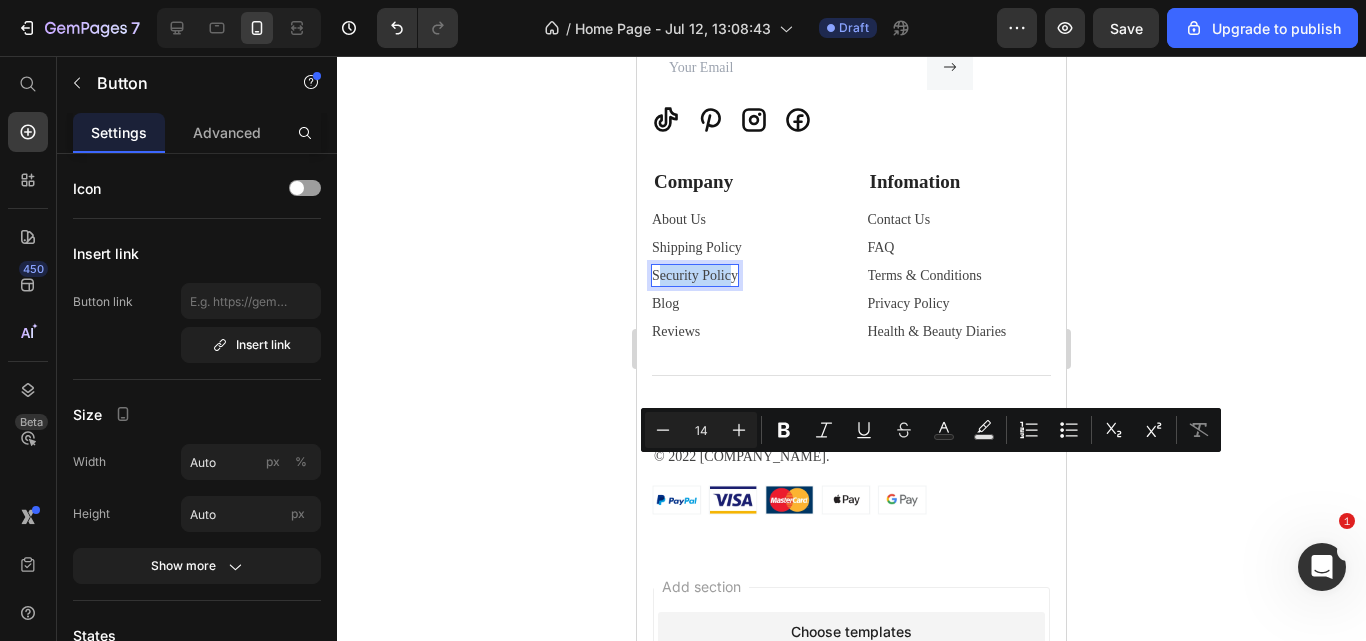 drag, startPoint x: 734, startPoint y: 466, endPoint x: 684, endPoint y: 475, distance: 50.803543 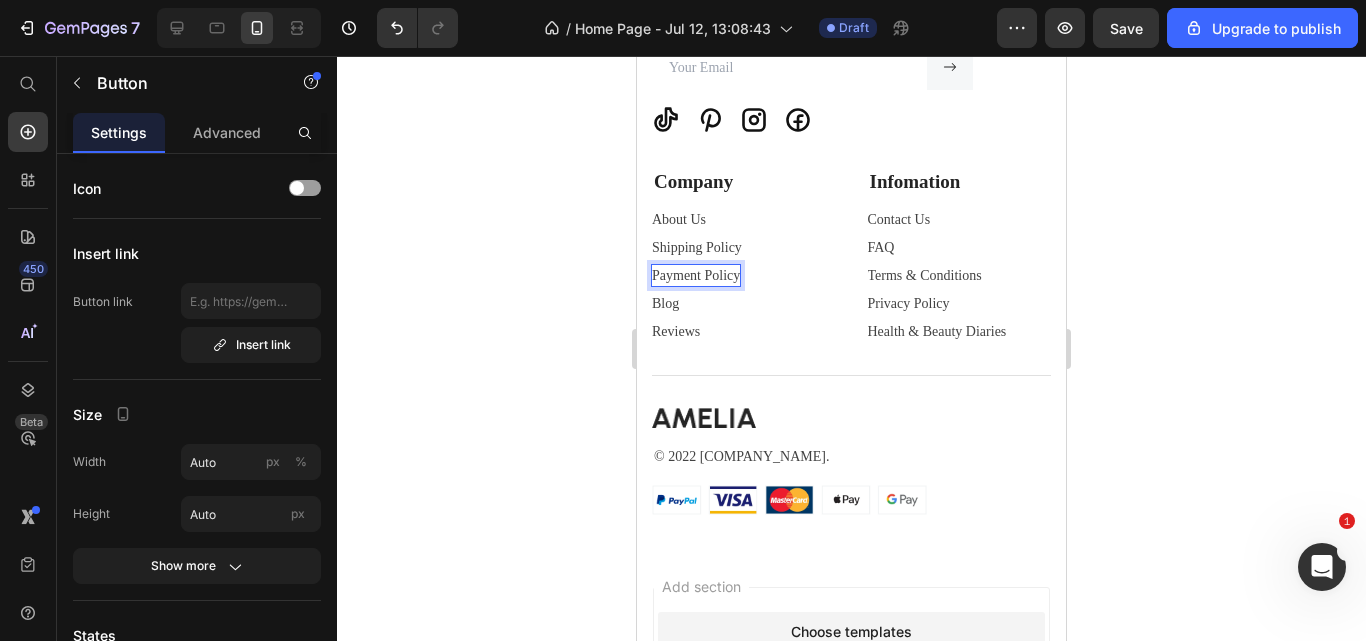 click on "Payment Policy" at bounding box center [696, 275] 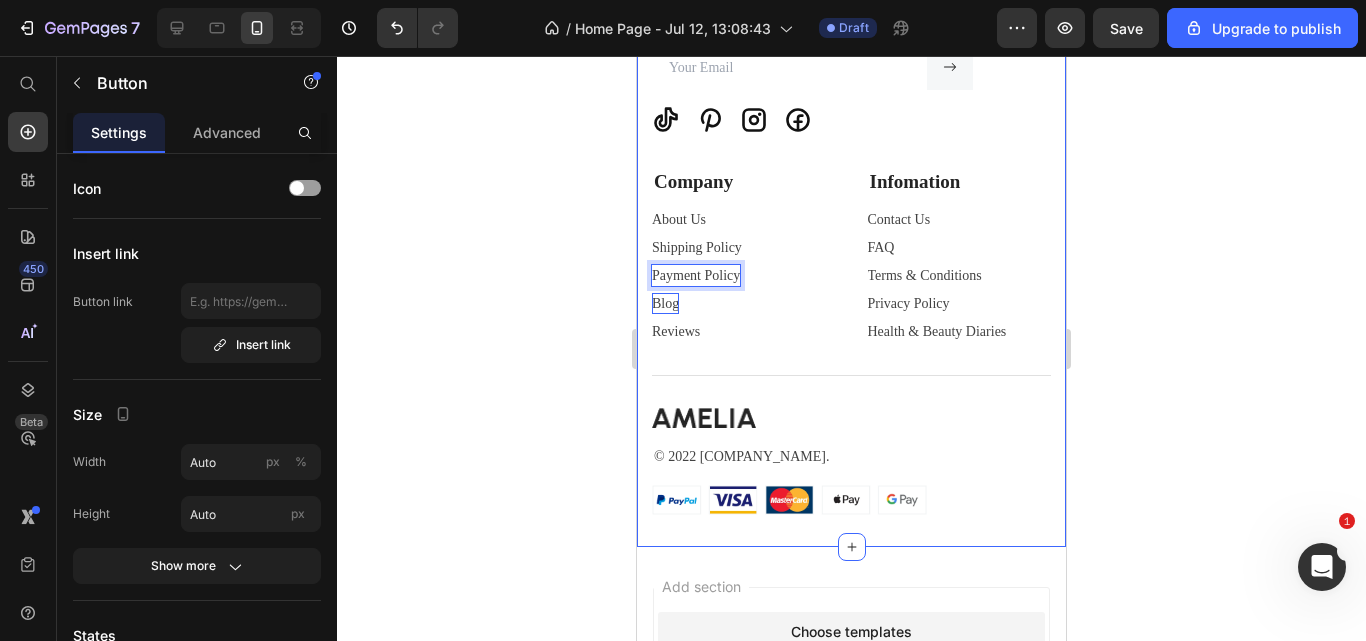 click on "Blog" at bounding box center (665, 303) 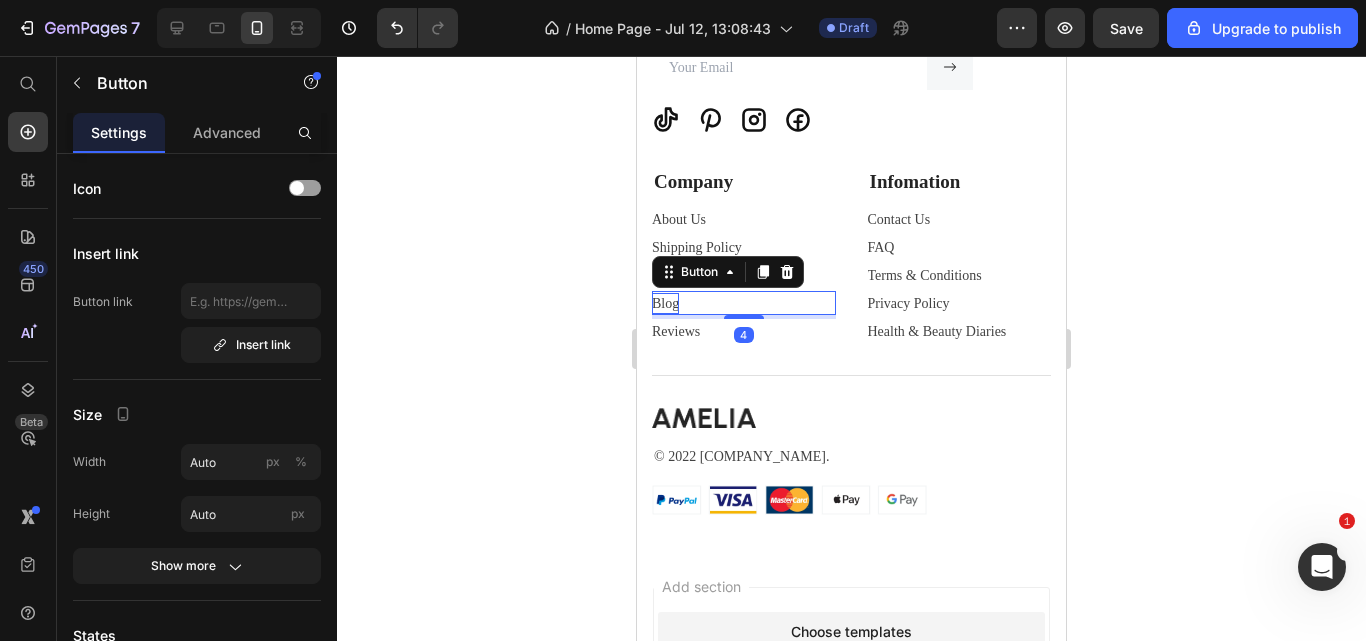 click on "Blog" at bounding box center [665, 303] 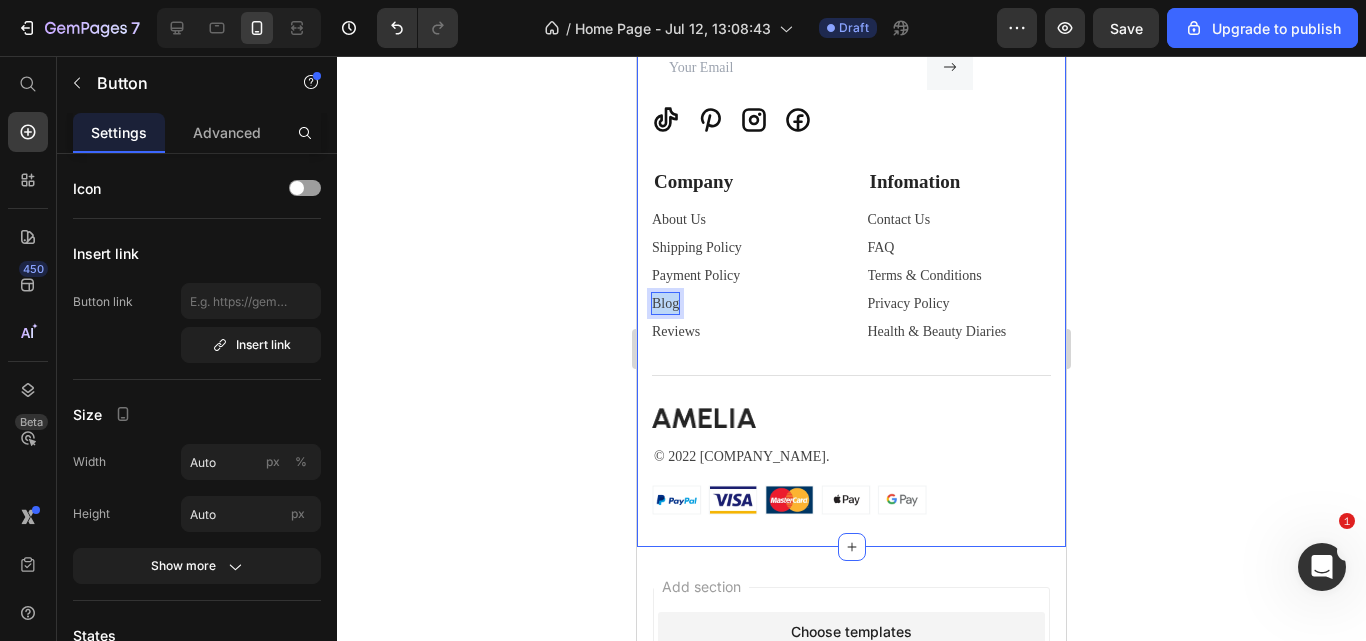 drag, startPoint x: 676, startPoint y: 495, endPoint x: 651, endPoint y: 492, distance: 25.179358 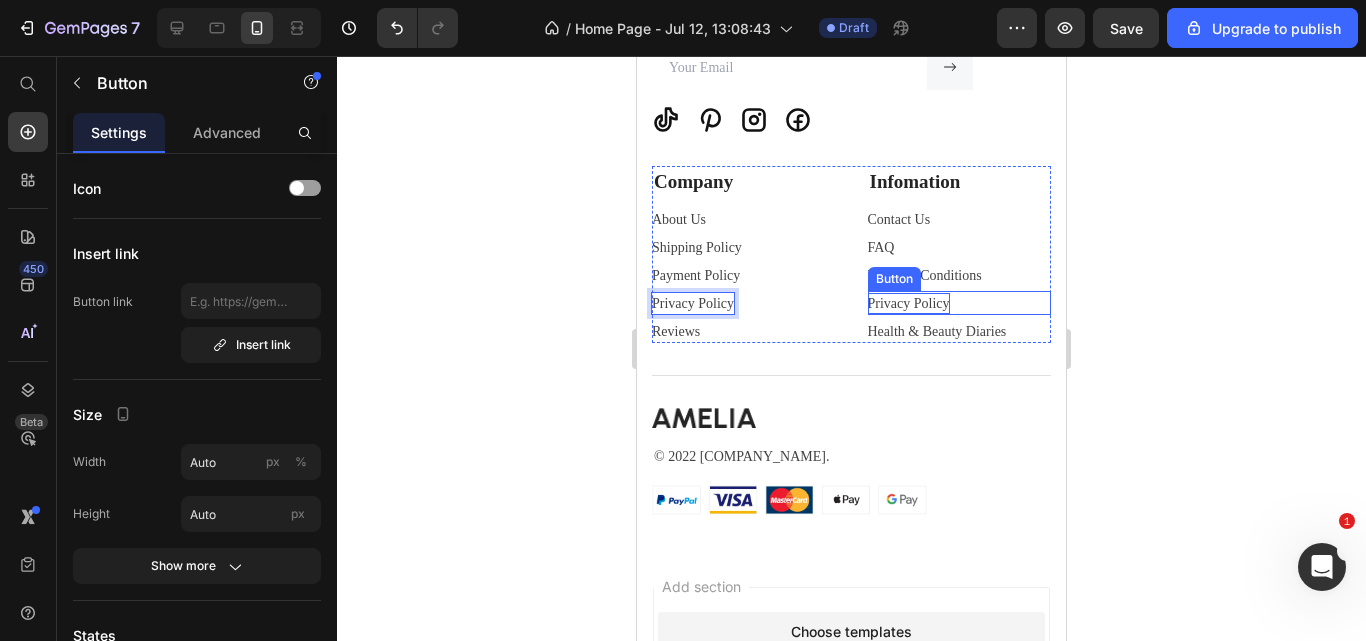 click on "Privacy Policy" at bounding box center (909, 303) 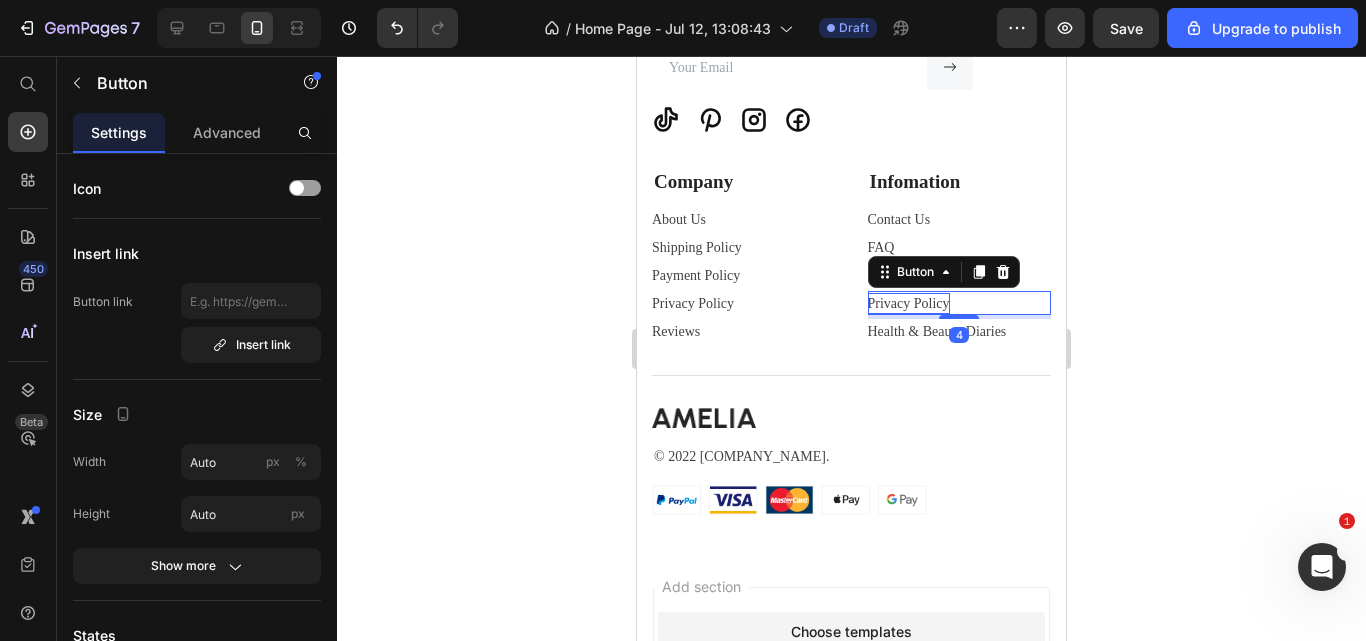 click on "Privacy Policy" at bounding box center [909, 303] 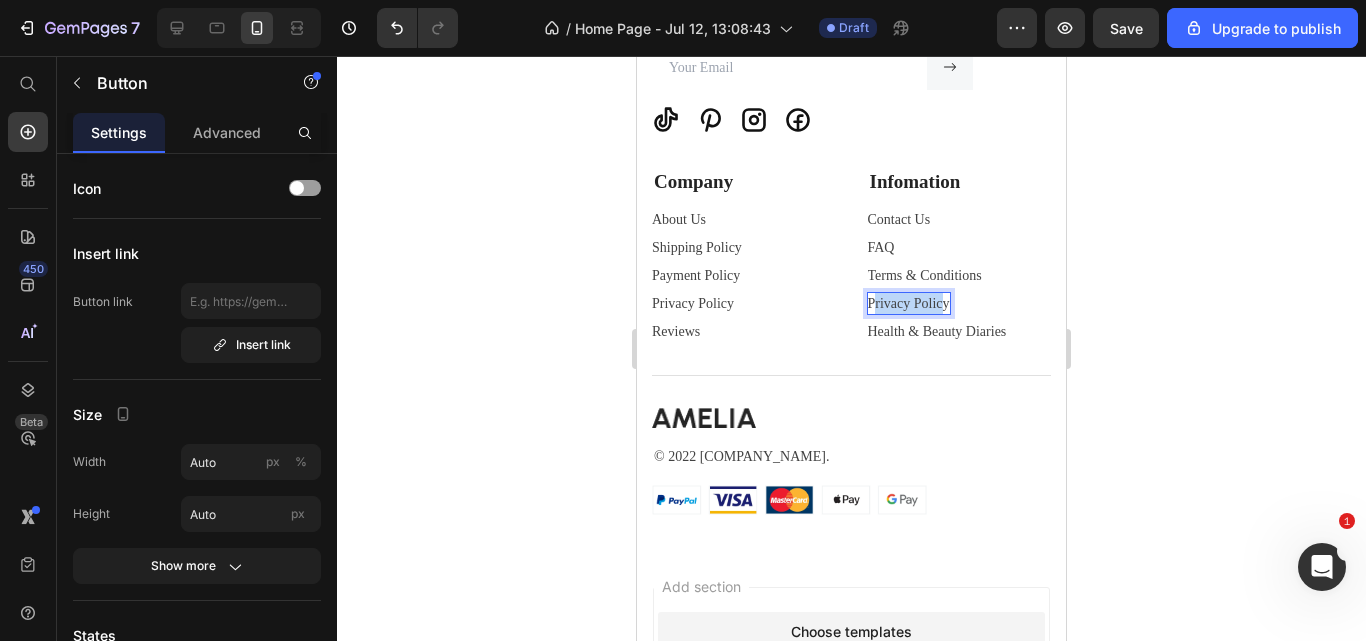 drag, startPoint x: 938, startPoint y: 494, endPoint x: 867, endPoint y: 494, distance: 71 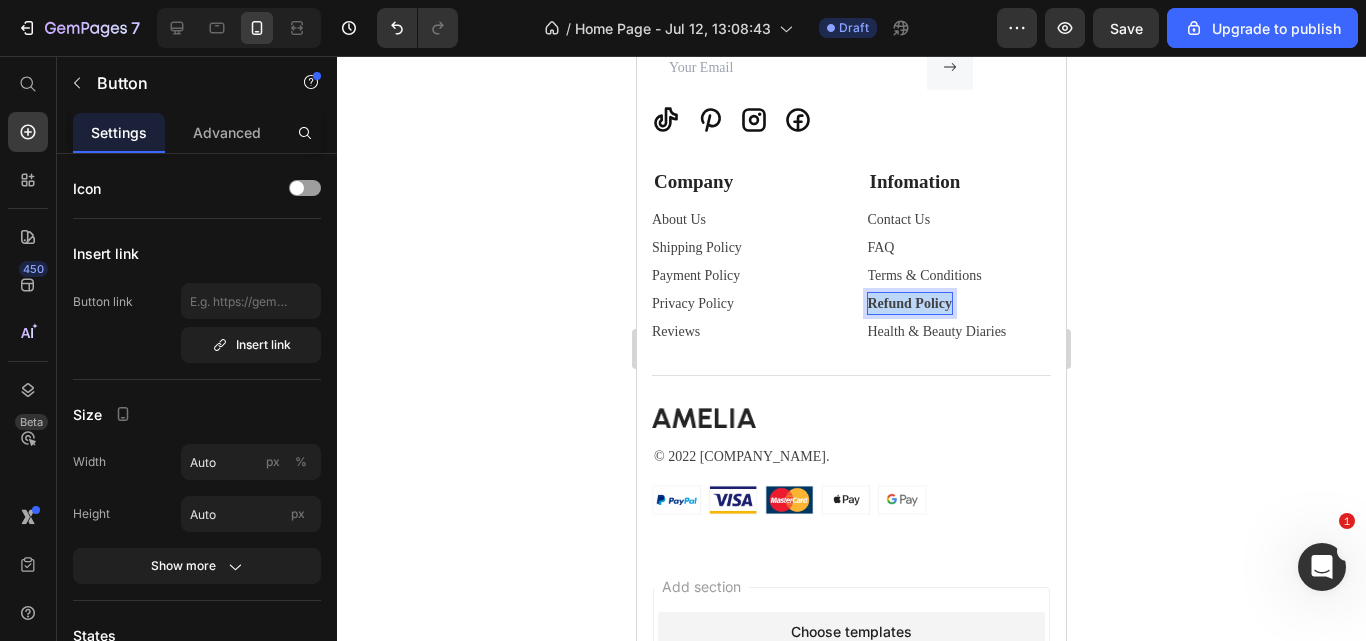 drag, startPoint x: 944, startPoint y: 495, endPoint x: 857, endPoint y: 495, distance: 87 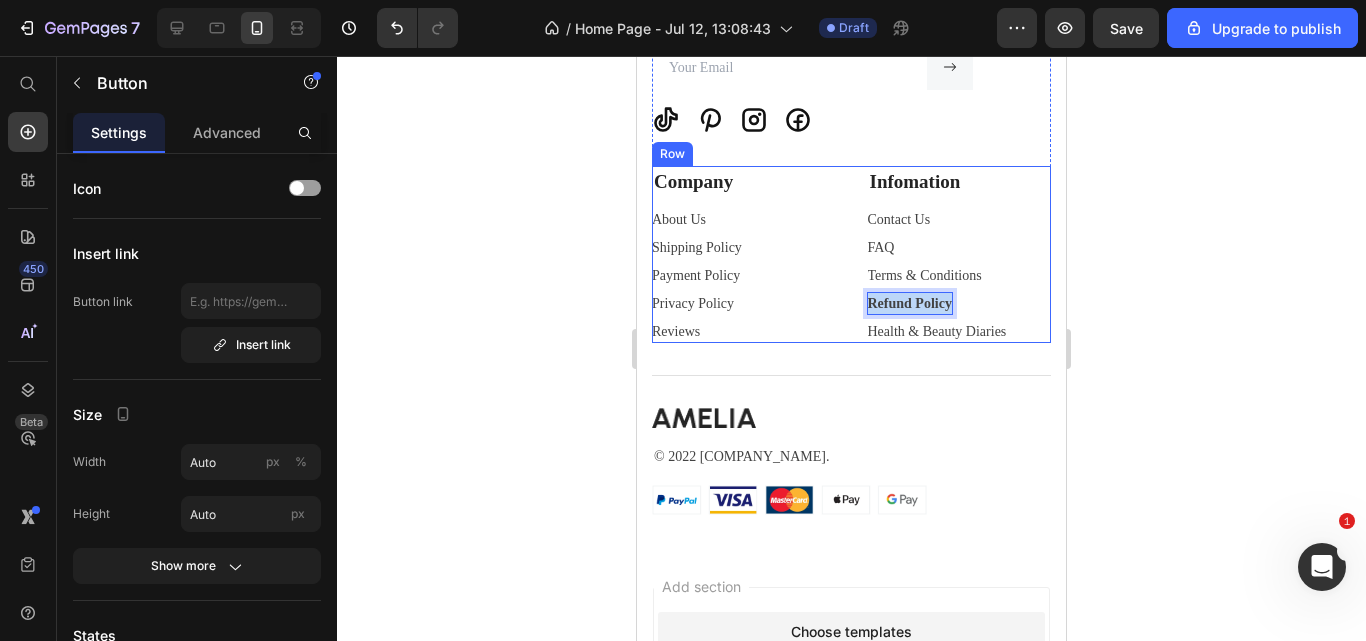drag, startPoint x: 943, startPoint y: 492, endPoint x: 857, endPoint y: 498, distance: 86.209045 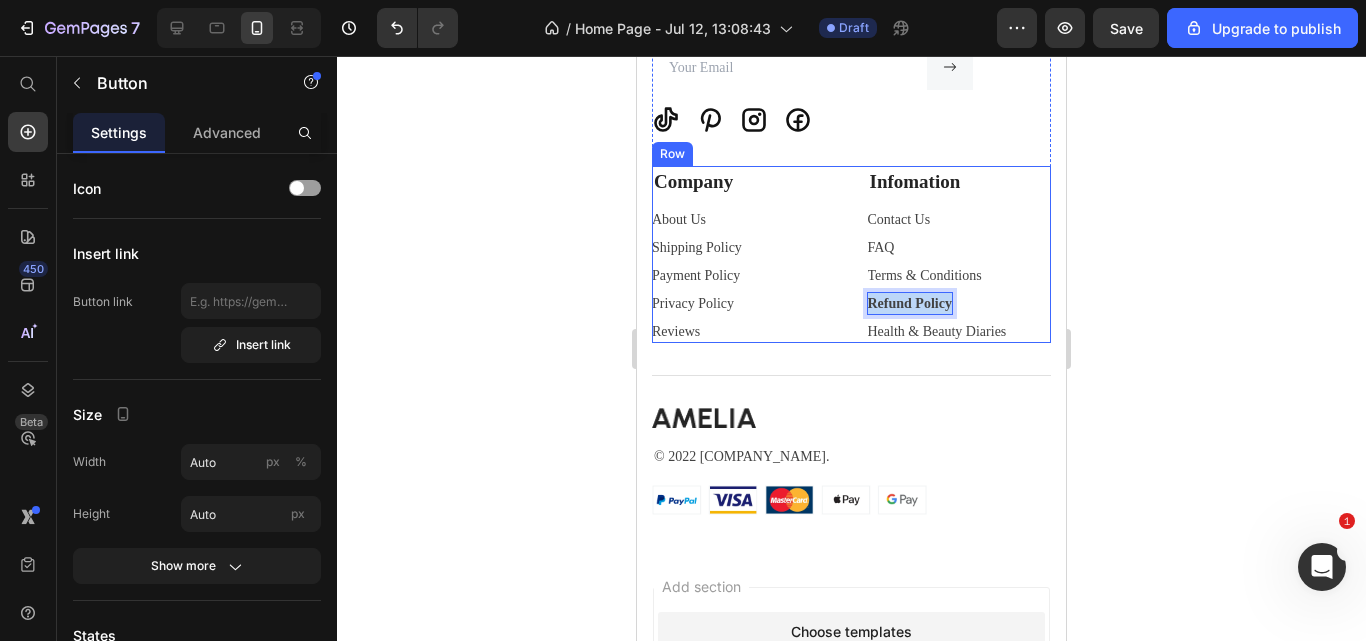 click on "Company Text block About Us Button Shipping Policy Button Payment Policy Button Privacy Policy Button Reviews Button Infomation Text block Contact Us Button FAQ Button Terms & Conditions Button Refund Policy Button   4 Health & Beauty Diaries Button Row" at bounding box center (851, 254) 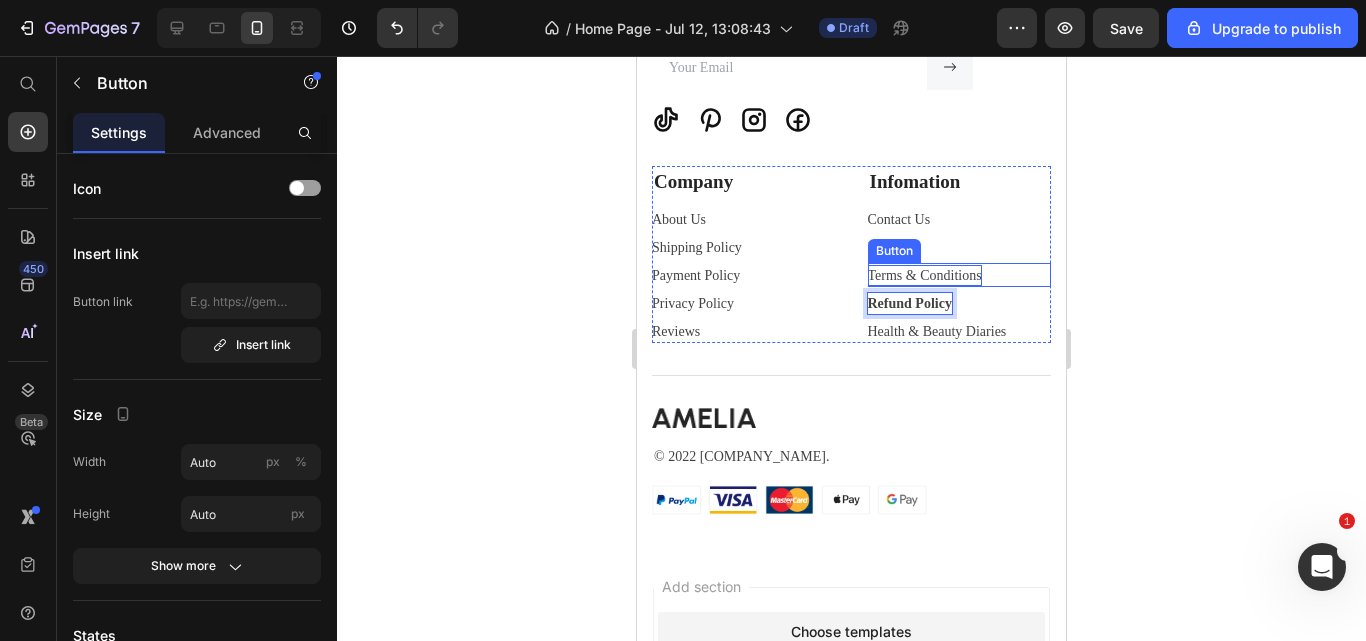 click on "Terms & Conditions" at bounding box center [925, 275] 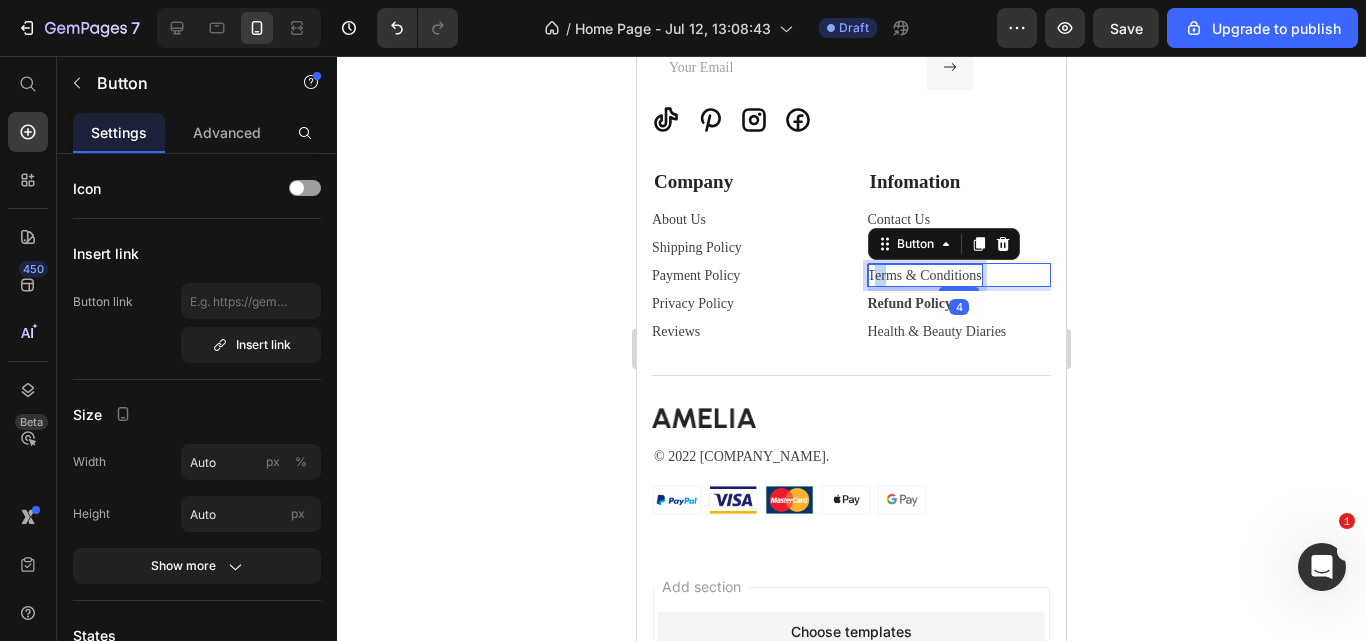 click on "Terms & Conditions" at bounding box center (925, 275) 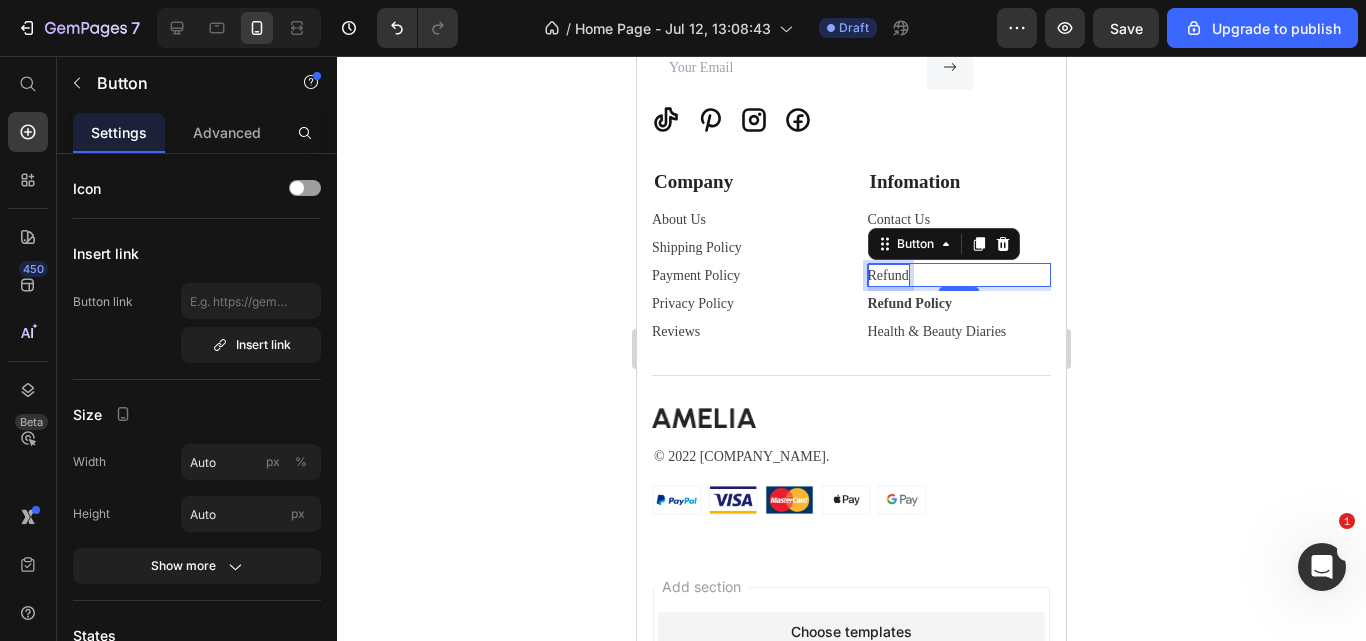 click on "Refund" at bounding box center (888, 275) 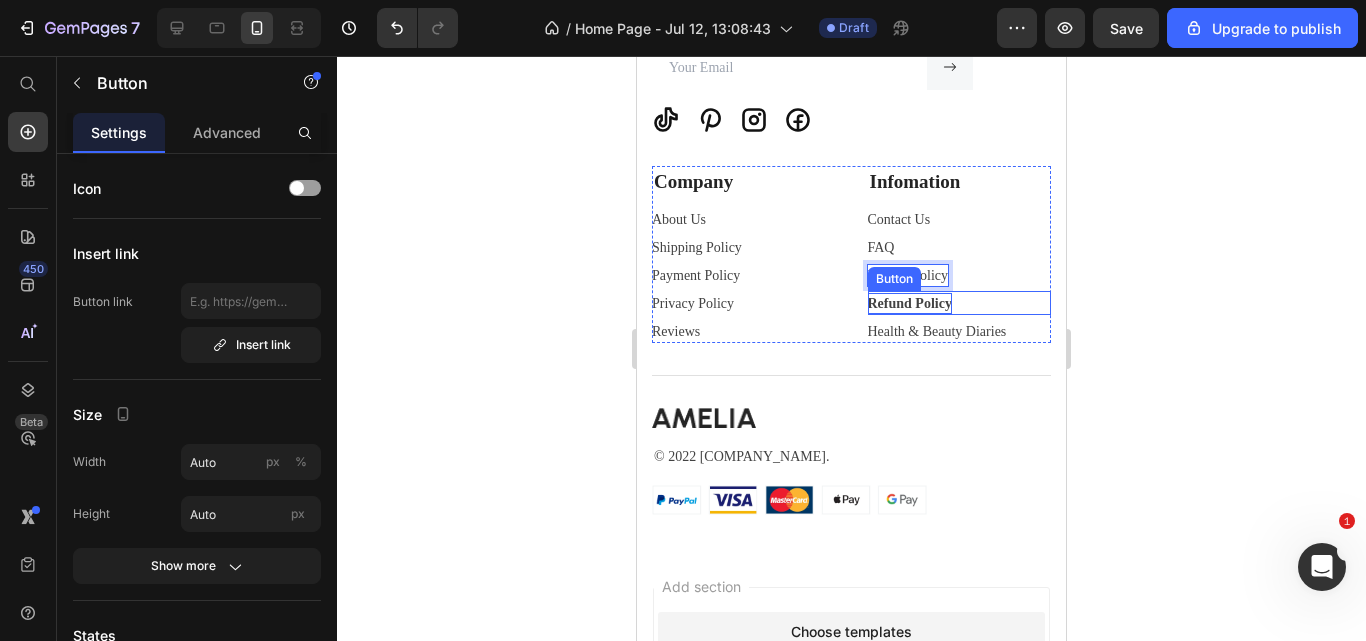 click on "Refund Policy" at bounding box center [910, 303] 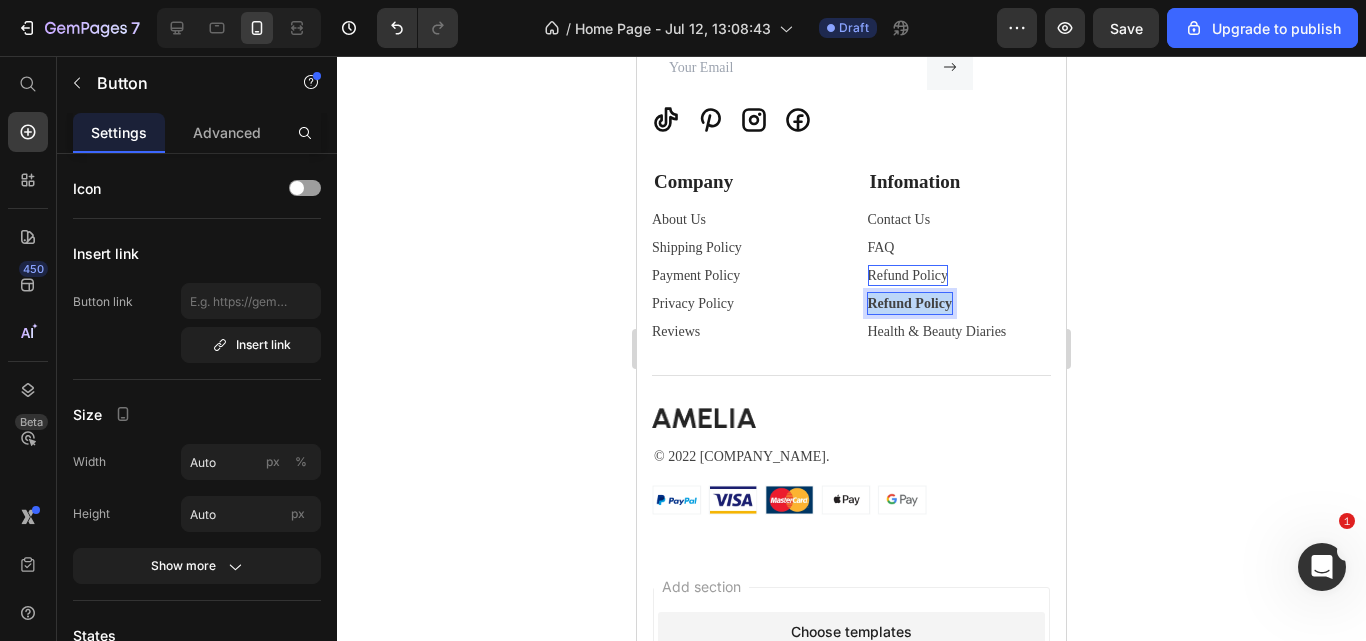 drag, startPoint x: 943, startPoint y: 495, endPoint x: 863, endPoint y: 492, distance: 80.05623 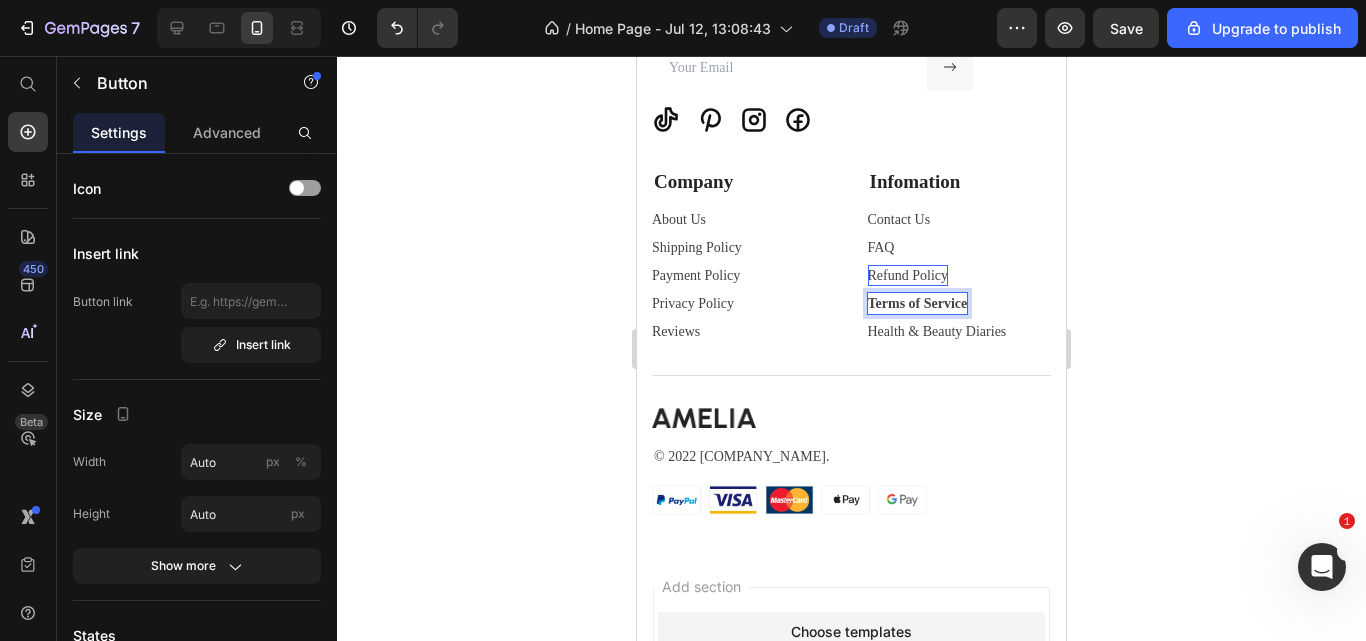 click on "Terms of Service Button   4" at bounding box center (960, 303) 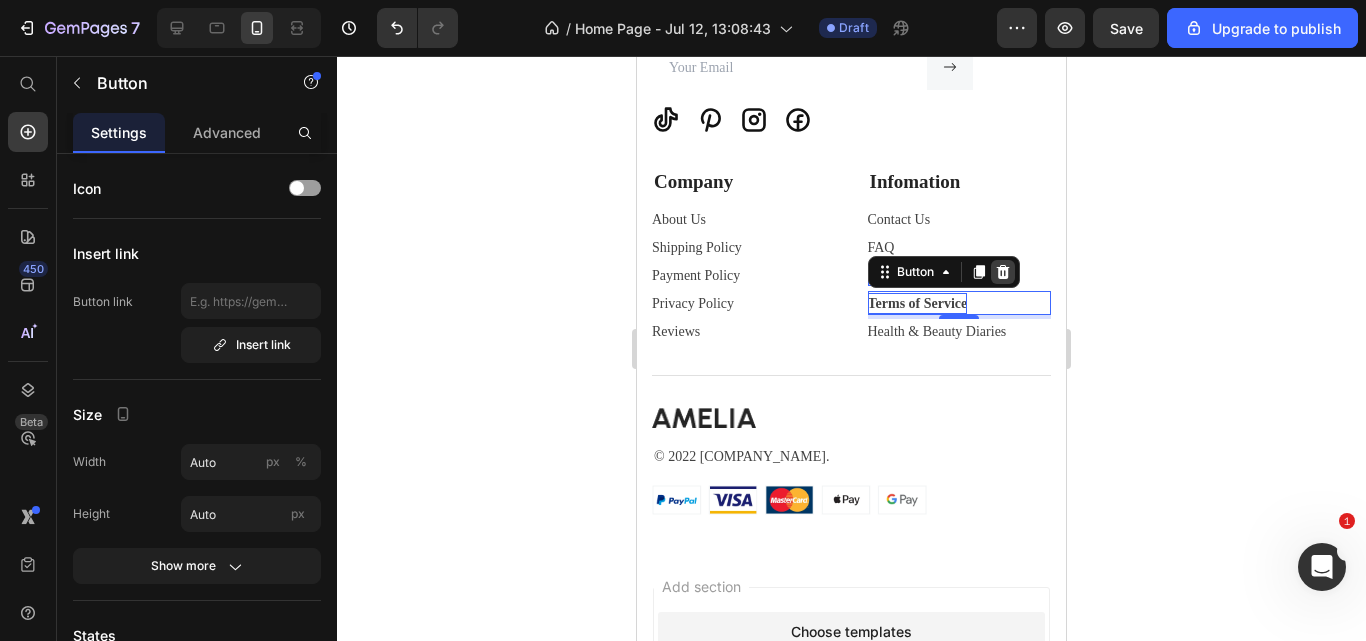 click 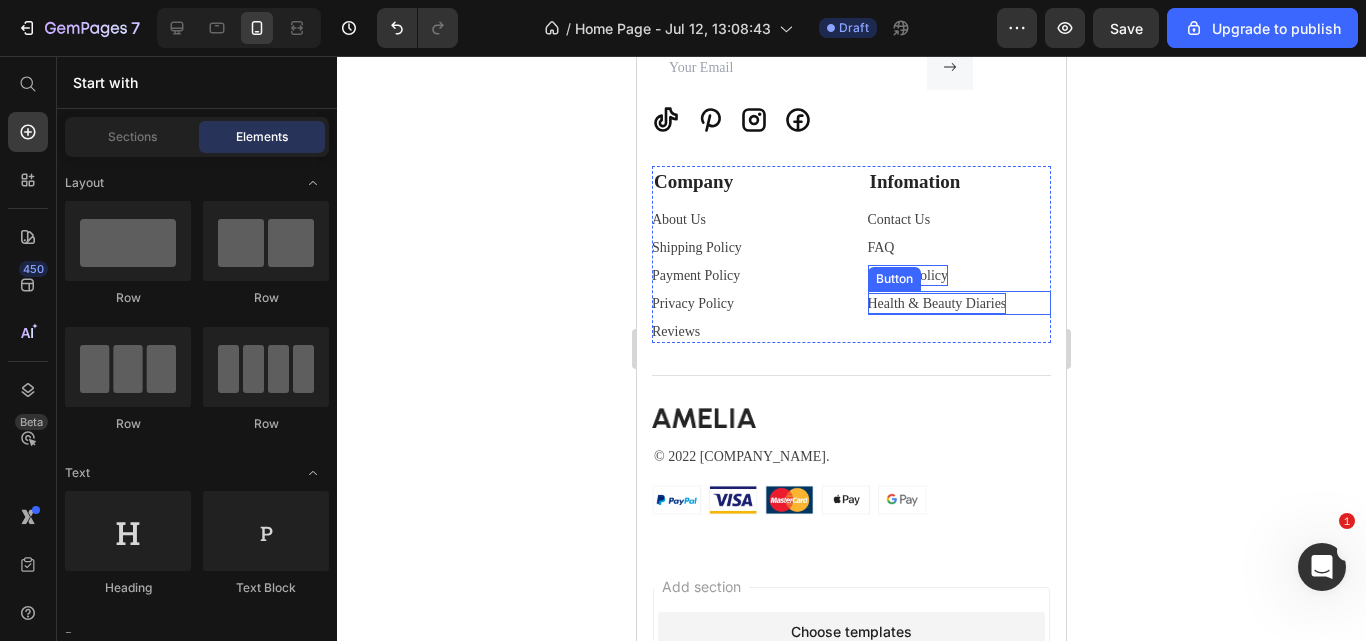 click on "Health & Beauty Diaries" at bounding box center (937, 303) 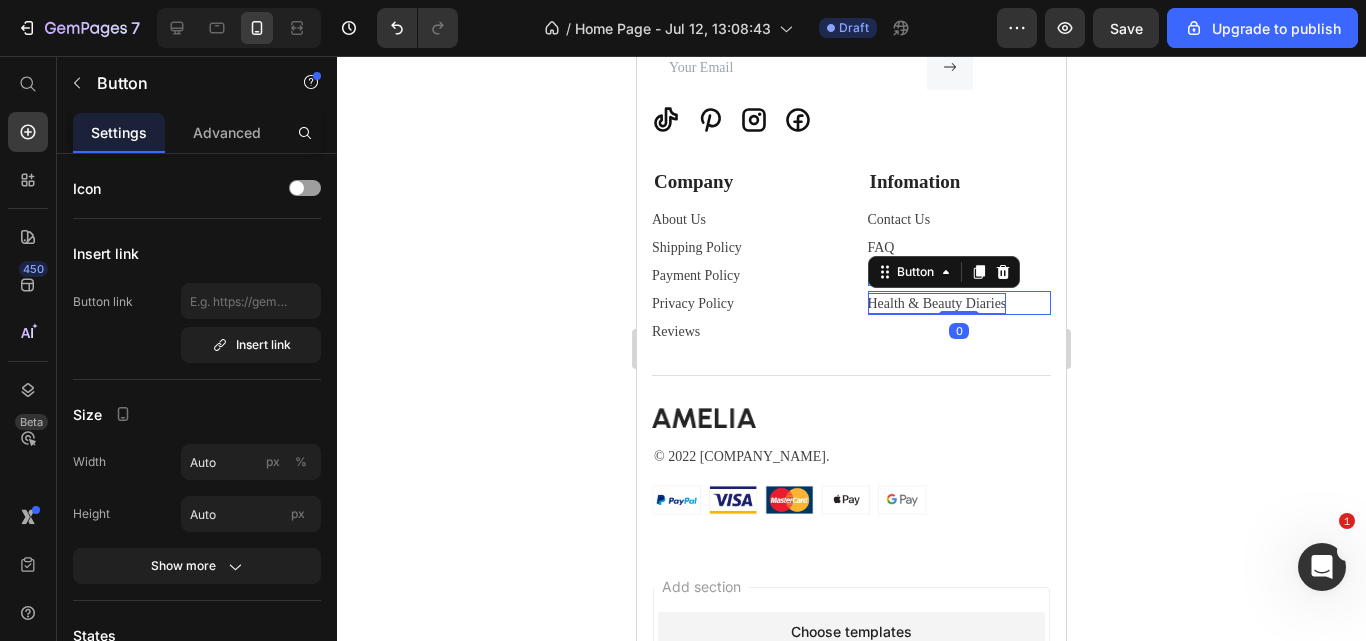 click on "Health & Beauty Diaries" at bounding box center [937, 303] 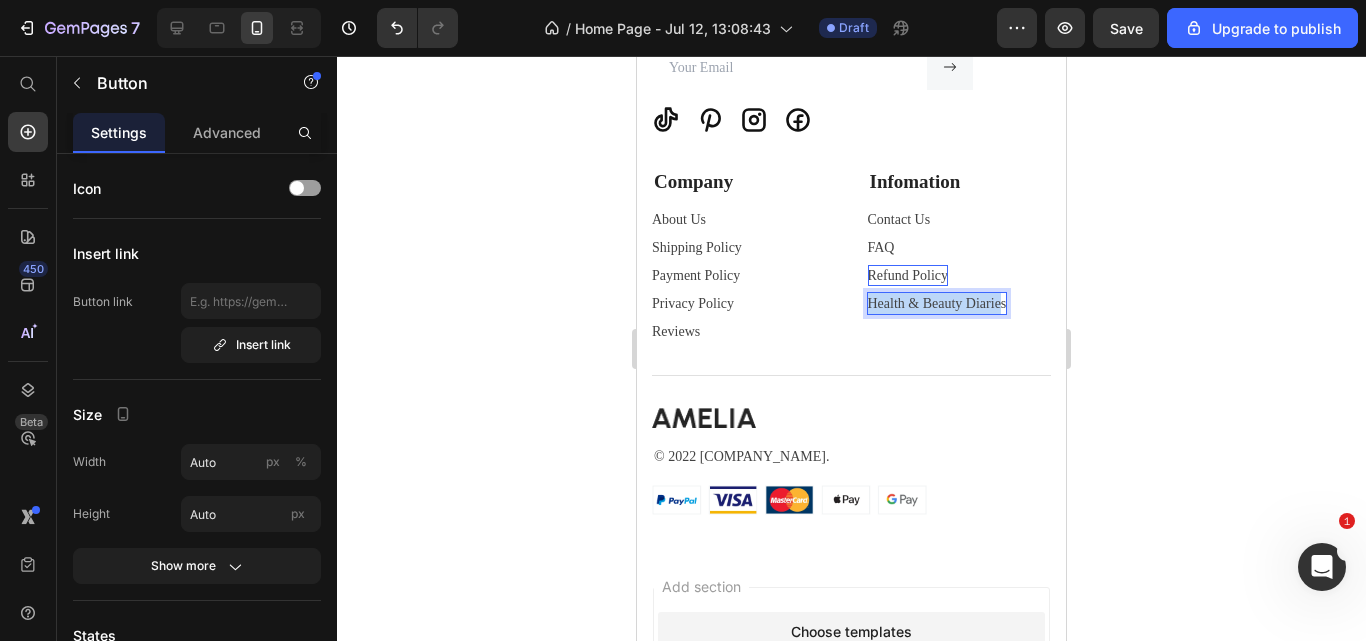drag, startPoint x: 861, startPoint y: 493, endPoint x: 996, endPoint y: 496, distance: 135.03333 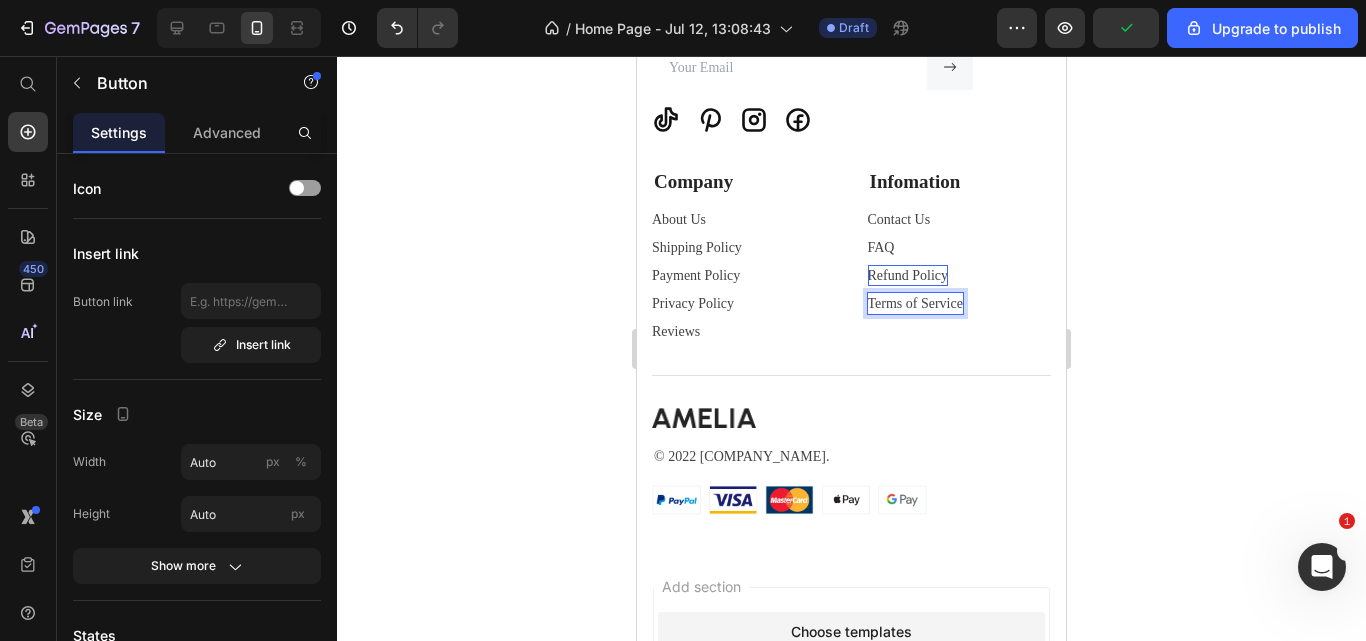 click on "Terms of Service" at bounding box center [915, 303] 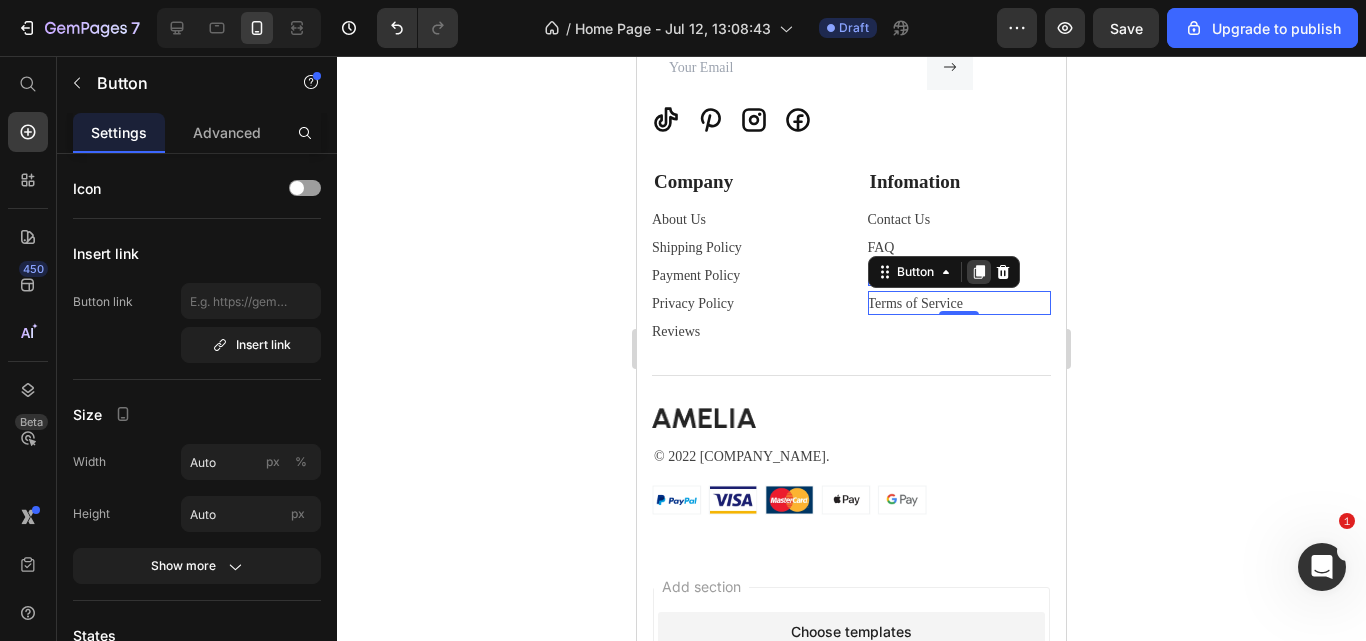 click 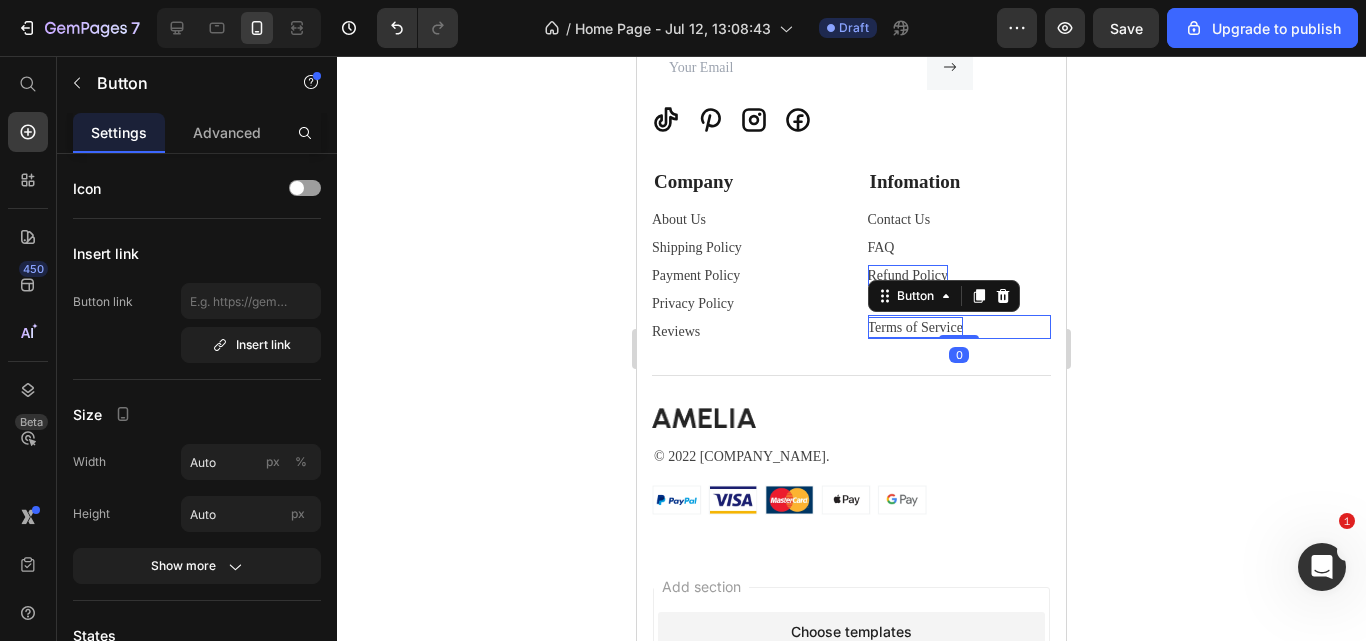 click on "Terms of Service" at bounding box center [915, 327] 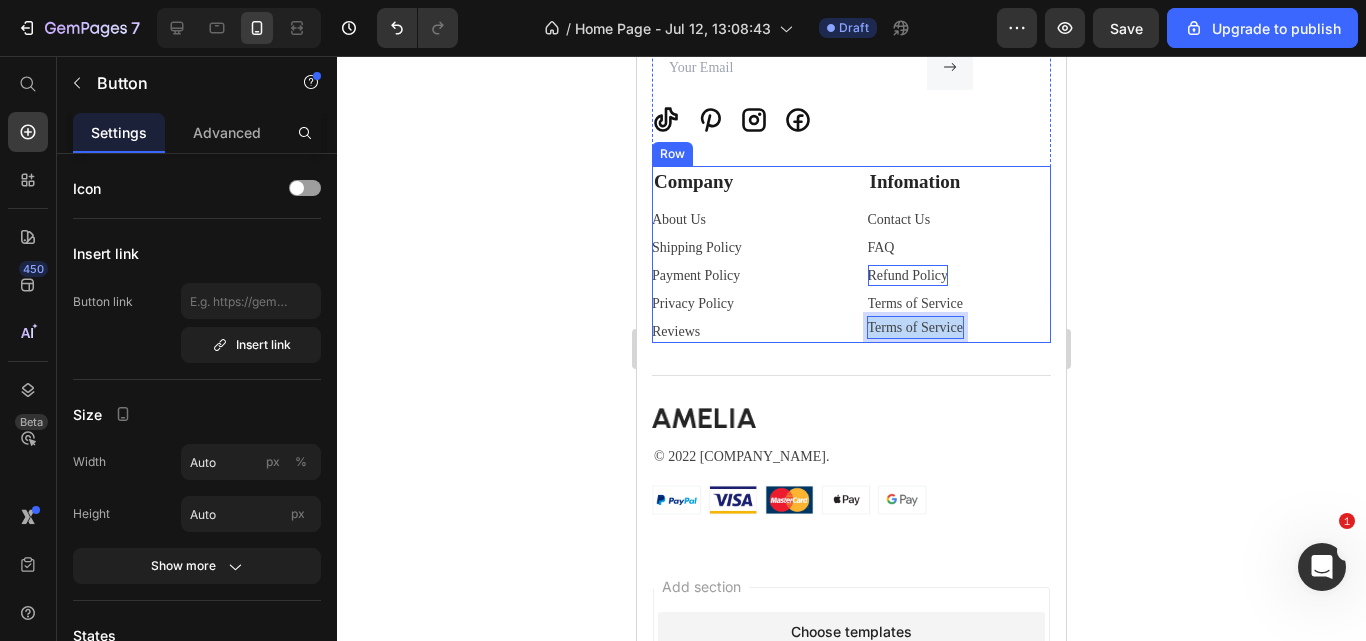 drag, startPoint x: 953, startPoint y: 516, endPoint x: 856, endPoint y: 521, distance: 97.128784 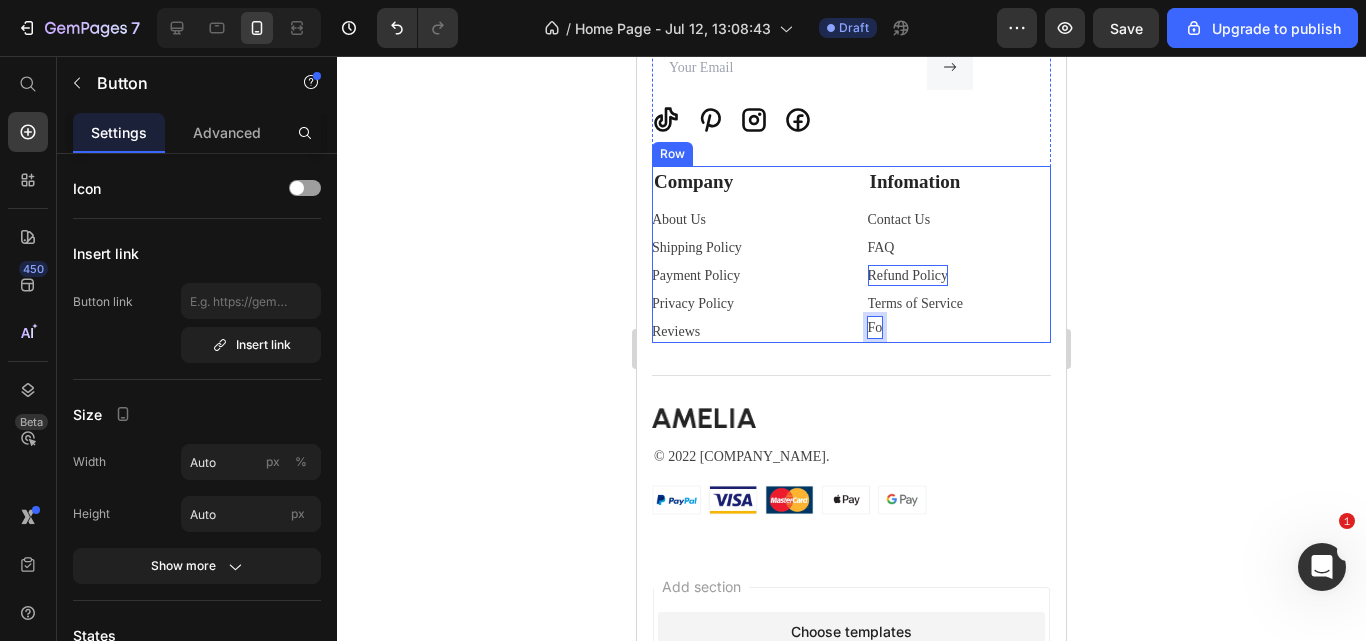 click on "Fo" at bounding box center [875, 327] 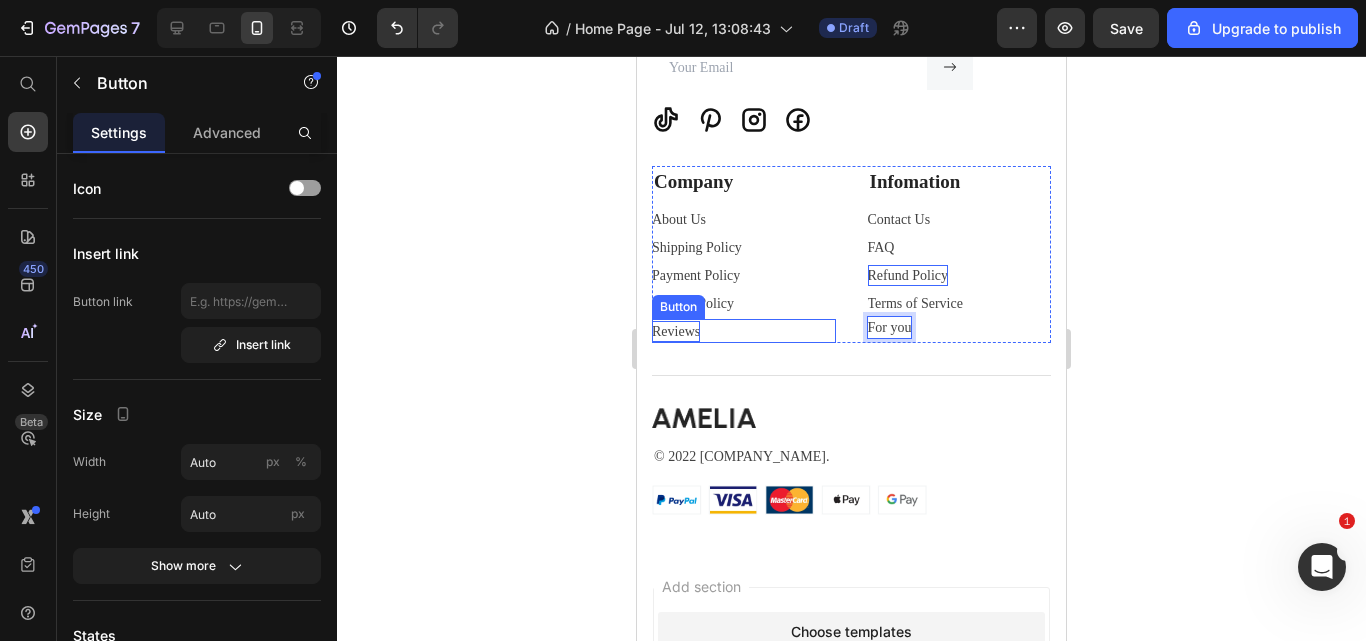 click on "Reviews" at bounding box center (676, 331) 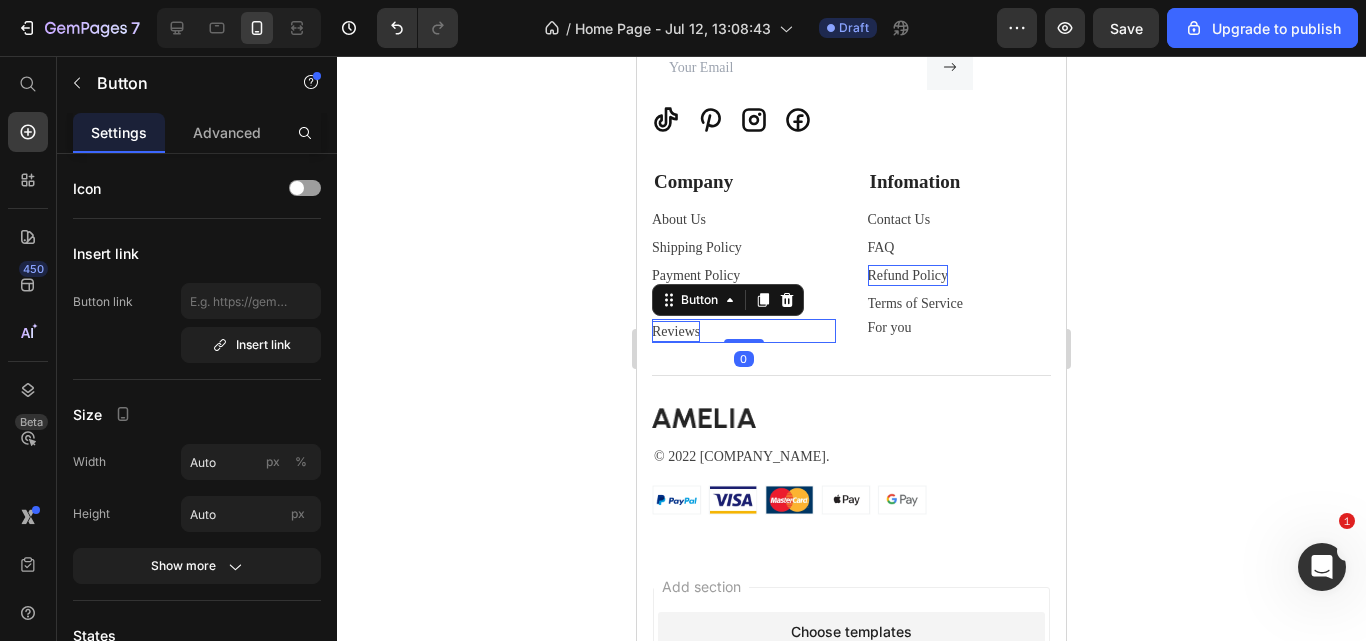 click on "Reviews" at bounding box center [676, 331] 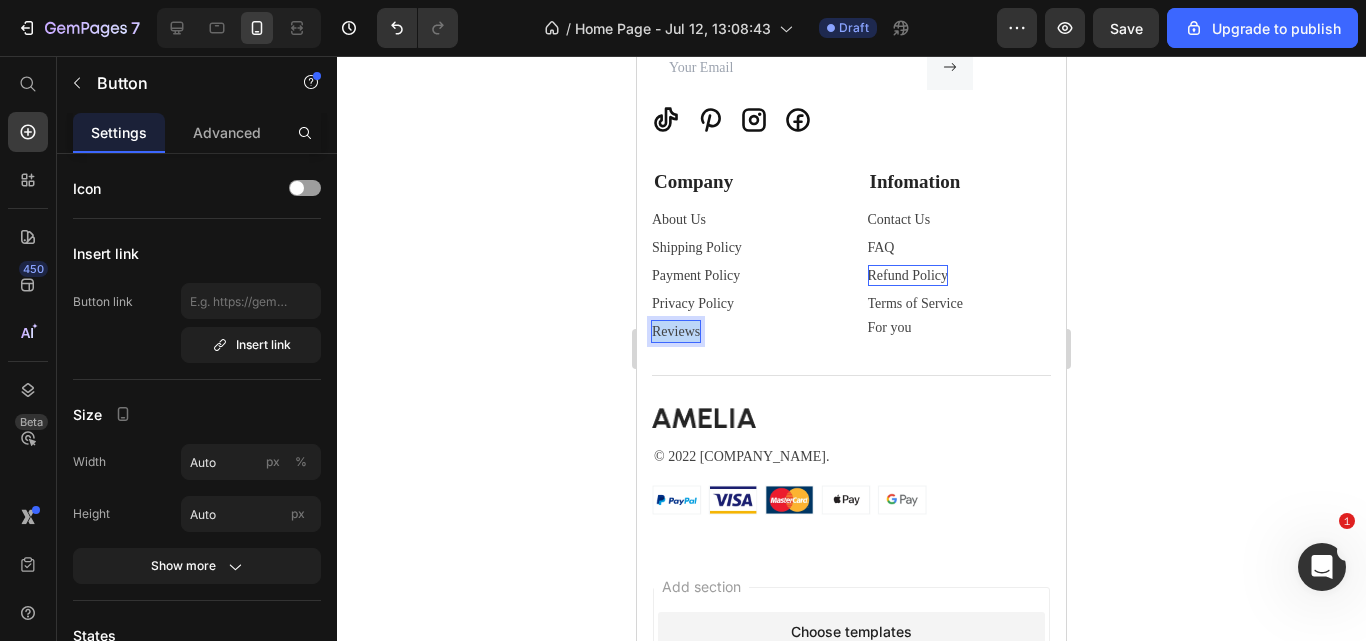 drag, startPoint x: 699, startPoint y: 524, endPoint x: 646, endPoint y: 514, distance: 53.935146 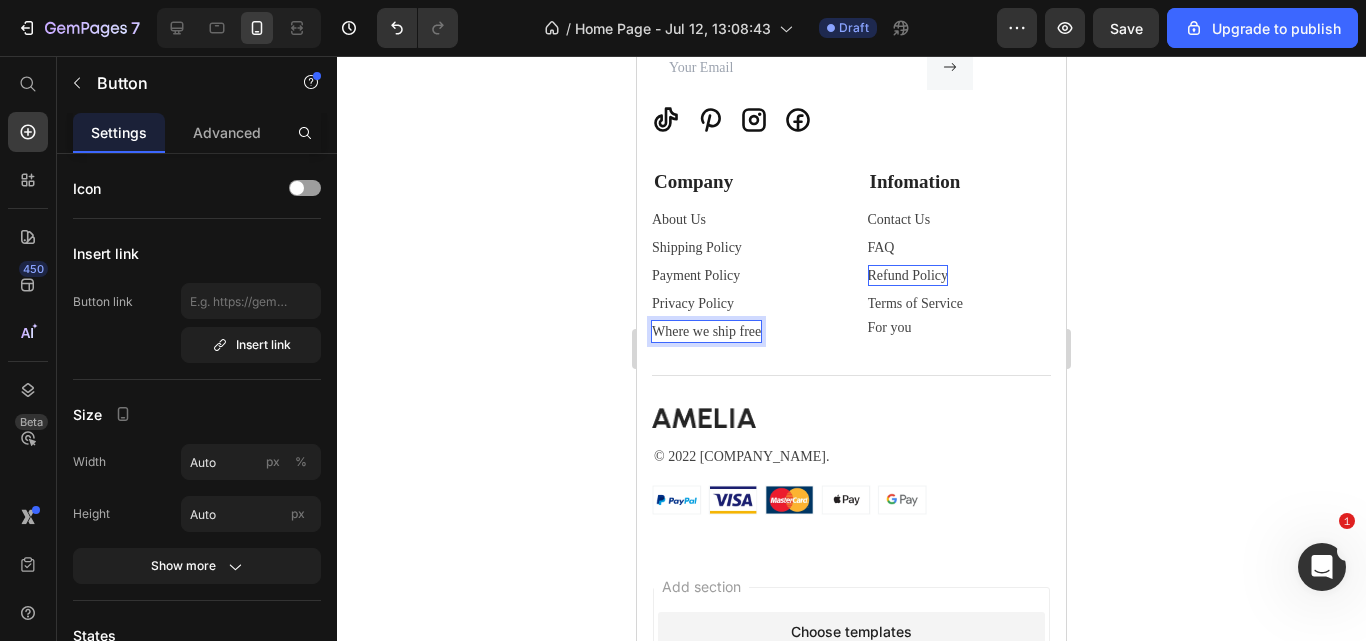click on "Where we ship free Button   0" at bounding box center [744, 331] 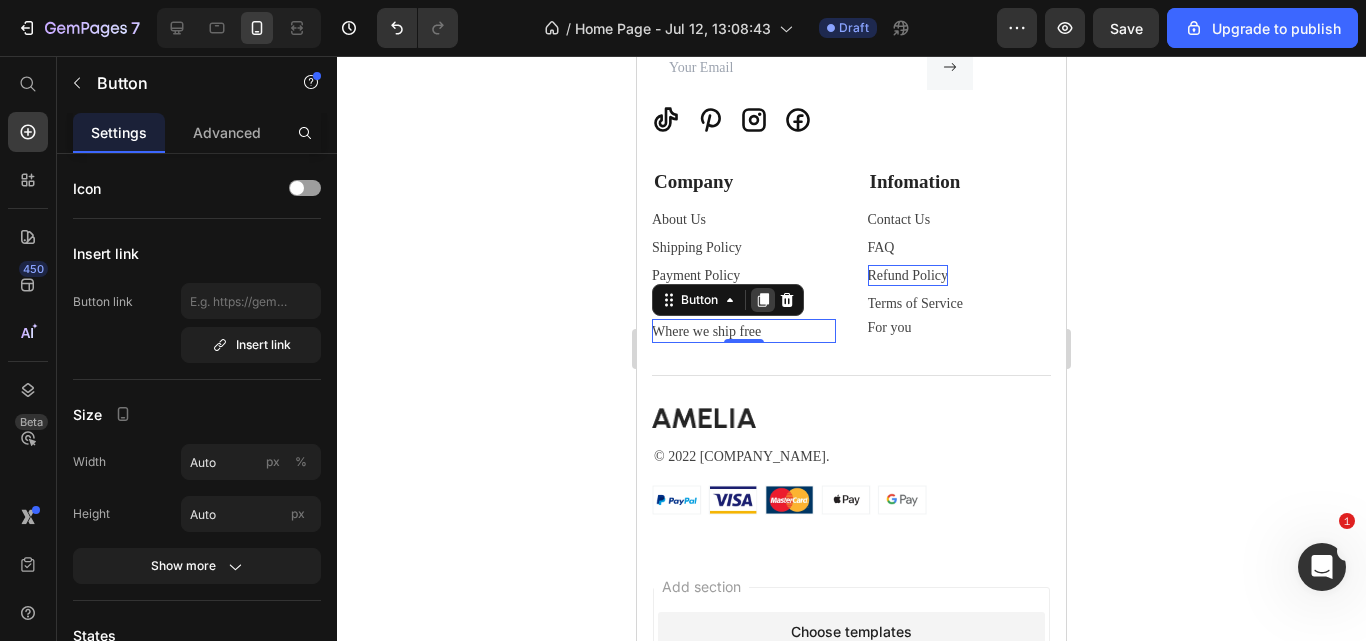 click 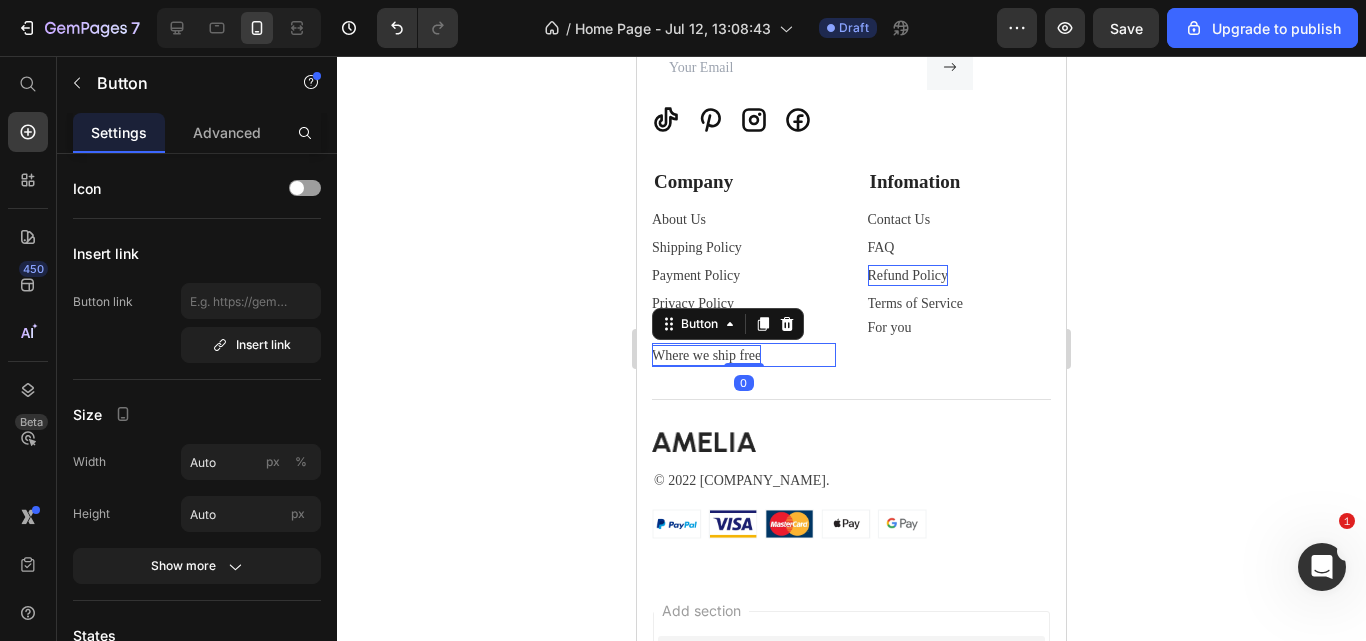 click on "Where we ship free" at bounding box center [706, 355] 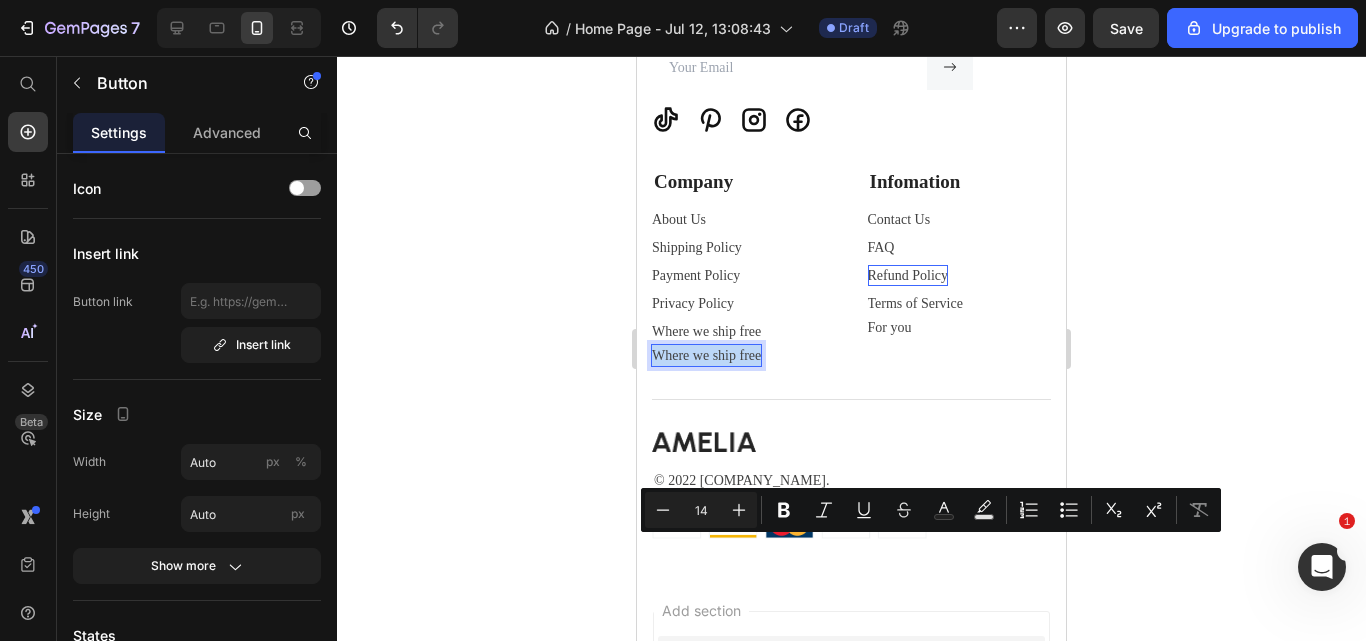 drag, startPoint x: 760, startPoint y: 547, endPoint x: 654, endPoint y: 547, distance: 106 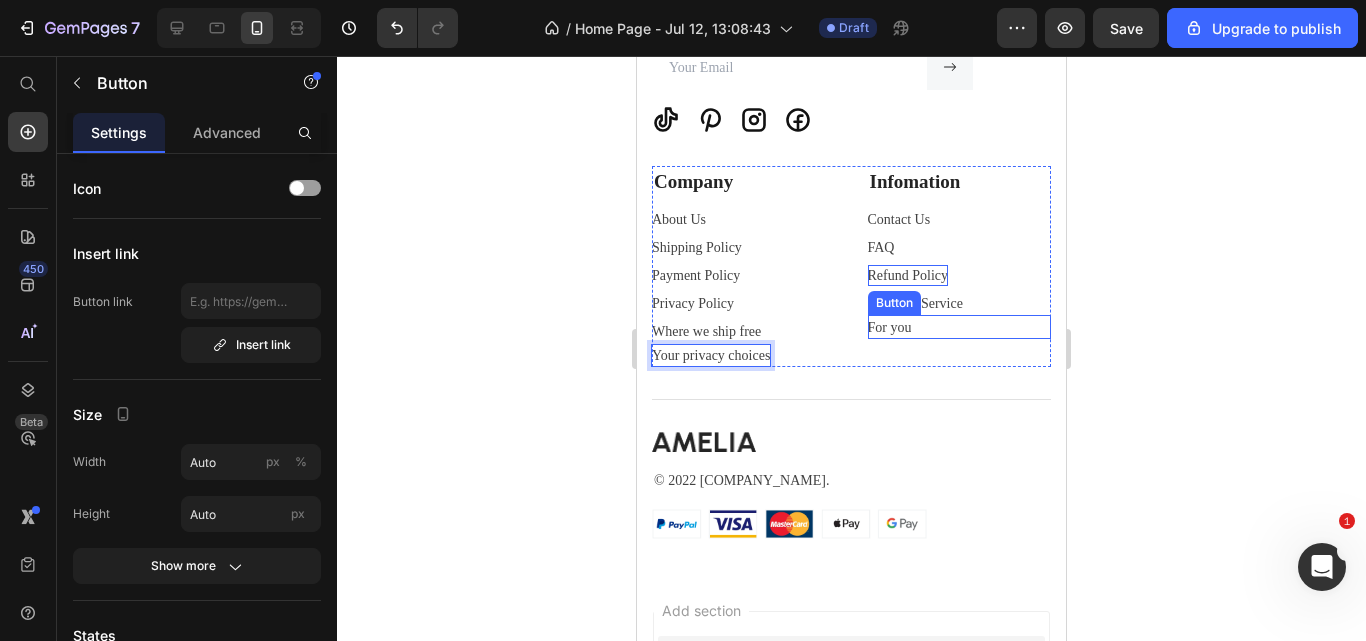 click on "For you Button" at bounding box center [960, 327] 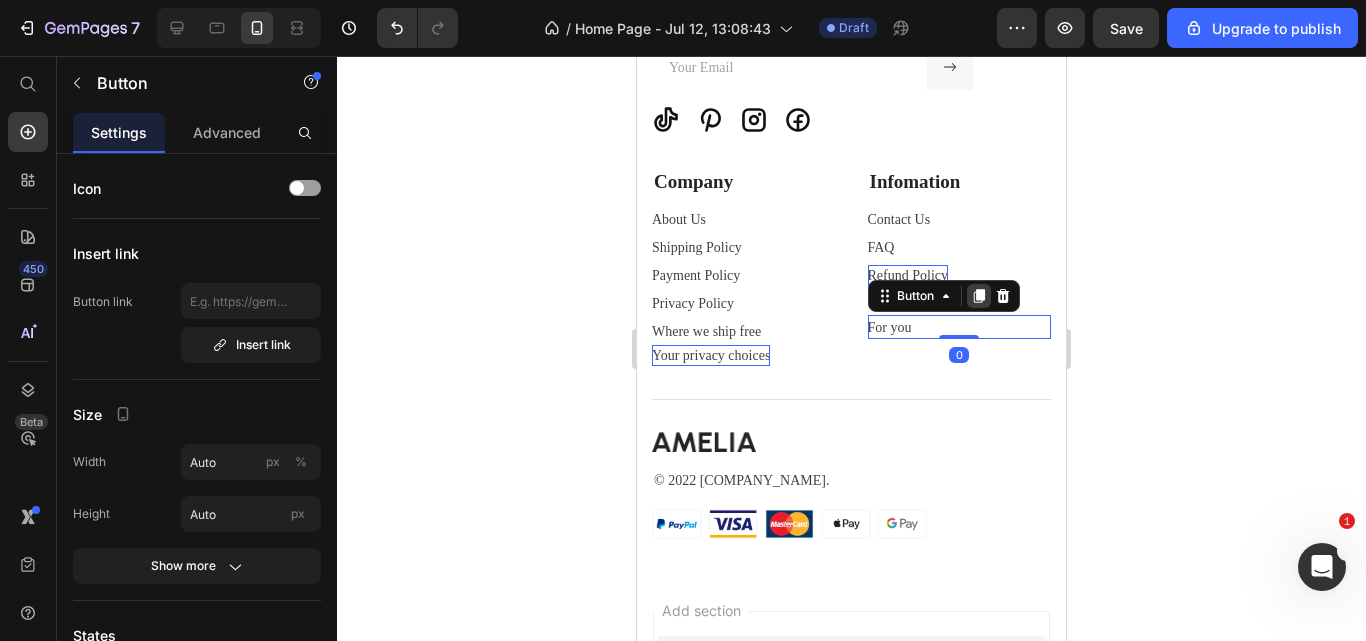 click 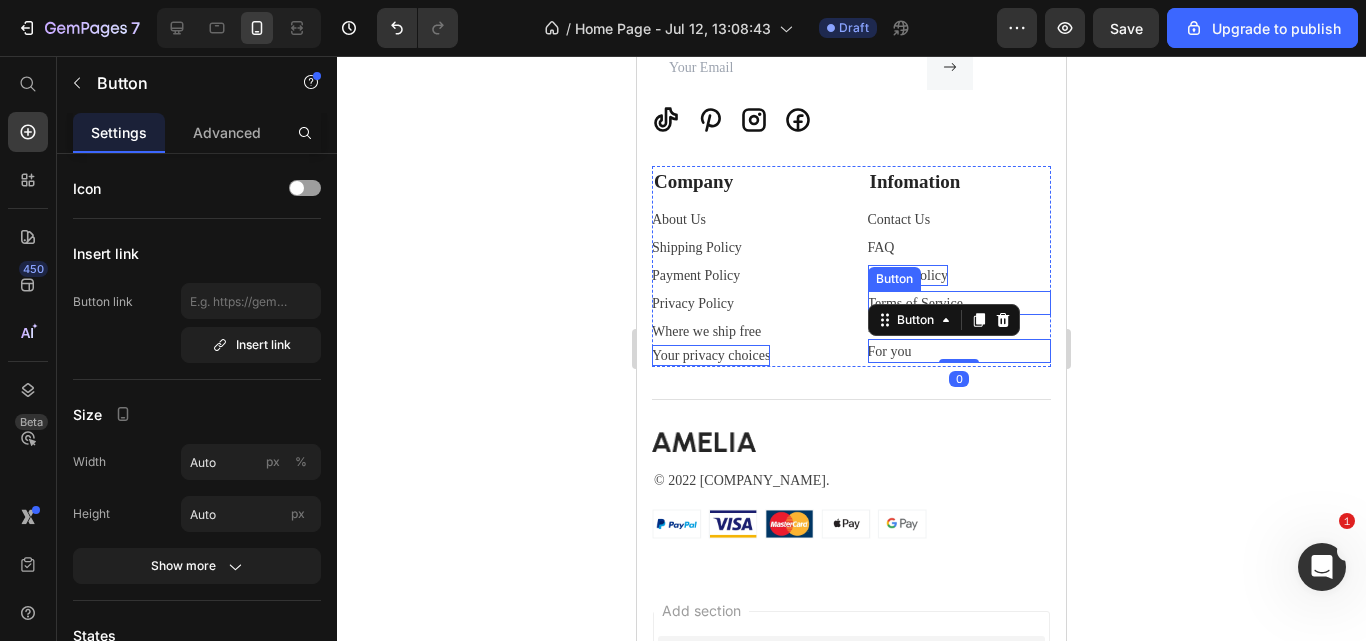 click on "Terms of Service Button" at bounding box center (960, 303) 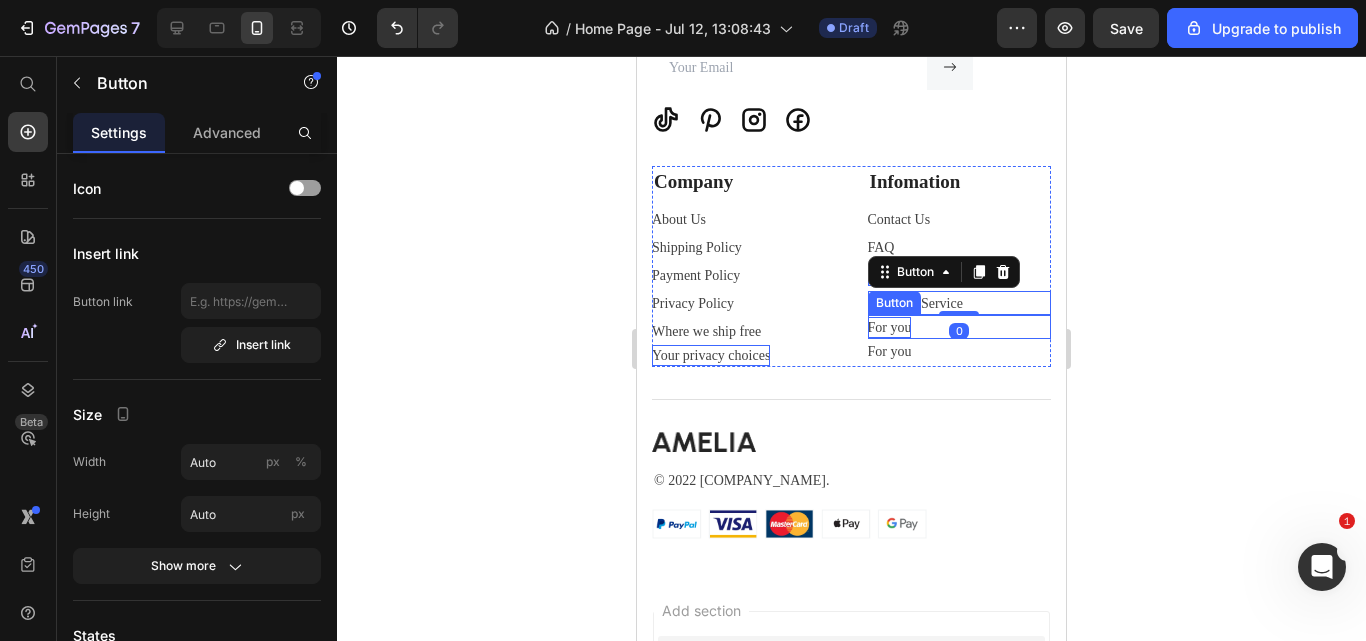 click on "For you" at bounding box center [890, 327] 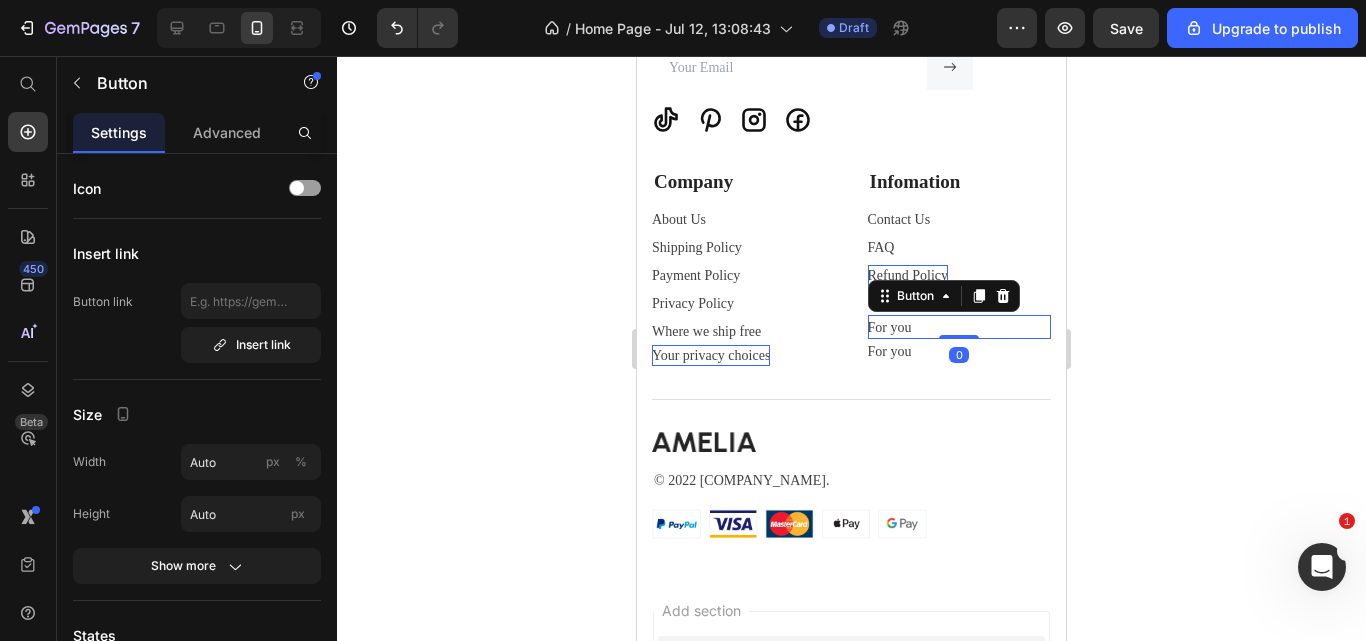 click on "For you Button   0" at bounding box center (960, 327) 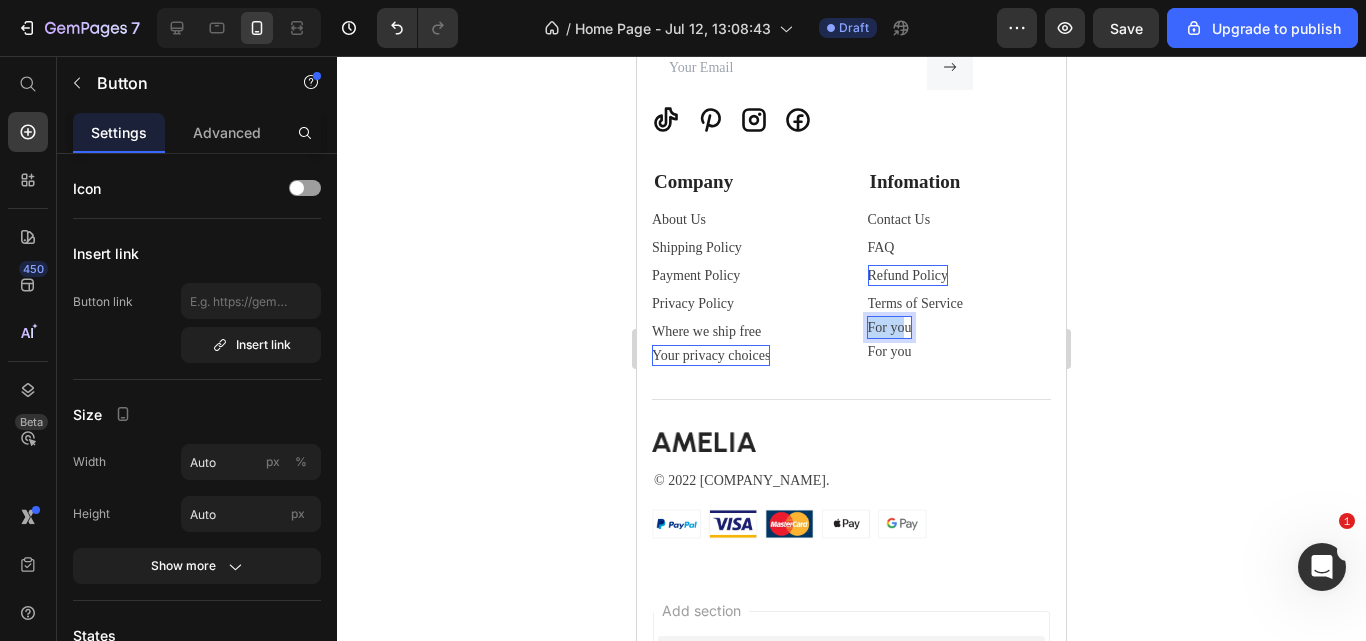 drag, startPoint x: 900, startPoint y: 521, endPoint x: 862, endPoint y: 525, distance: 38.209946 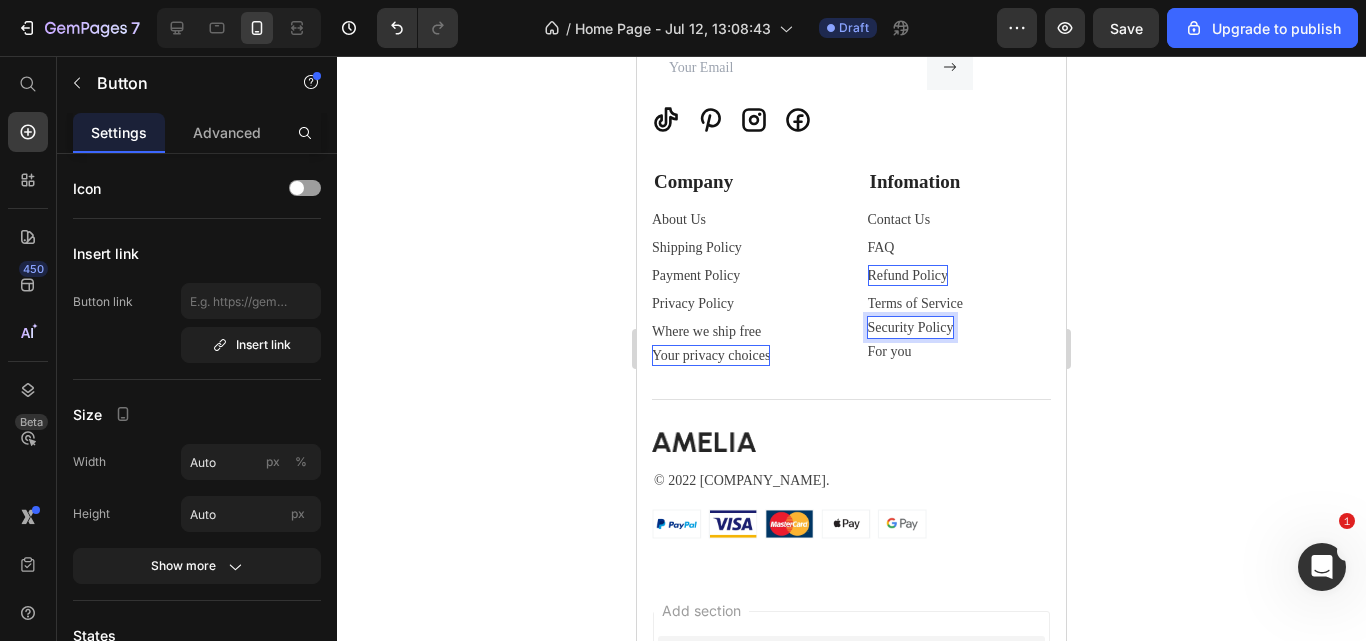 click 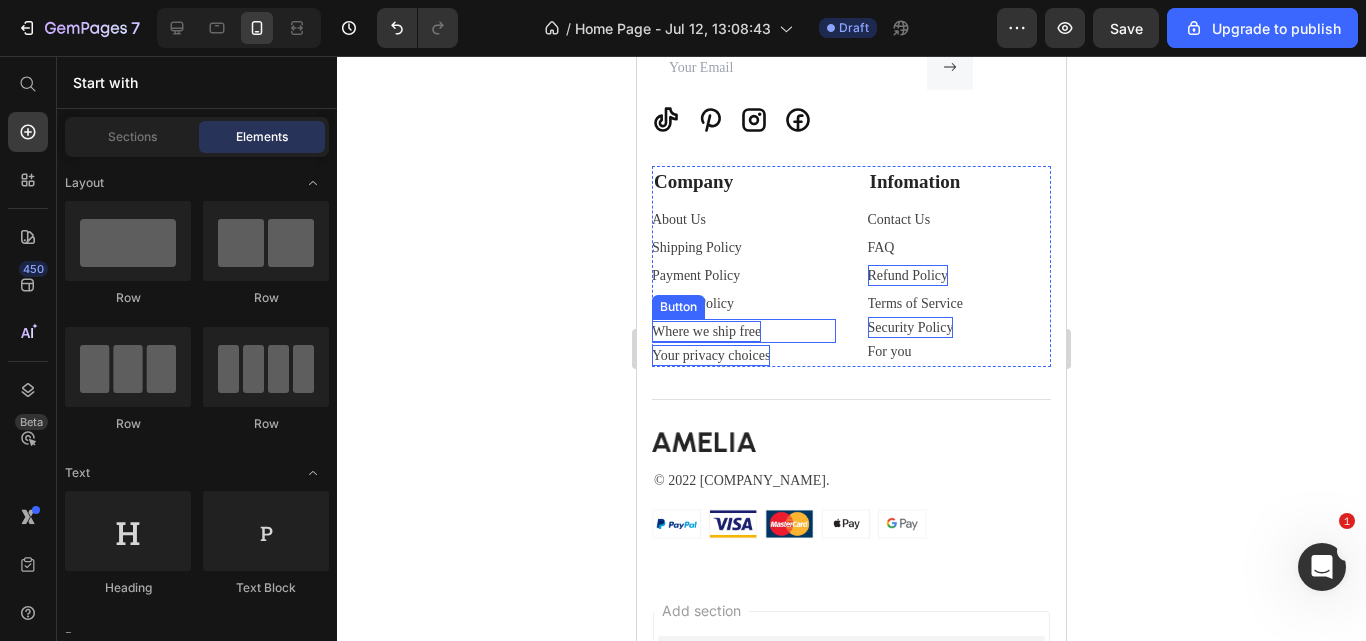 click on "Where we ship free" at bounding box center (706, 331) 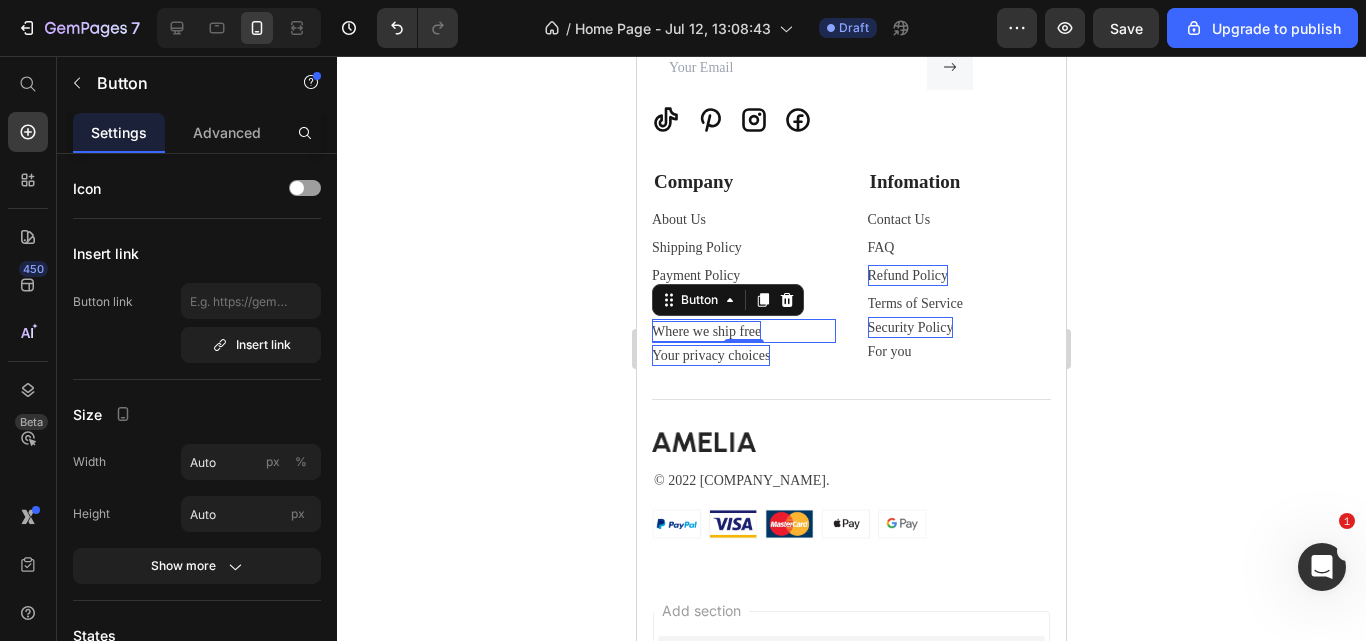 click on "Where we ship free Button   0" at bounding box center [744, 331] 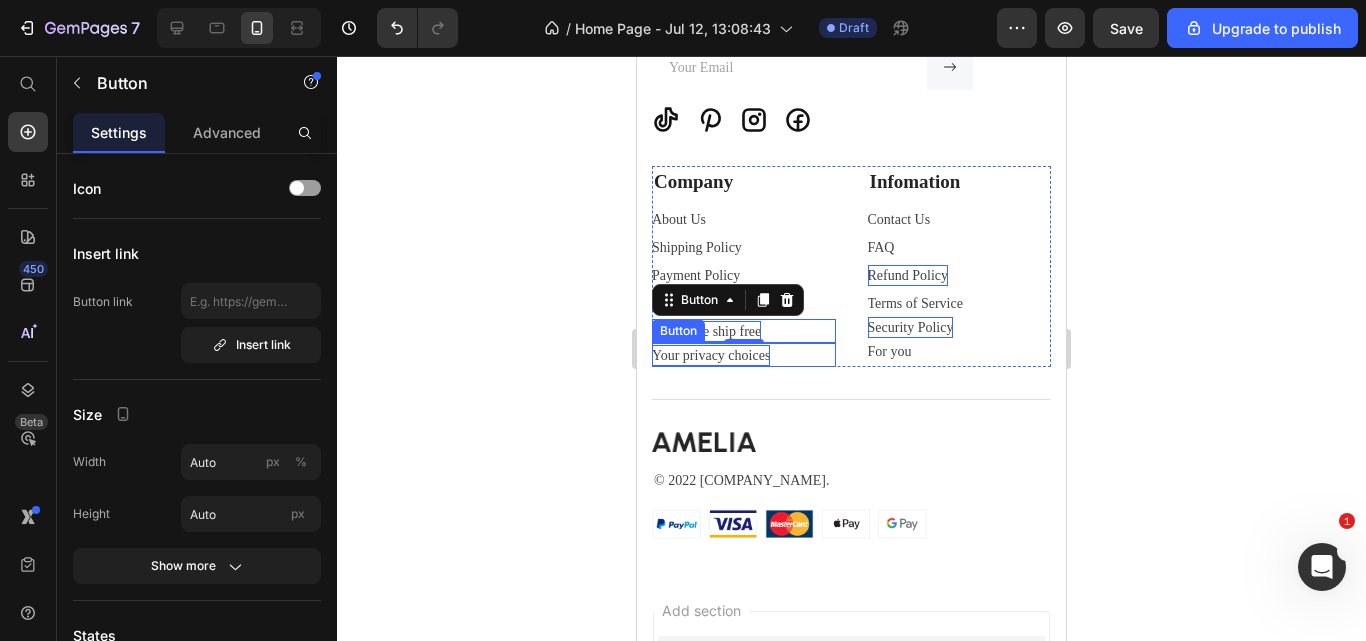 drag, startPoint x: 693, startPoint y: 497, endPoint x: 711, endPoint y: 524, distance: 32.449963 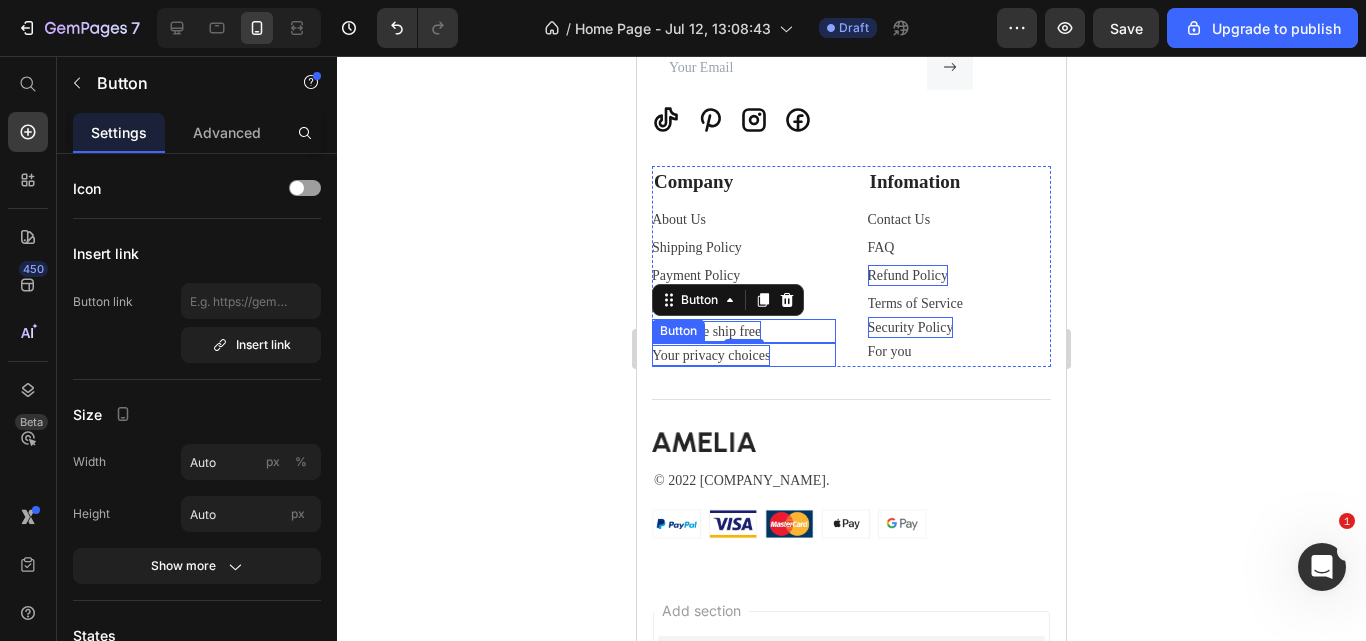 click on "Company Text block About Us Button Shipping Policy Button Payment Policy Button Privacy Policy Button Where we ship free Button   0 Your privacy choices Button" at bounding box center [744, 266] 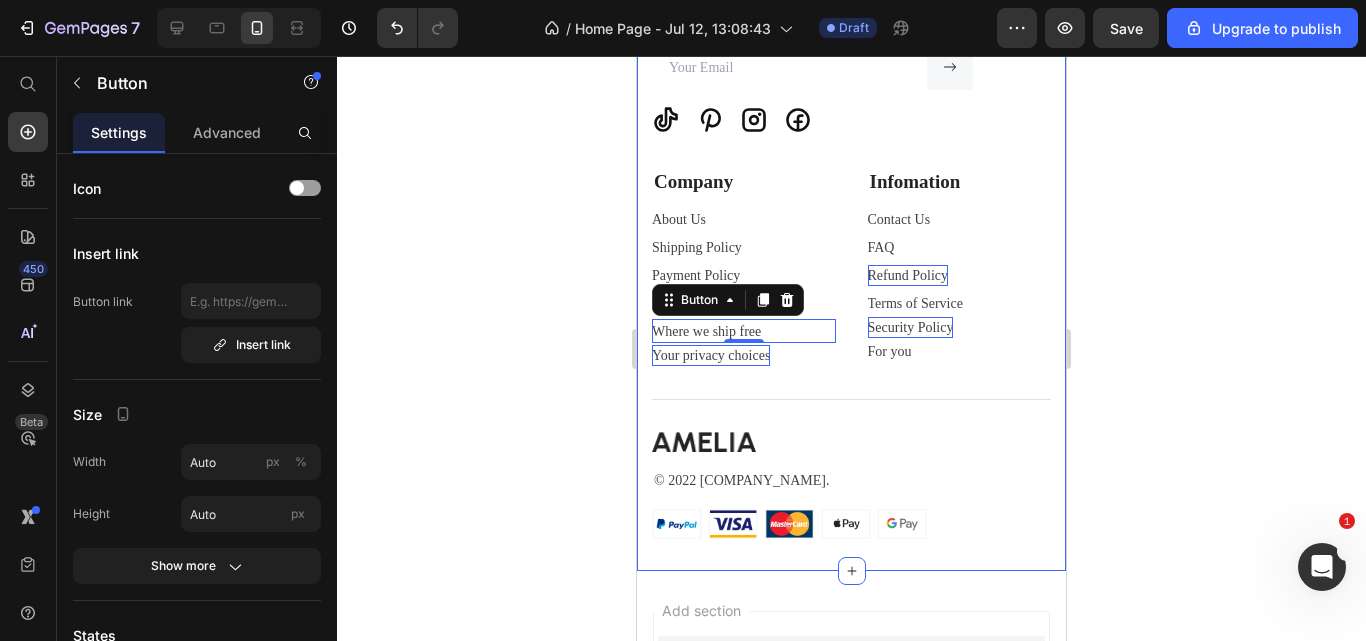 drag, startPoint x: 673, startPoint y: 491, endPoint x: 1258, endPoint y: 599, distance: 594.8857 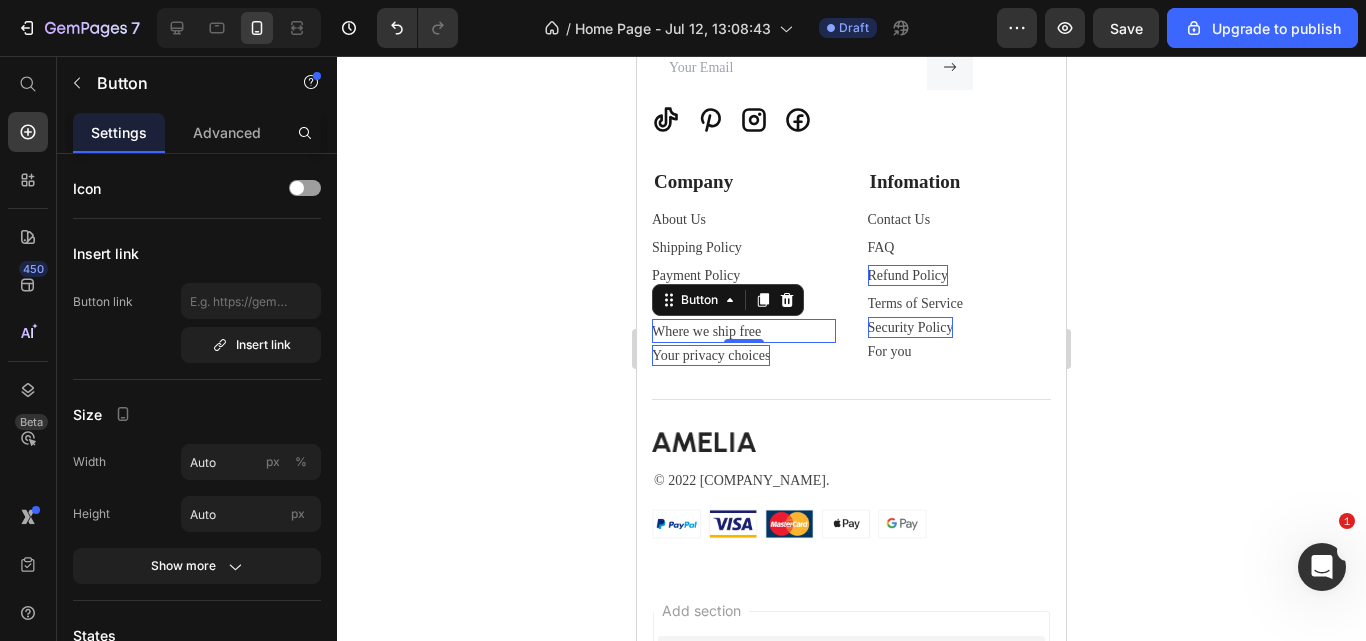 click 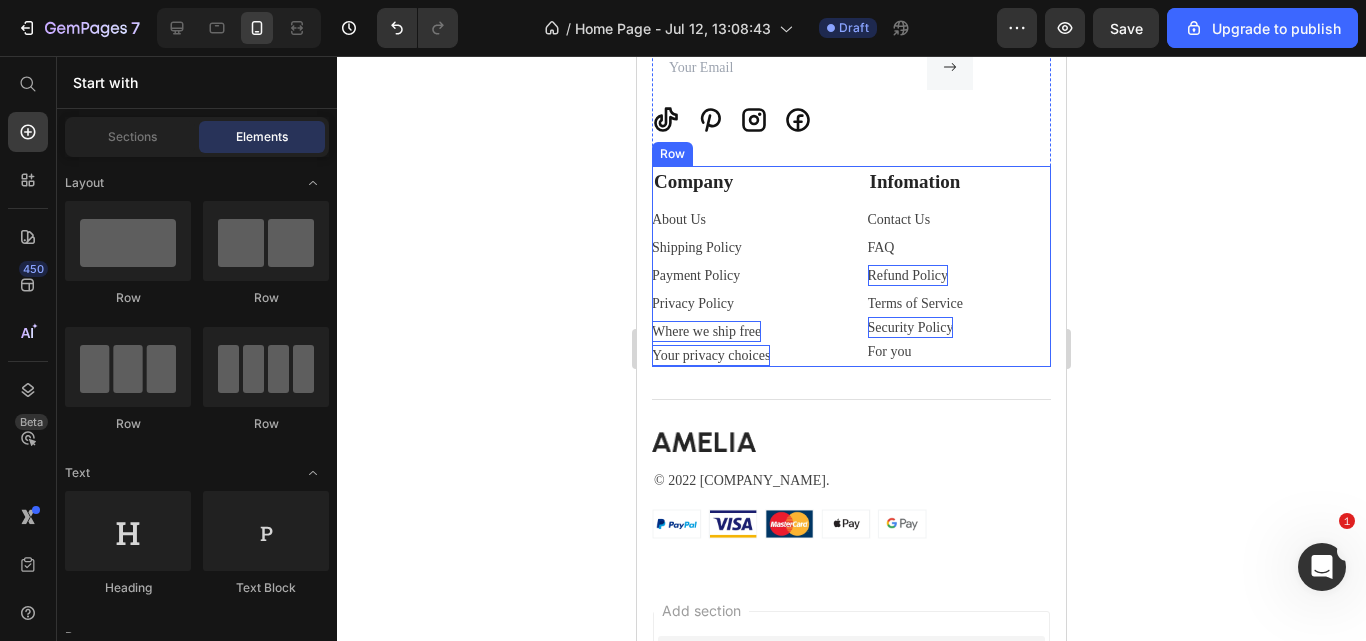 click on "Where we ship free" at bounding box center (706, 331) 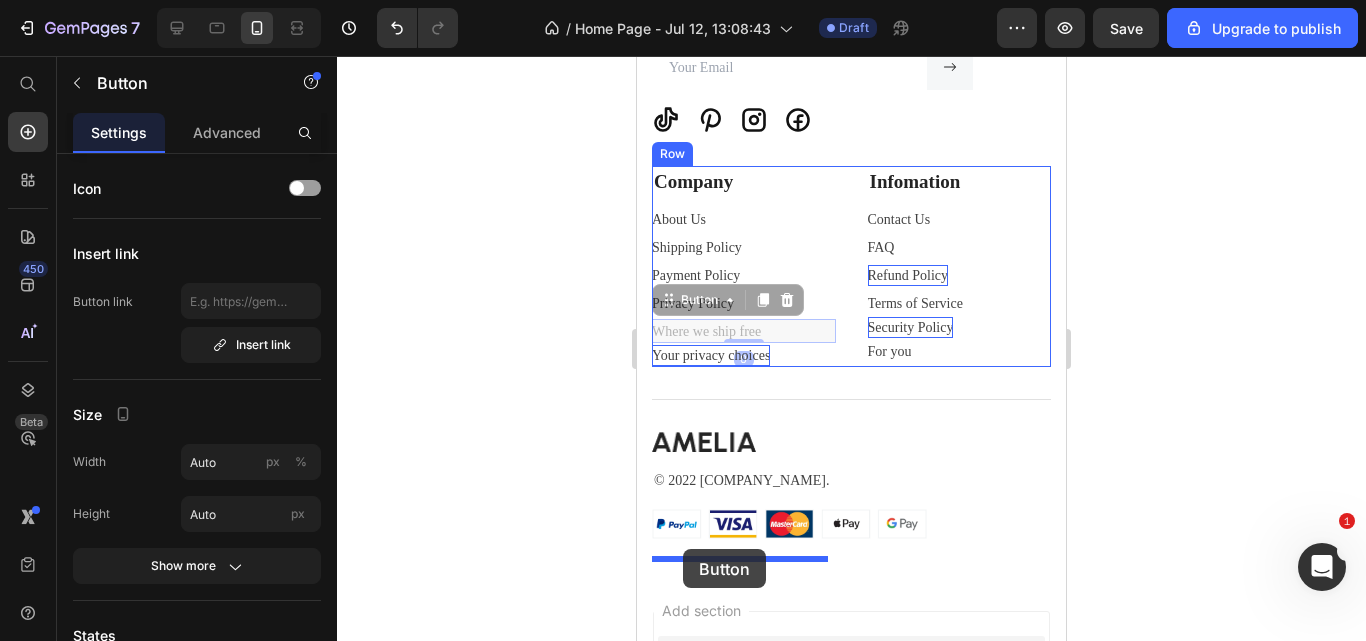 drag, startPoint x: 666, startPoint y: 491, endPoint x: 683, endPoint y: 549, distance: 60.440052 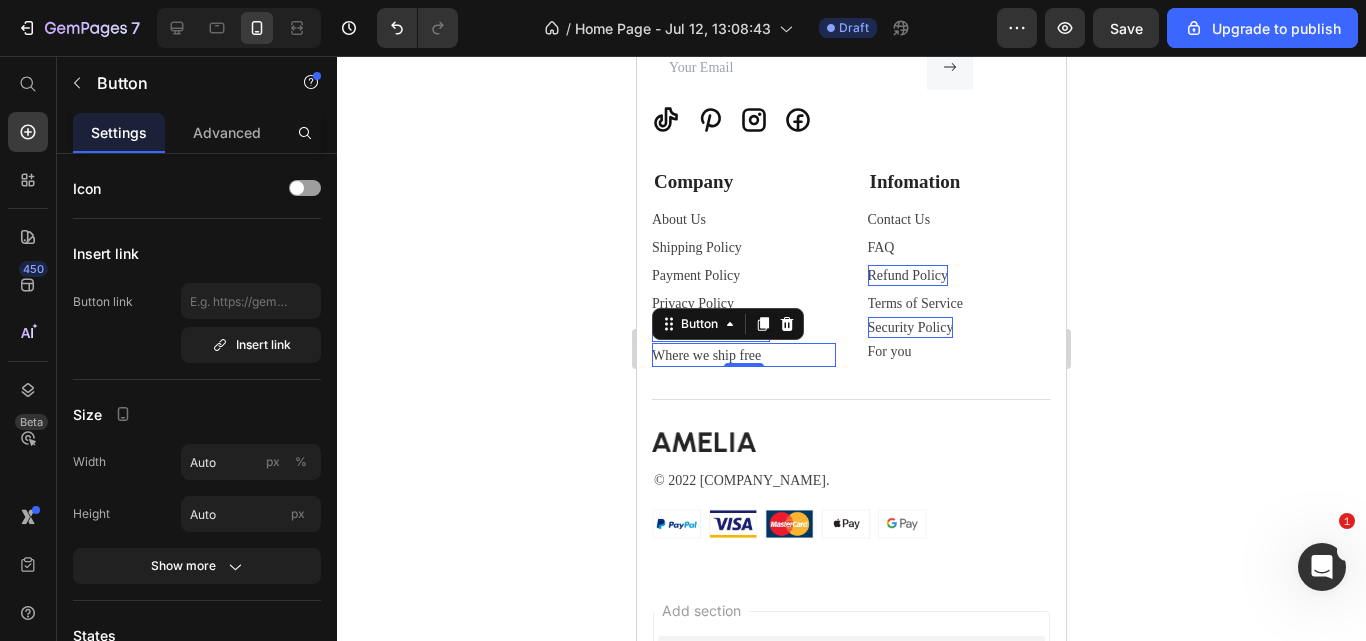 click 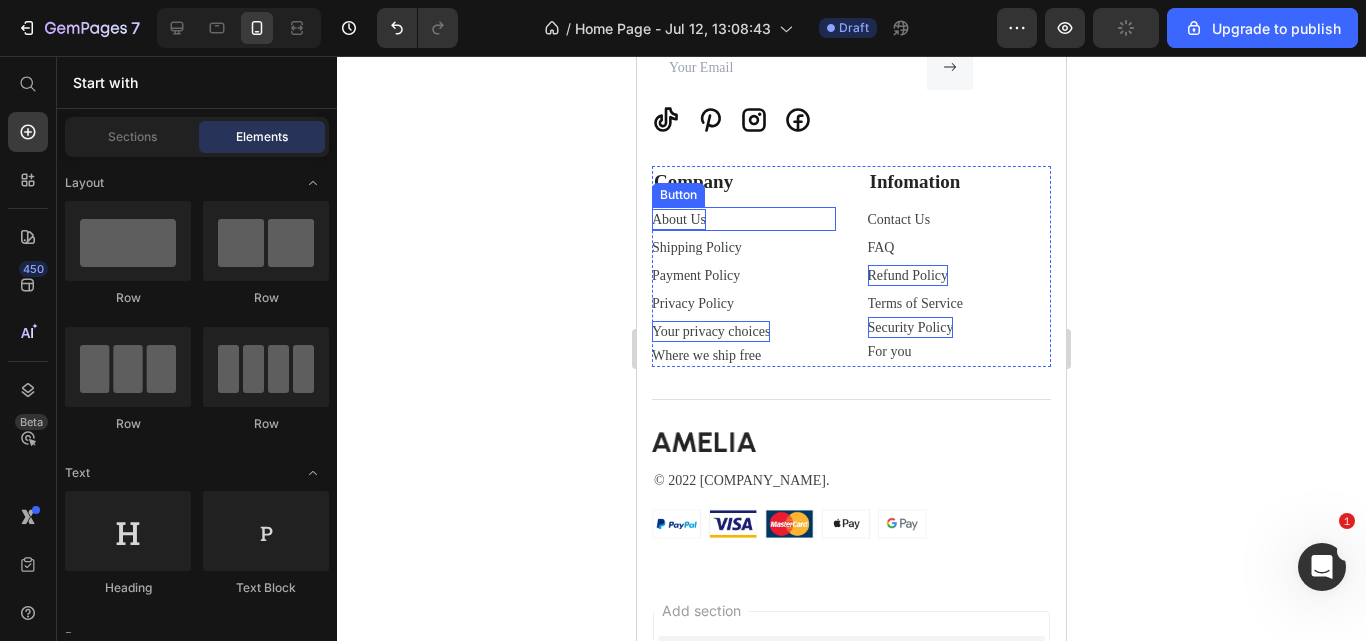 click on "About Us" at bounding box center [679, 219] 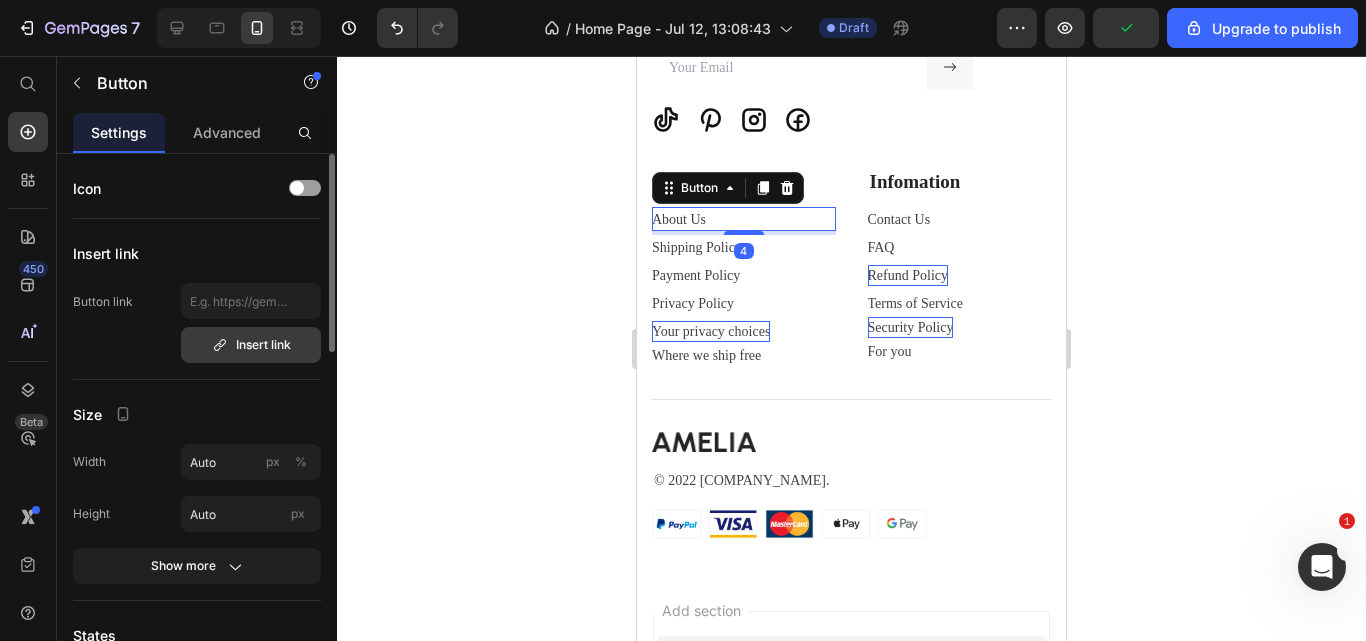 click on "Insert link" at bounding box center [251, 345] 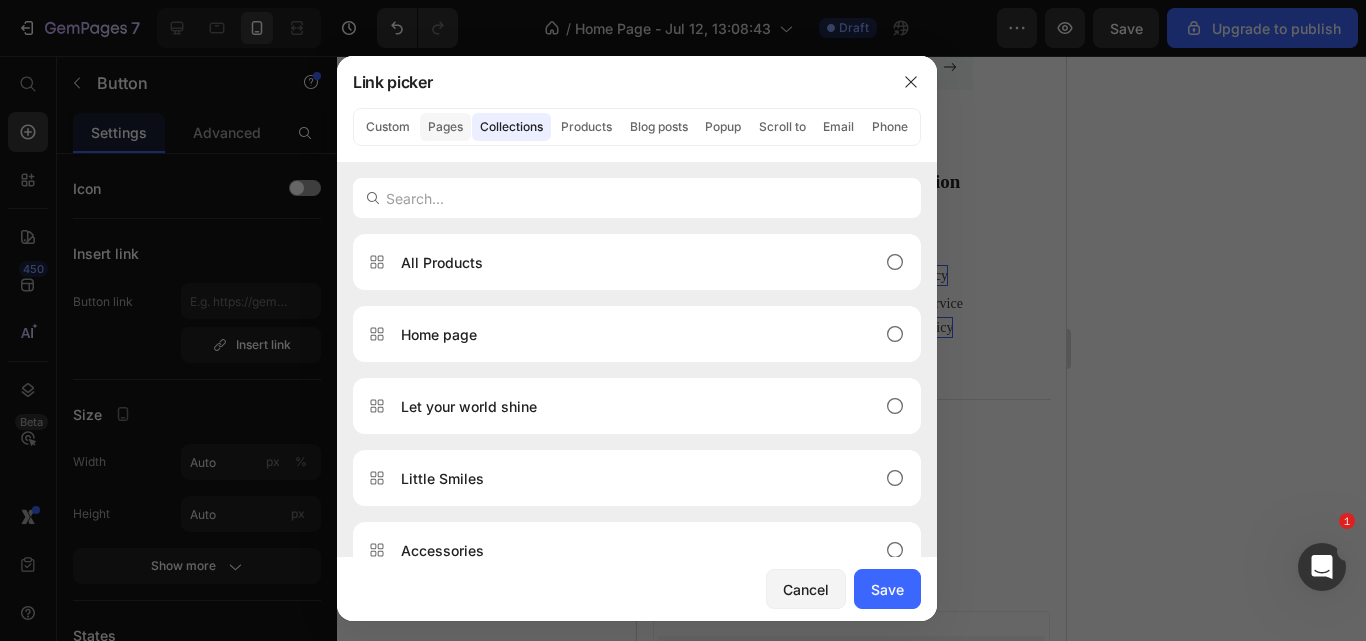 click on "Pages" 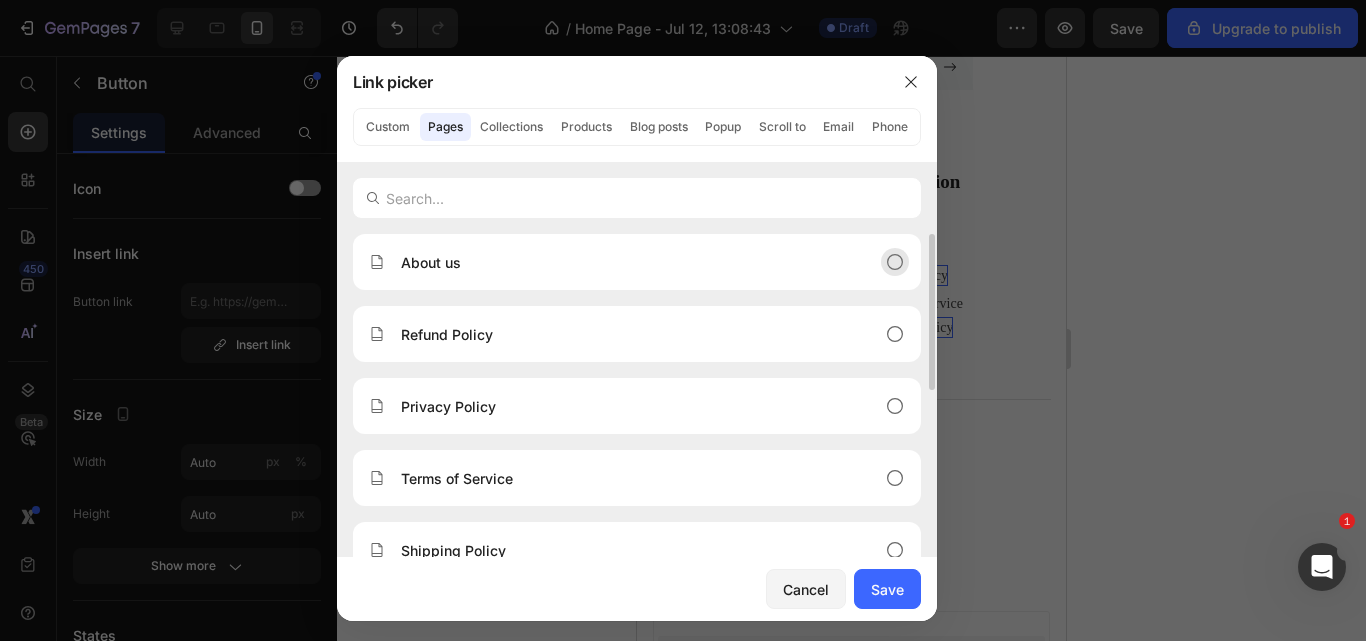 click on "About us" at bounding box center (431, 262) 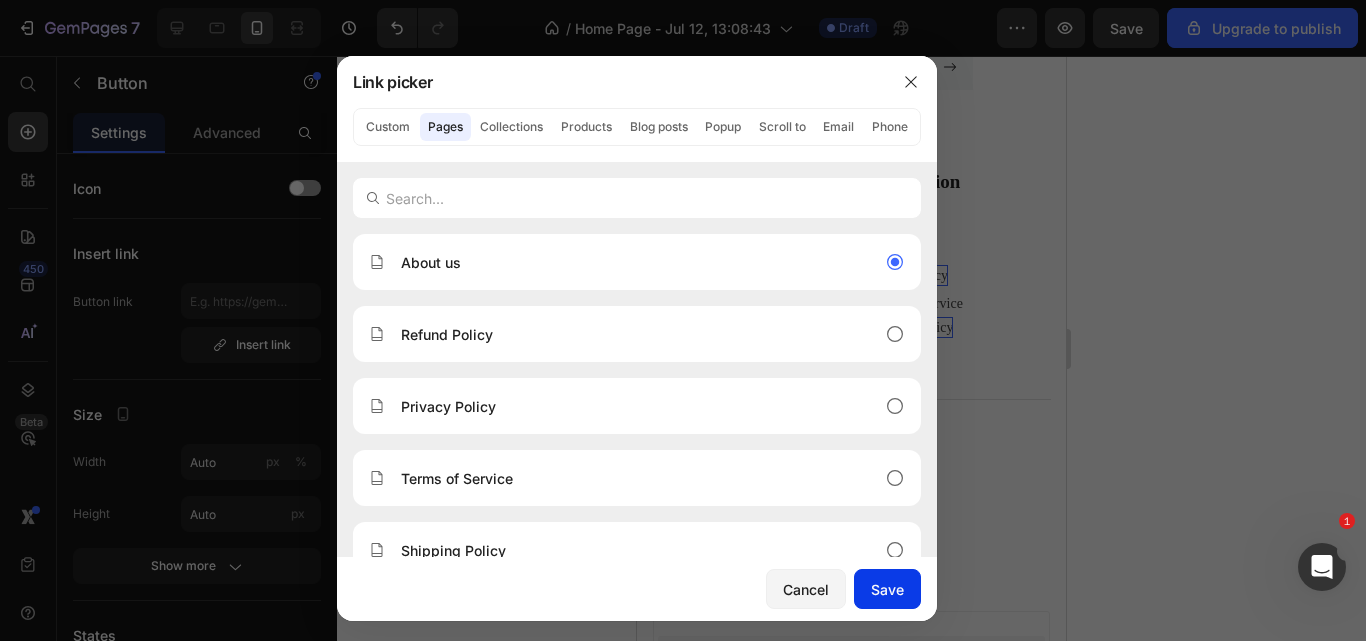 drag, startPoint x: 904, startPoint y: 582, endPoint x: 196, endPoint y: 498, distance: 712.96564 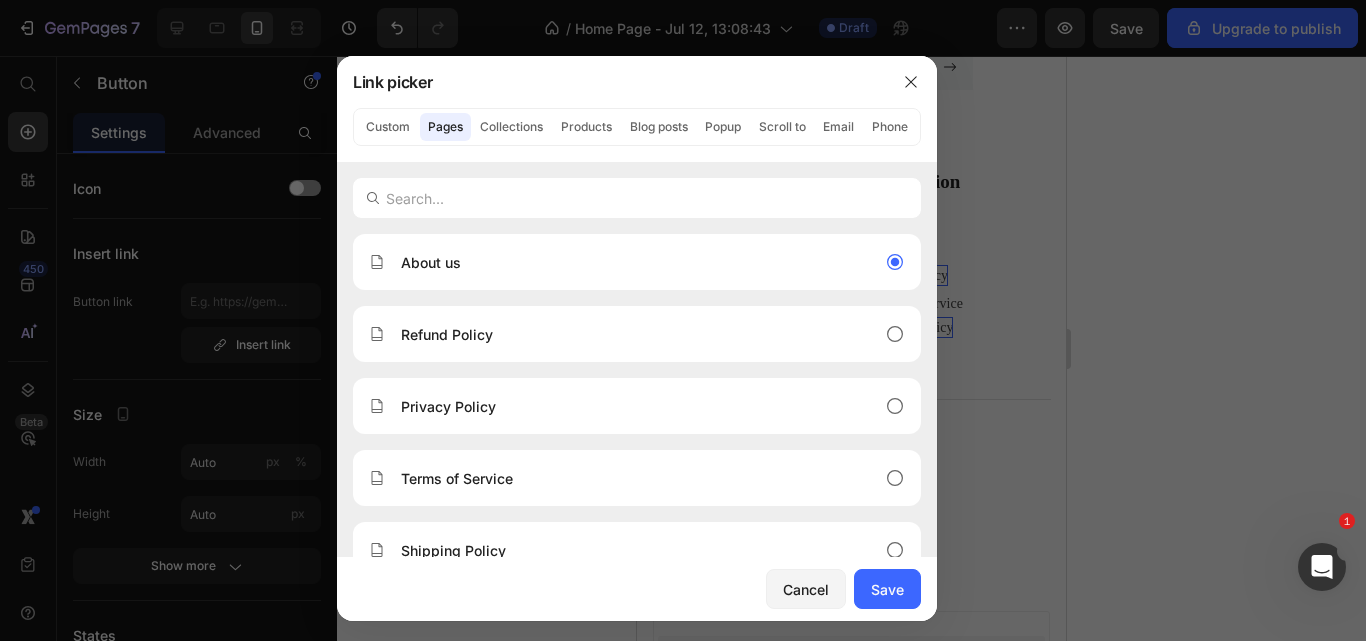 type on "/pages/about-us" 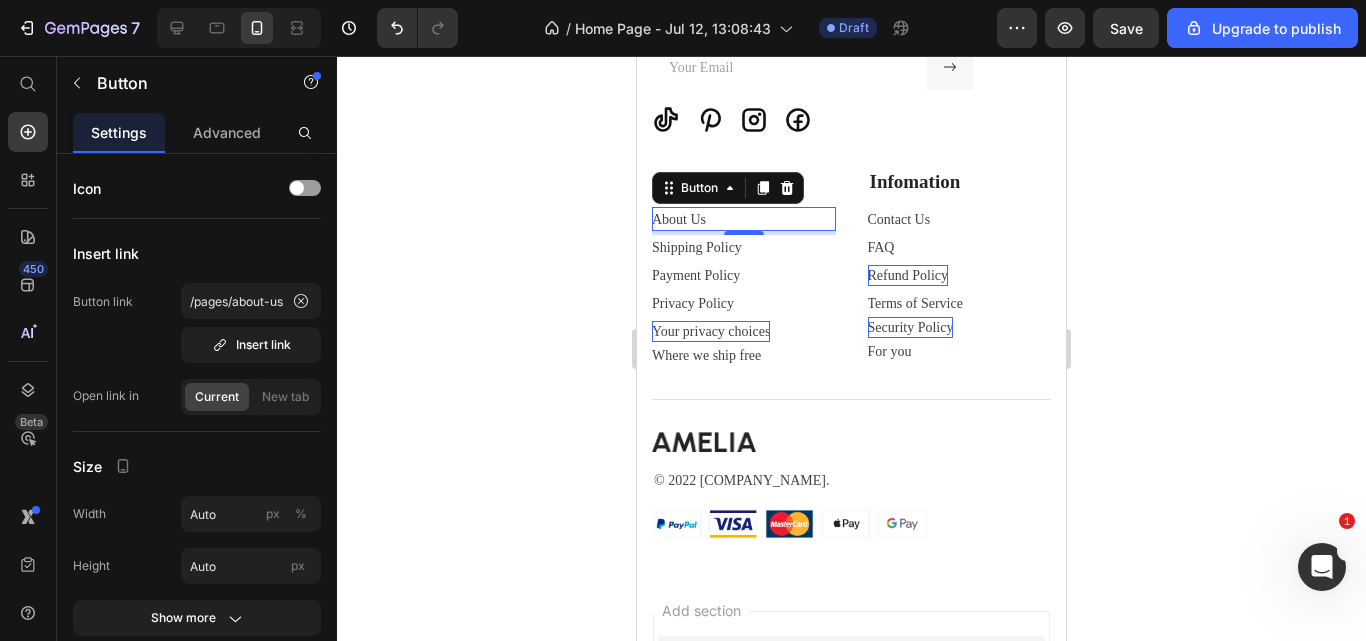 click on "4" at bounding box center [744, 251] 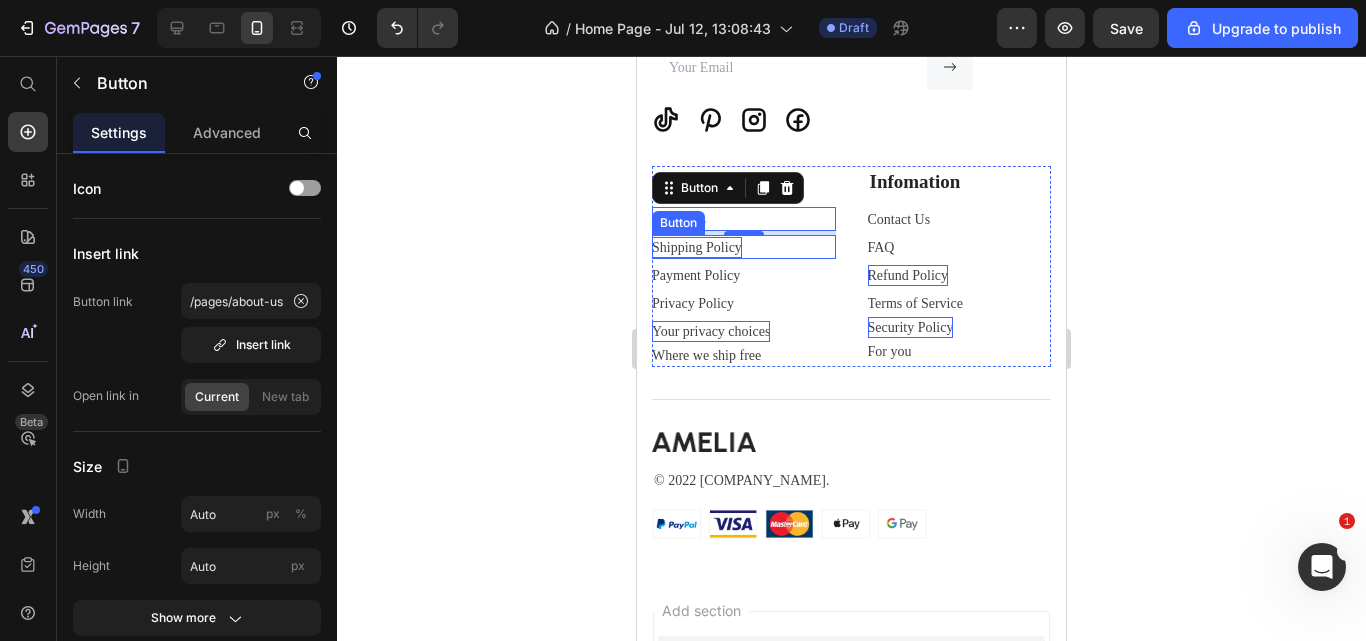 click on "Shipping Policy" at bounding box center (697, 247) 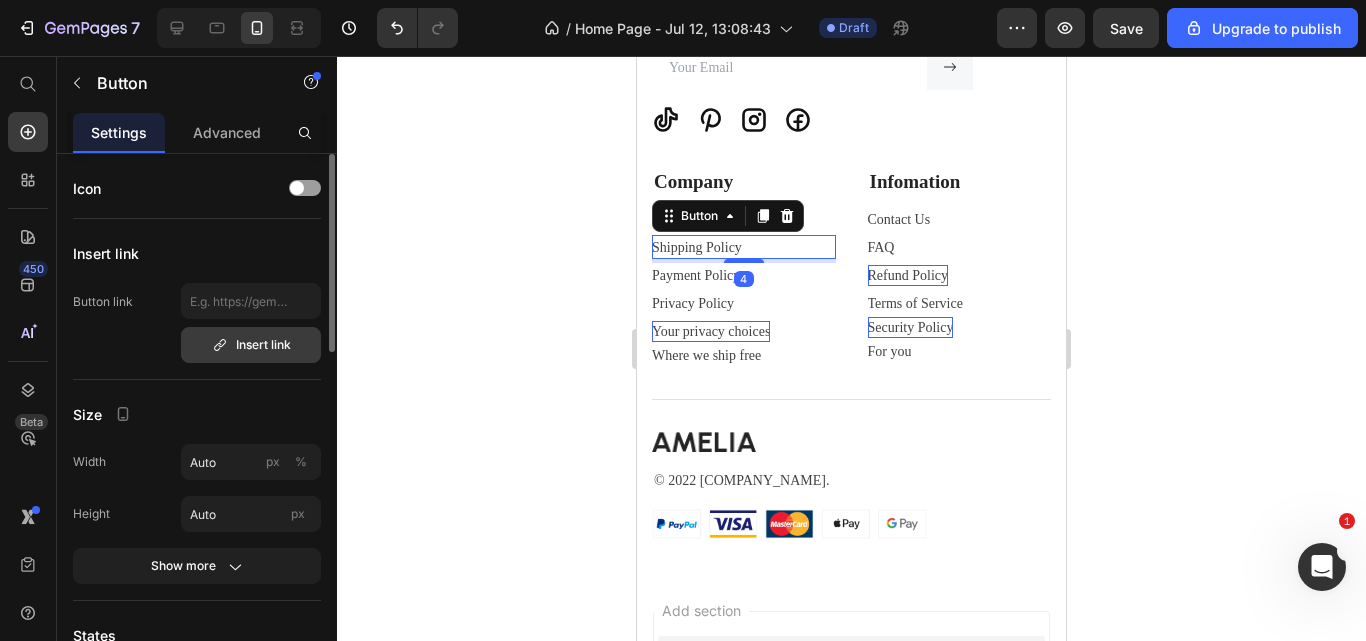 click on "Insert link" at bounding box center [251, 345] 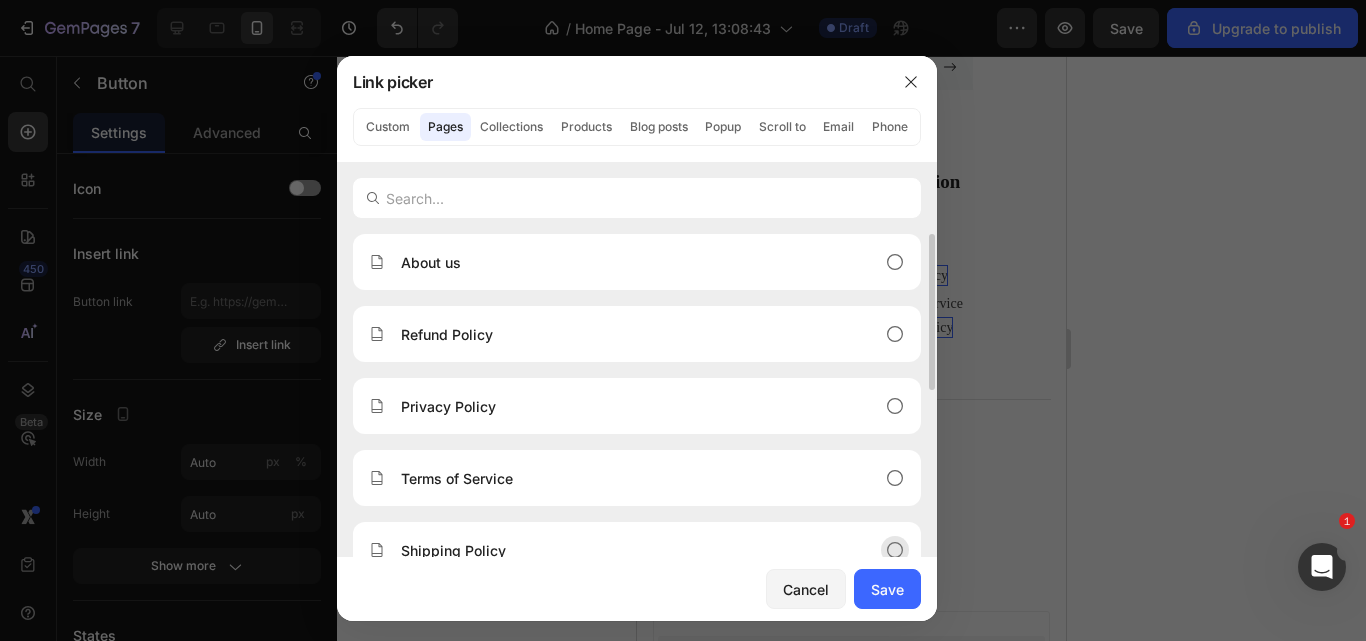 click on "Shipping Policy" at bounding box center [621, 550] 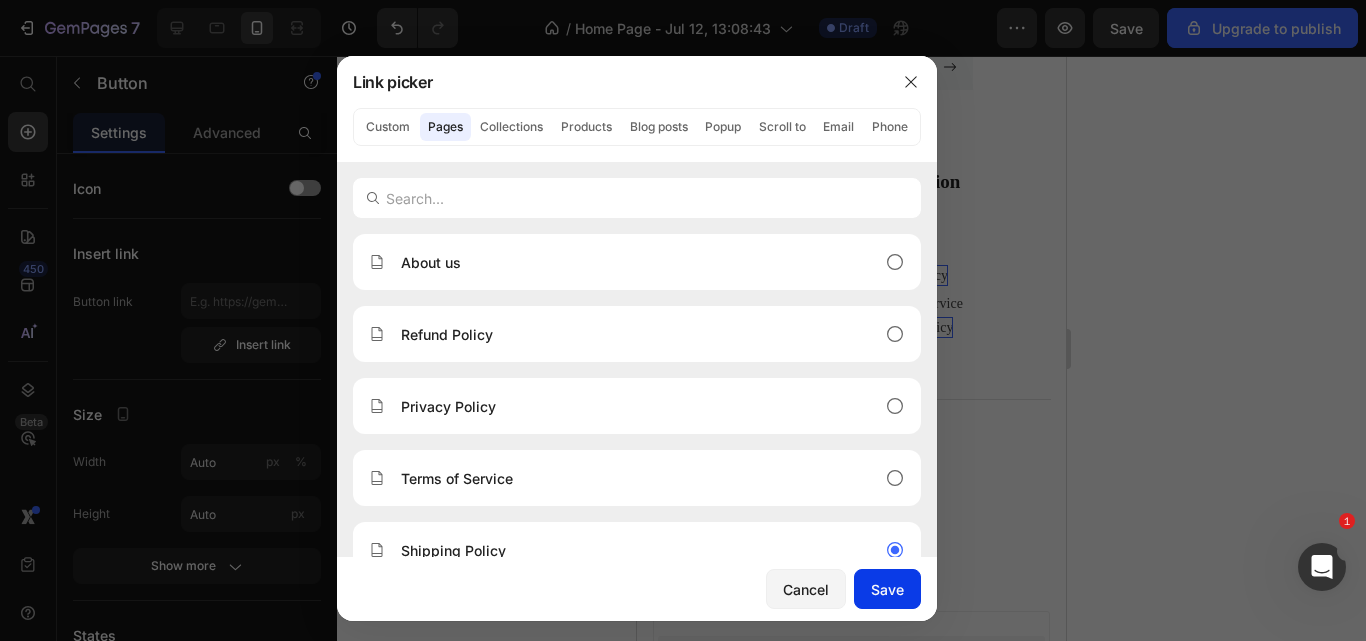 click on "Save" at bounding box center [887, 589] 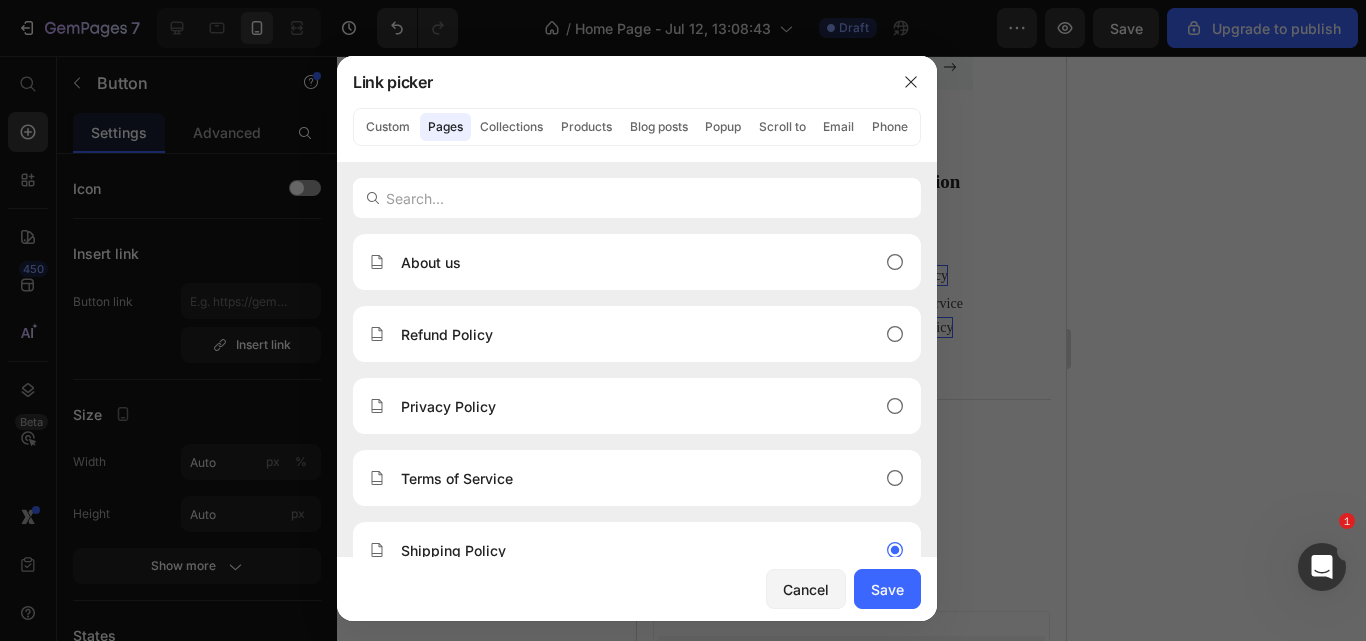 type on "/pages/shipping-policie" 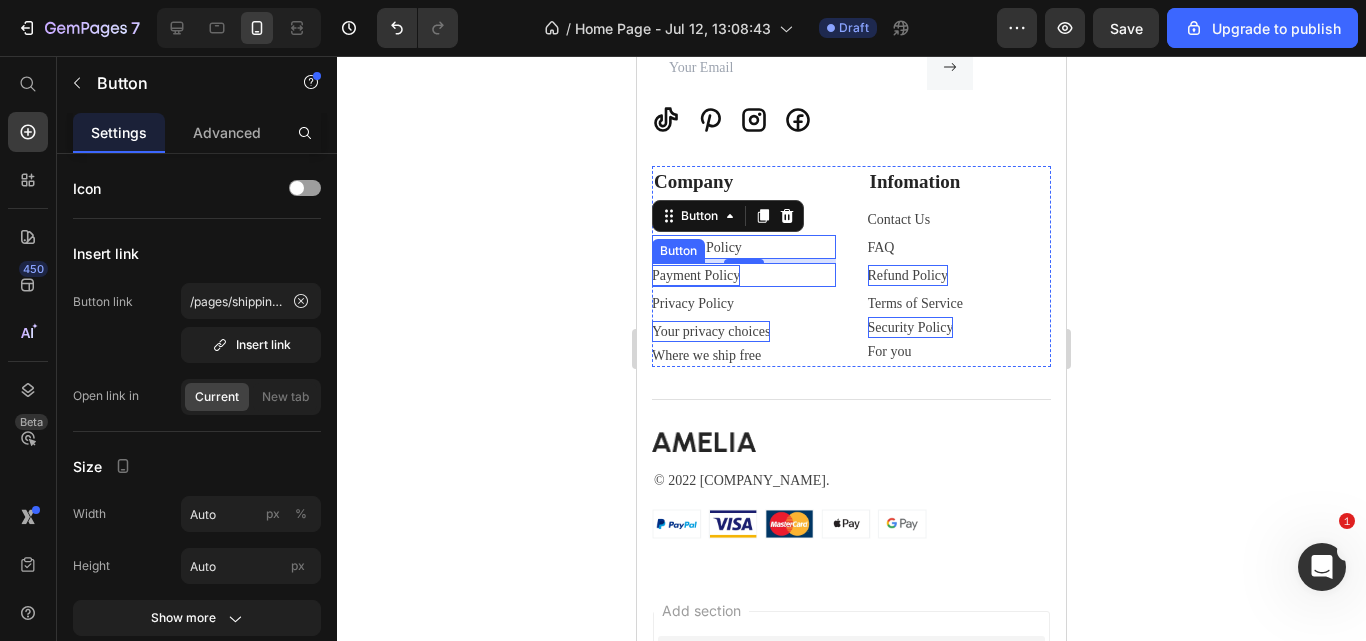 click on "Payment Policy" at bounding box center [696, 275] 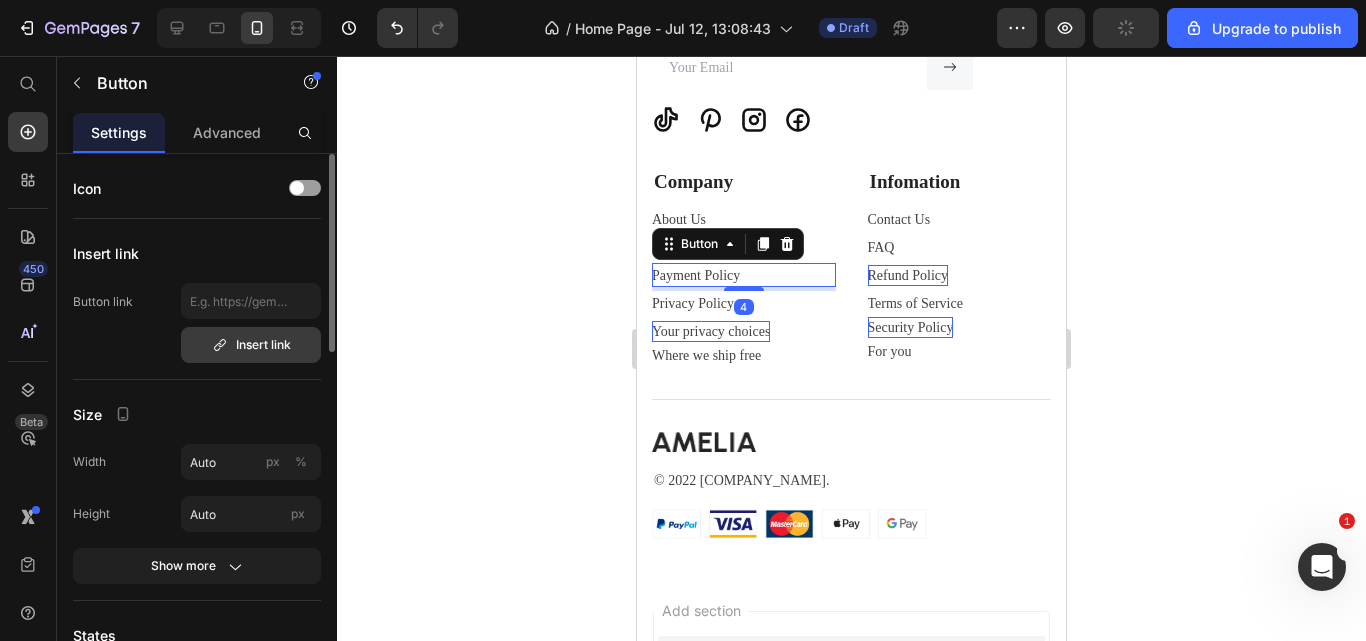 click on "Insert link" at bounding box center (251, 345) 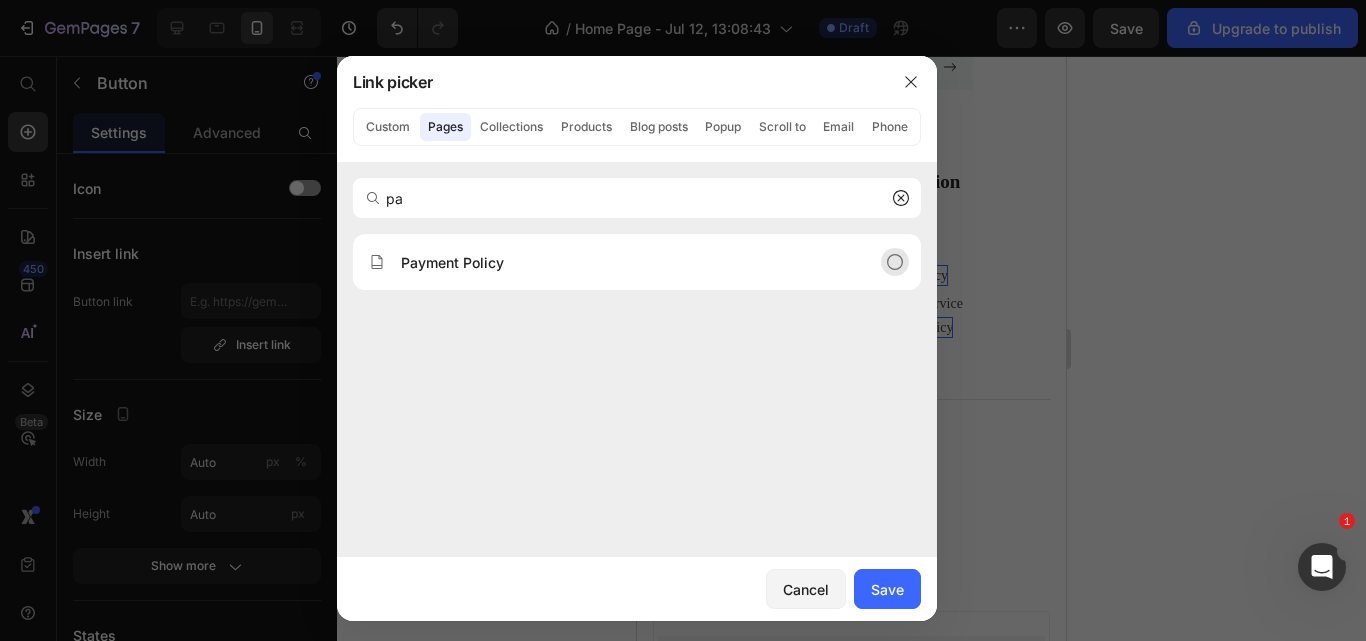 type on "pa" 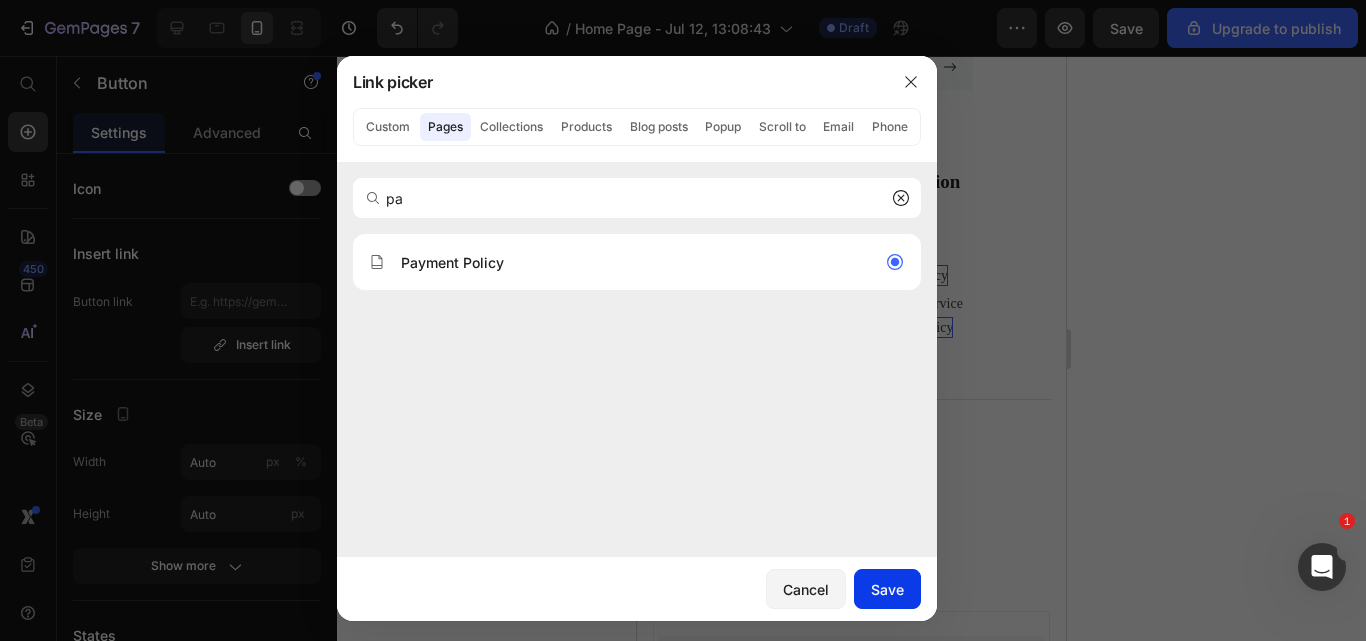 drag, startPoint x: 881, startPoint y: 581, endPoint x: 247, endPoint y: 525, distance: 636.4684 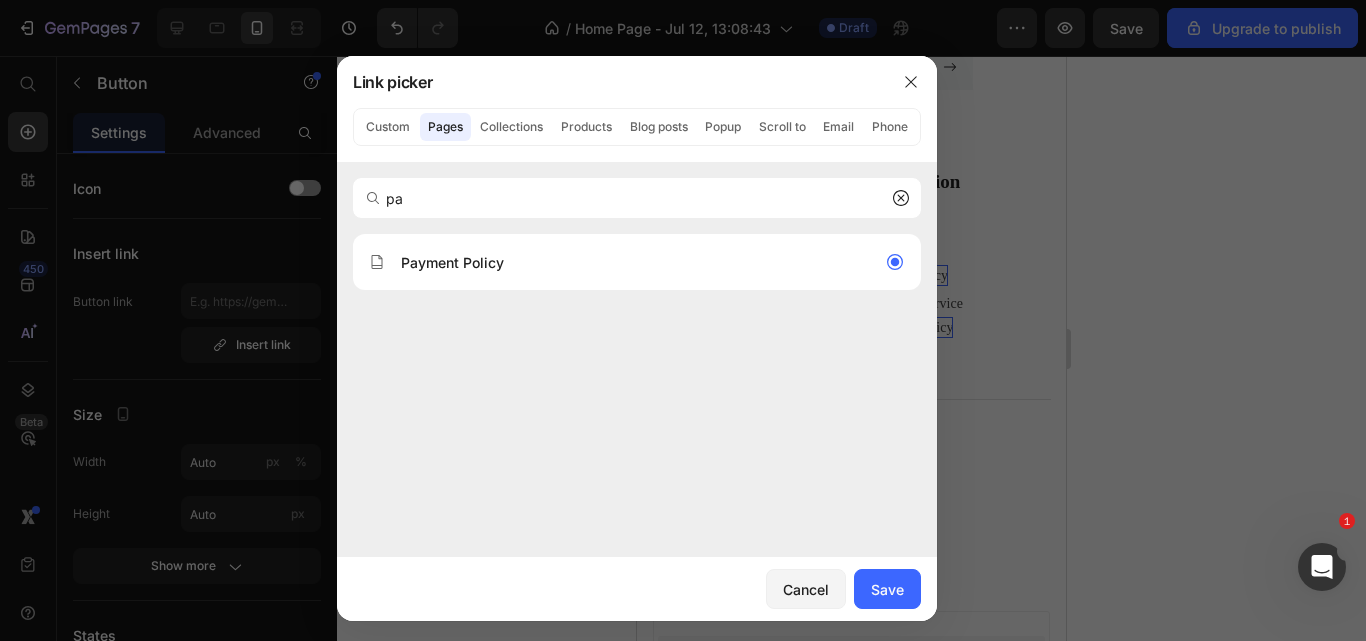 type on "/pages/payment-policy" 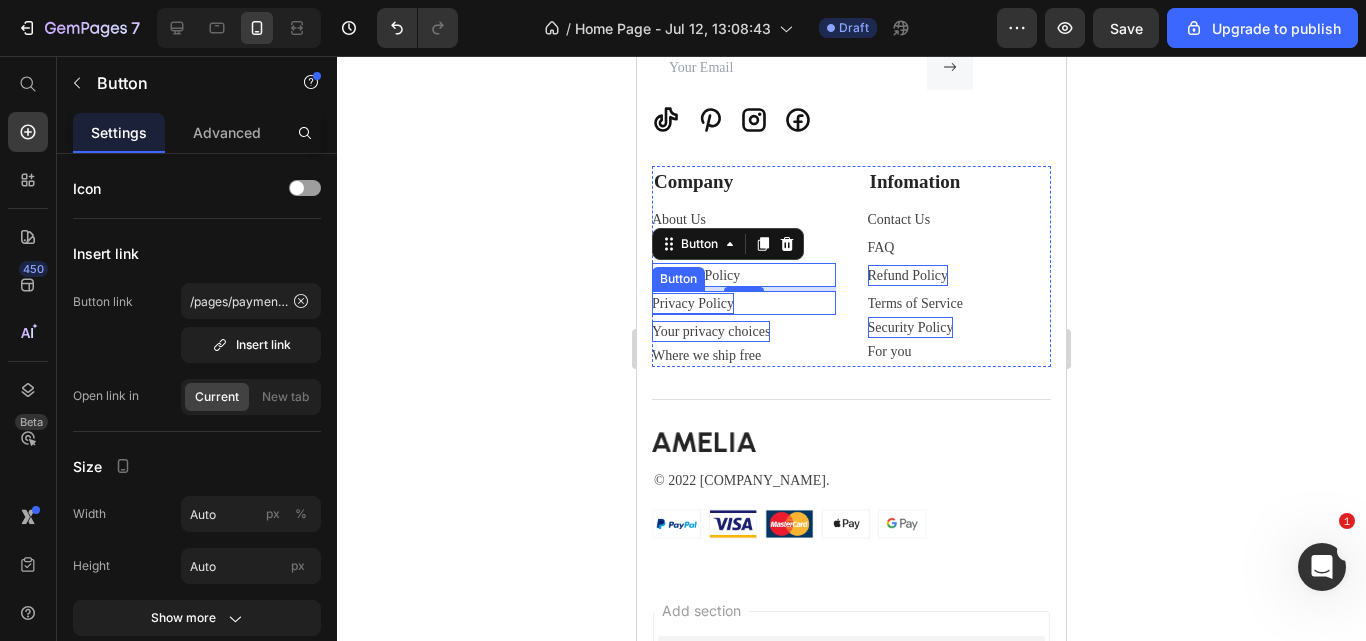 click on "Privacy Policy" at bounding box center (693, 303) 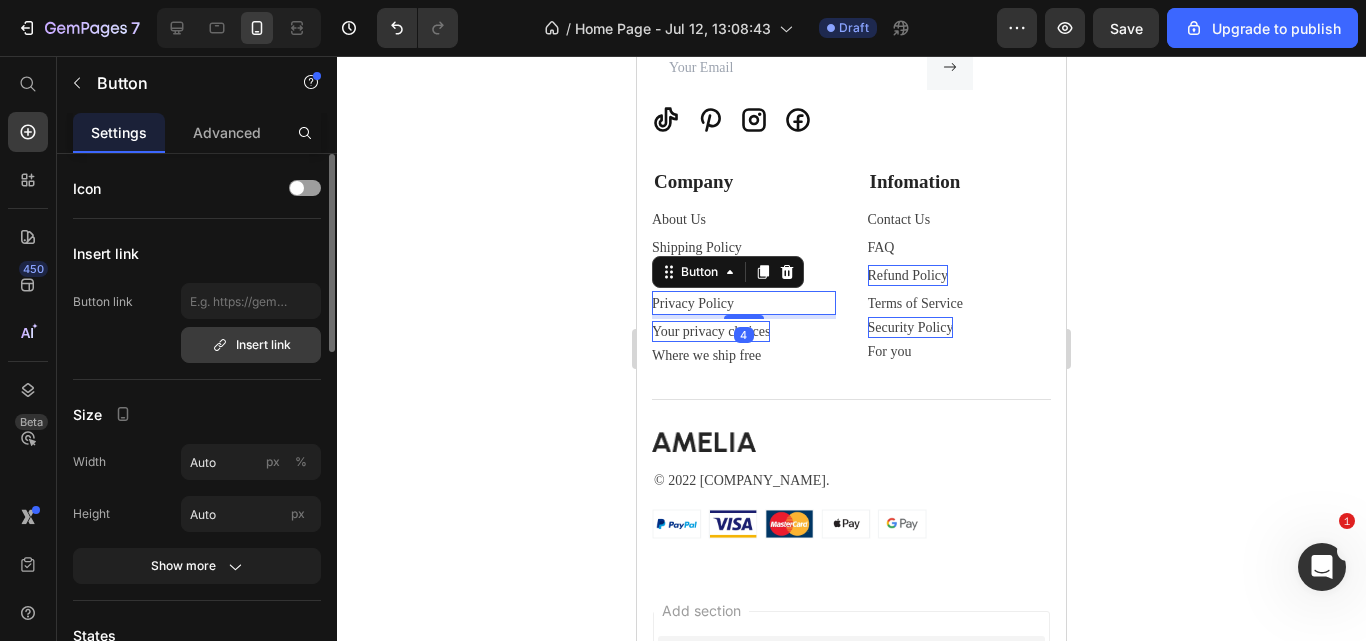 click 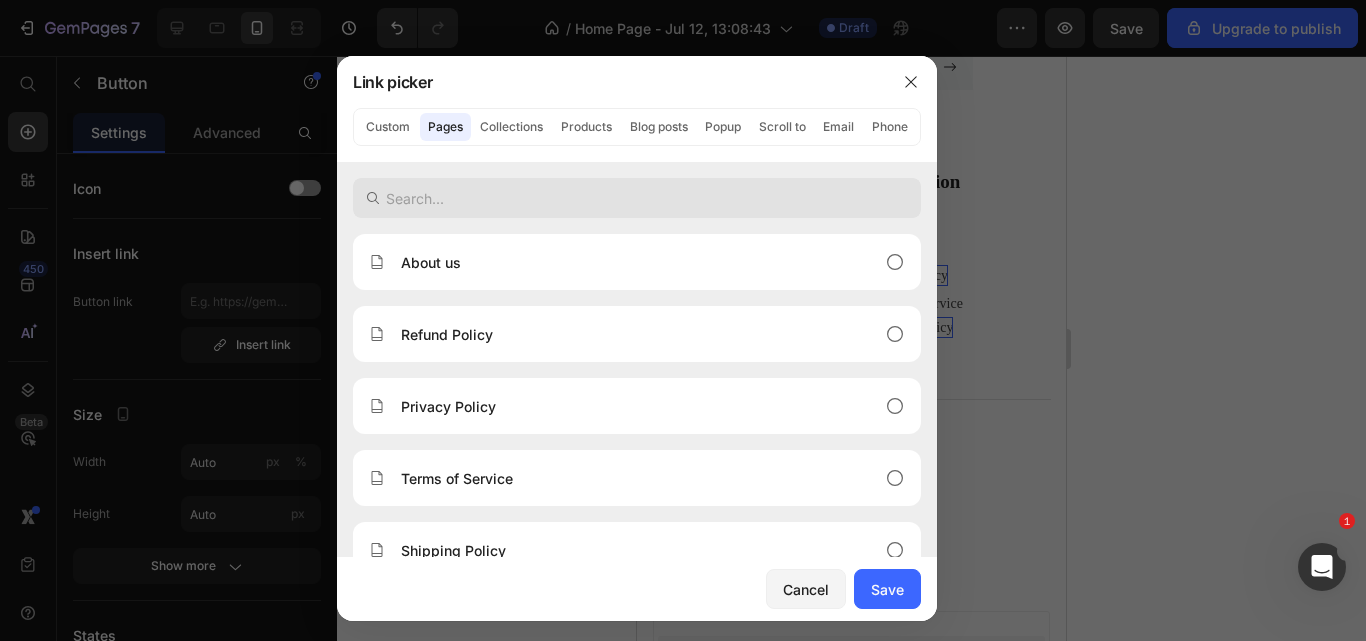 click at bounding box center [637, 198] 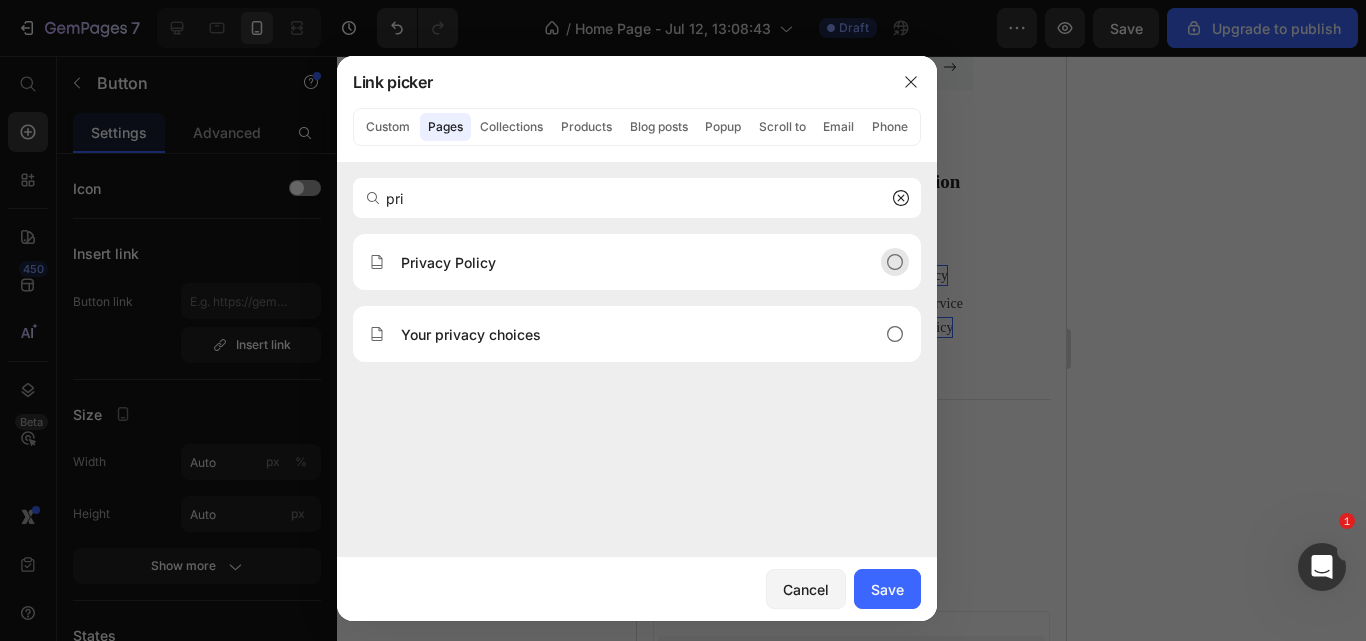 type on "pri" 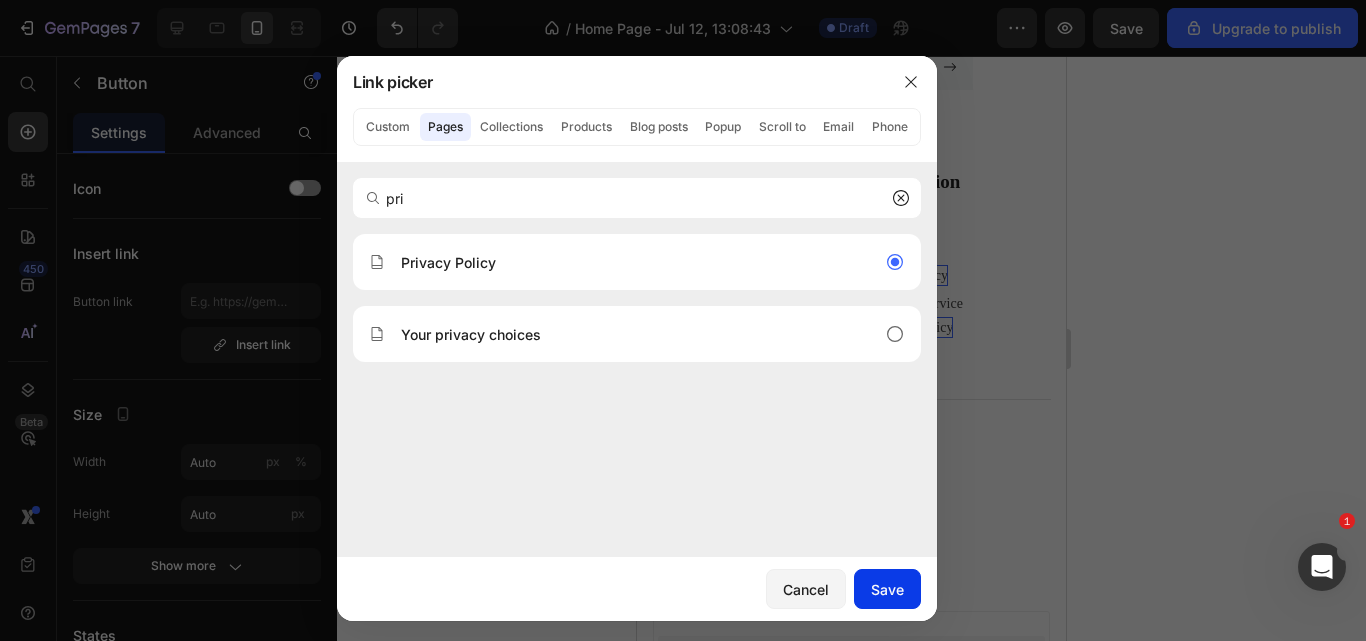 click on "Save" 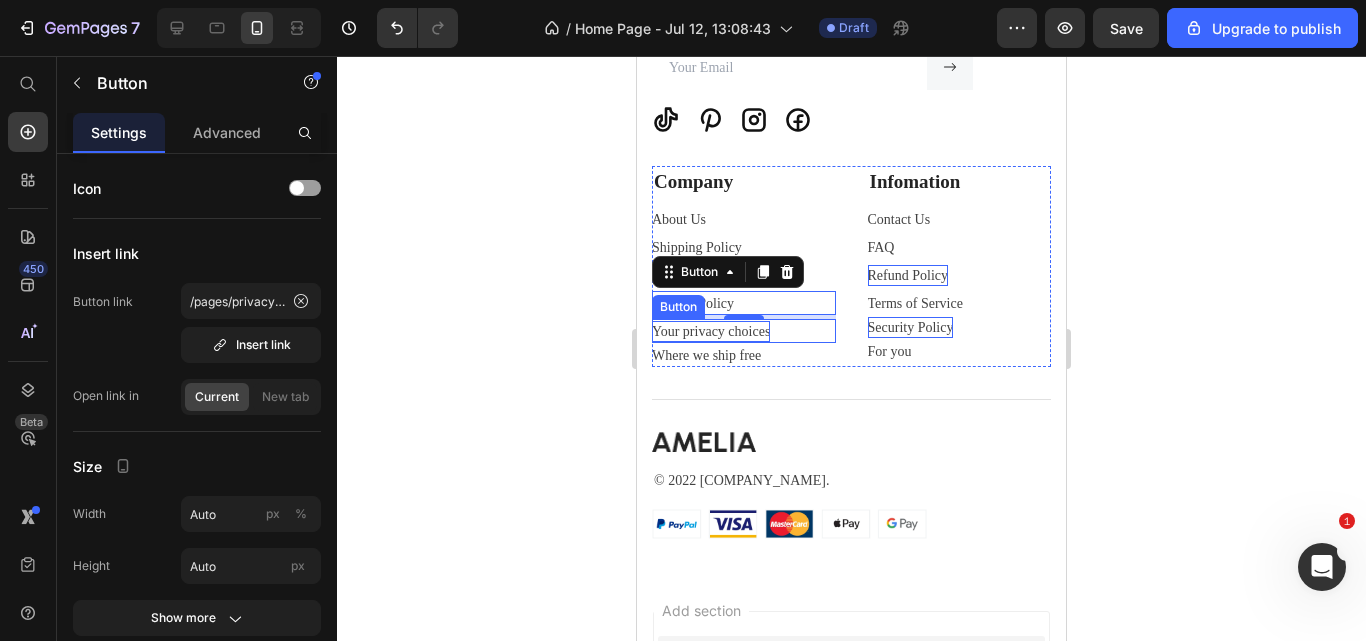 click on "Your privacy choices" at bounding box center [711, 331] 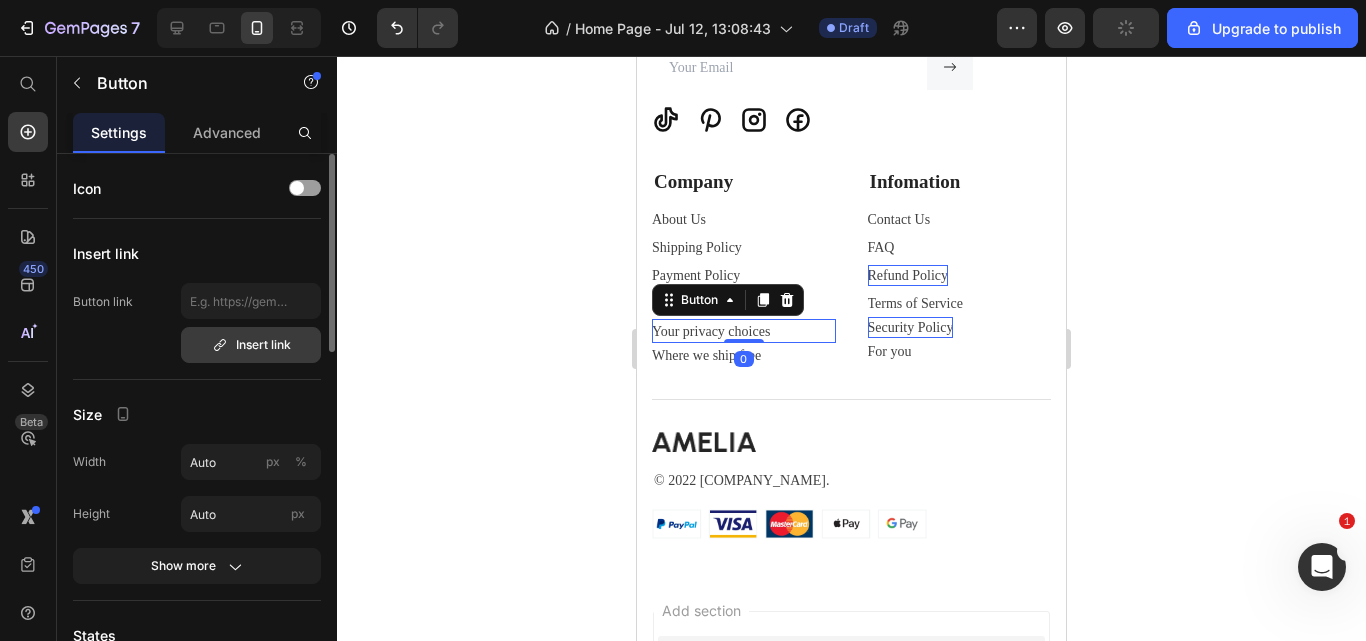 click on "Insert link" at bounding box center (251, 345) 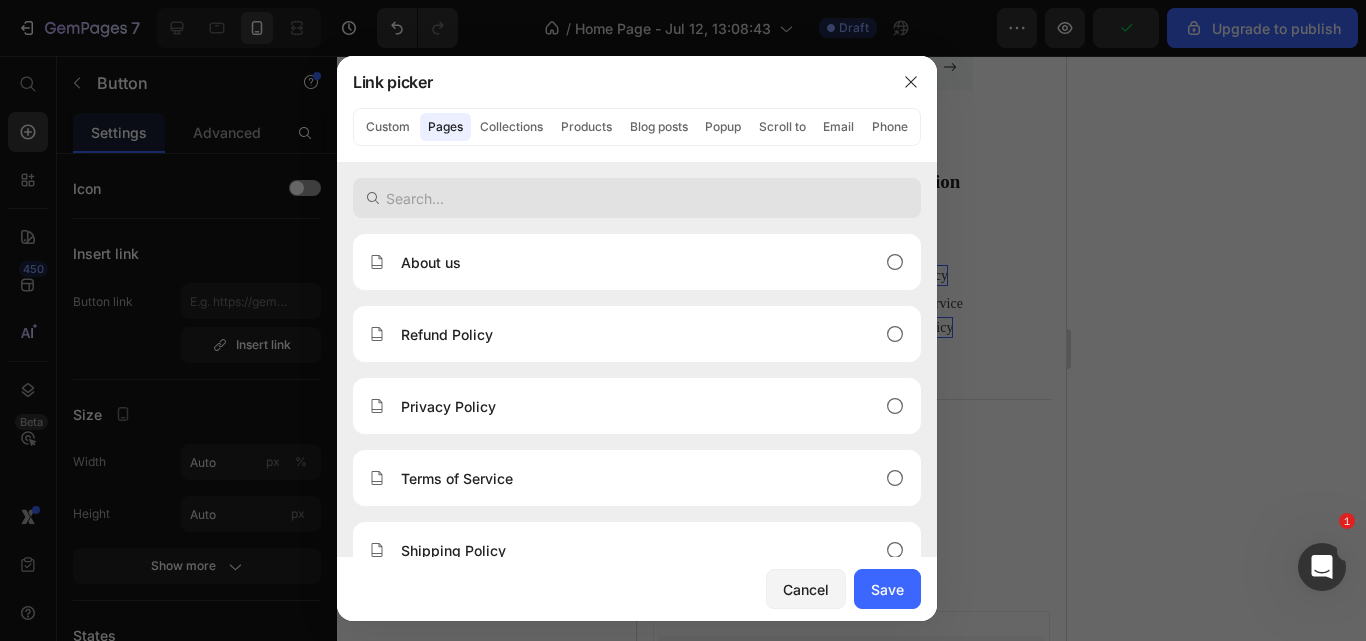 type on "o" 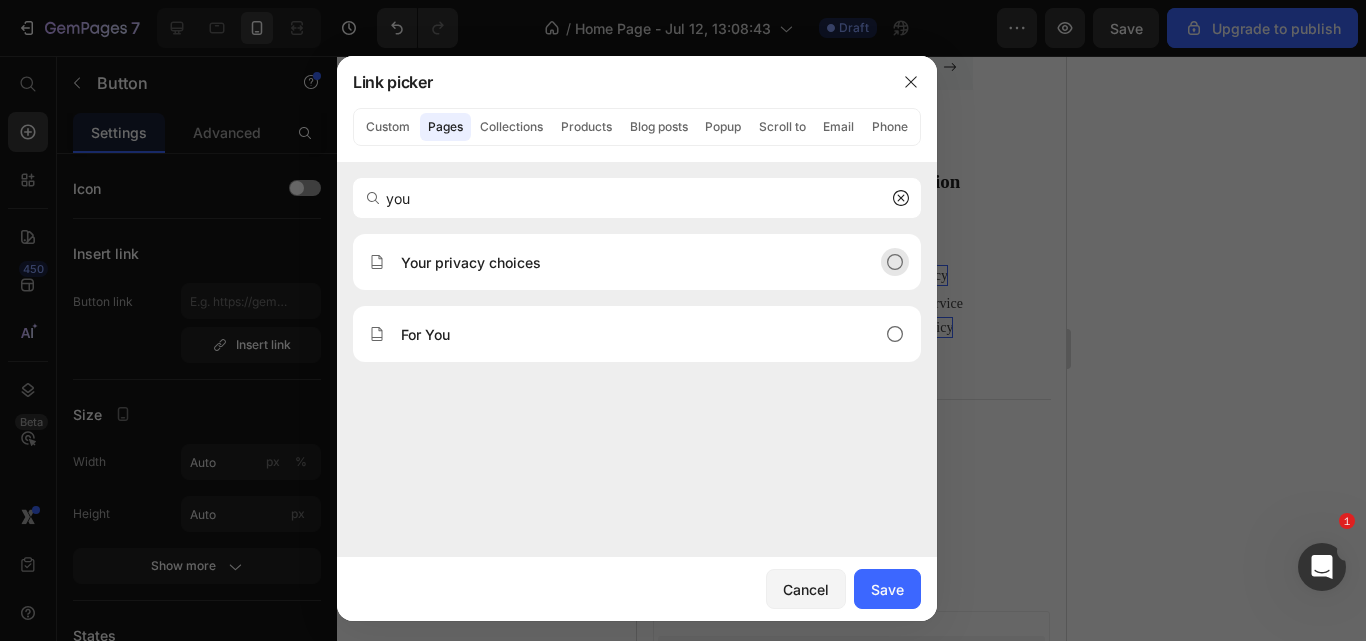 type on "you" 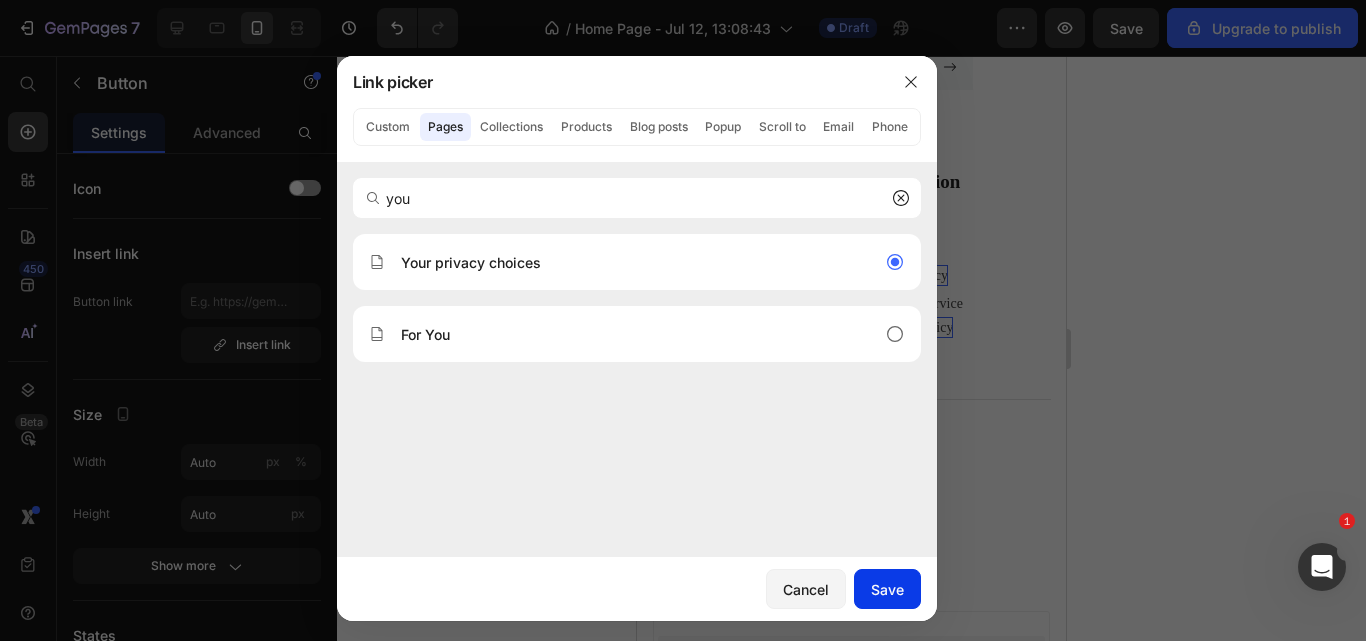 drag, startPoint x: 883, startPoint y: 598, endPoint x: 243, endPoint y: 542, distance: 642.4453 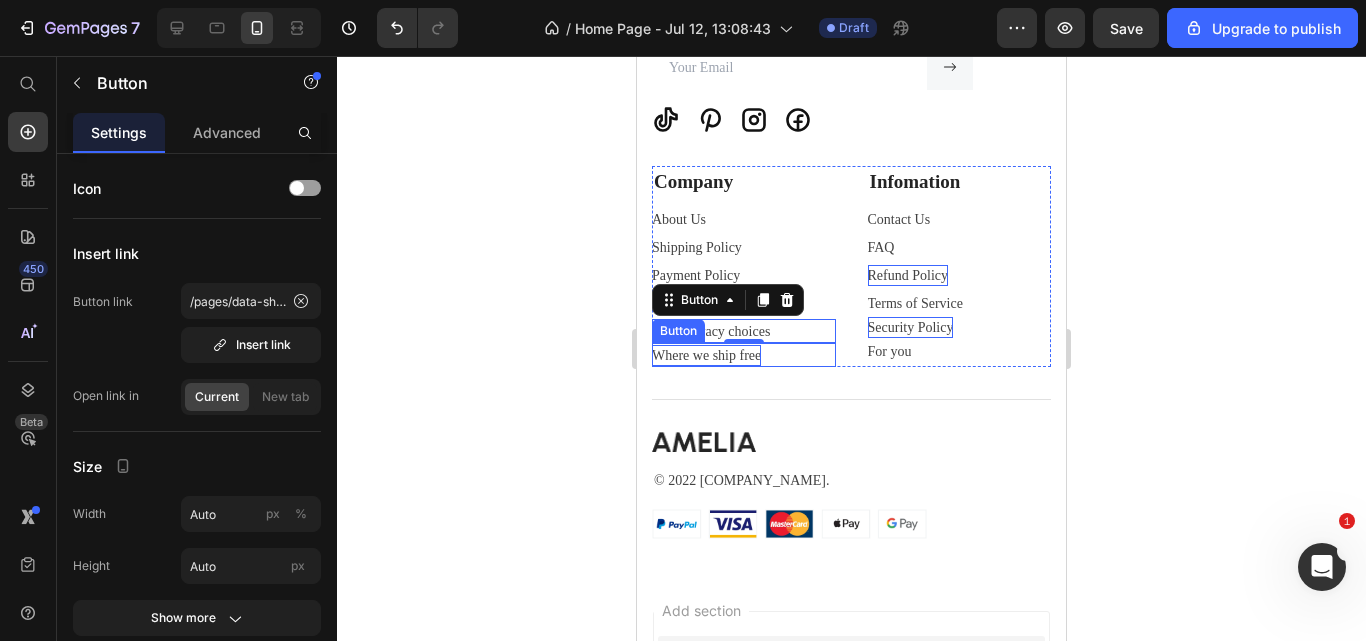click on "Where we ship free" at bounding box center (706, 355) 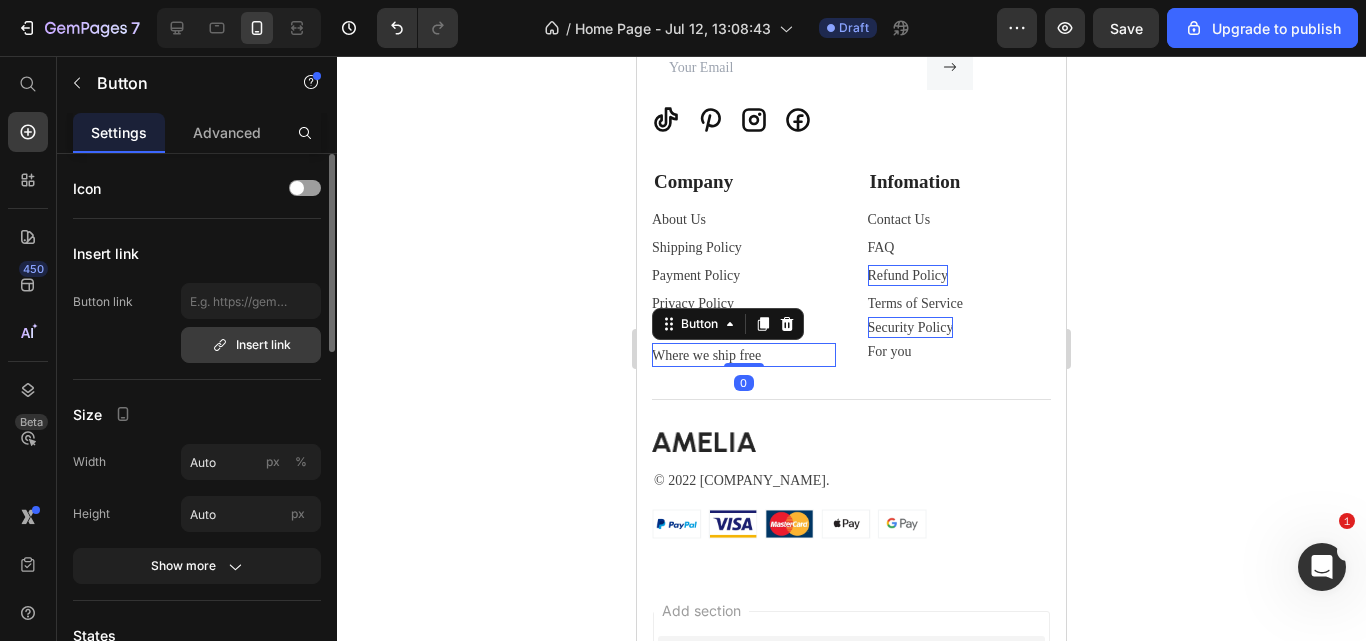 click 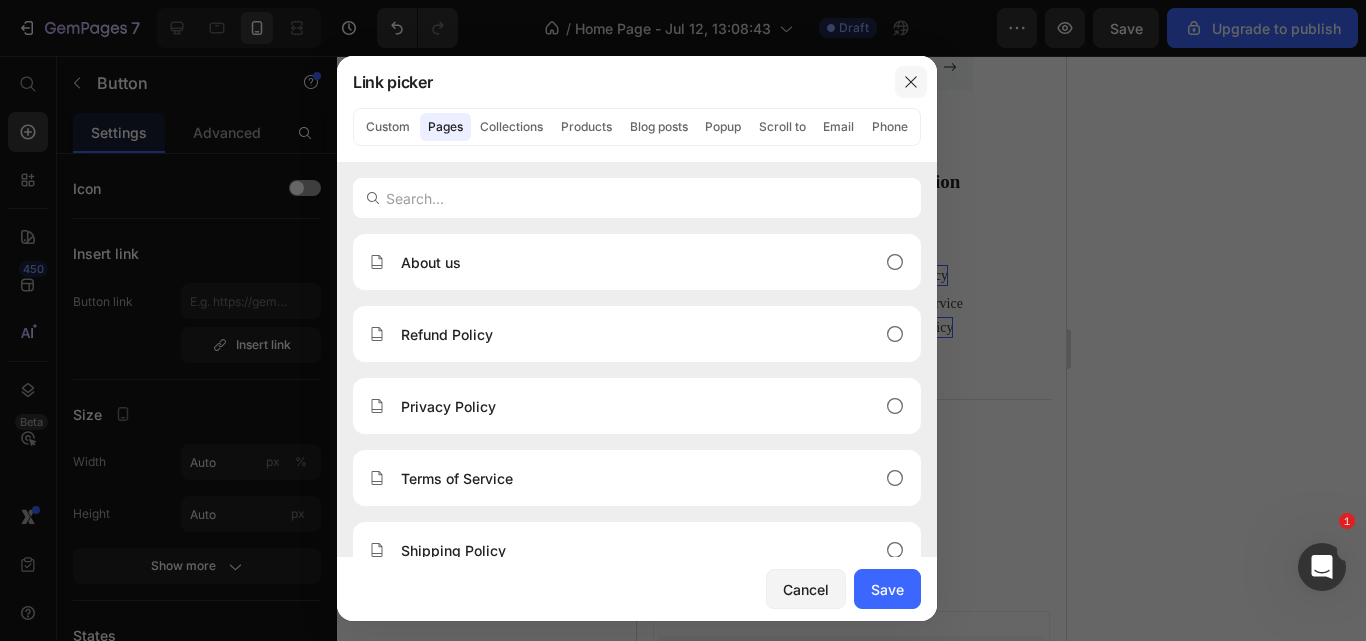 click at bounding box center (911, 82) 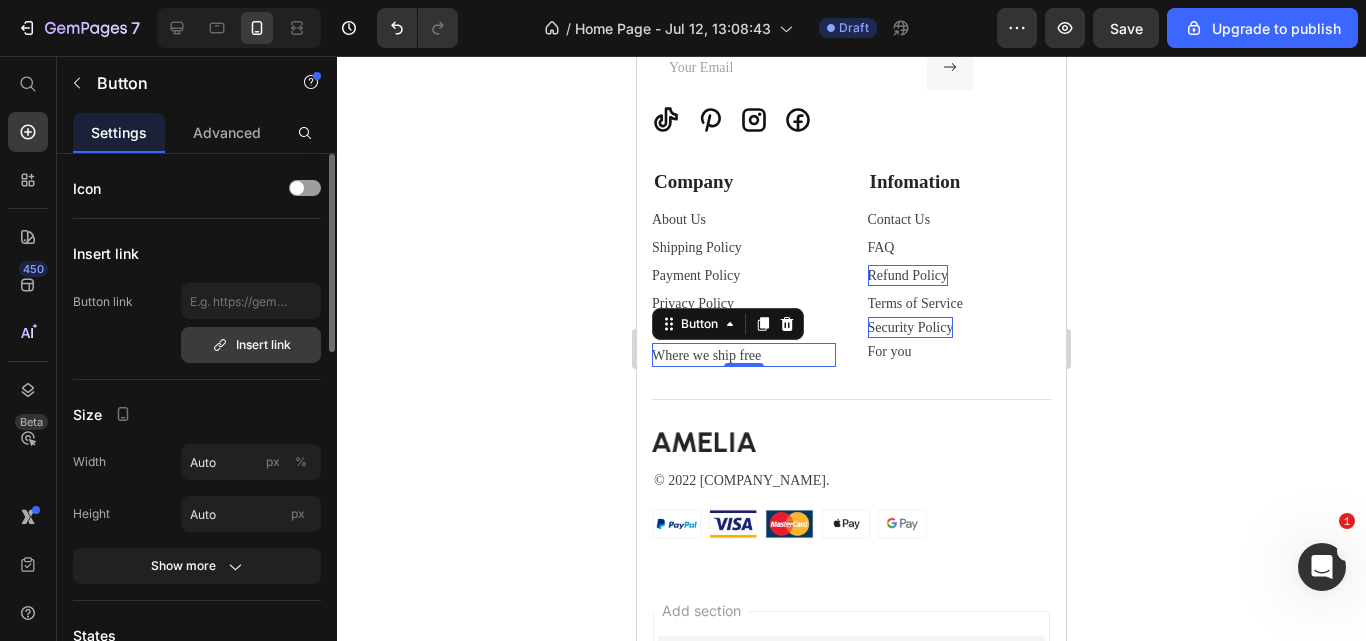click on "Insert link" at bounding box center (251, 345) 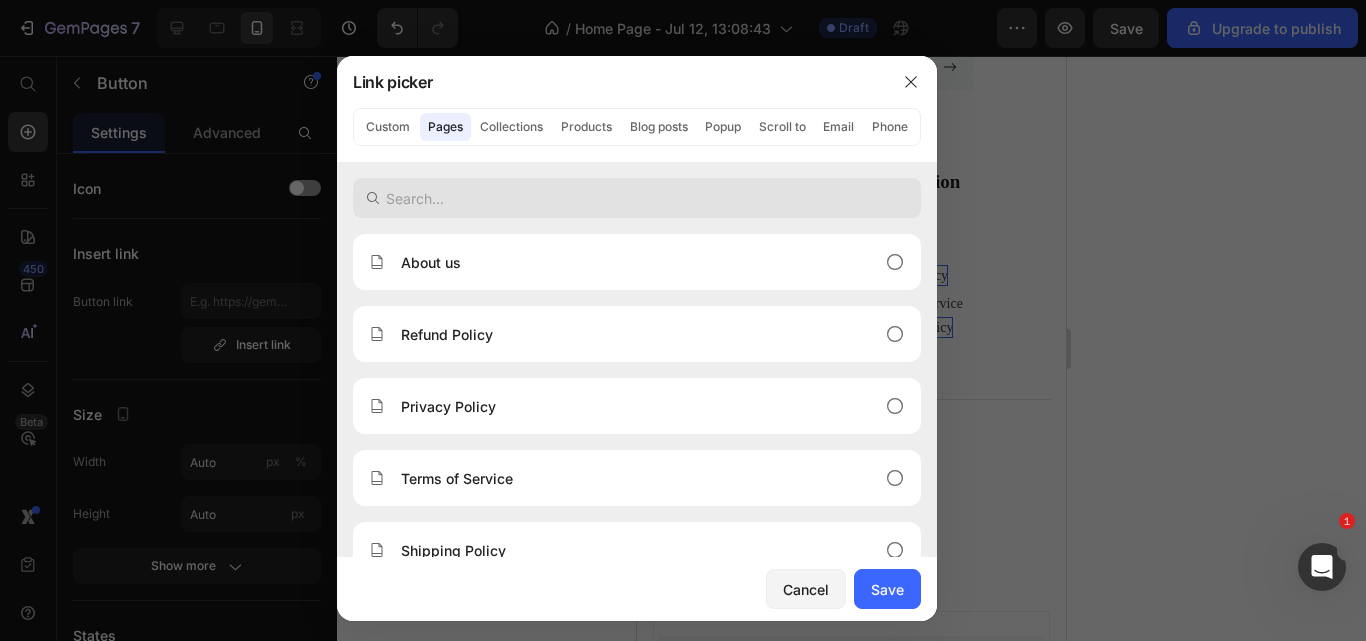 click at bounding box center [637, 198] 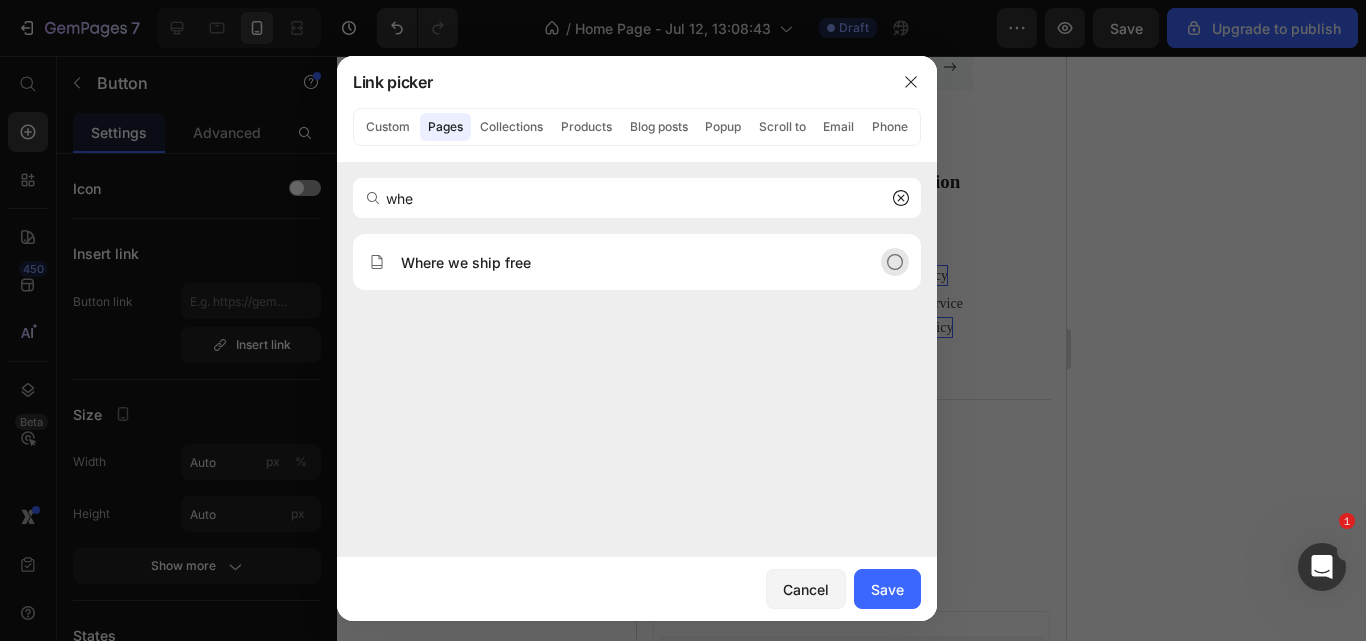 type on "whe" 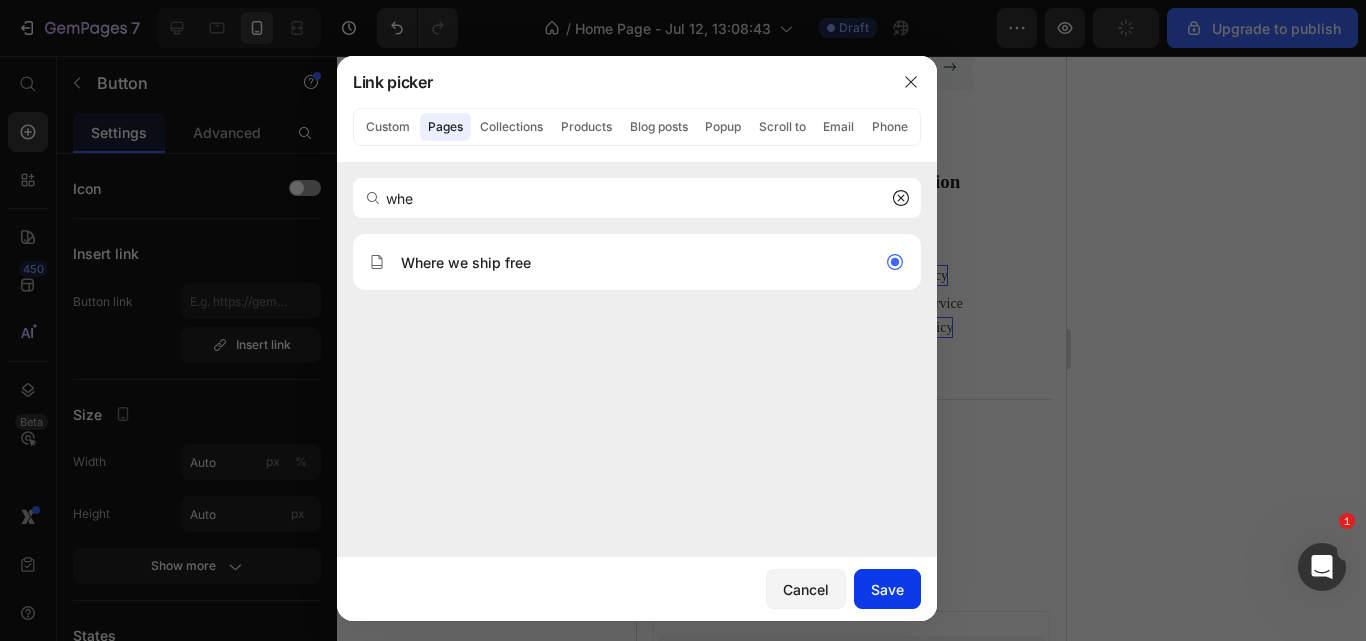 click on "Save" 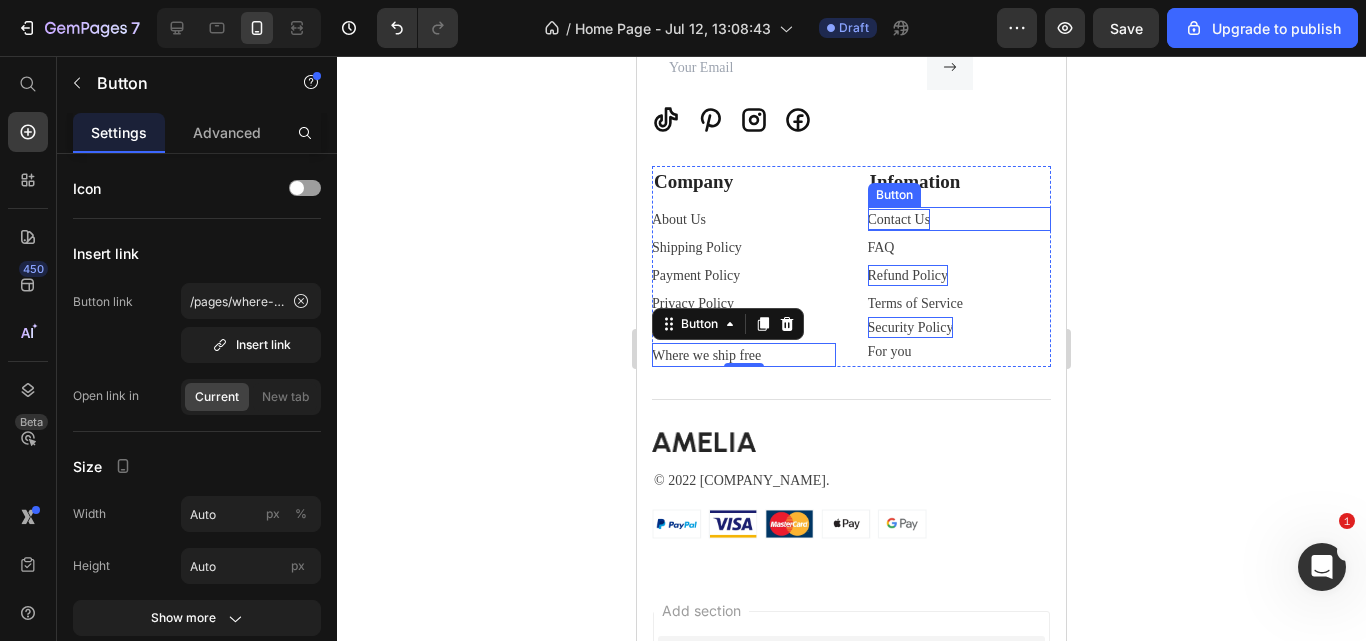 click on "Contact Us" at bounding box center (899, 219) 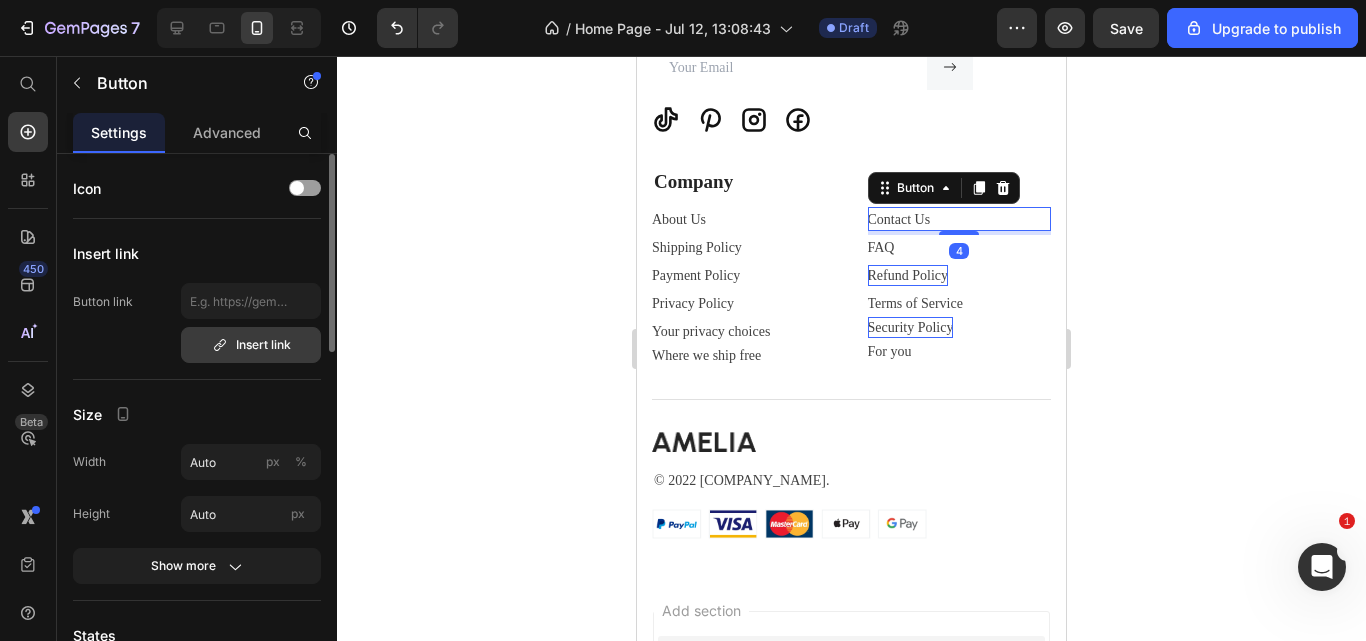 click on "Insert link" at bounding box center (251, 345) 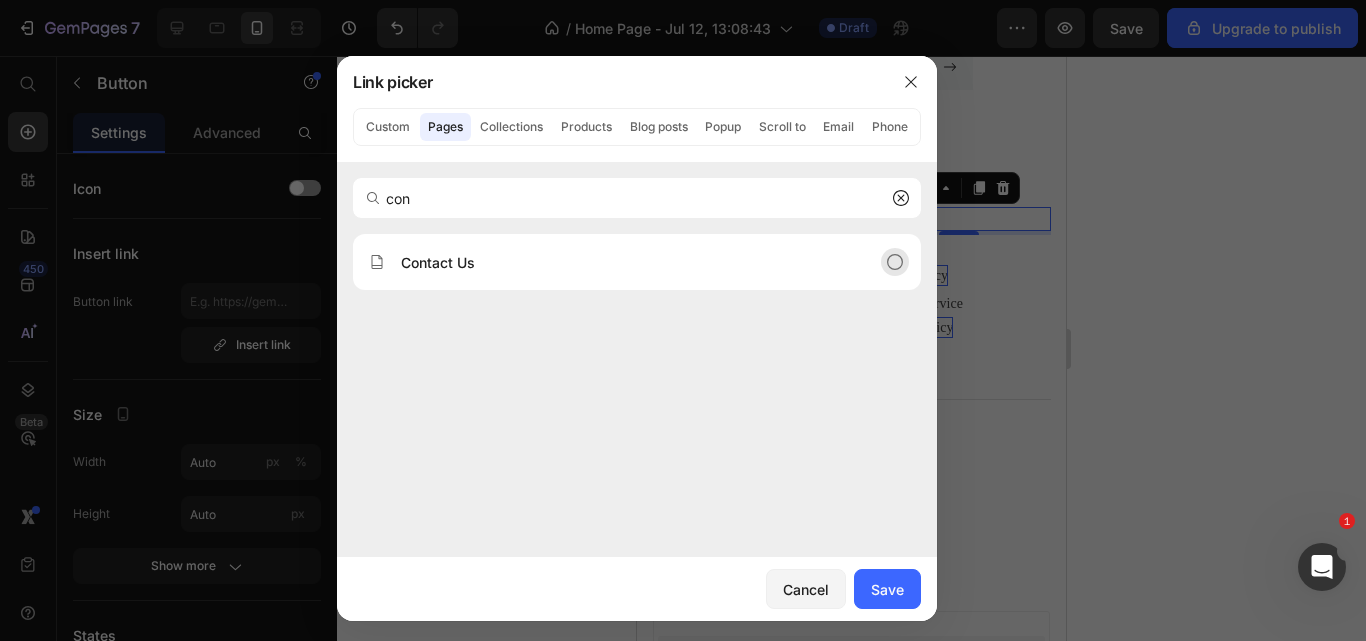 type on "con" 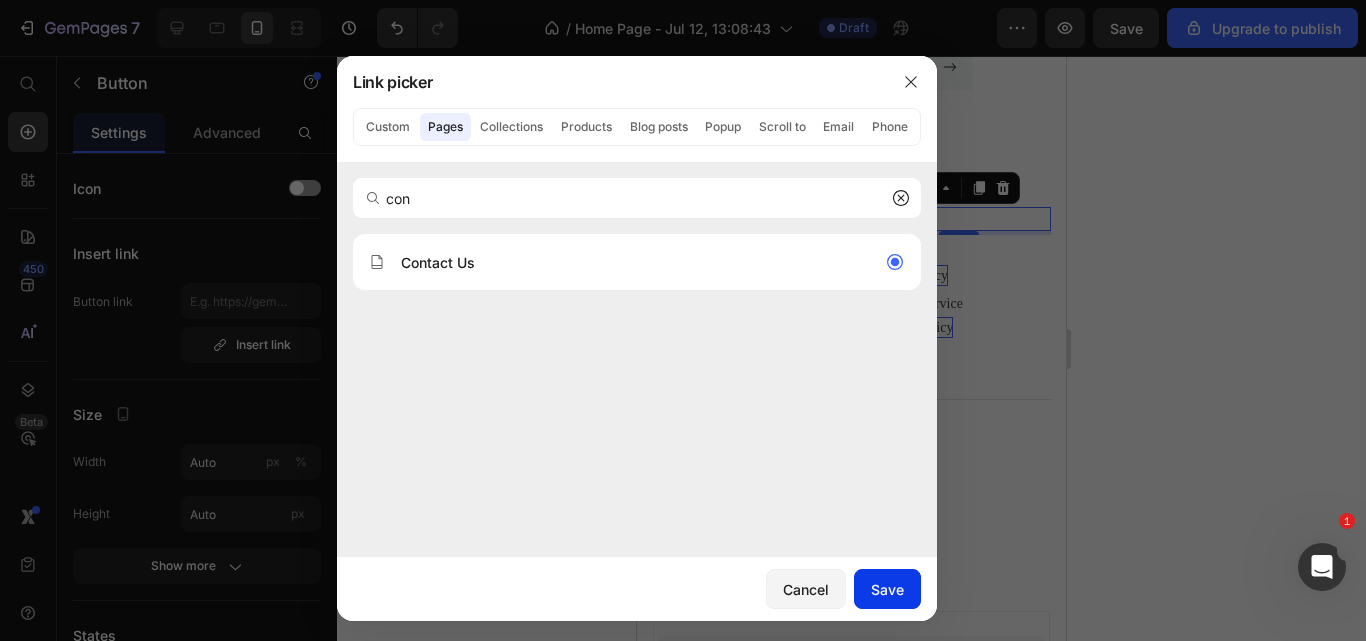 click on "Save" at bounding box center (887, 589) 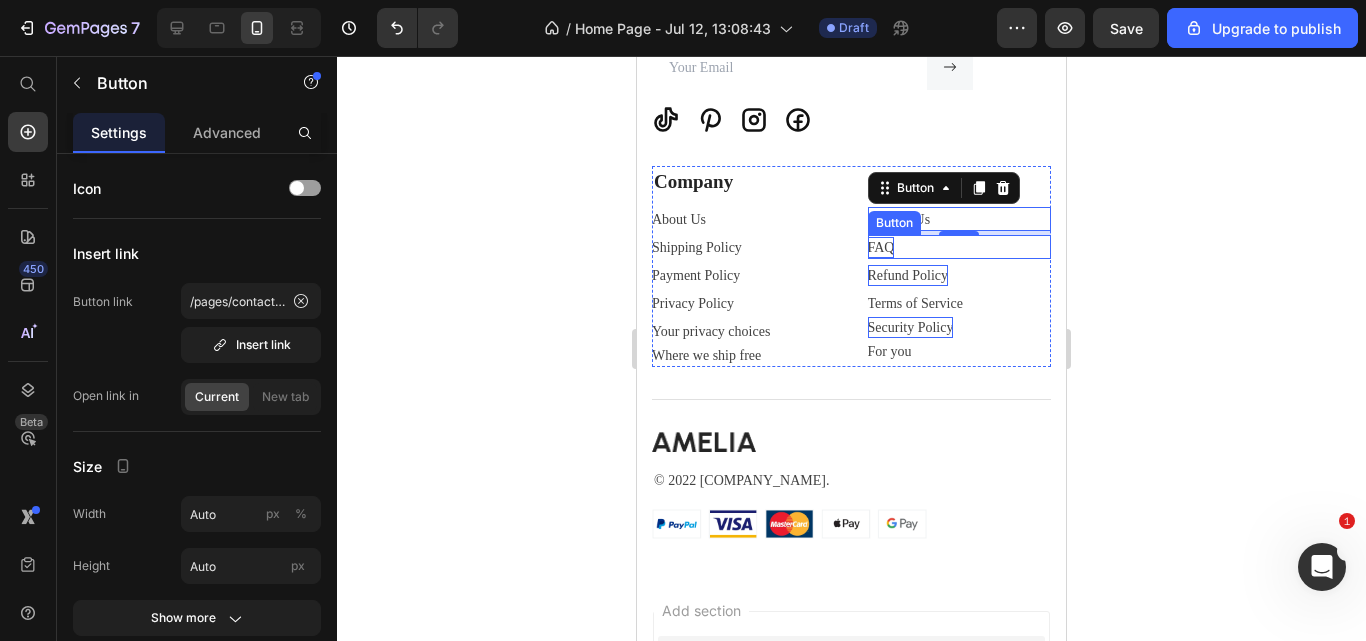 click on "FAQ" at bounding box center [881, 247] 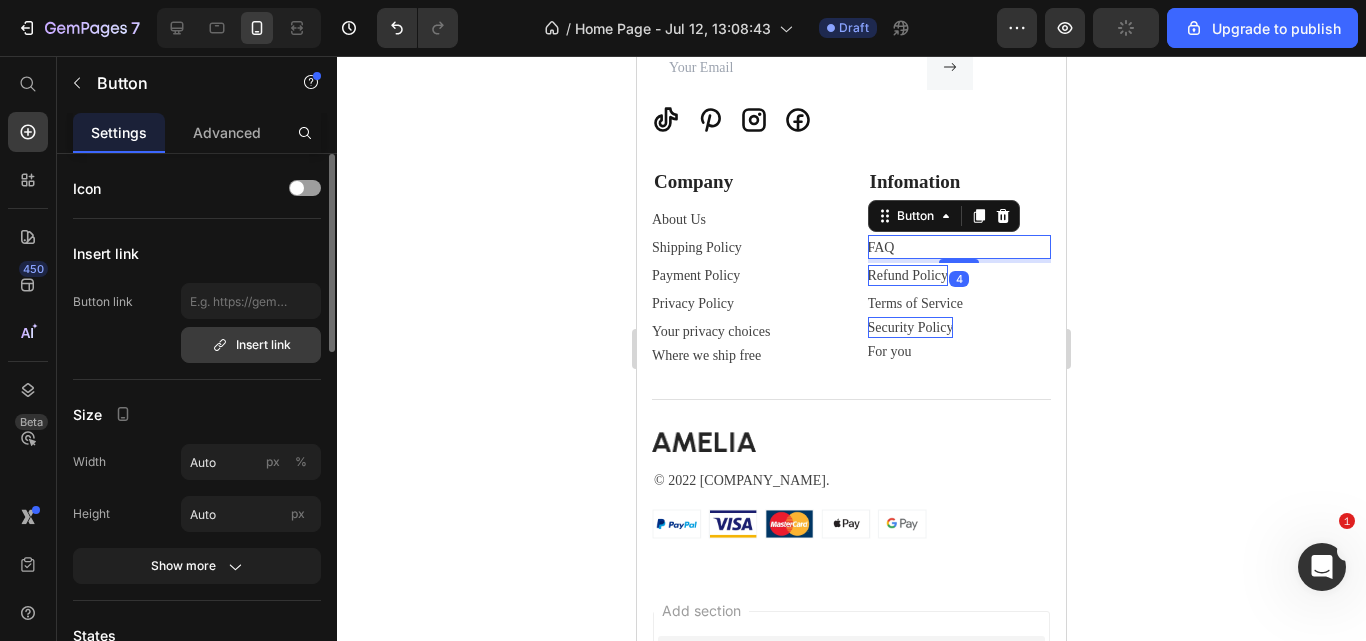 click on "Insert link" at bounding box center (251, 345) 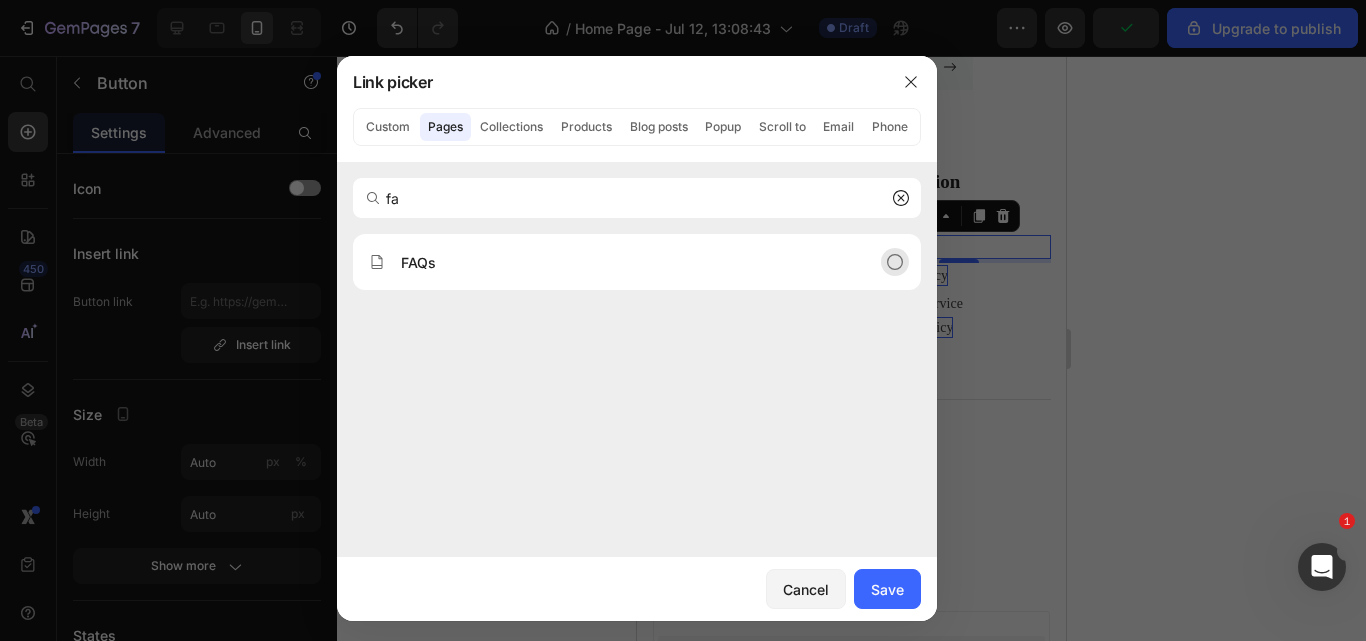 type on "fa" 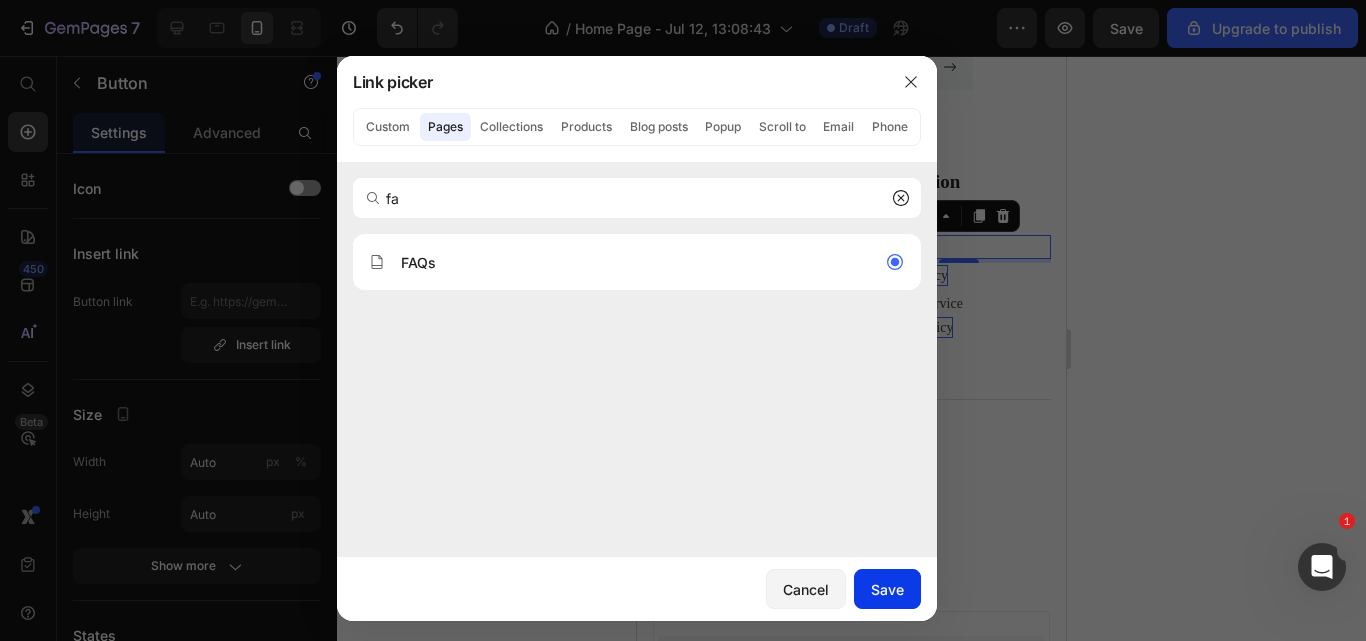 click on "Save" at bounding box center [887, 589] 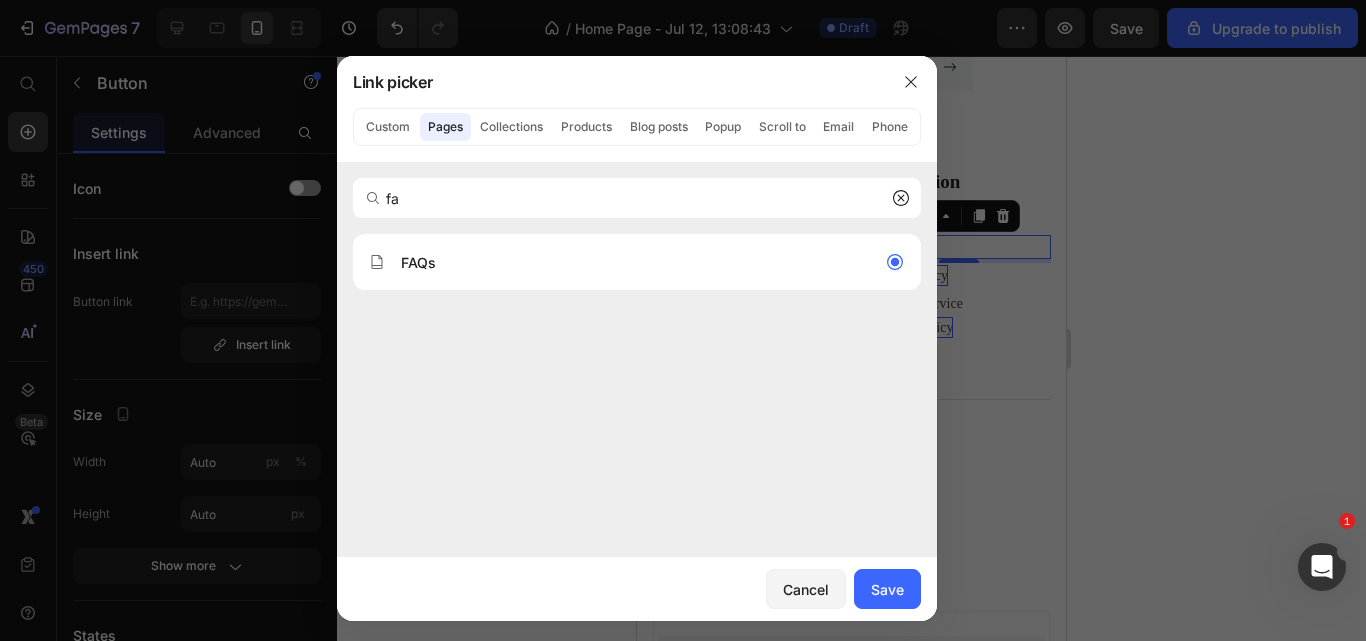 type on "/pages/faqs" 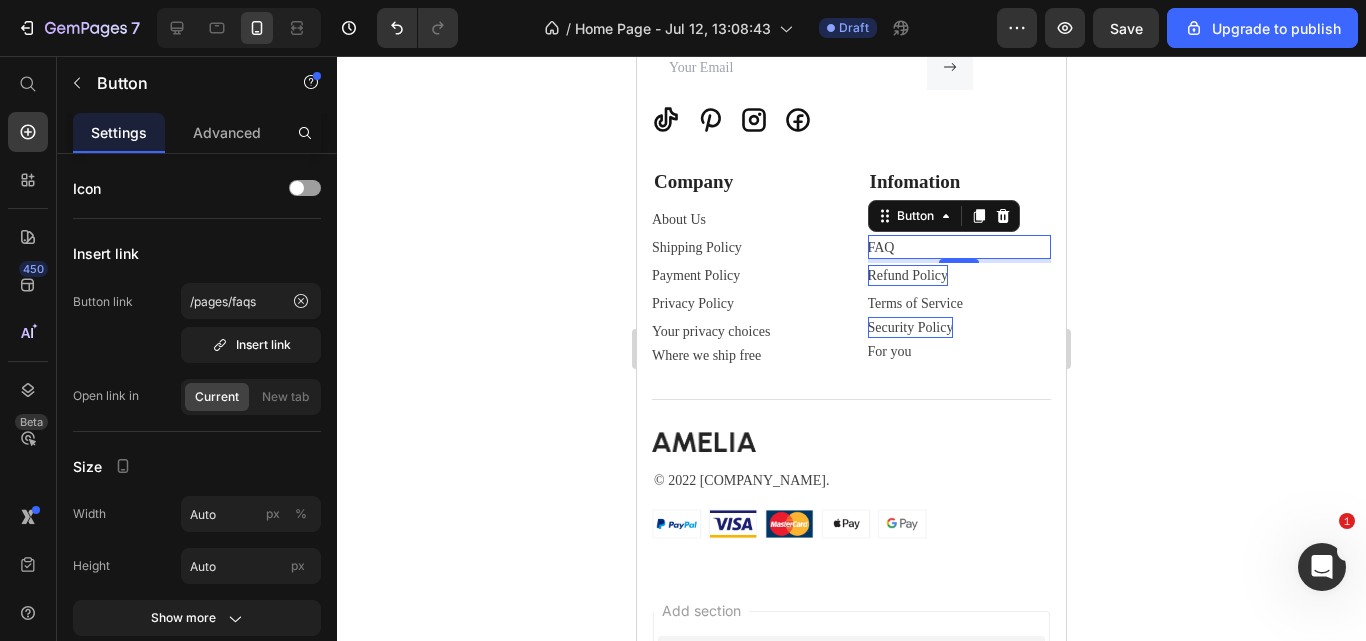click on "FAQ Button   4" at bounding box center [960, 247] 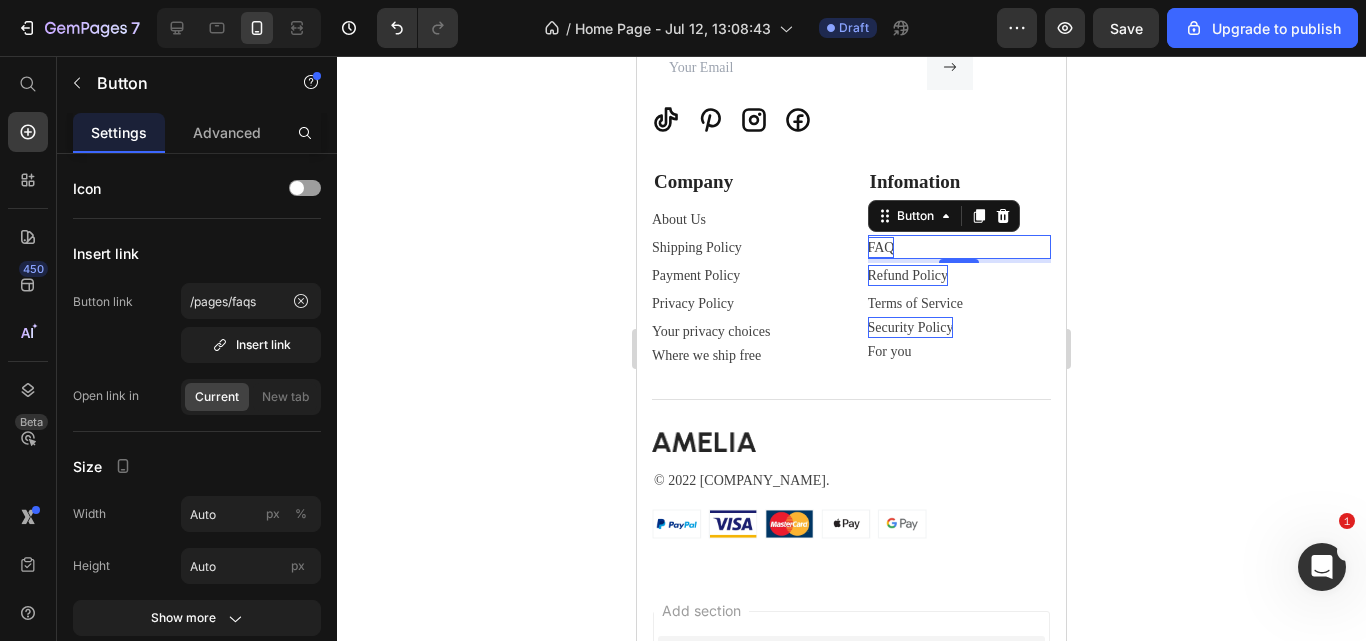 click on "FAQ" at bounding box center [881, 247] 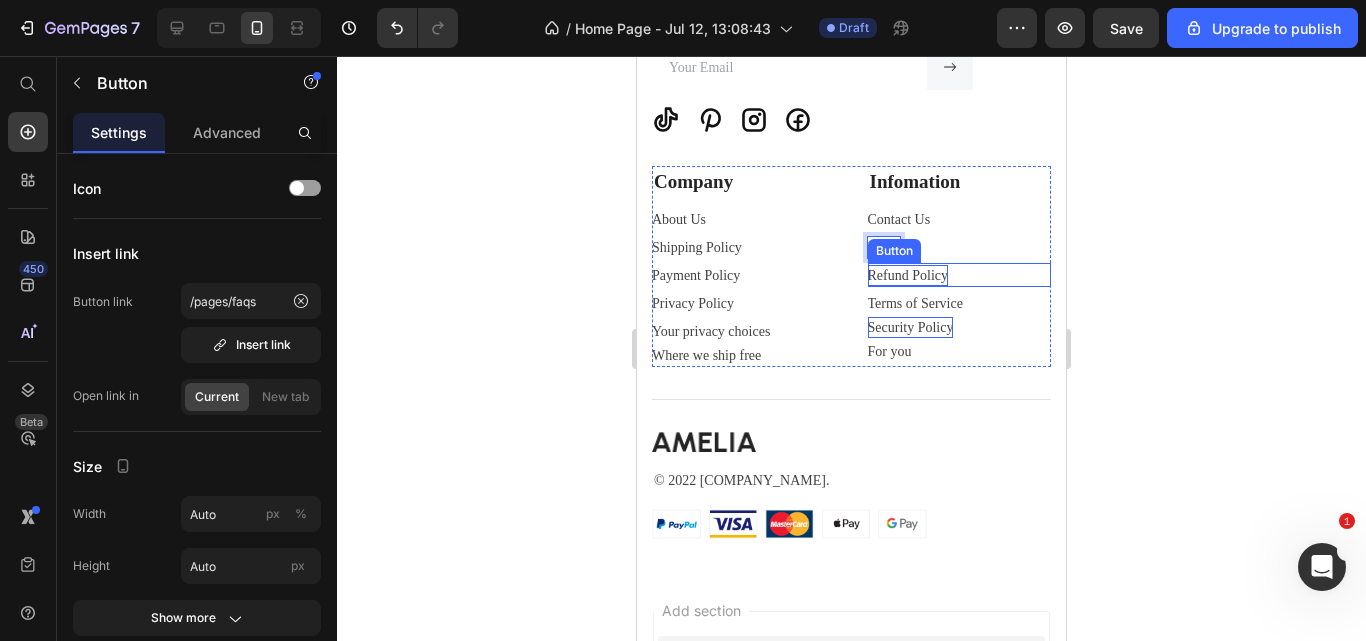 click on "Refund Policy" at bounding box center [908, 275] 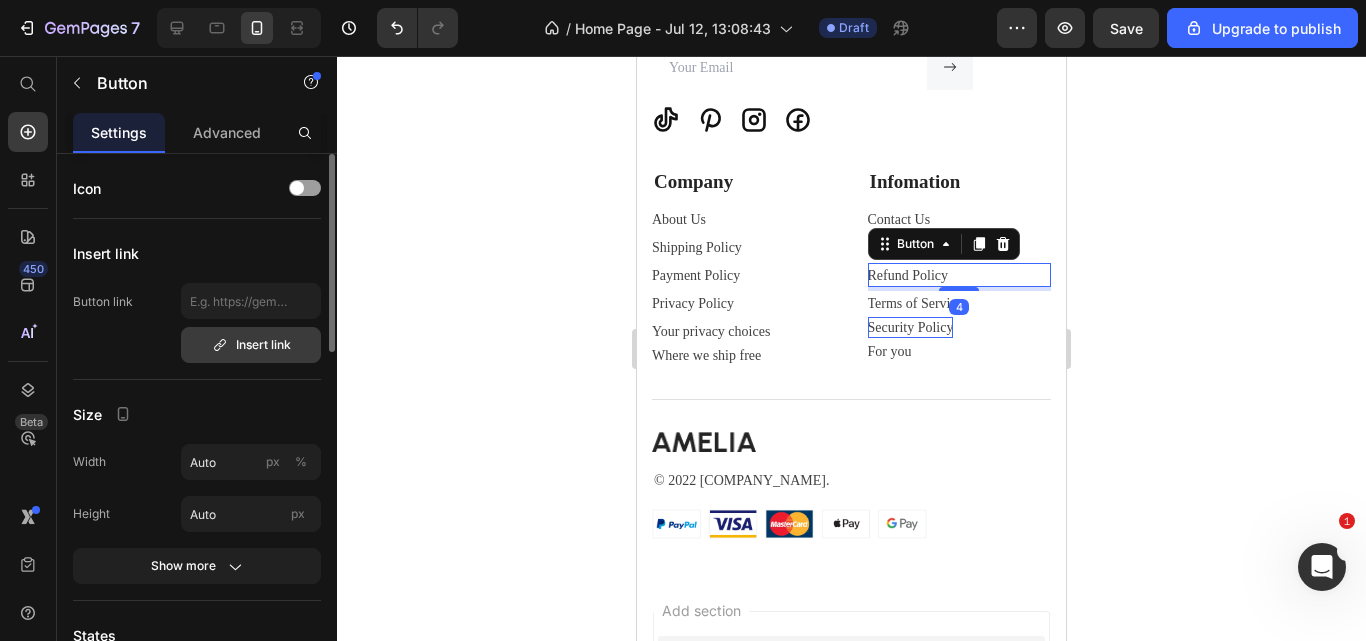 click on "Insert link" at bounding box center (251, 345) 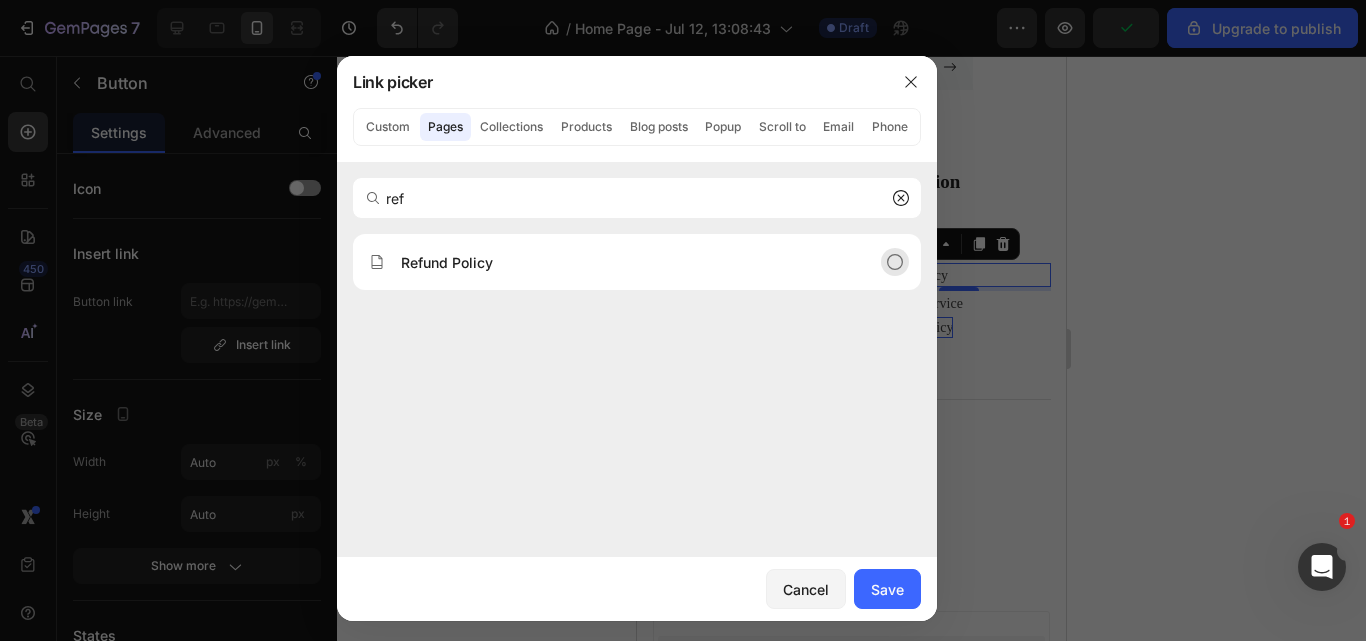 type on "ref" 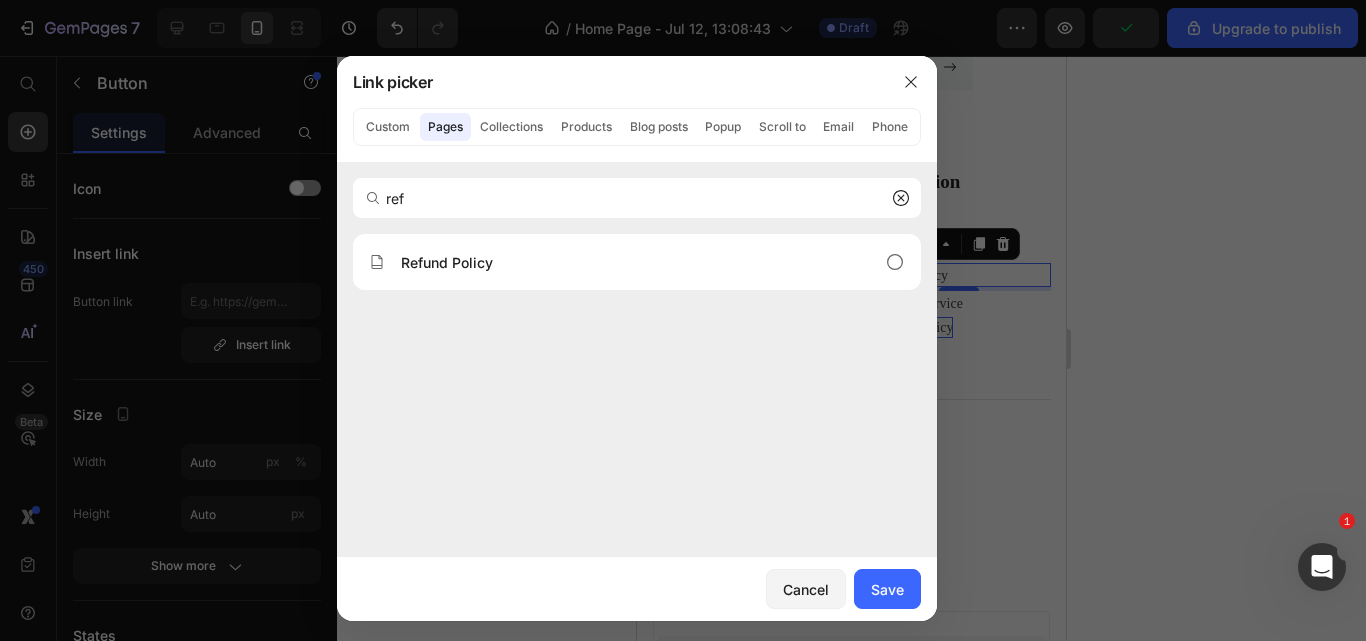 drag, startPoint x: 478, startPoint y: 254, endPoint x: 562, endPoint y: 305, distance: 98.270035 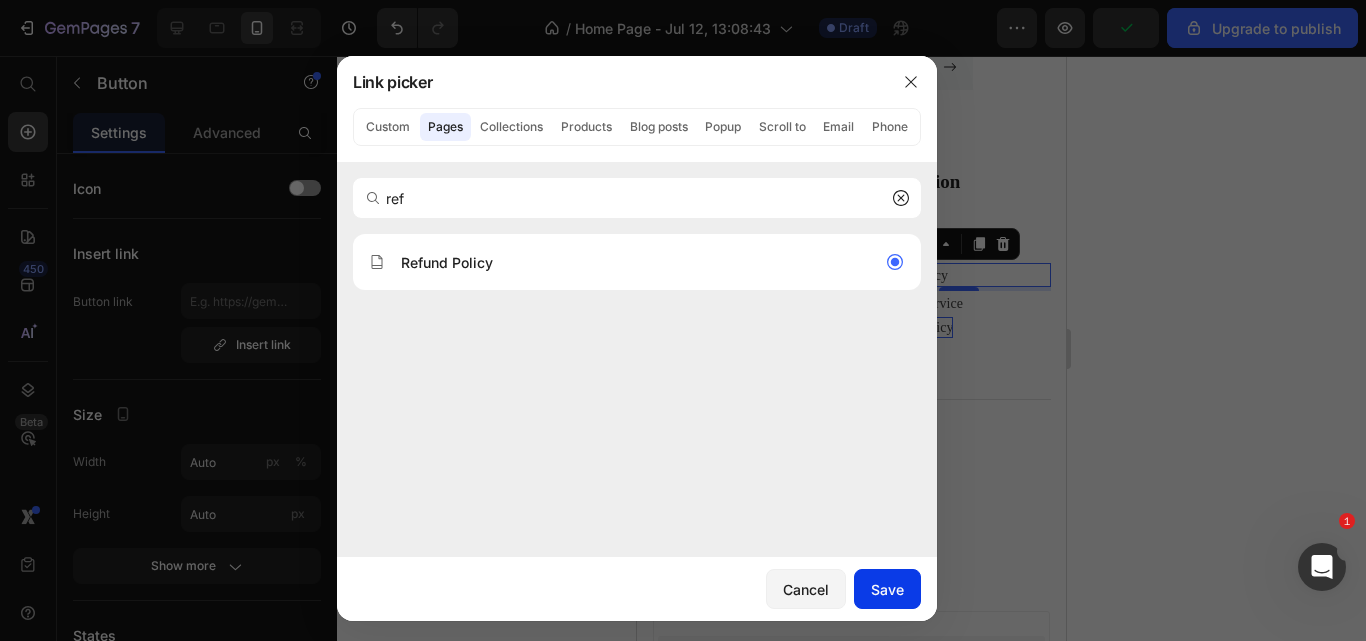 click on "Save" at bounding box center (887, 589) 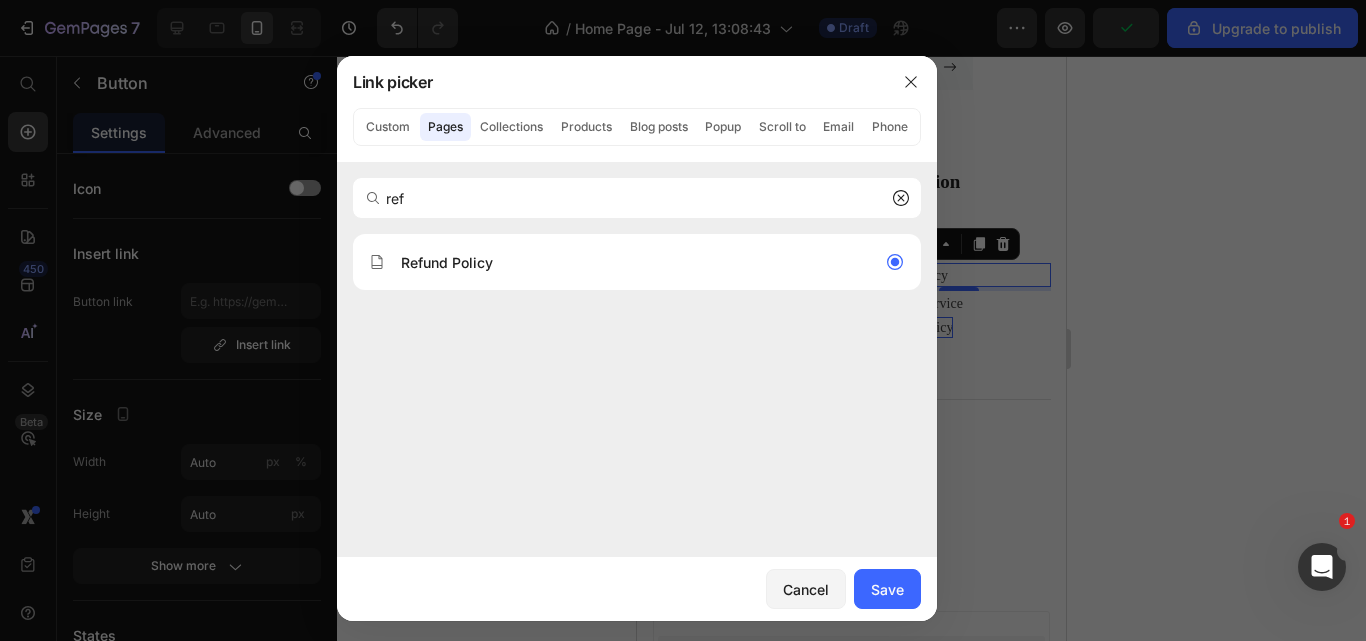 type on "/pages/refund-policie" 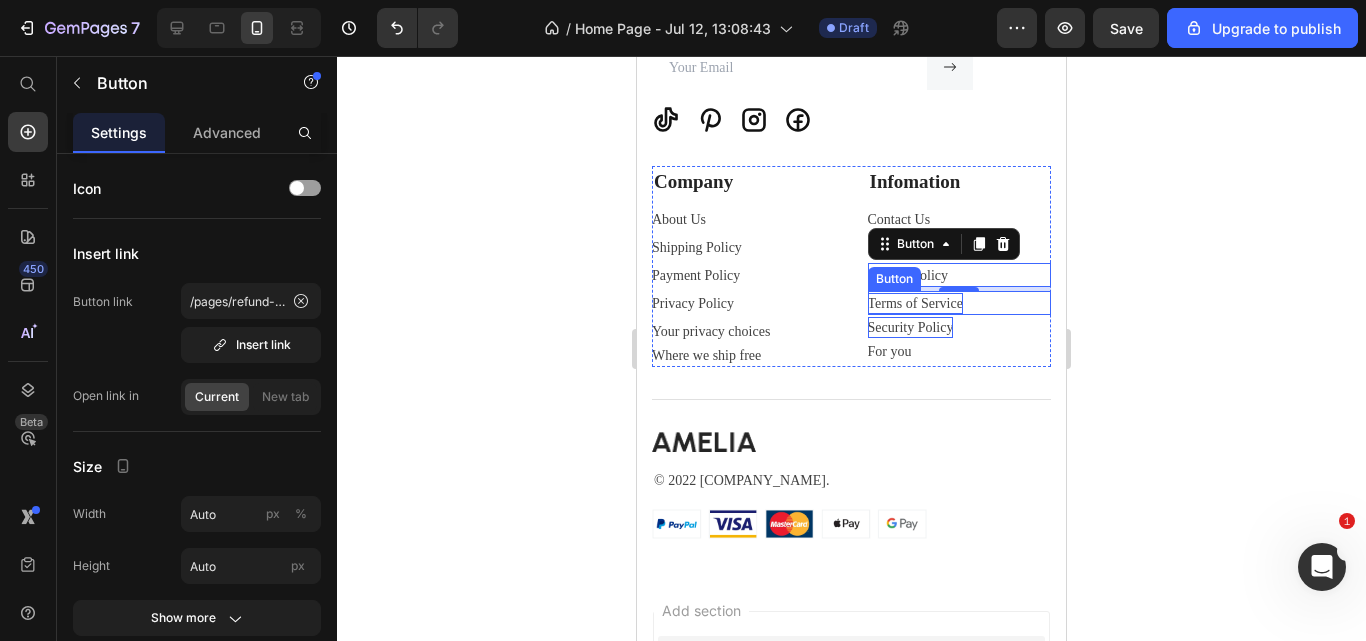 click on "Terms of Service" at bounding box center [915, 303] 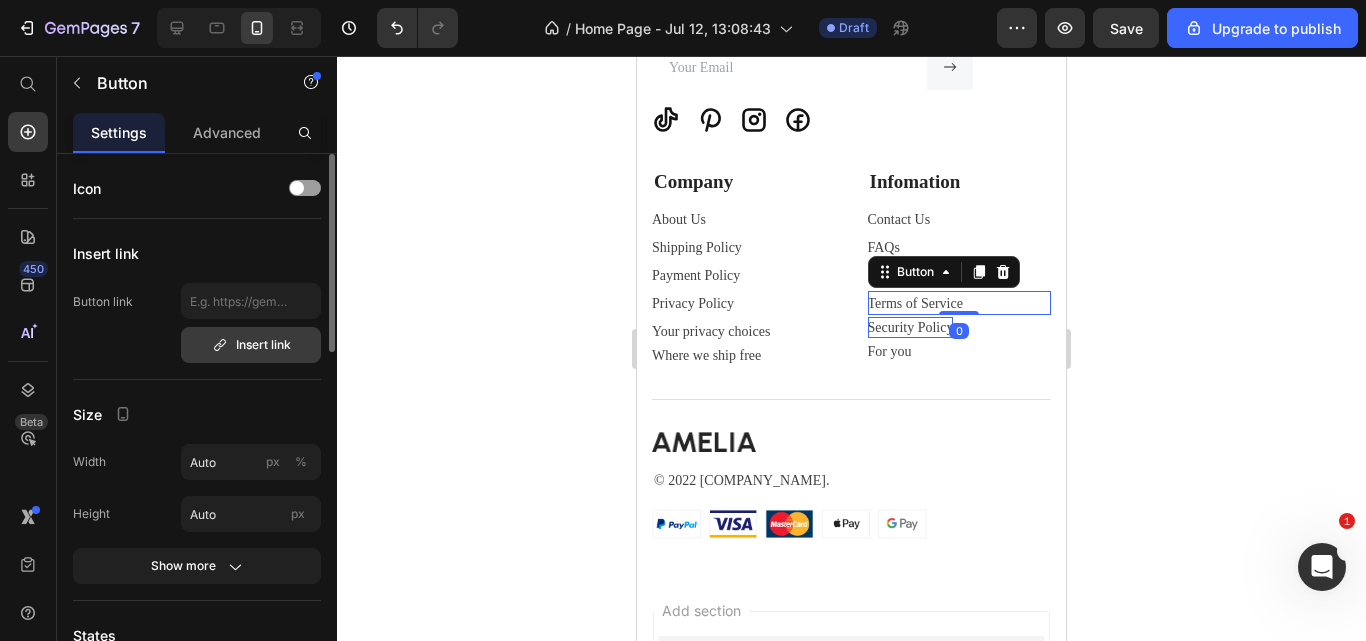 click on "Insert link" at bounding box center [251, 345] 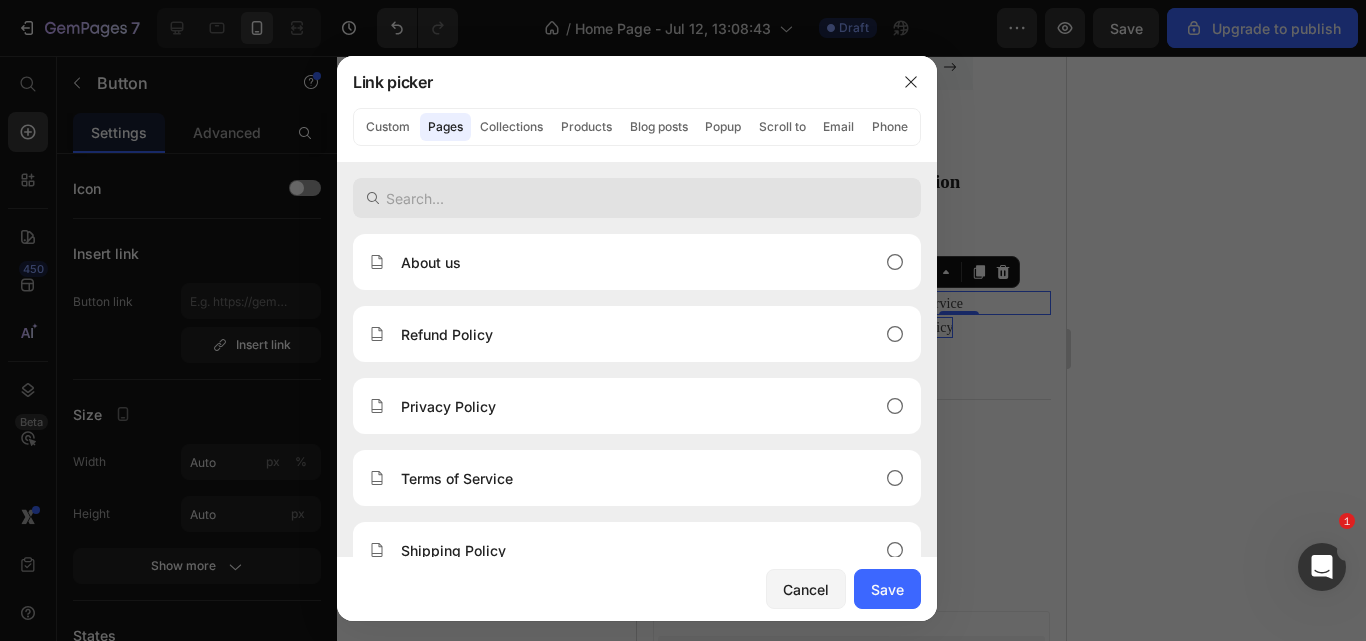 click at bounding box center (637, 198) 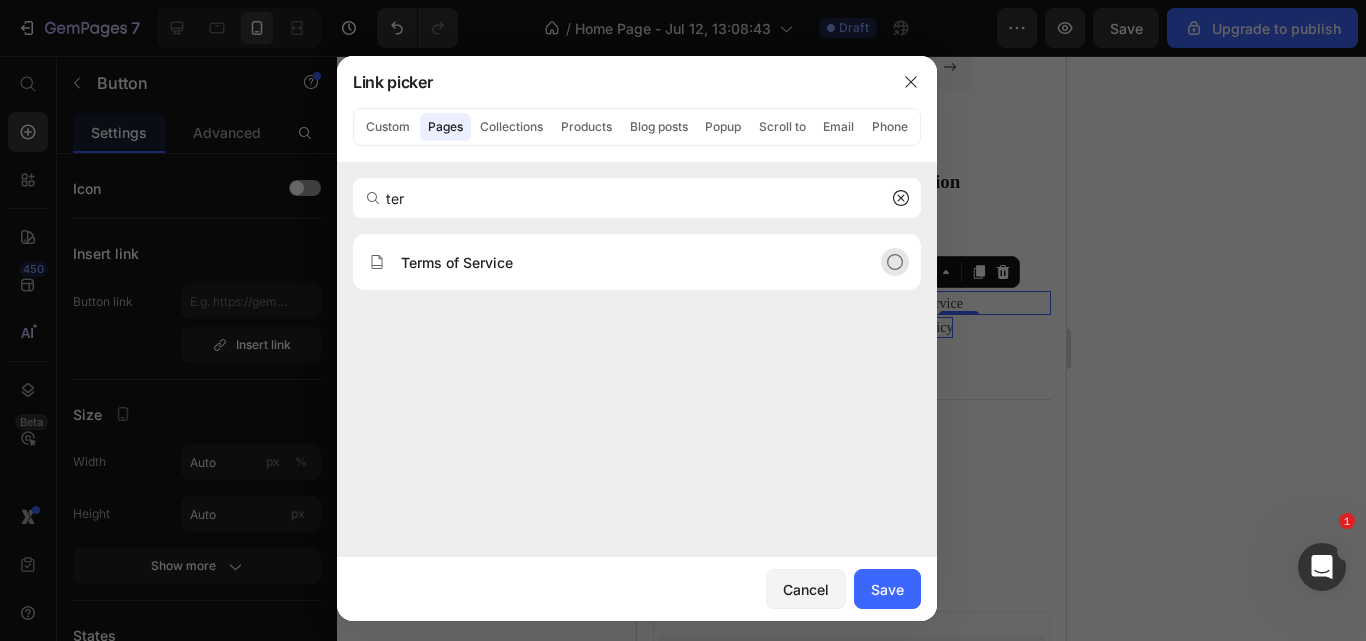 type on "ter" 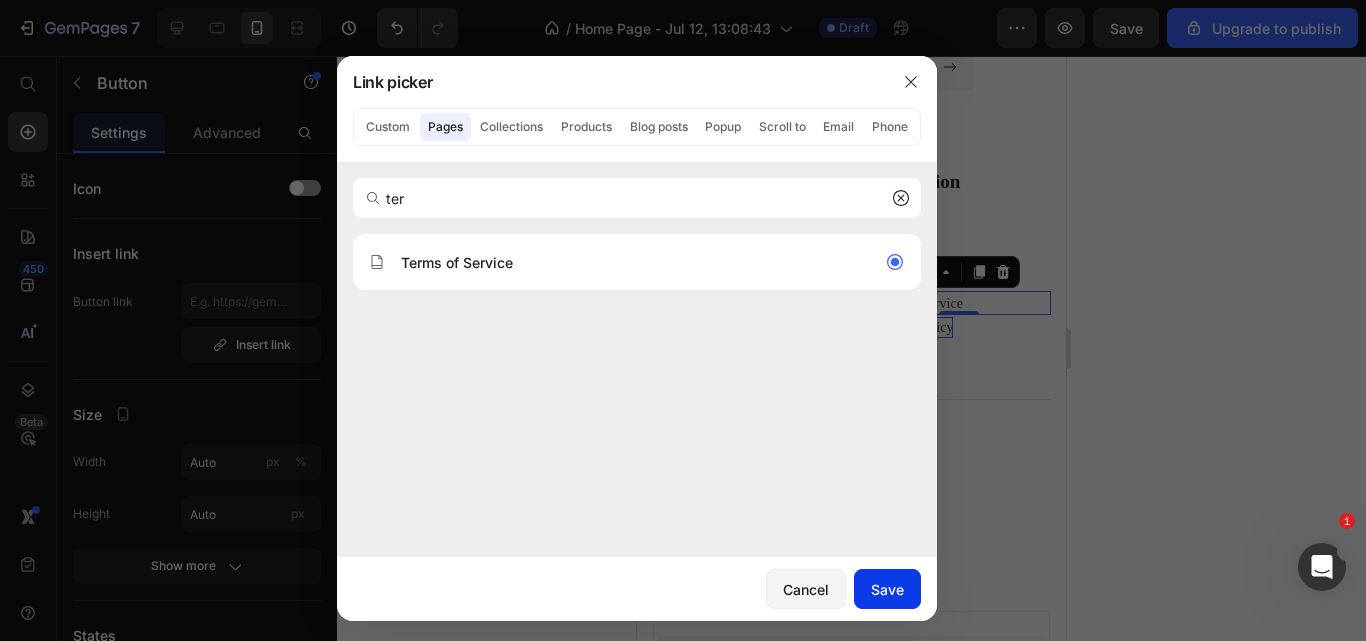 click on "Save" 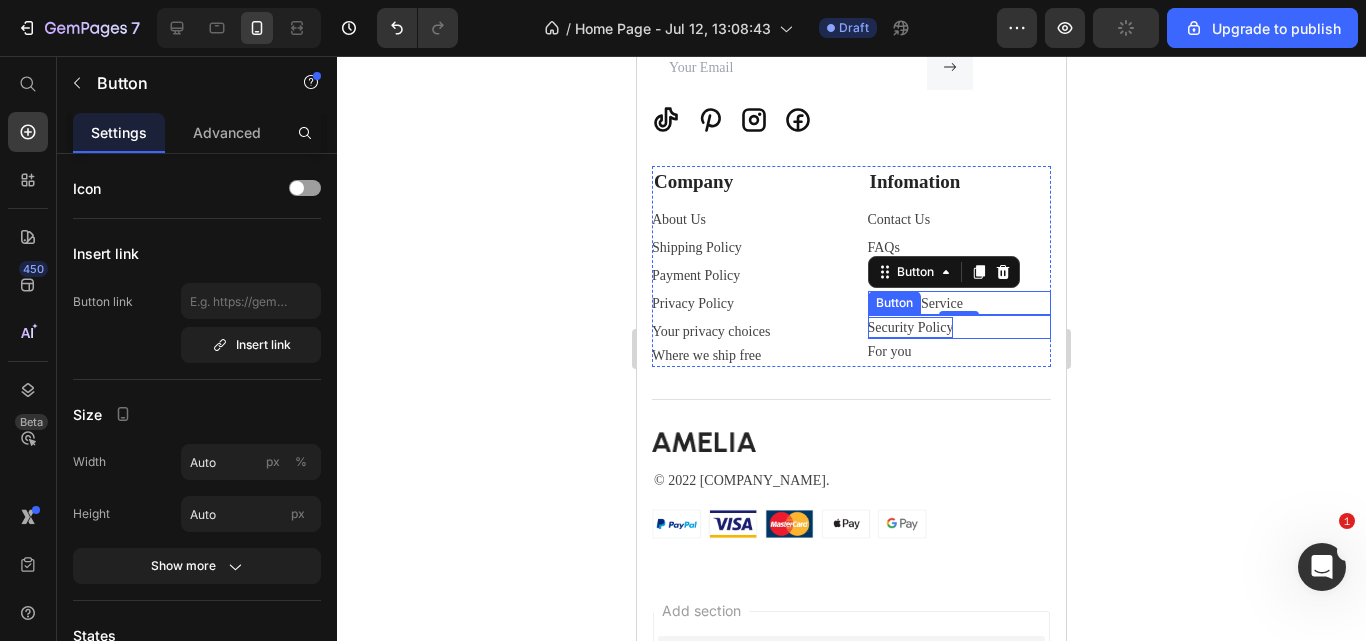 click on "Security Policy" at bounding box center [911, 327] 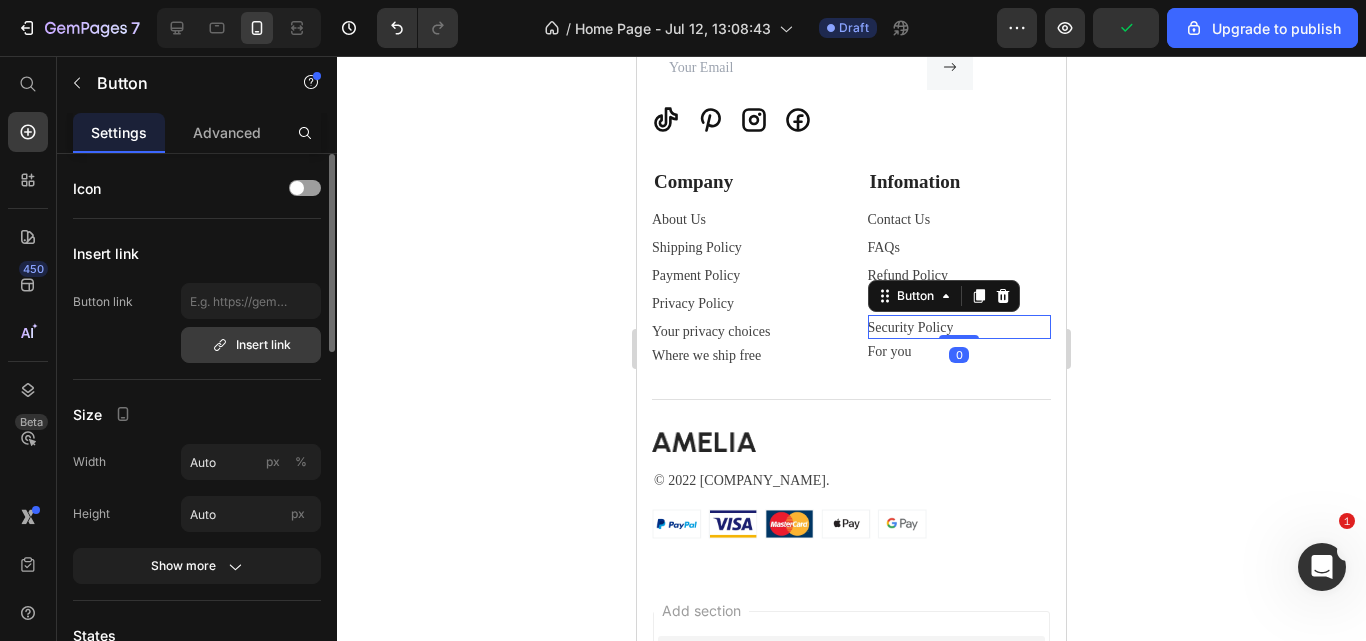 click on "Insert link" at bounding box center (251, 345) 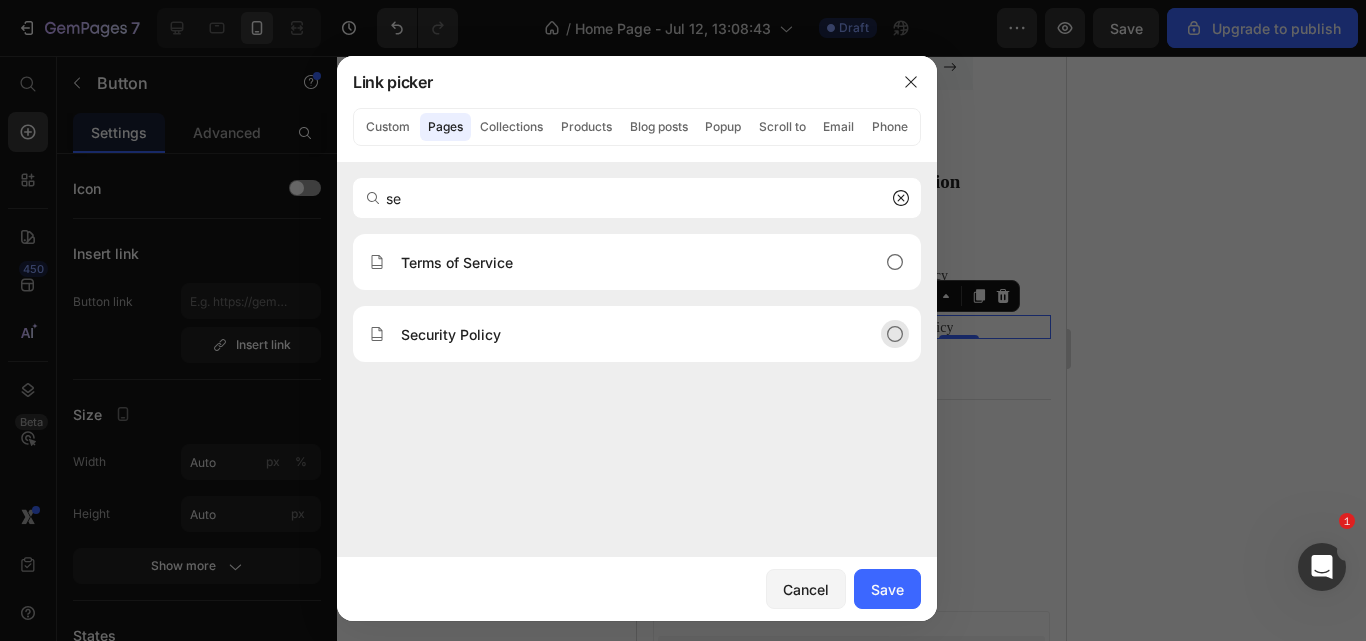 type on "se" 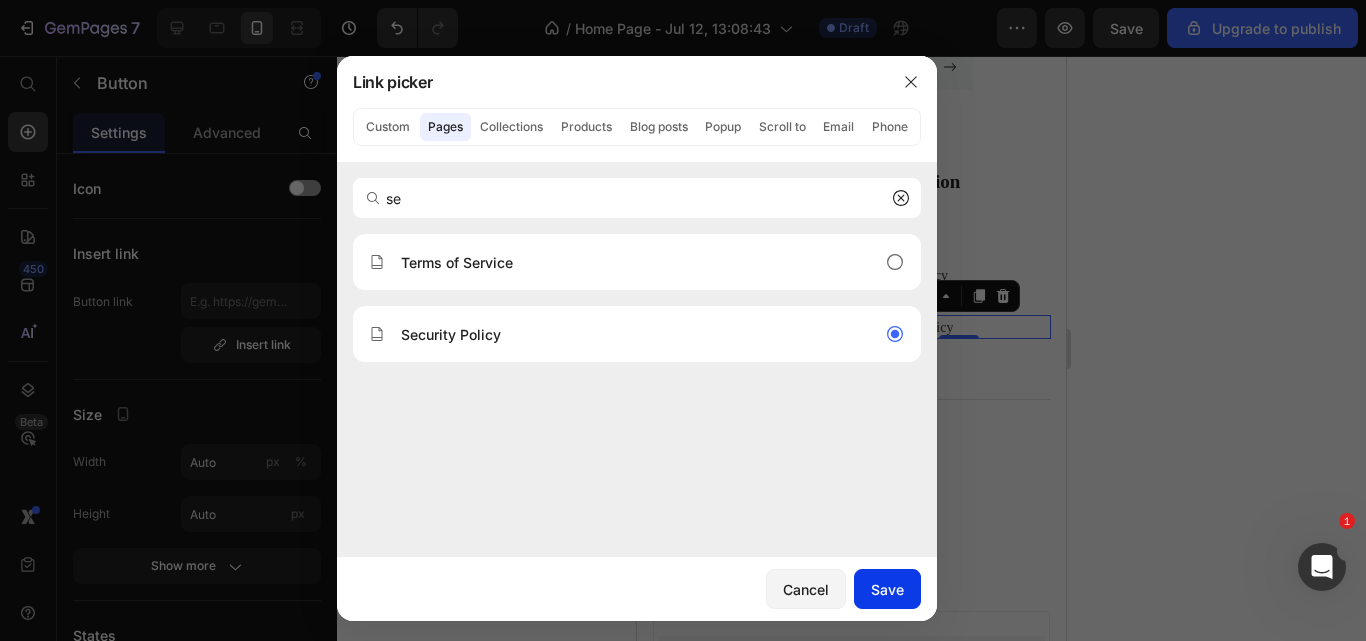 click on "Save" at bounding box center [887, 589] 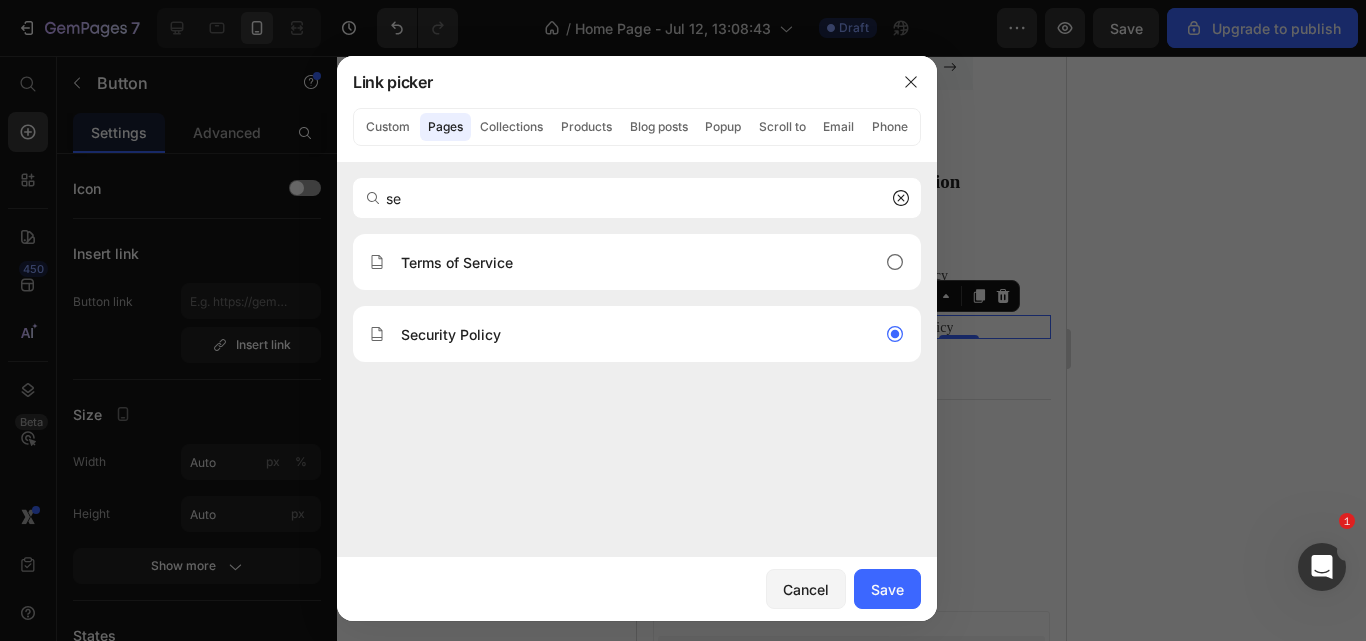 type on "/pages/security-policy" 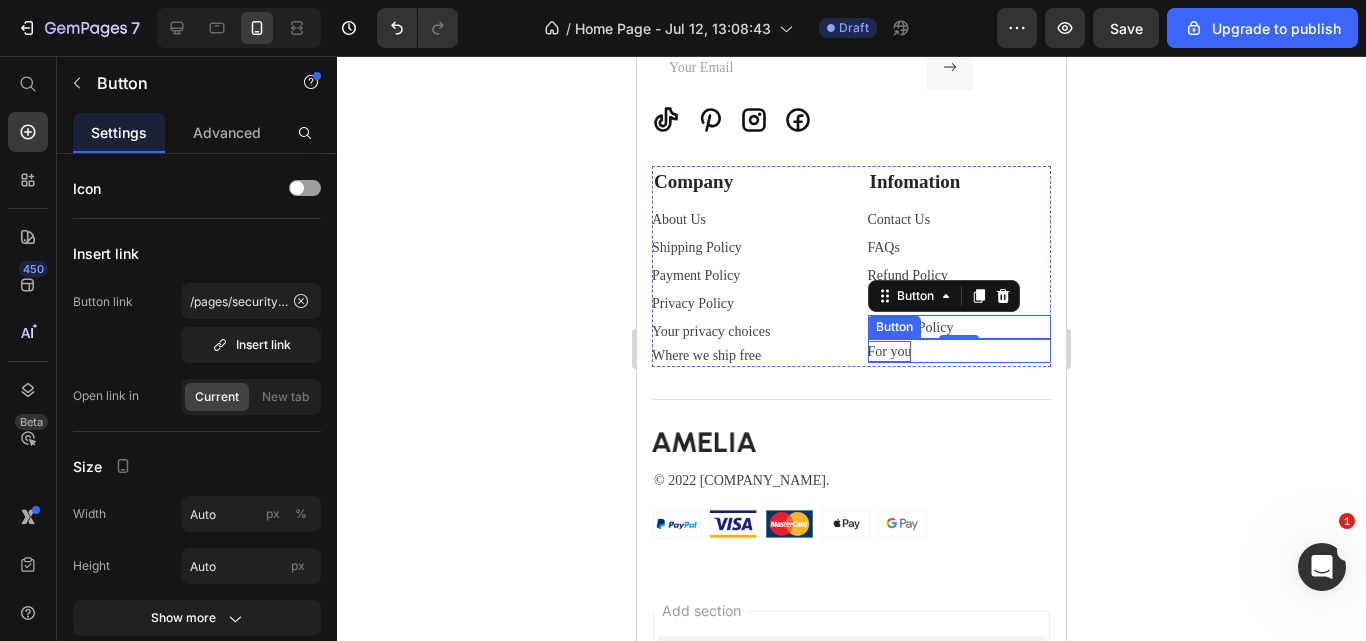 click on "For you" at bounding box center (890, 351) 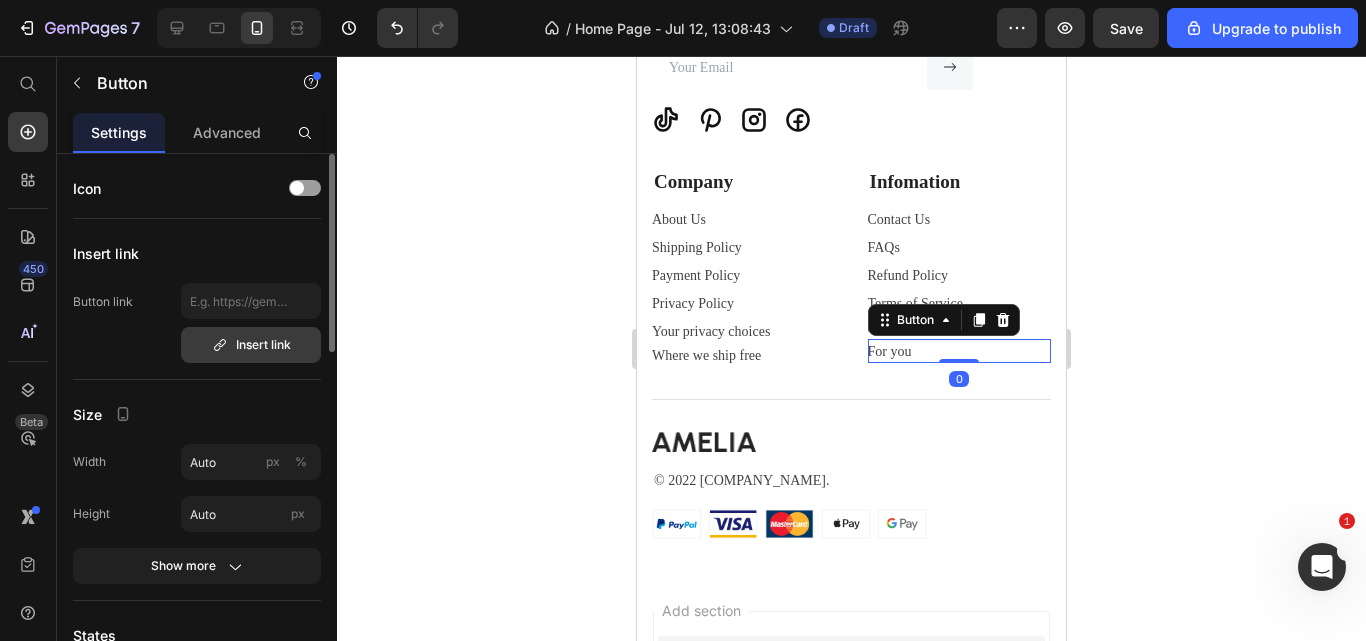 click on "Insert link" at bounding box center (251, 345) 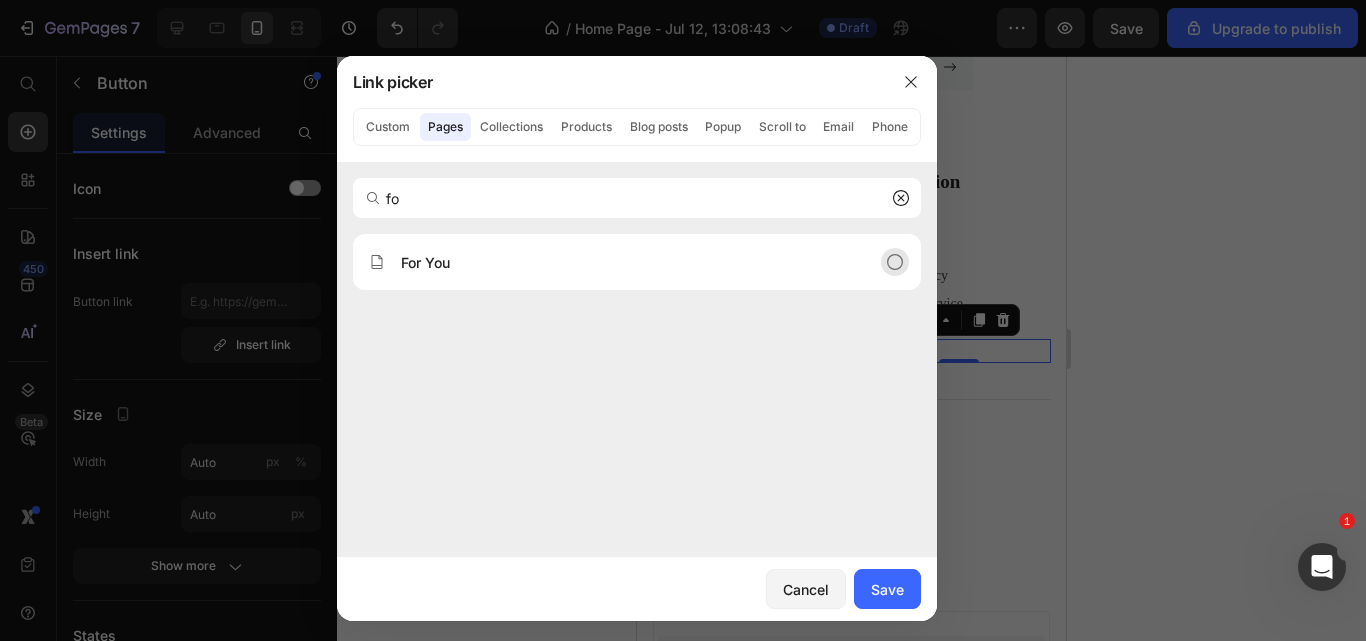 type on "fo" 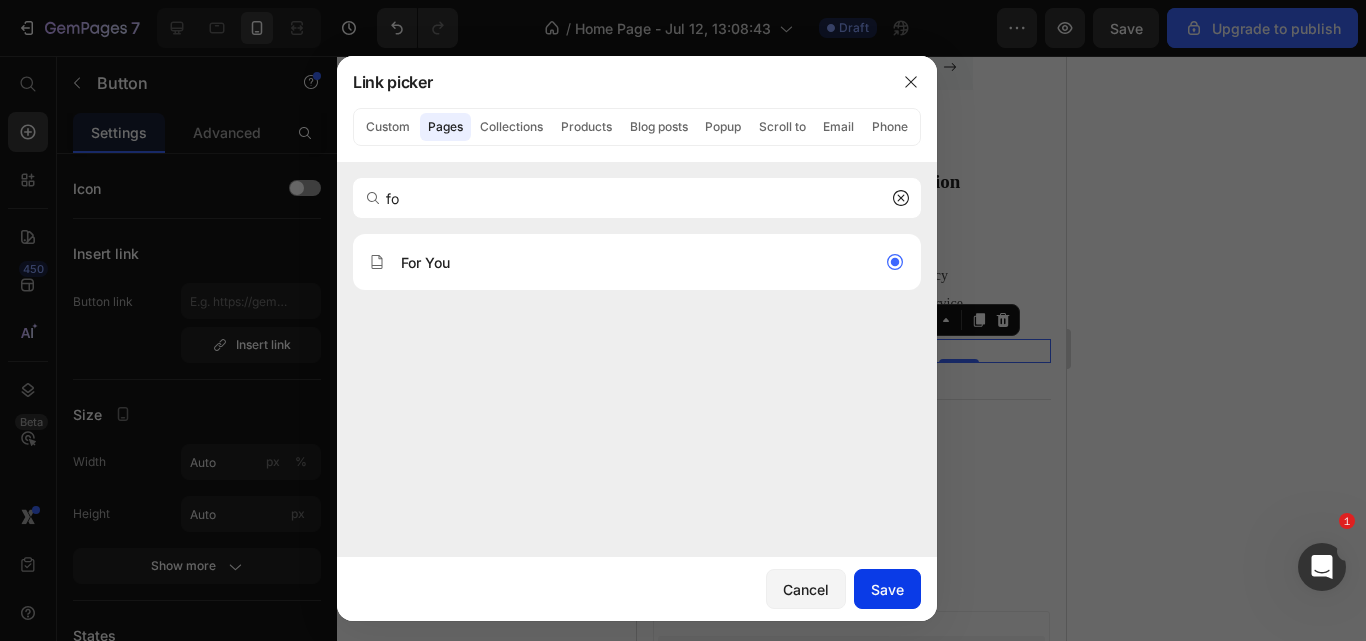 click on "Save" at bounding box center (887, 589) 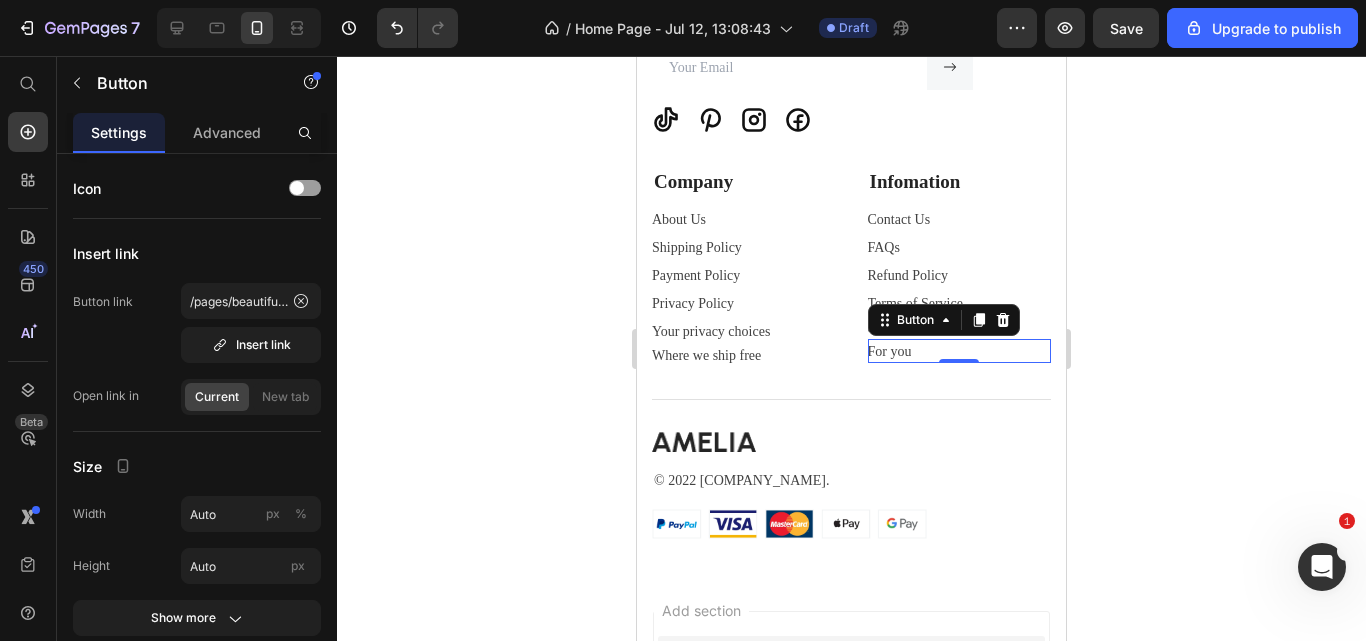 click 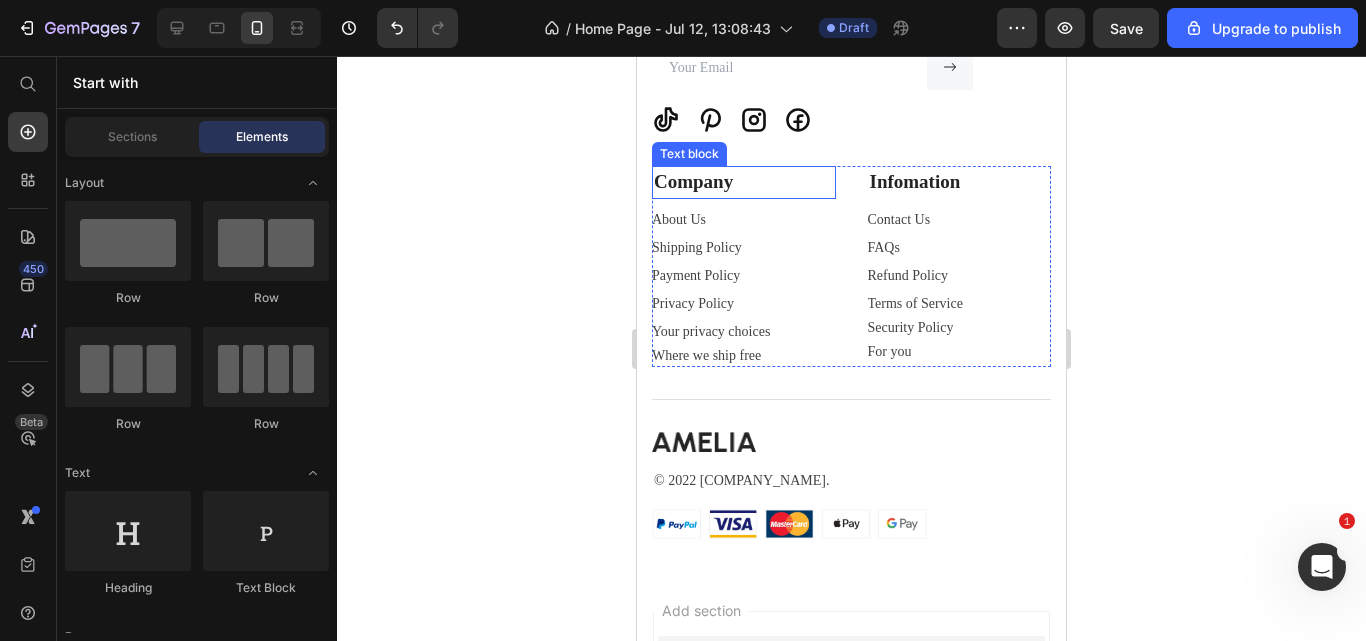 click on "Company" at bounding box center [744, 182] 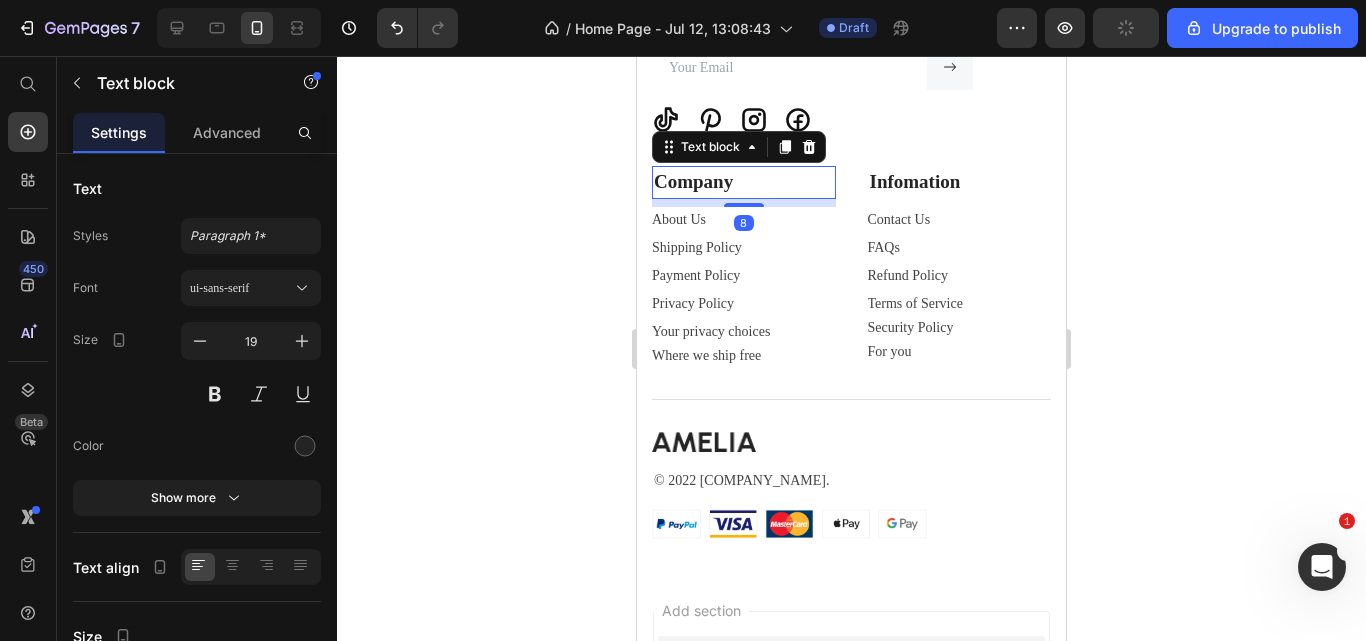 click on "Company" at bounding box center (744, 182) 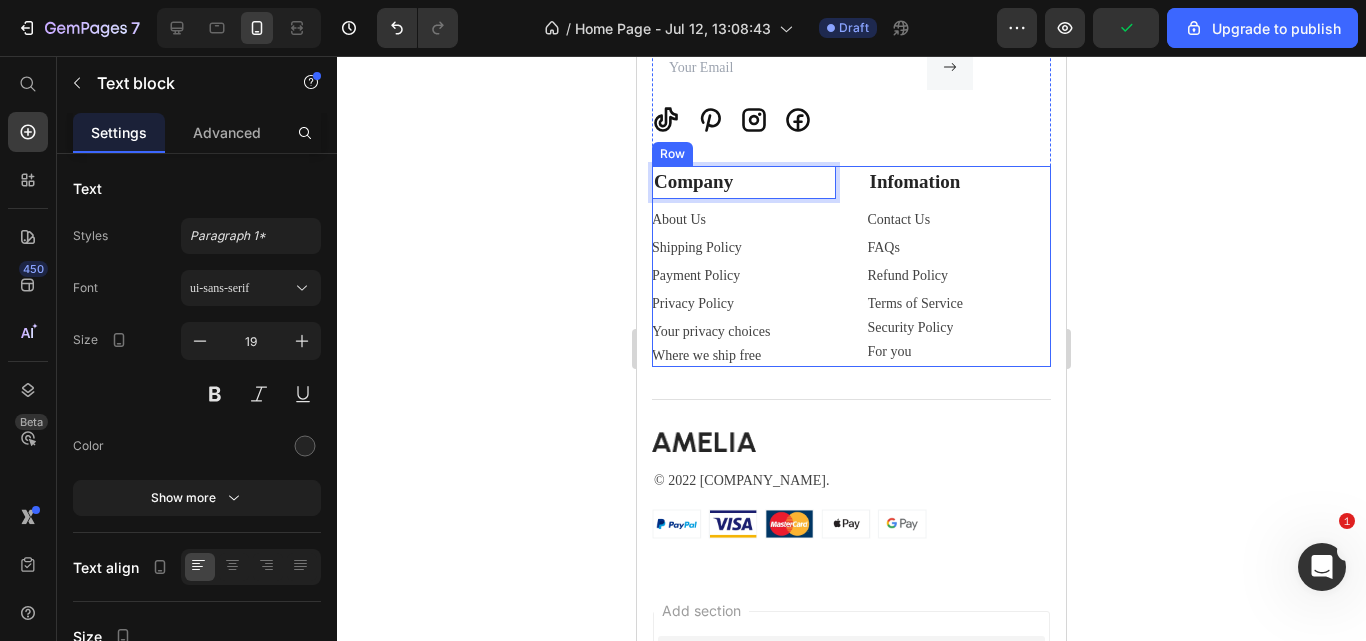 click on "Subscribe & Get Up to 20% OFF Text block Join our newsletter for exclusive offers, beauty tips, and the latest arrivals! Text block Email Field
Submit Button Row Newsletter
Icon
Icon
Icon
Icon Row" at bounding box center (851, 55) 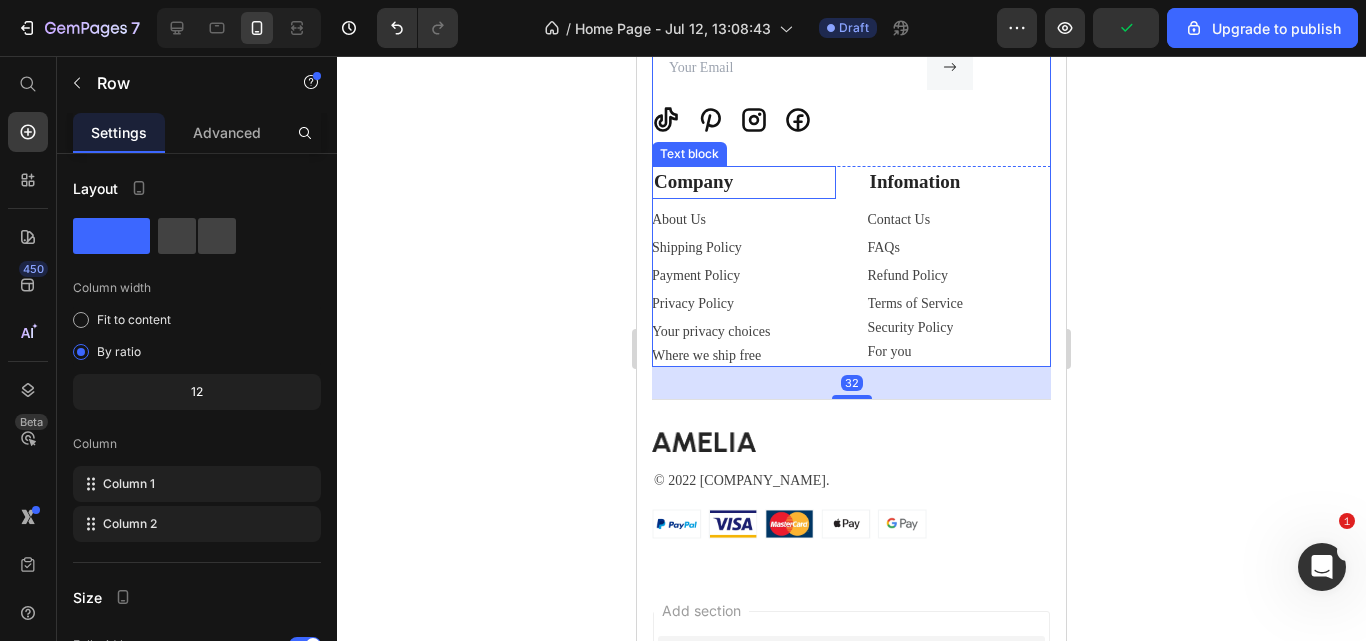 click on "Company" at bounding box center [744, 182] 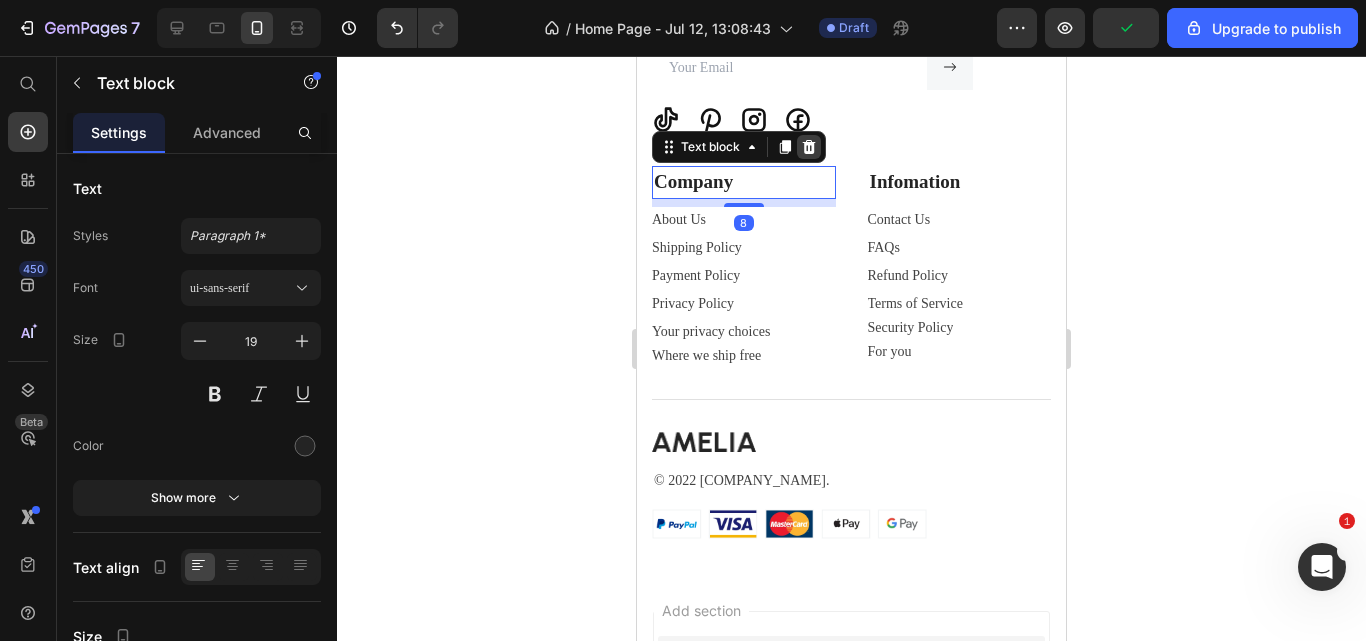 click 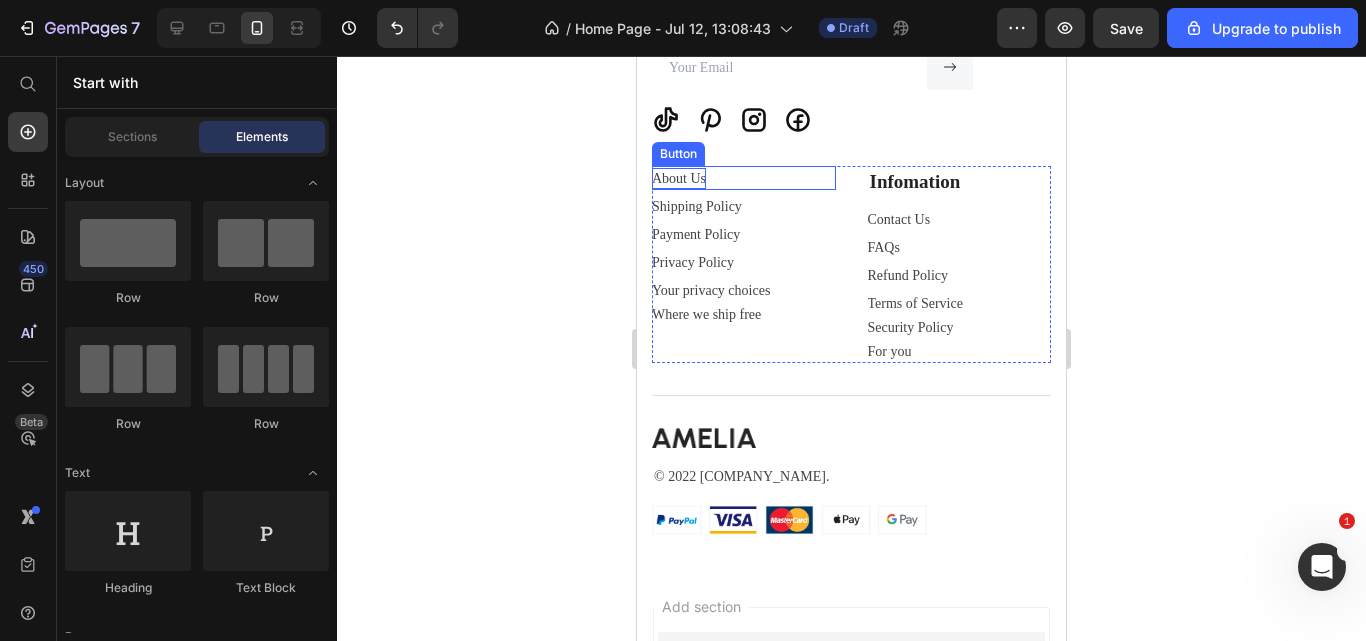click on "About Us" at bounding box center [679, 178] 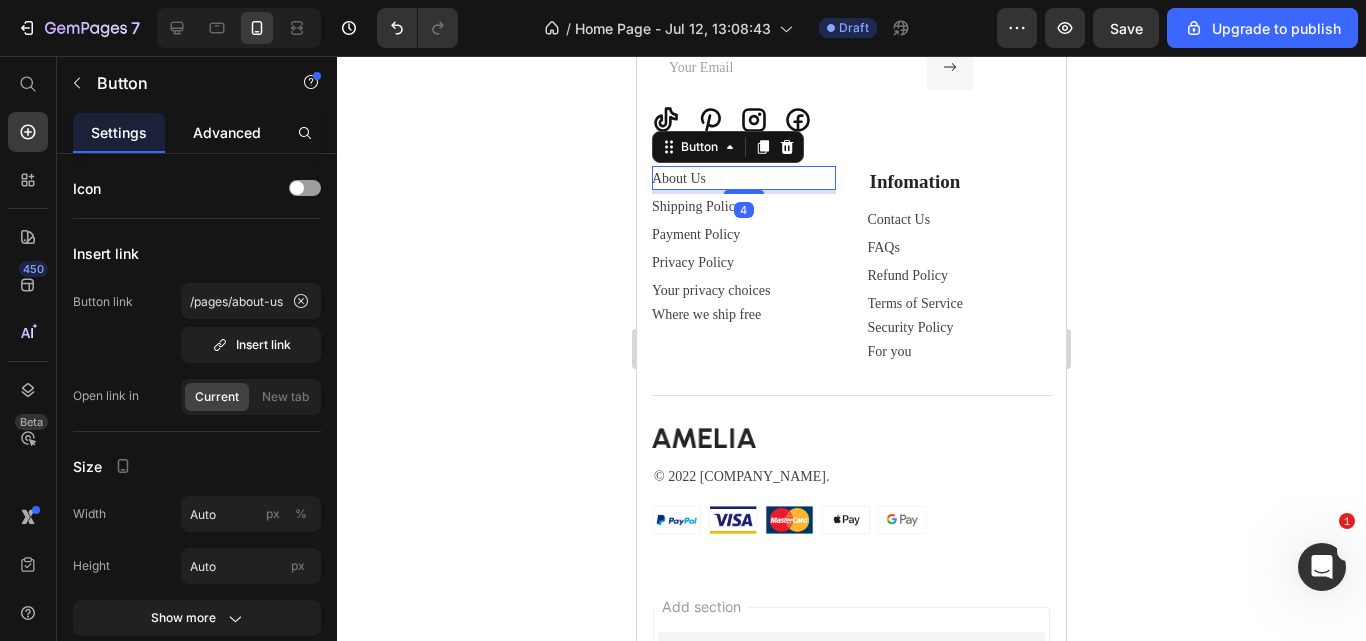 click on "Advanced" at bounding box center (227, 132) 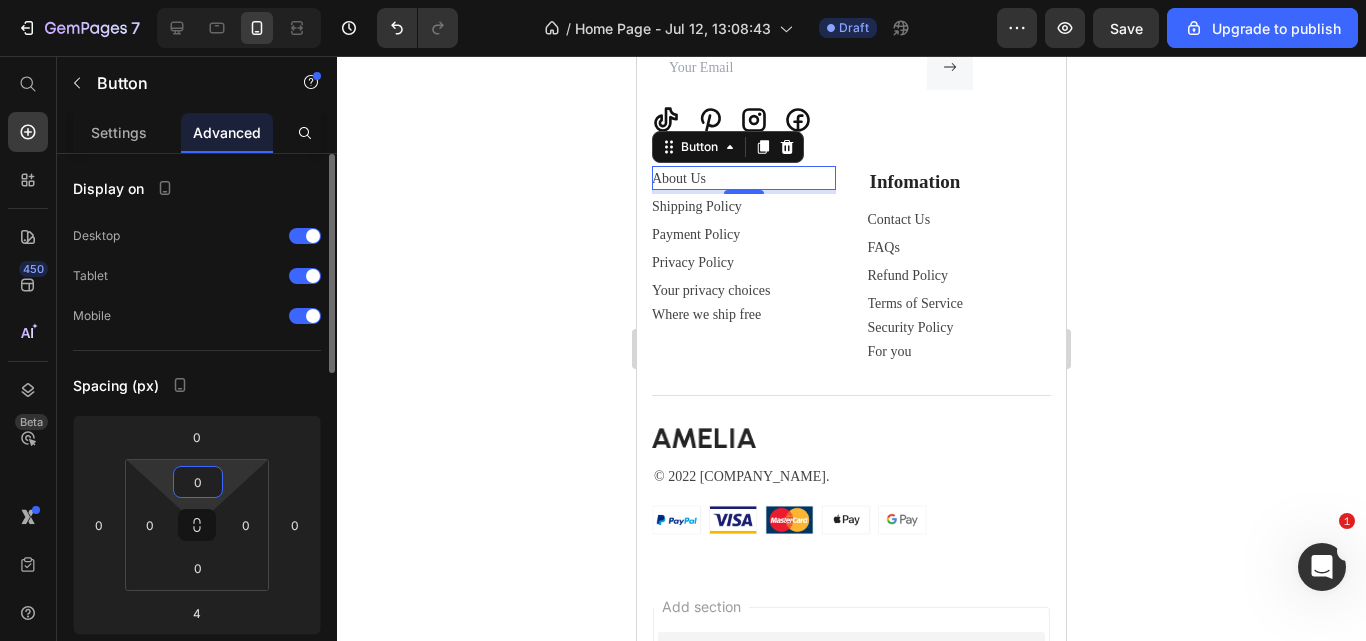 click on "0" at bounding box center (198, 482) 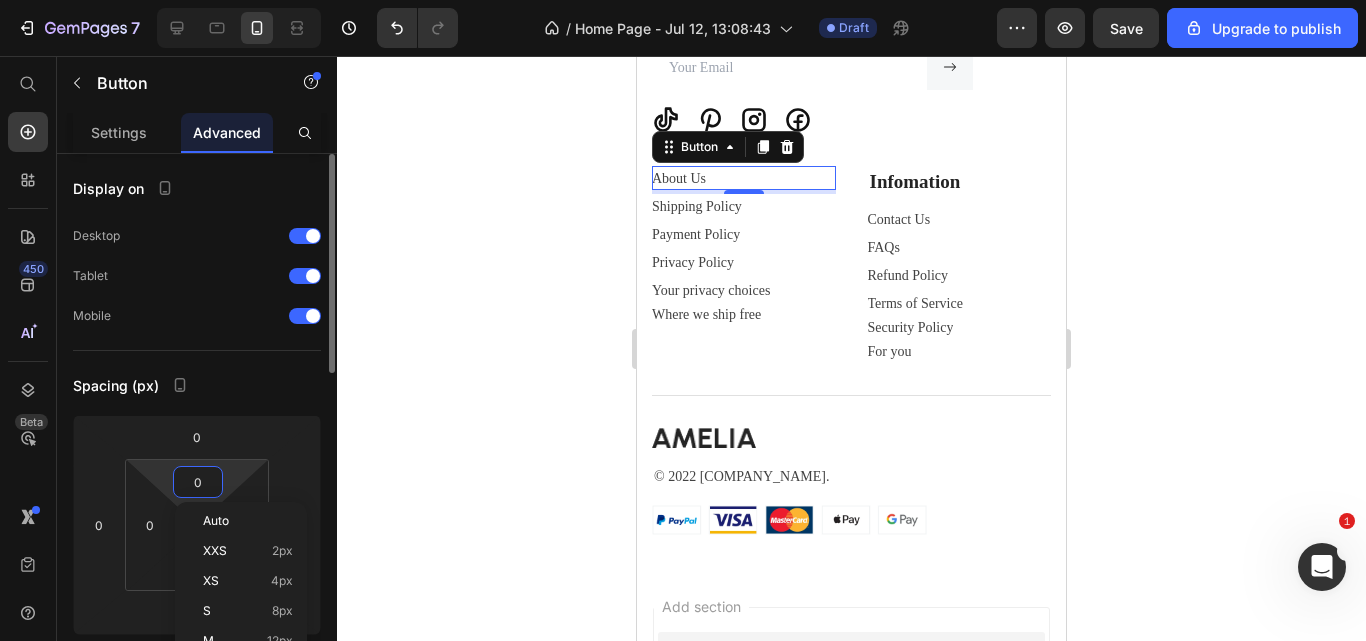 type on "-1" 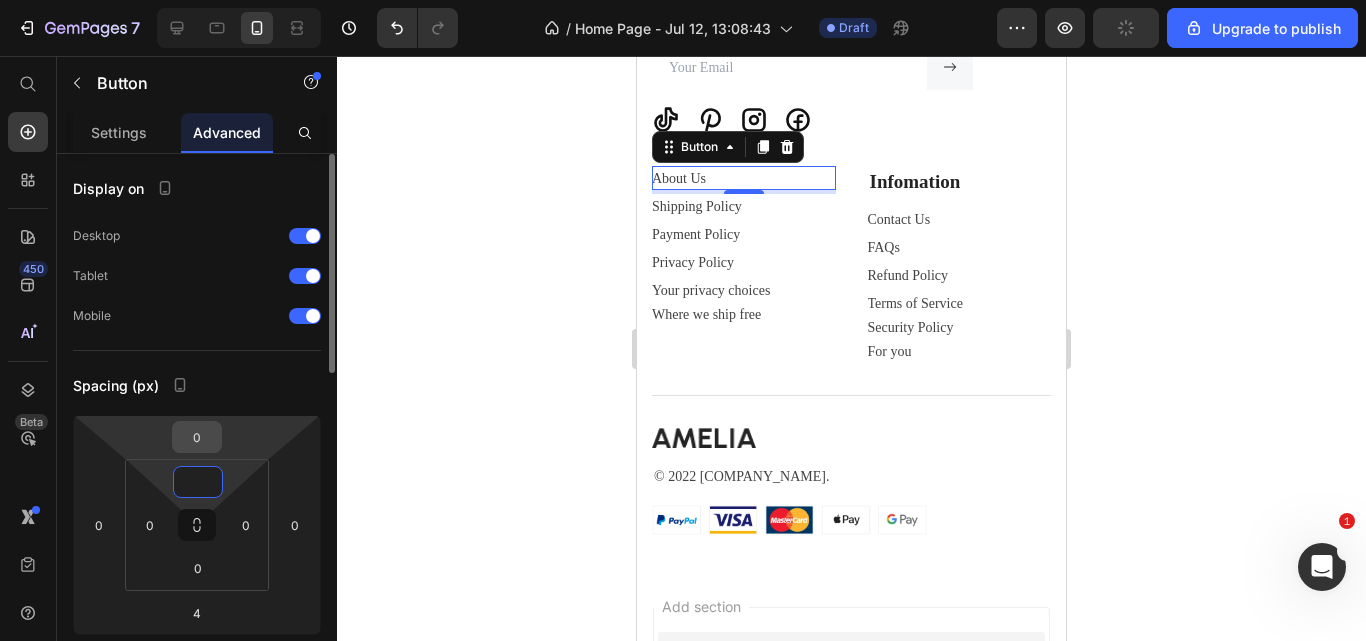 type on "0" 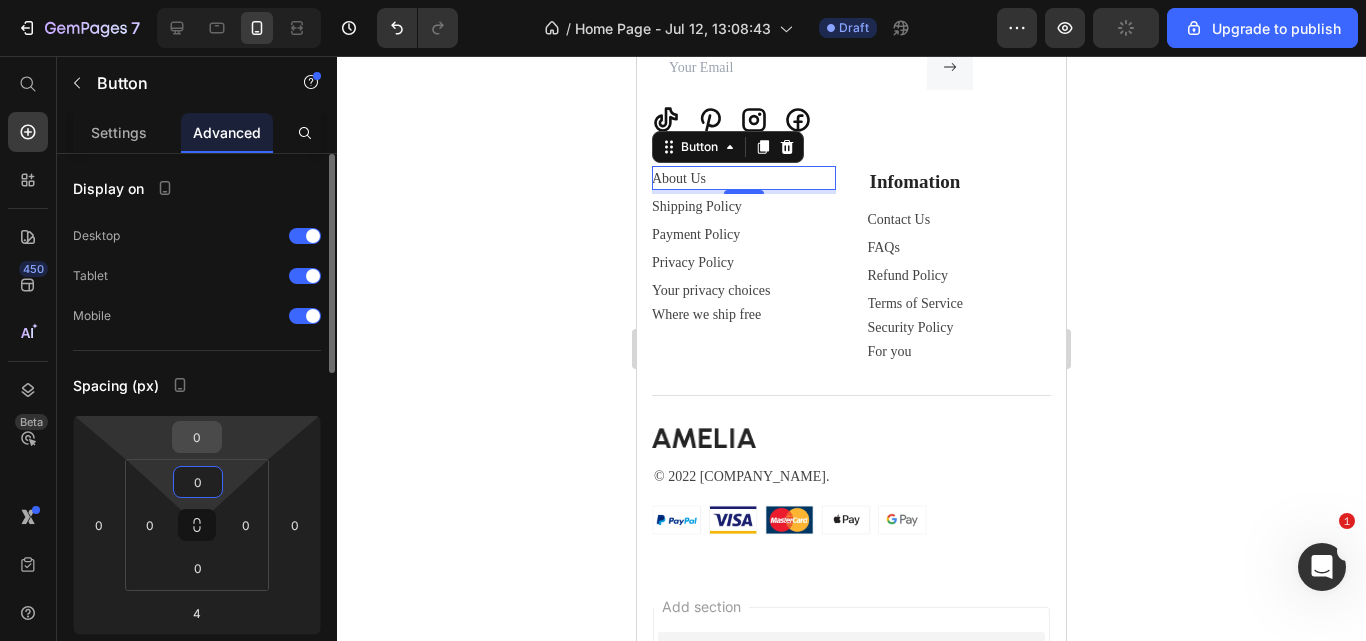 click on "0" at bounding box center [197, 437] 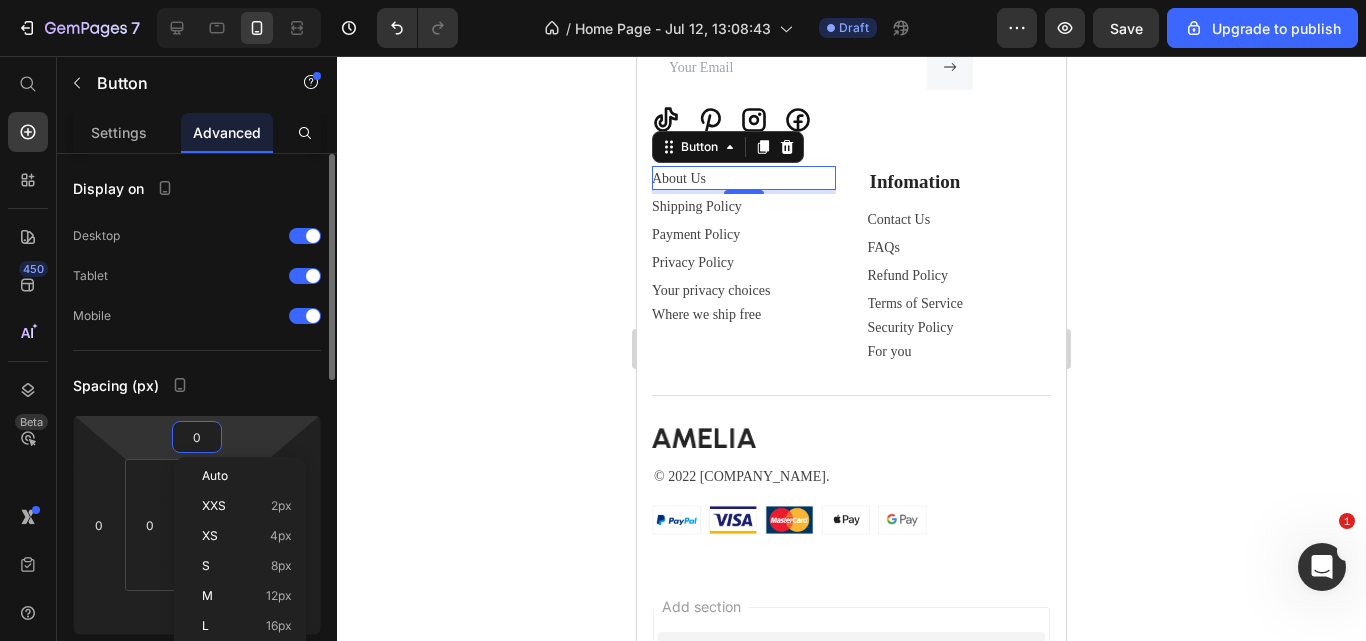 click on "Spacing (px)" at bounding box center [197, 385] 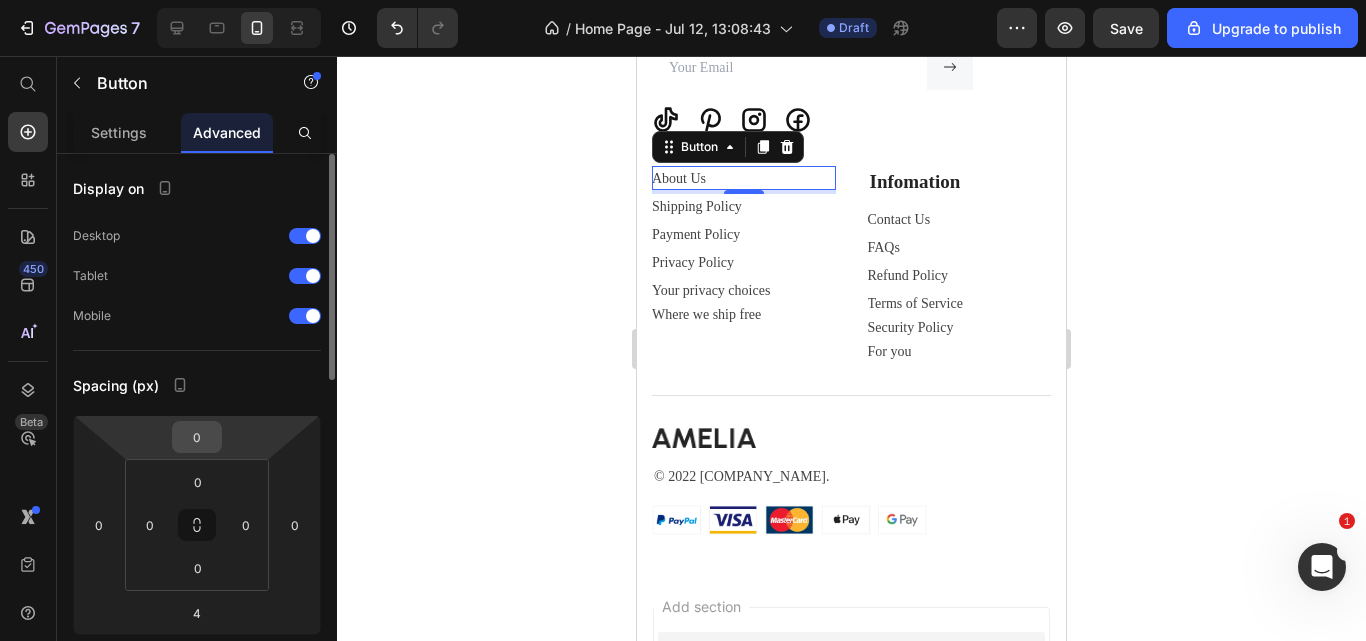 click on "0" at bounding box center [197, 437] 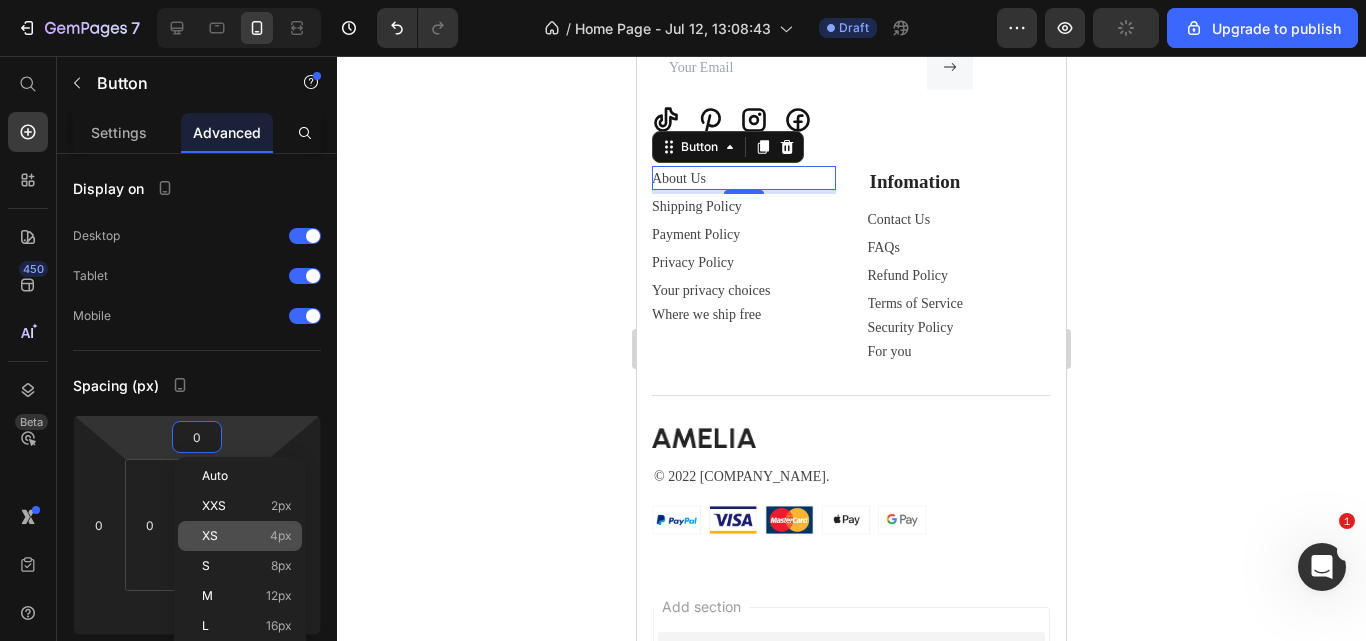 click on "XS 4px" 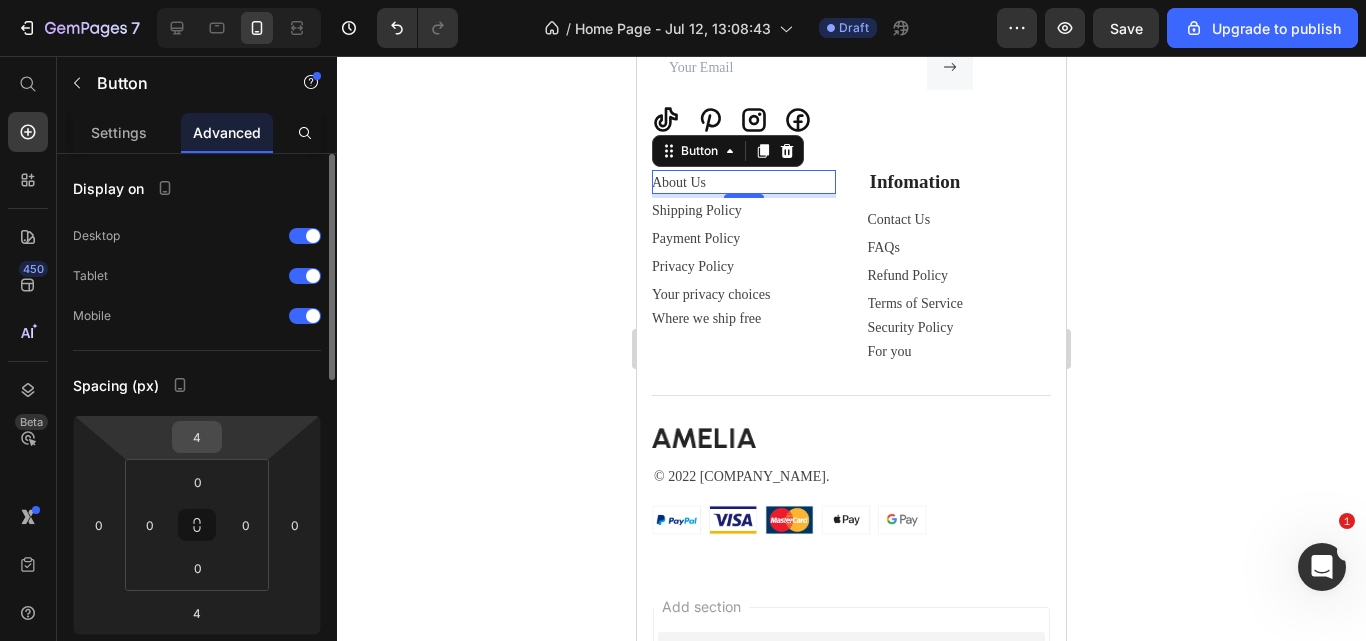 click on "4" at bounding box center (197, 437) 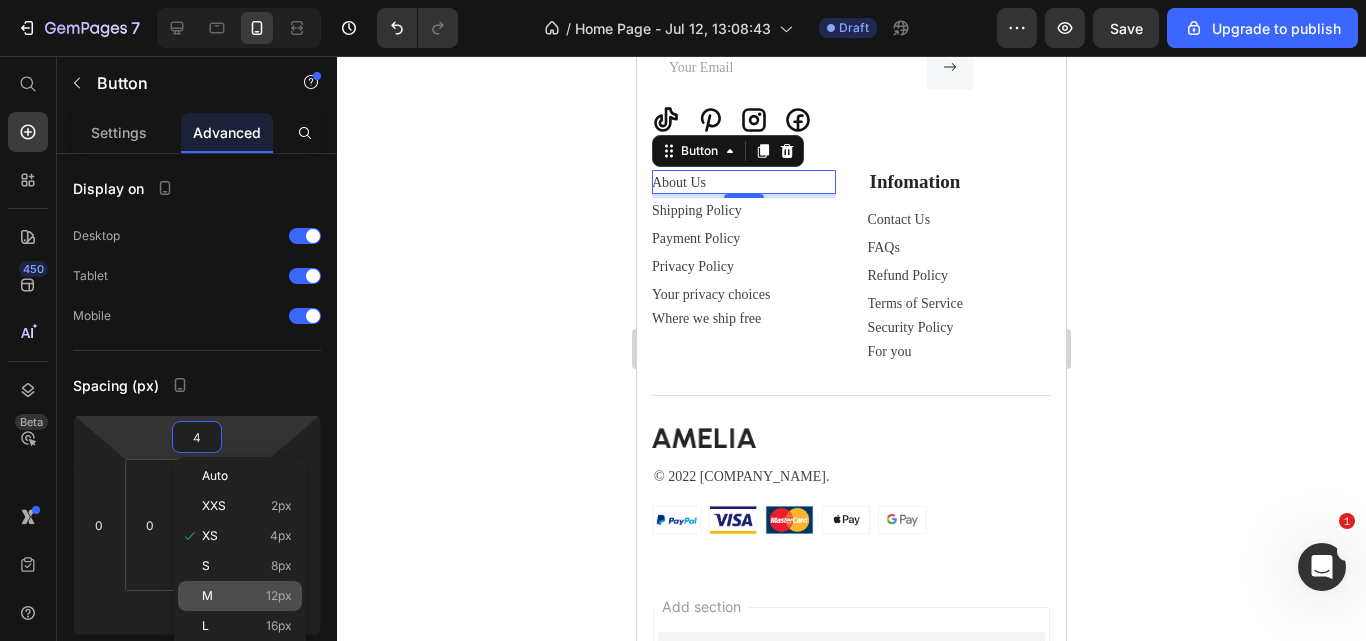 click on "M 12px" 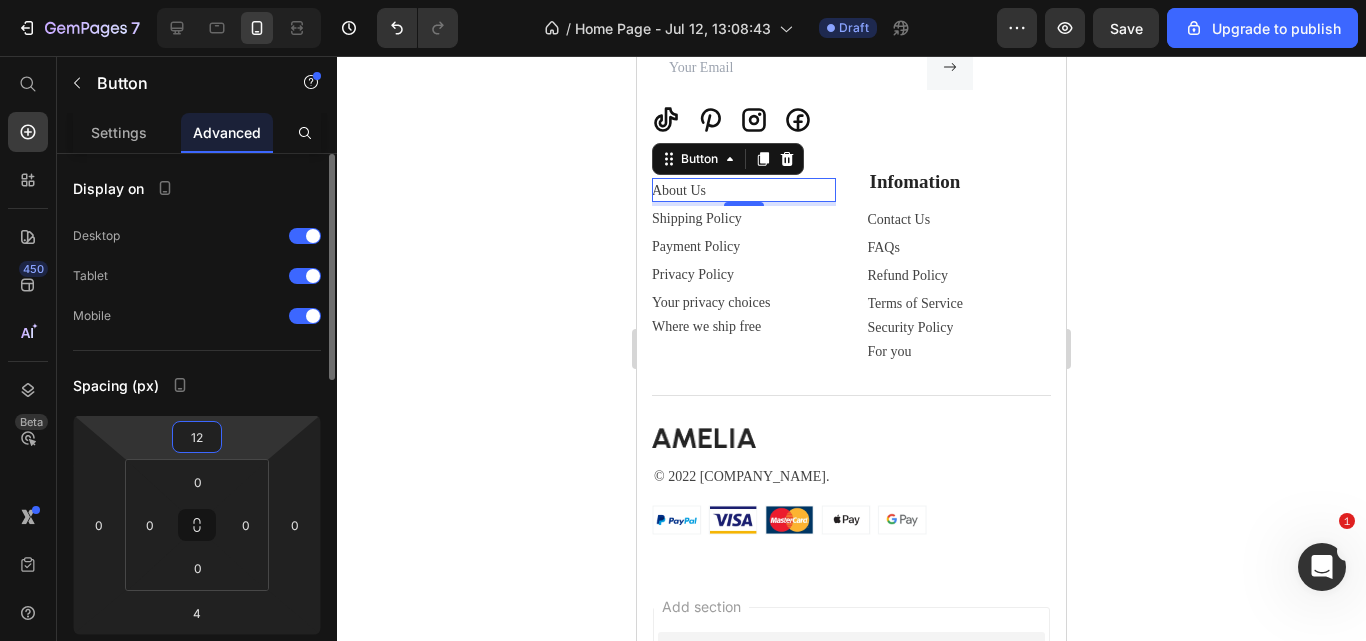 click on "12" at bounding box center (197, 437) 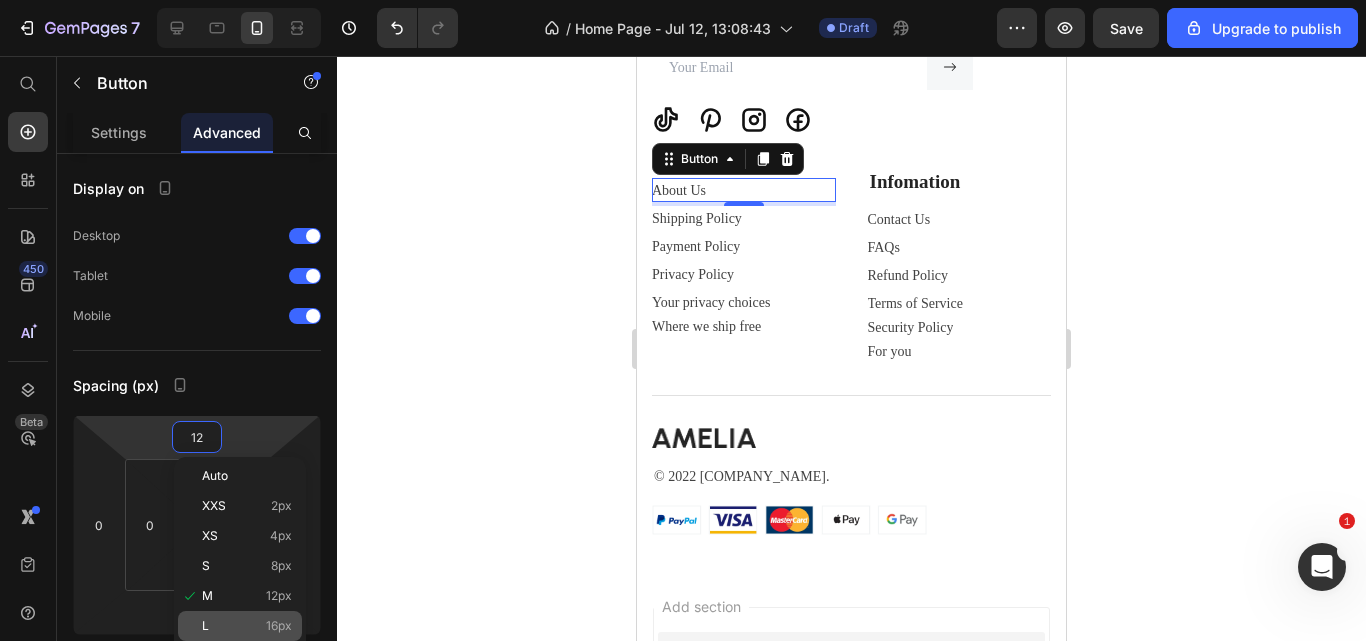 click on "L 16px" at bounding box center (247, 626) 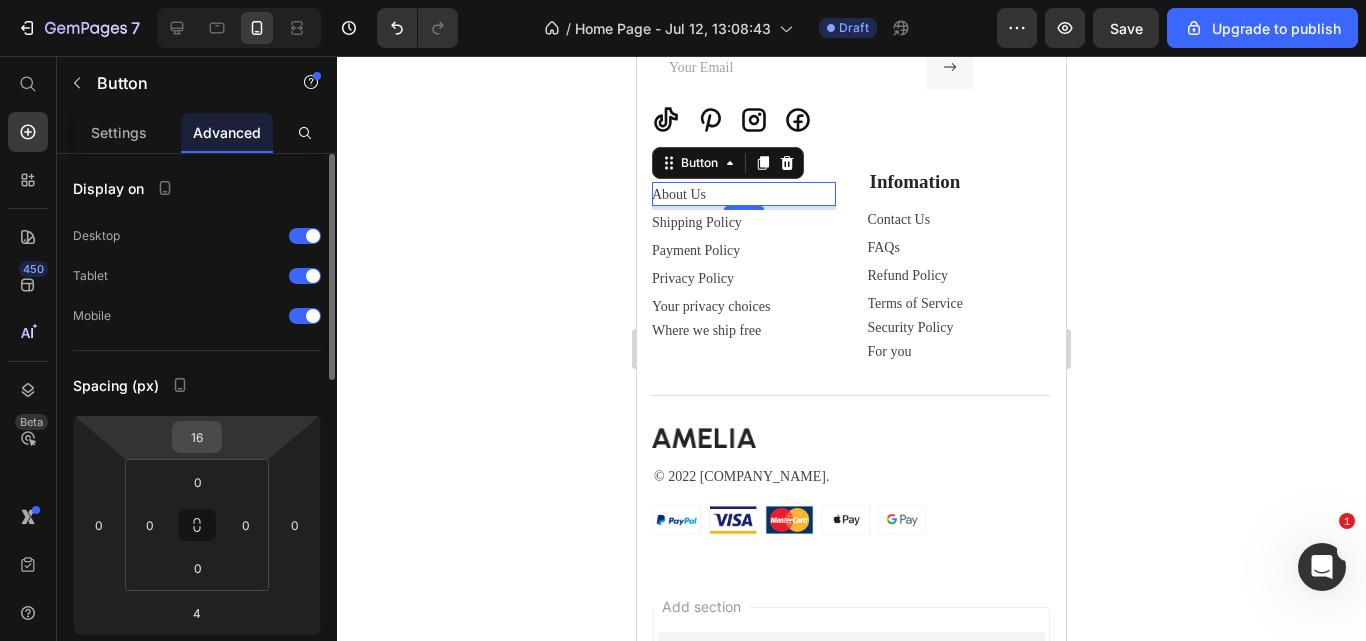 click on "16" at bounding box center (197, 437) 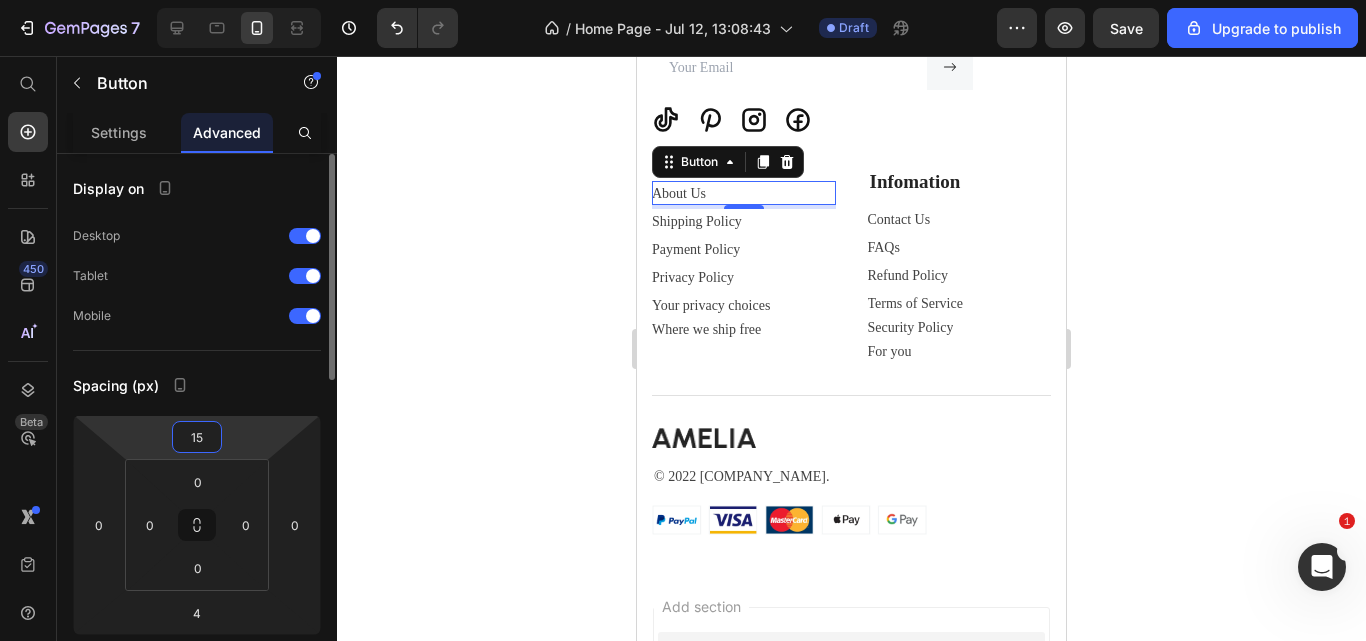 type on "1" 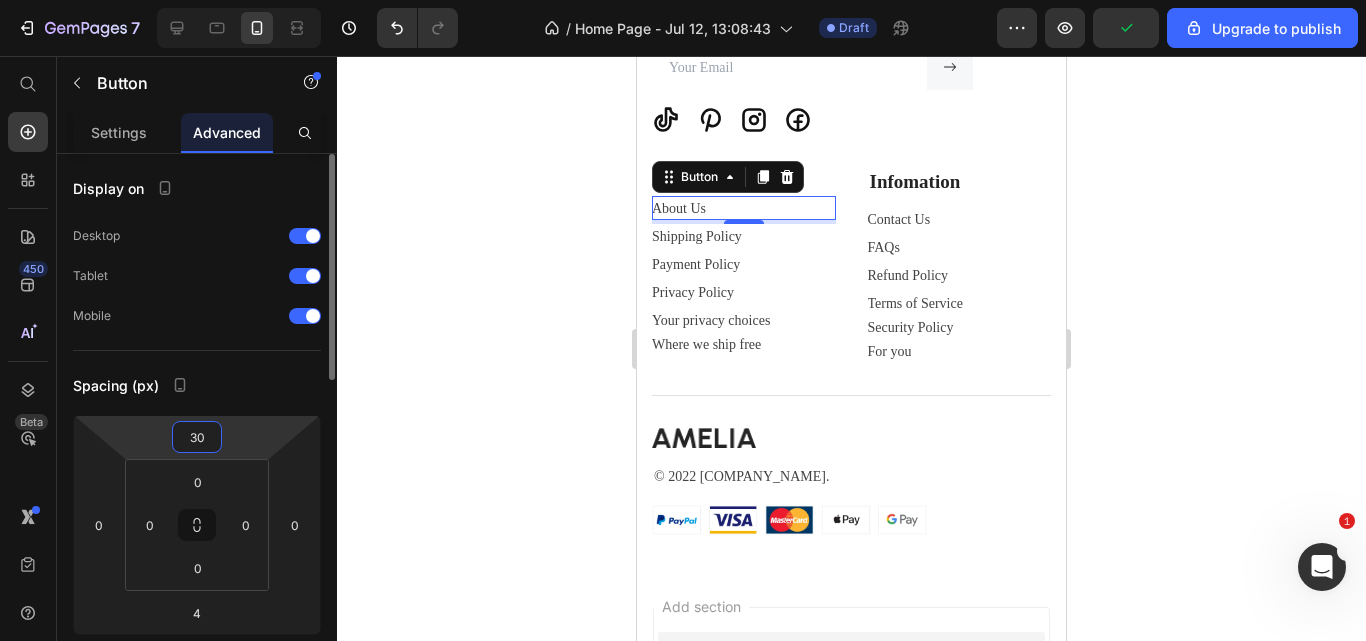type on "3" 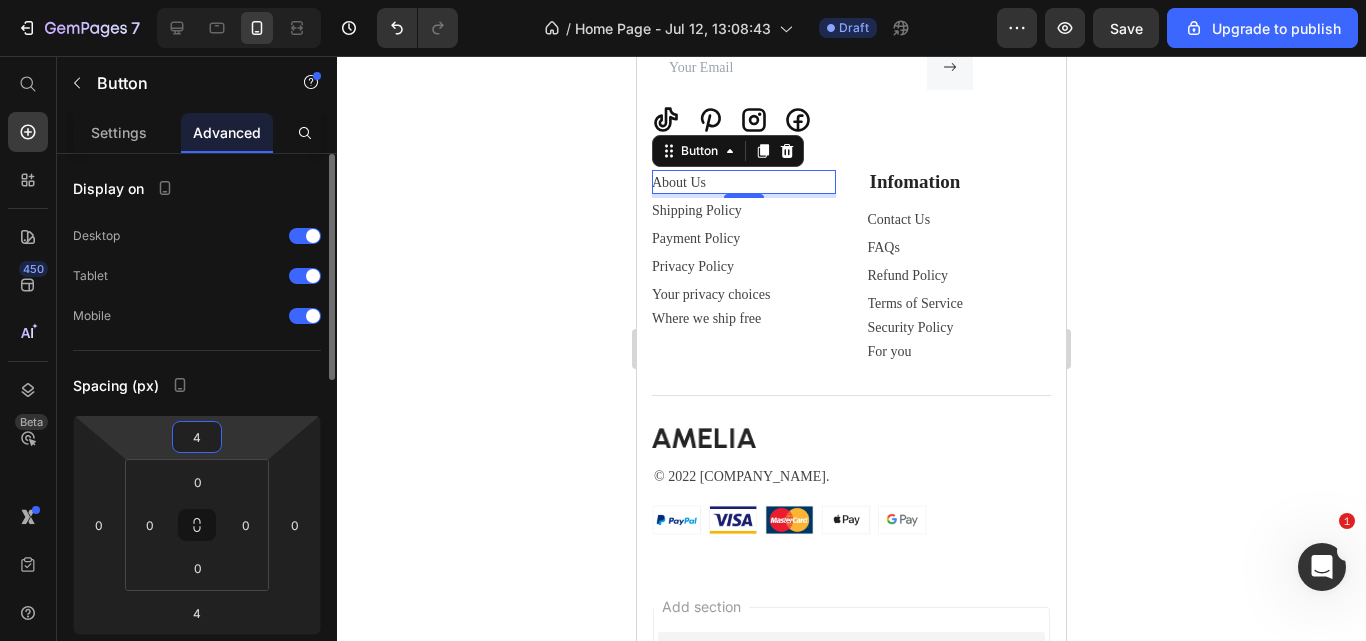 type on "40" 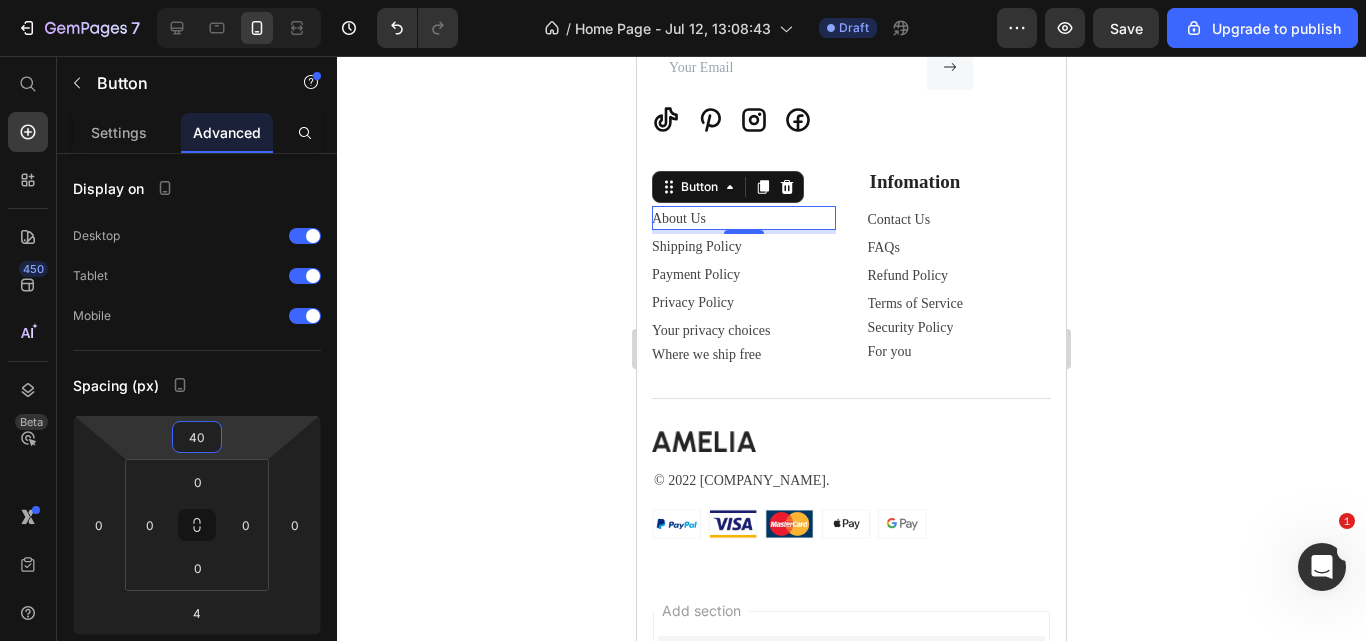 click 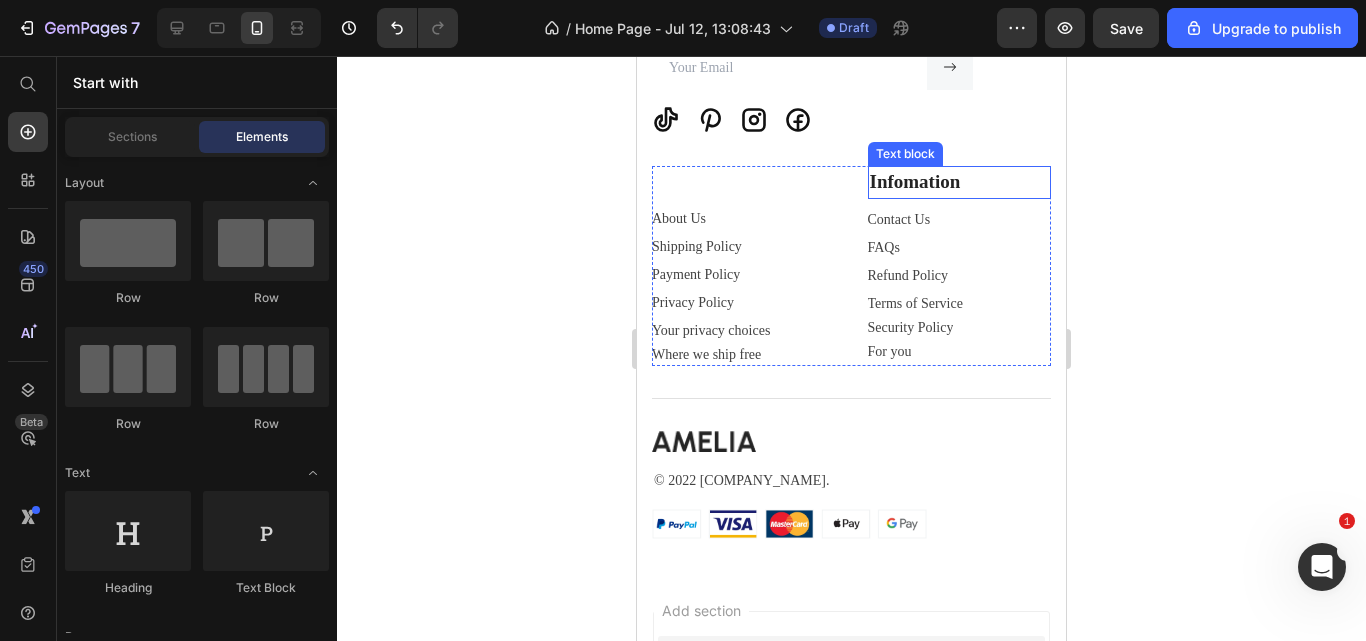 click on "Infomation" at bounding box center (960, 182) 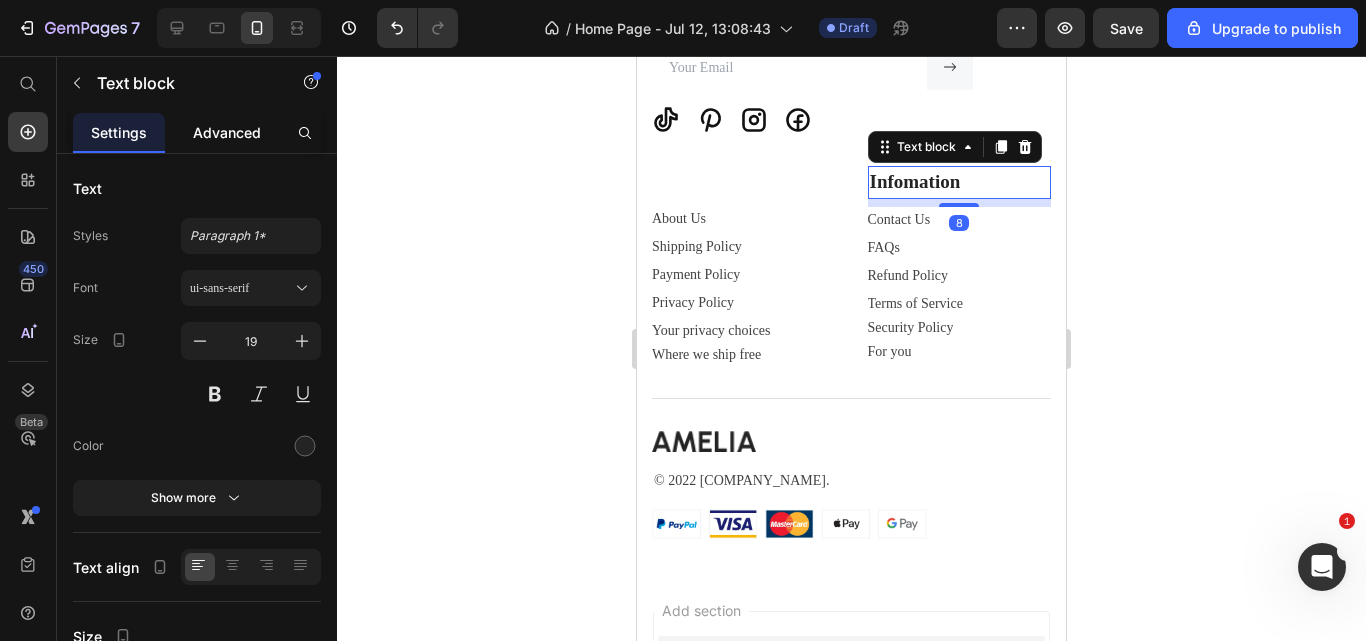 click on "Advanced" at bounding box center (227, 132) 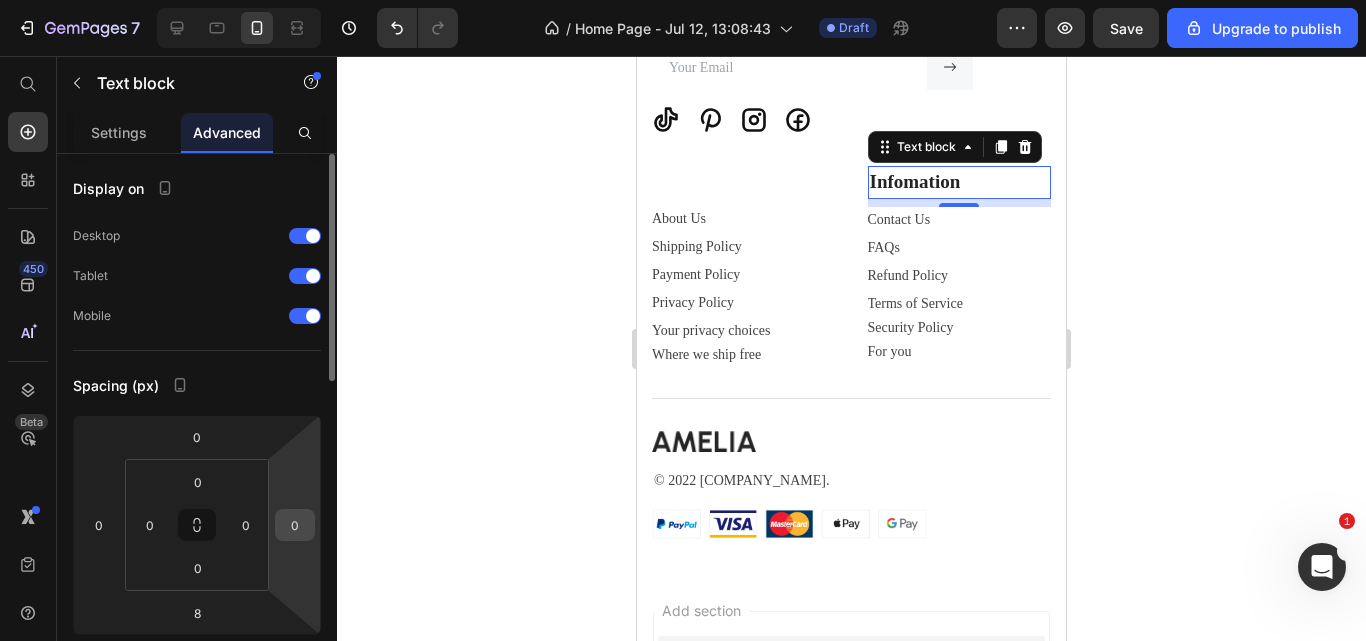 click on "0" at bounding box center [295, 525] 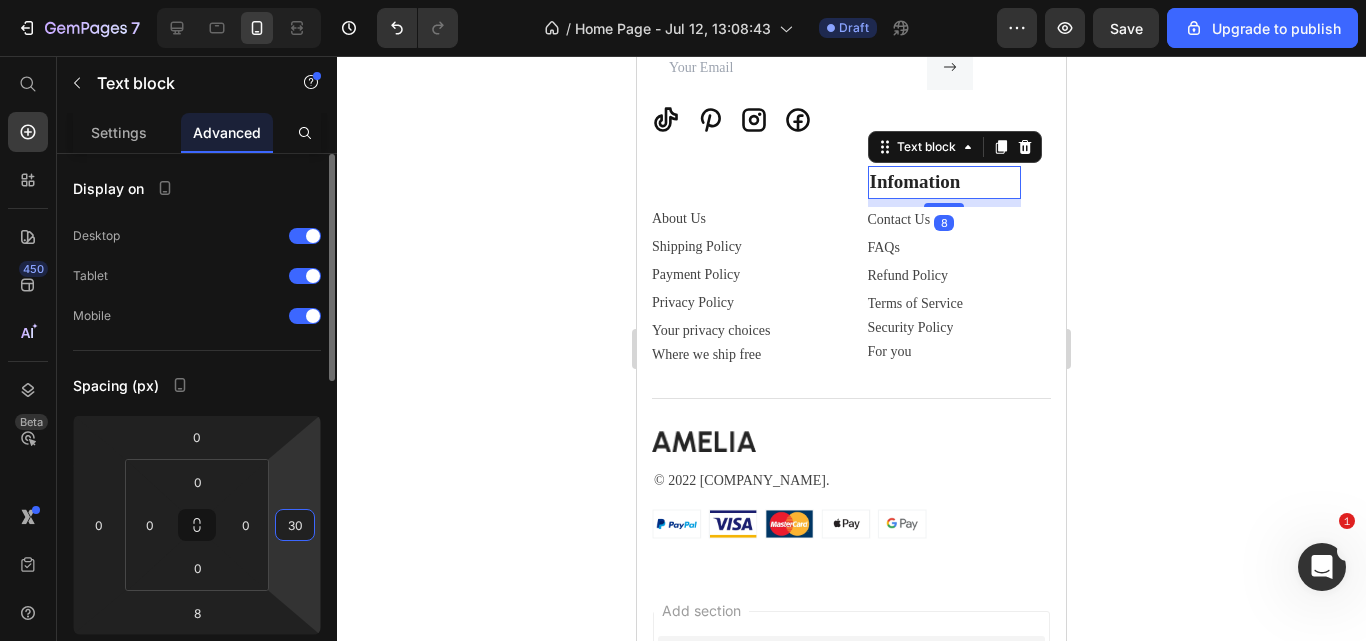 type on "3" 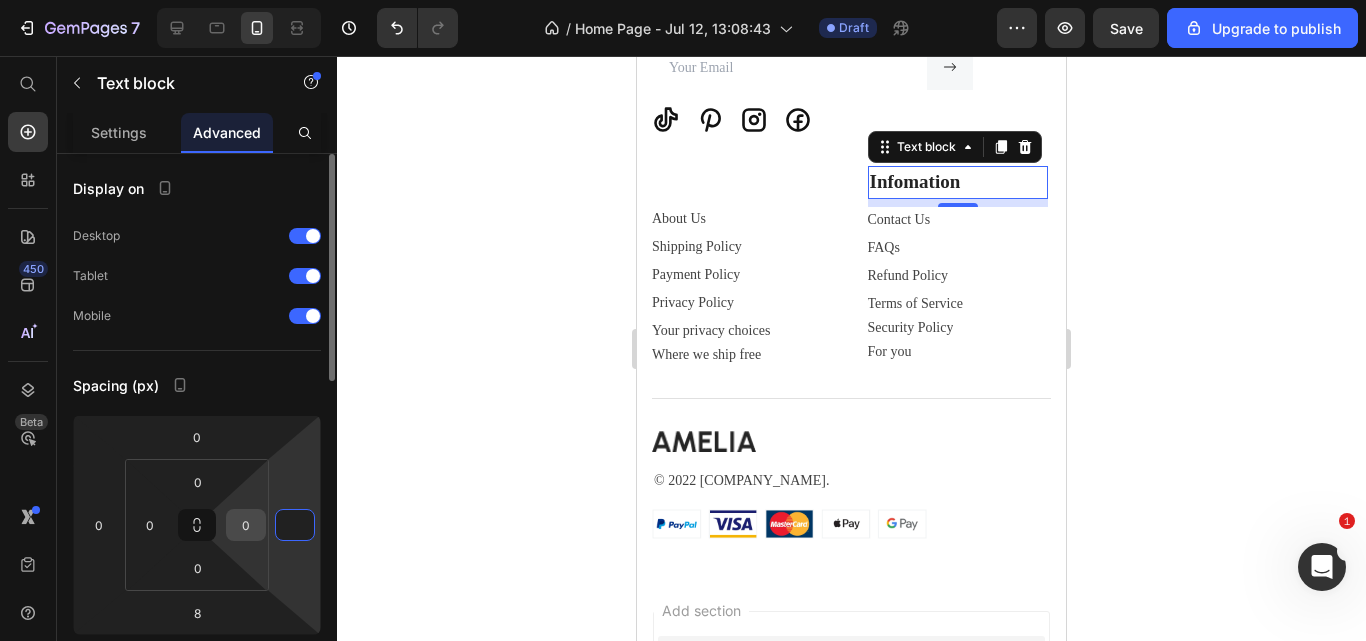 click on "0" at bounding box center (246, 525) 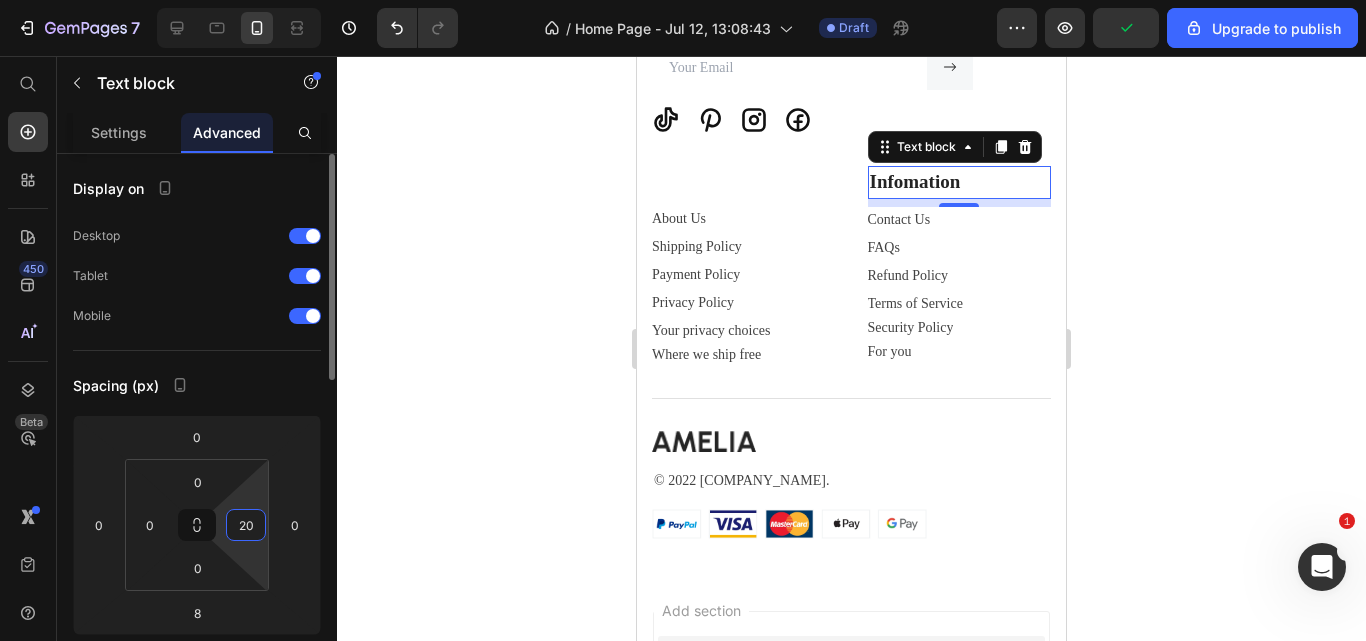 type on "2" 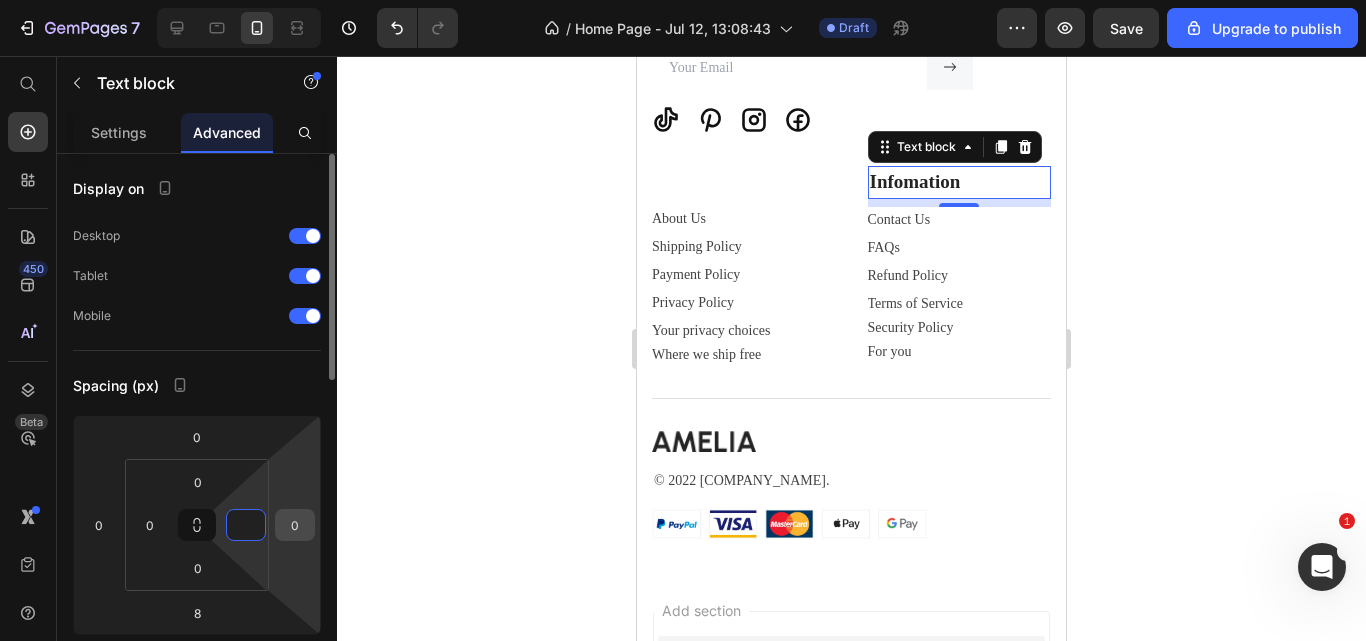 click on "0" at bounding box center (295, 525) 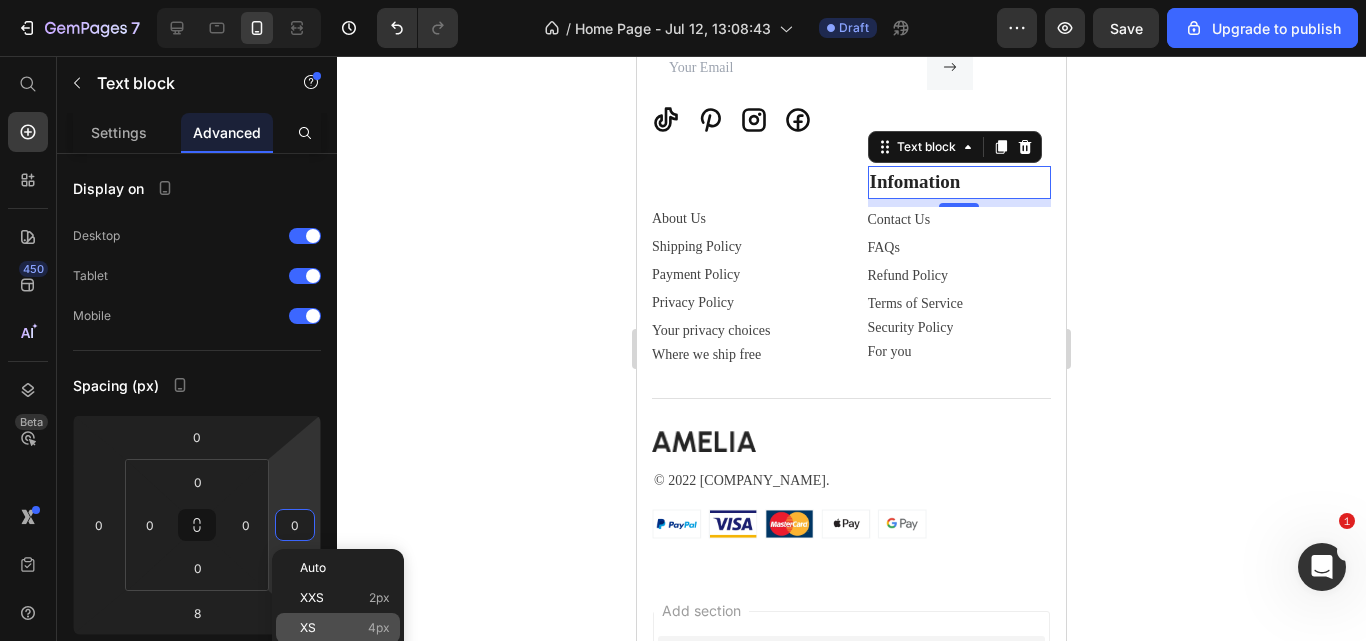 click on "XS 4px" 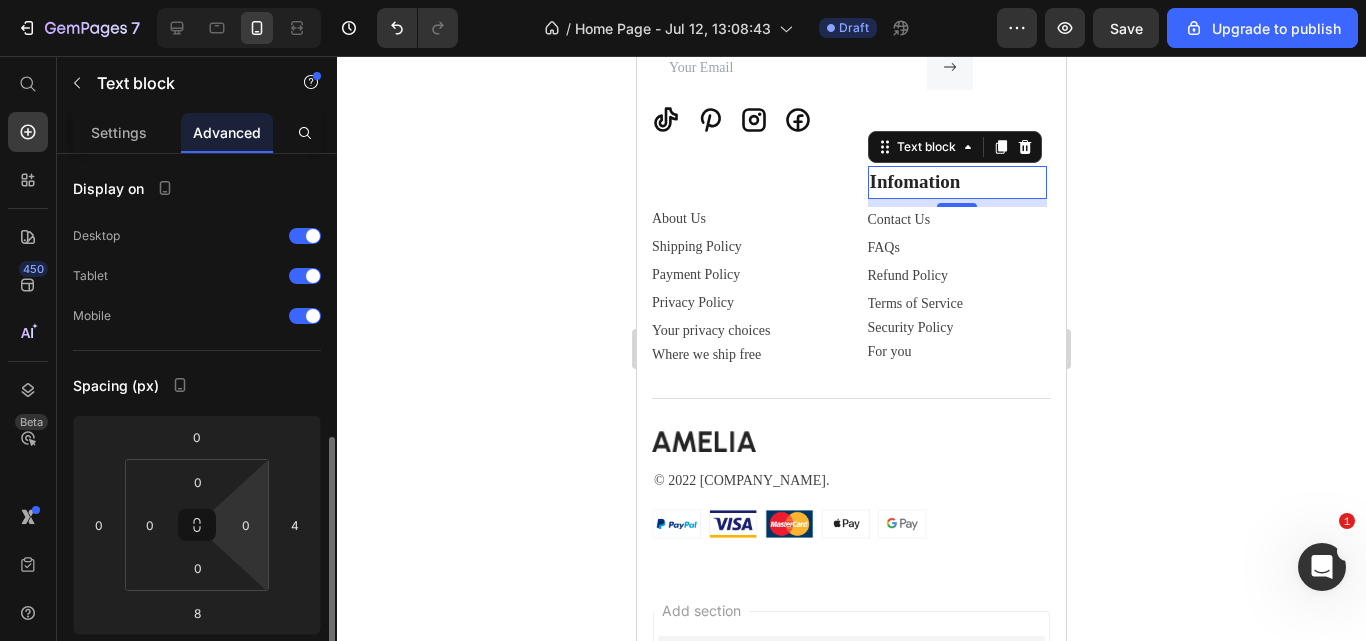 scroll, scrollTop: 200, scrollLeft: 0, axis: vertical 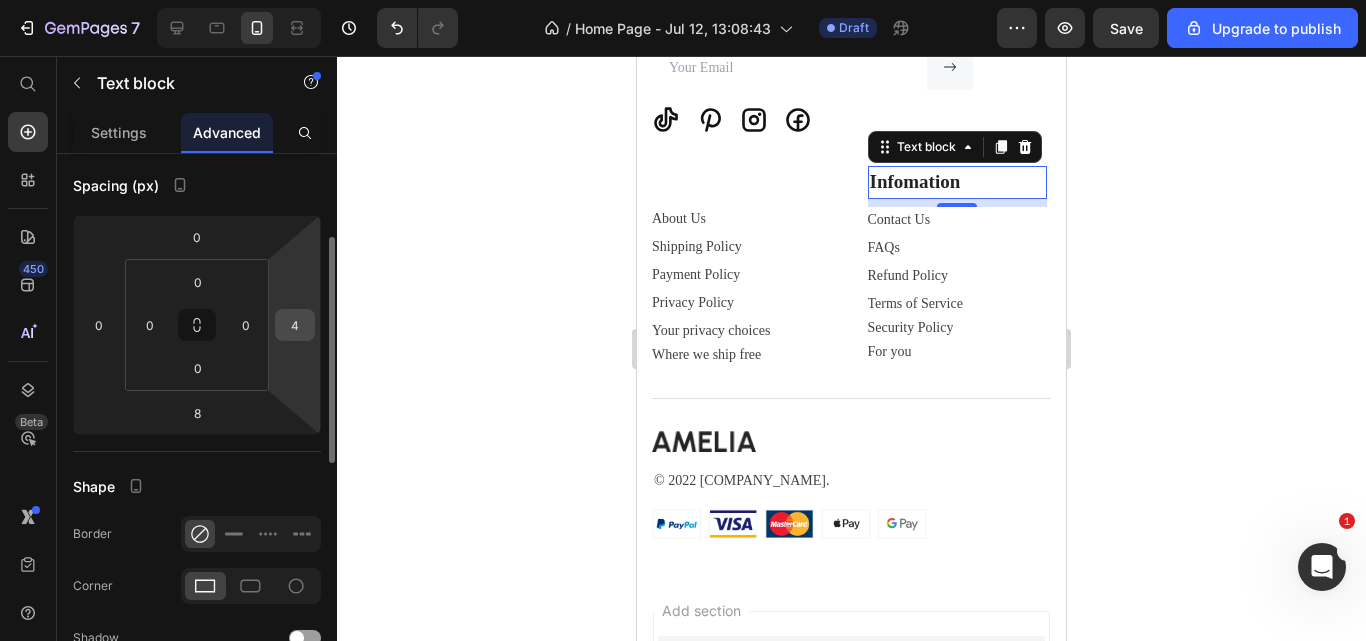click on "4" at bounding box center (295, 325) 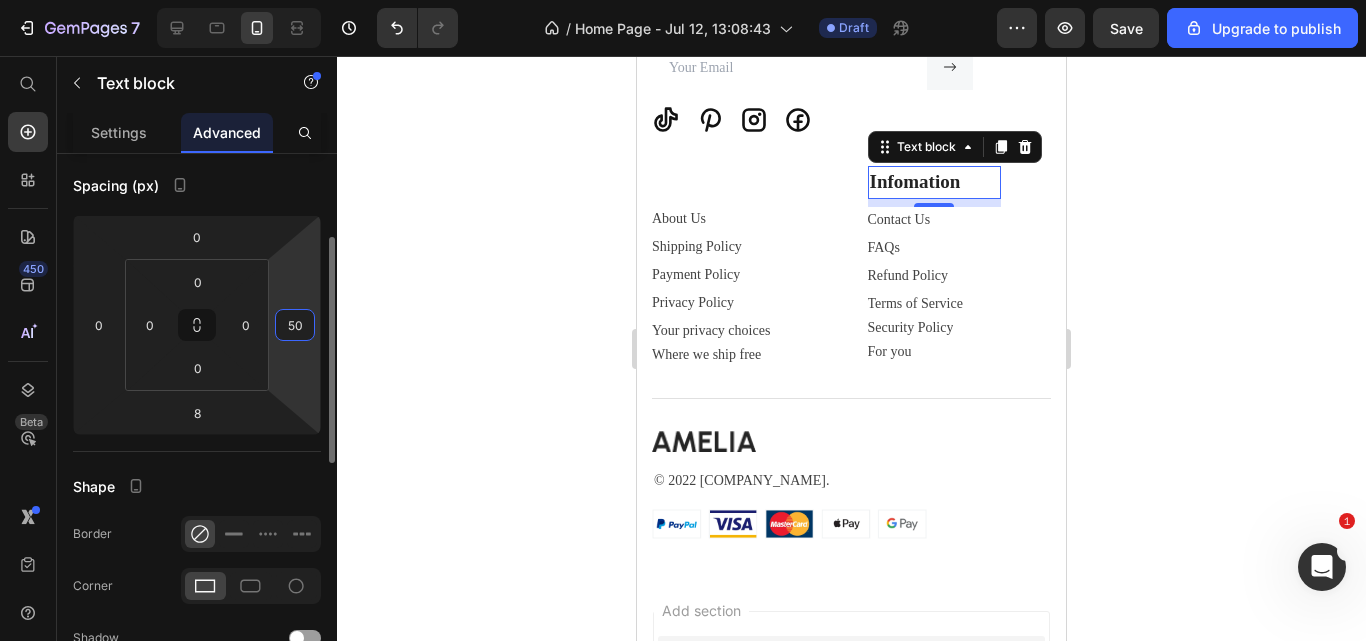 type on "5" 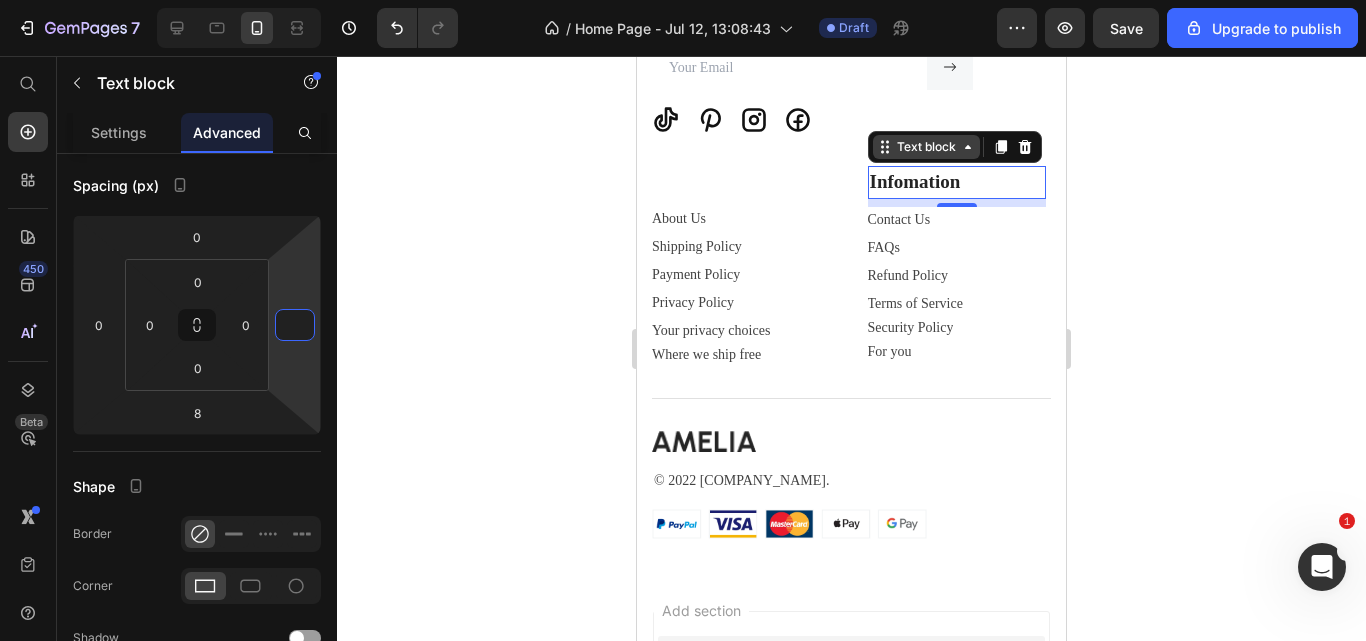 type on "0" 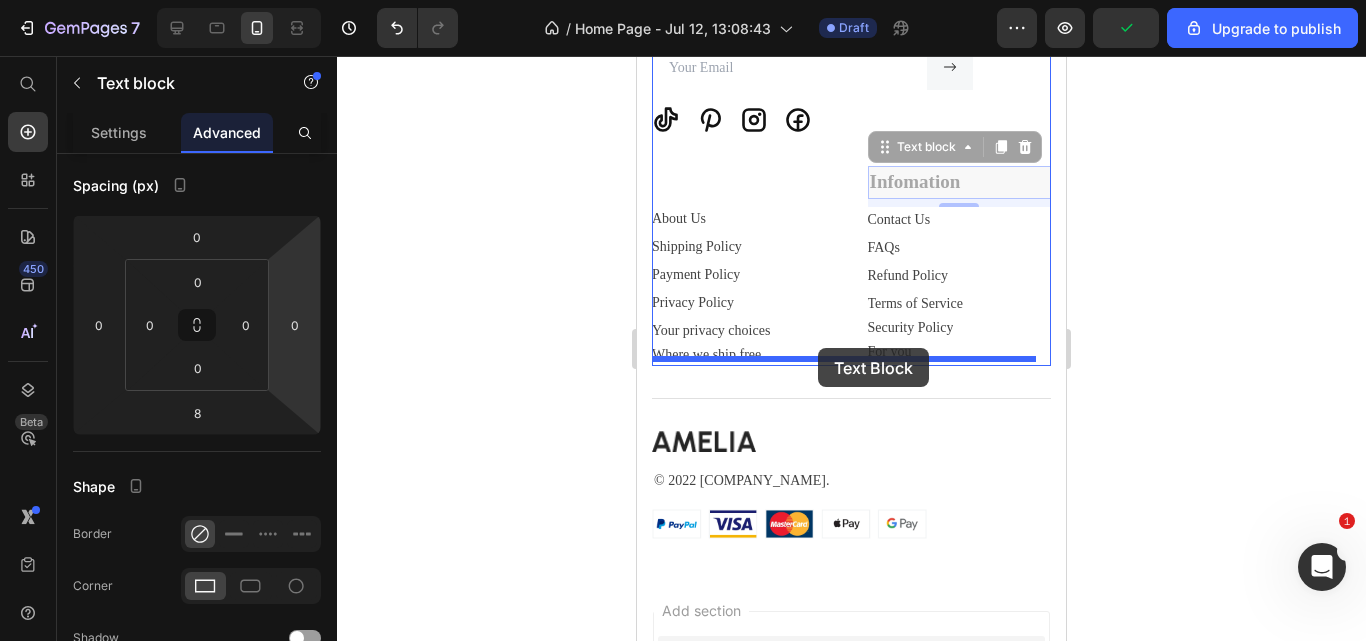 drag, startPoint x: 883, startPoint y: 340, endPoint x: 818, endPoint y: 348, distance: 65.490456 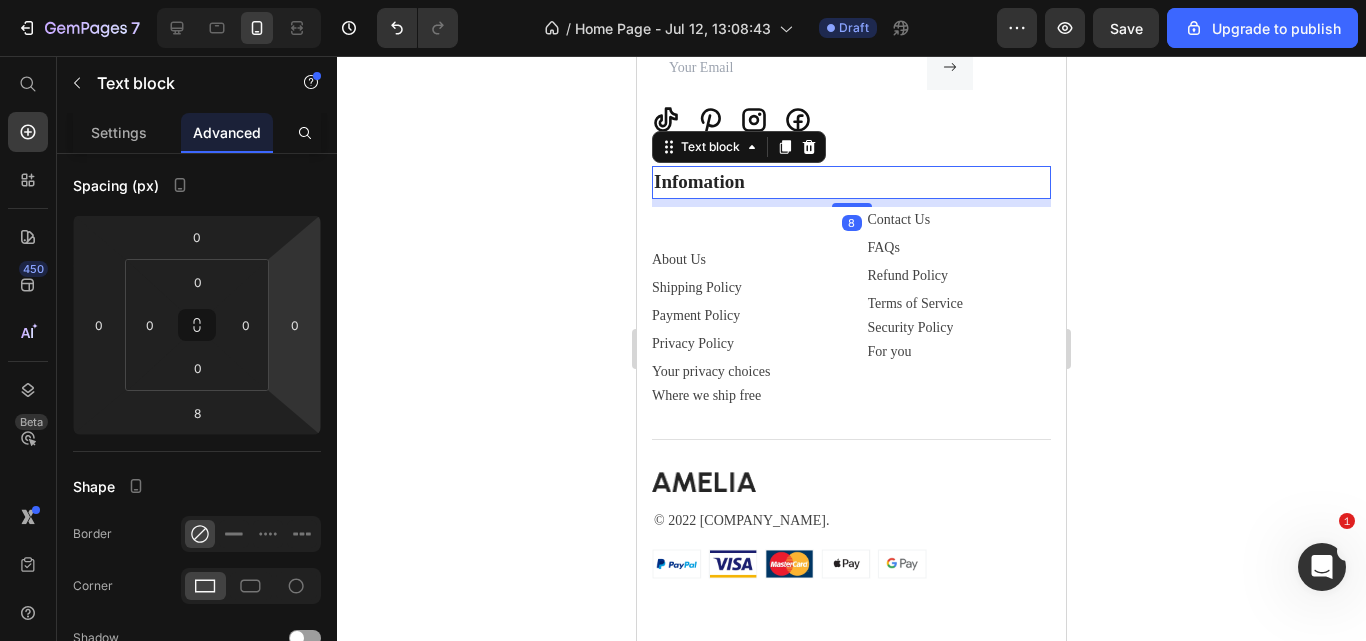 click 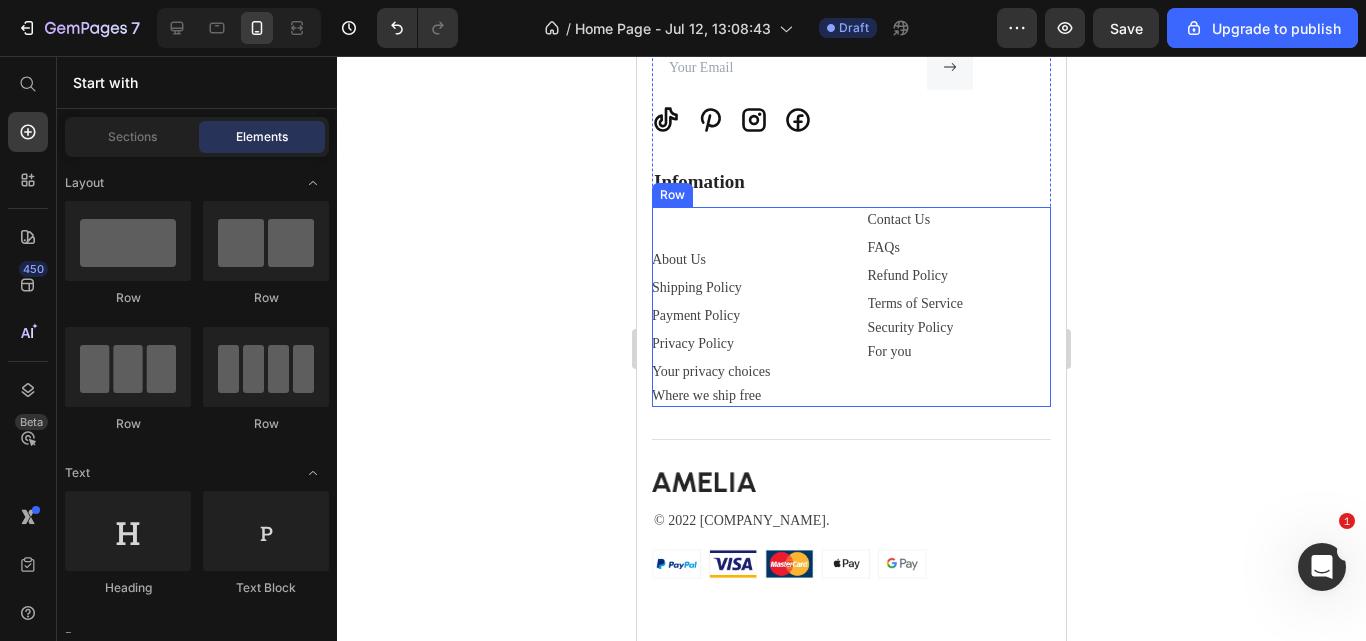 click on "About Us Button Shipping Policy Button Payment Policy Button Privacy Policy Button Your privacy choices Button Where we ship free Button" at bounding box center [744, 307] 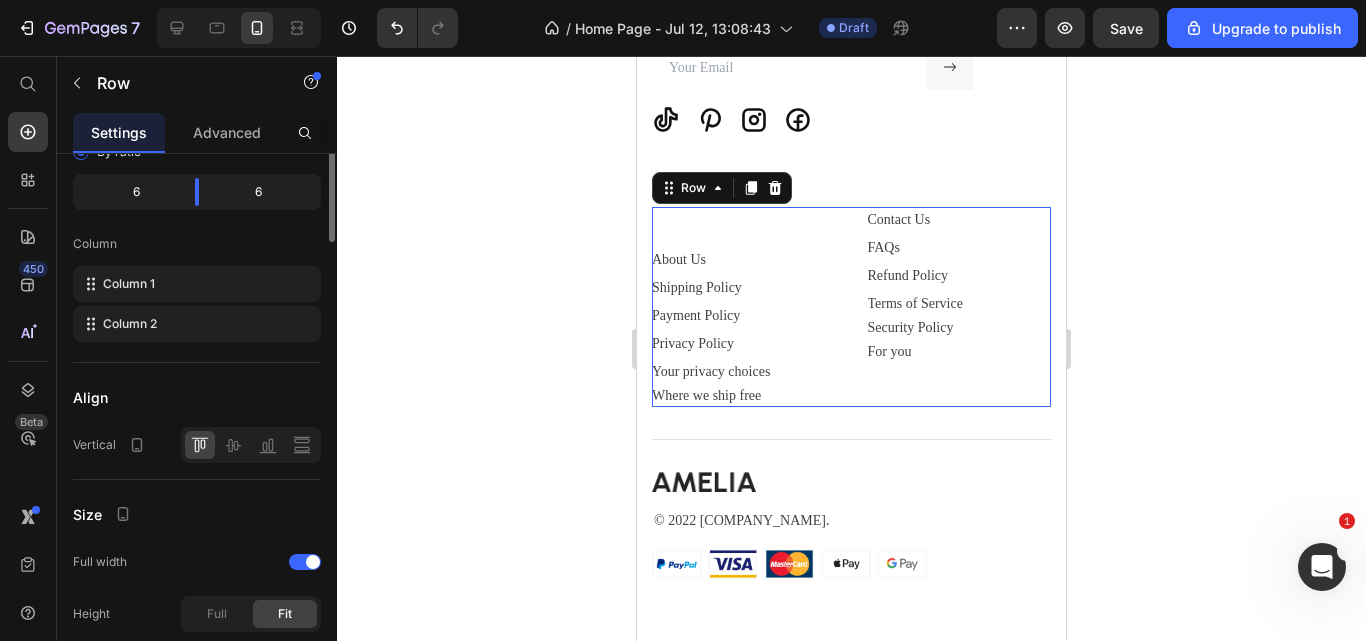 scroll, scrollTop: 0, scrollLeft: 0, axis: both 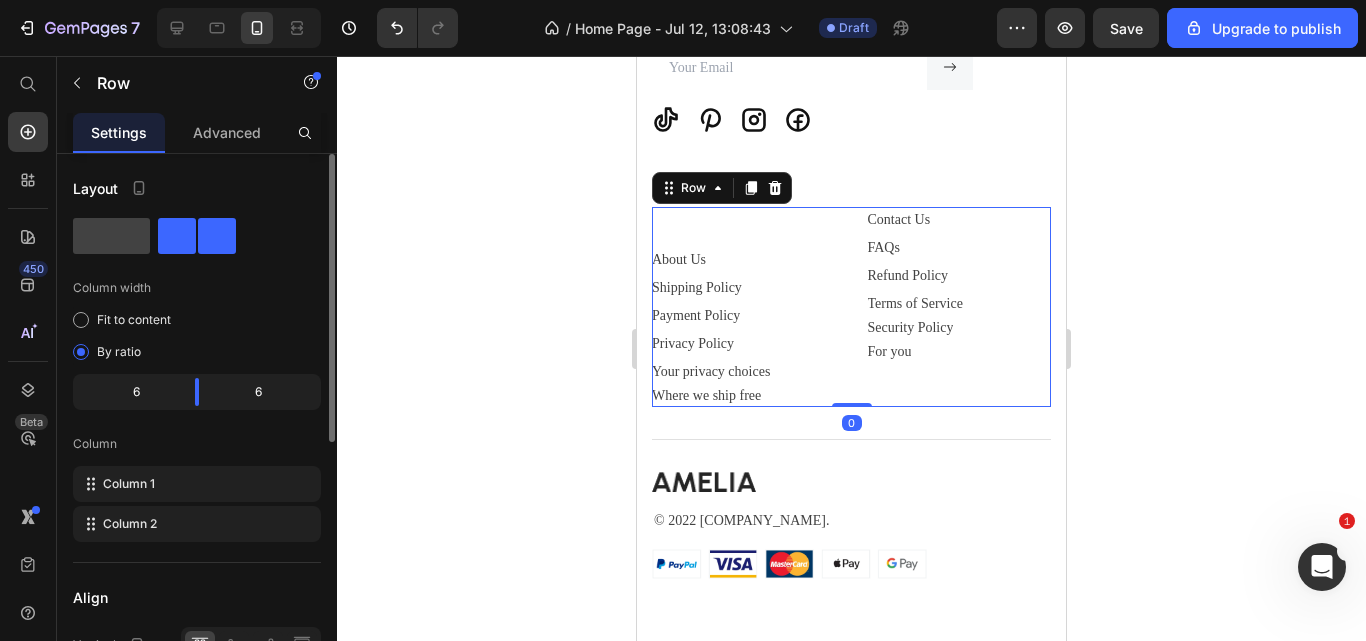 click on "Advanced" at bounding box center (227, 132) 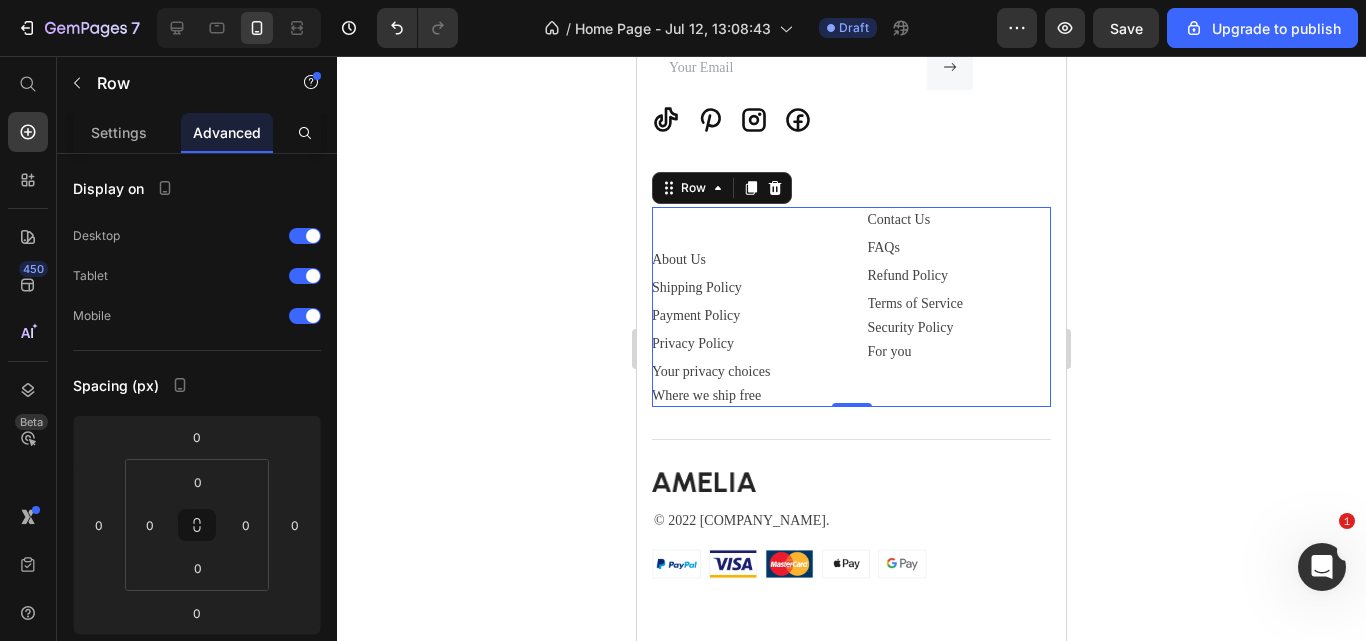 click on "About Us Button Shipping Policy Button Payment Policy Button Privacy Policy Button Your privacy choices Button Where we ship free Button" at bounding box center (744, 307) 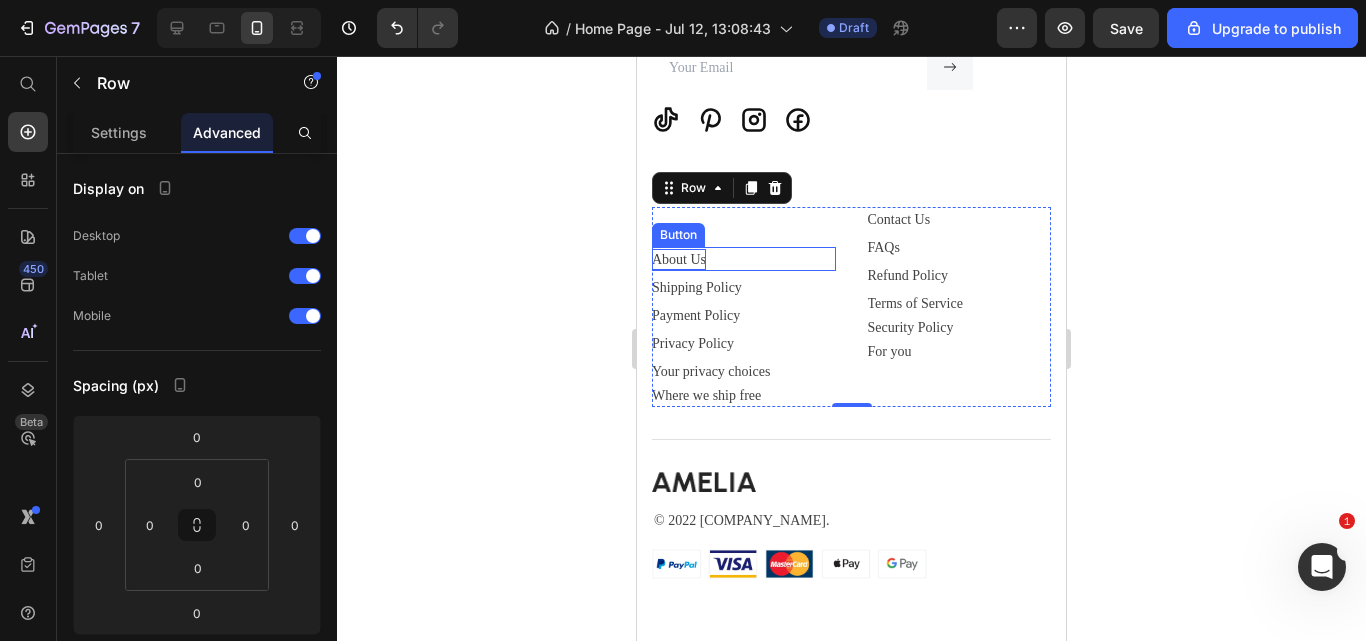 click on "About Us" at bounding box center [679, 259] 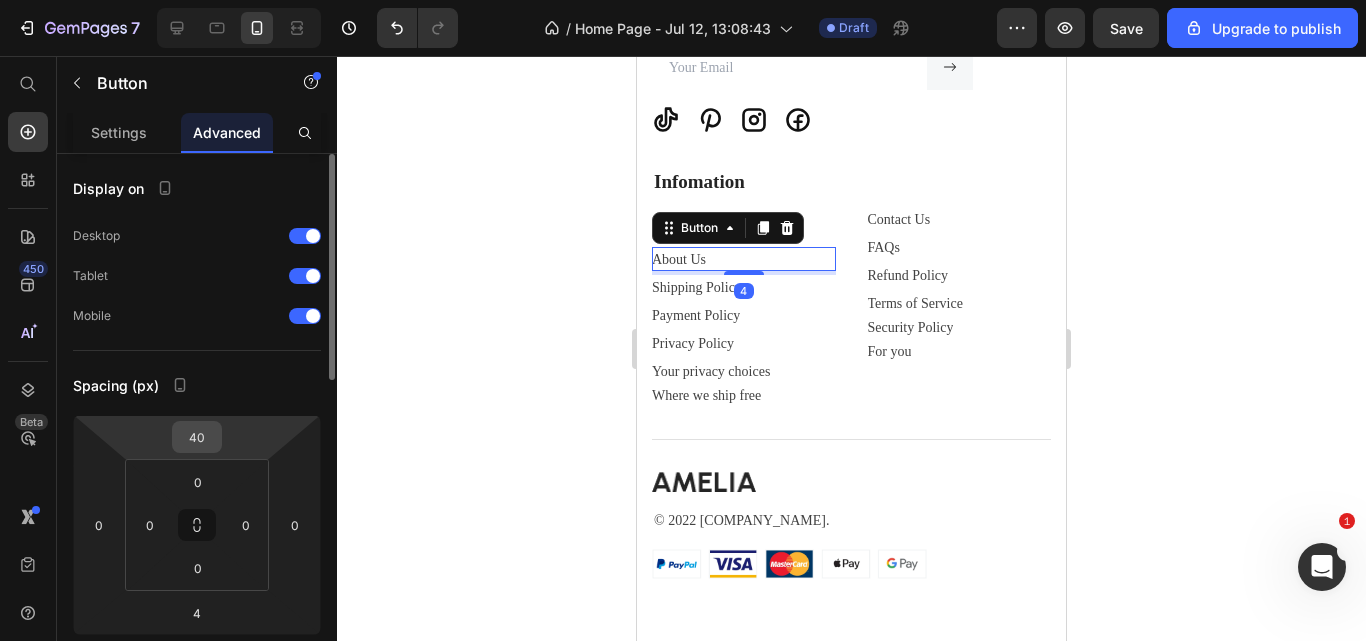 click on "40" at bounding box center (197, 437) 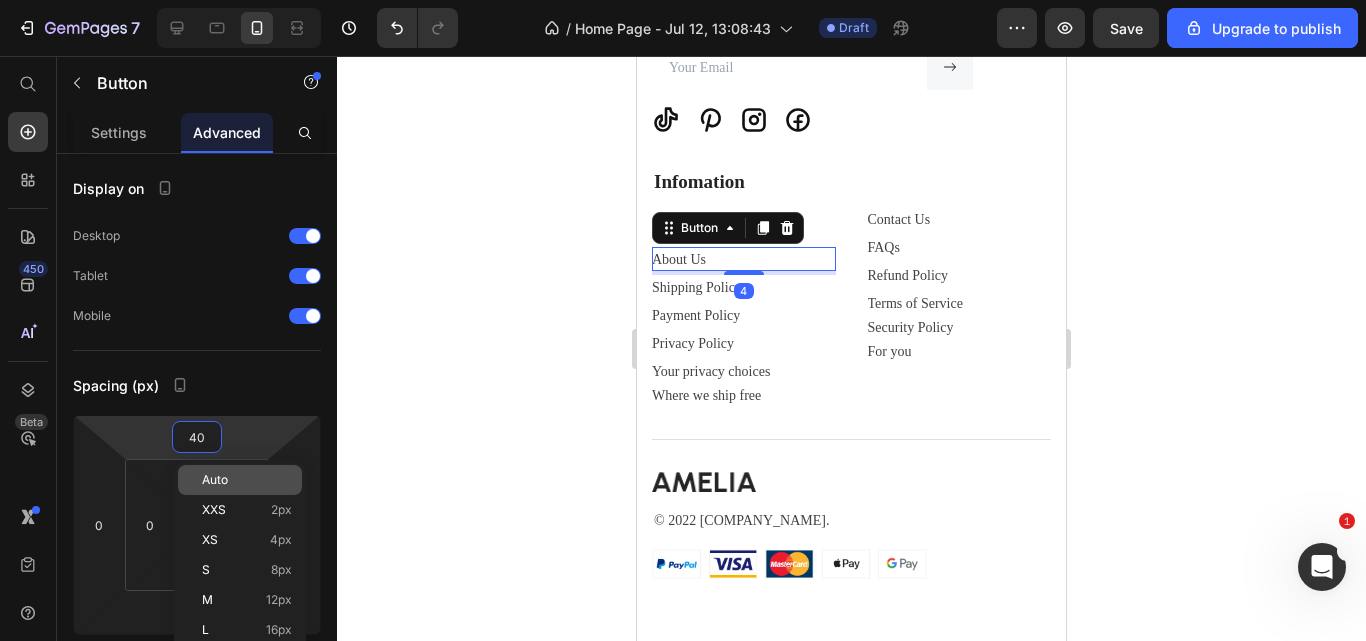 type on "0" 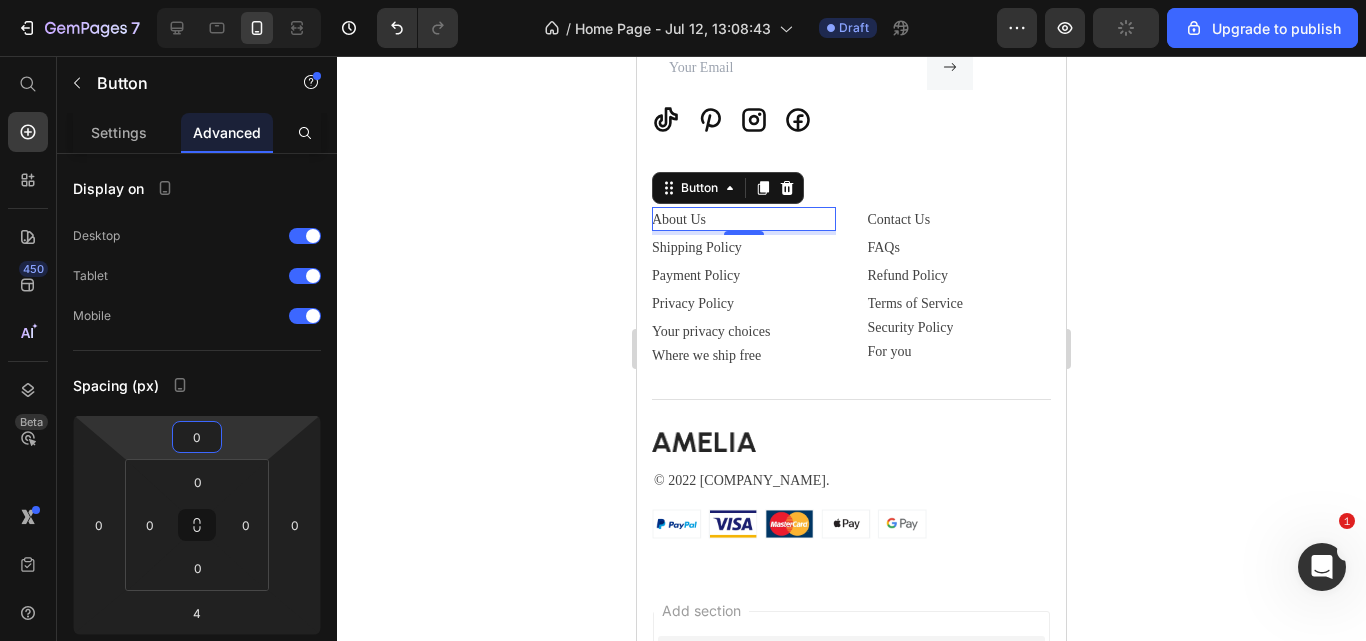 click 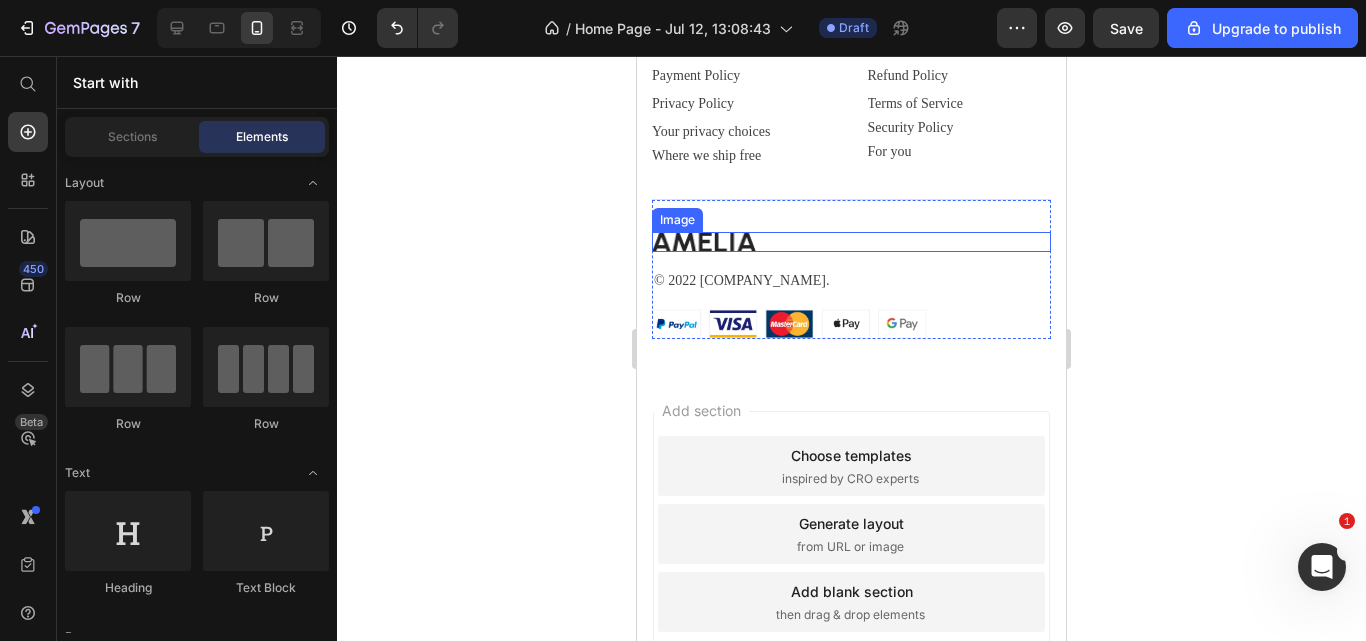 scroll, scrollTop: 6752, scrollLeft: 0, axis: vertical 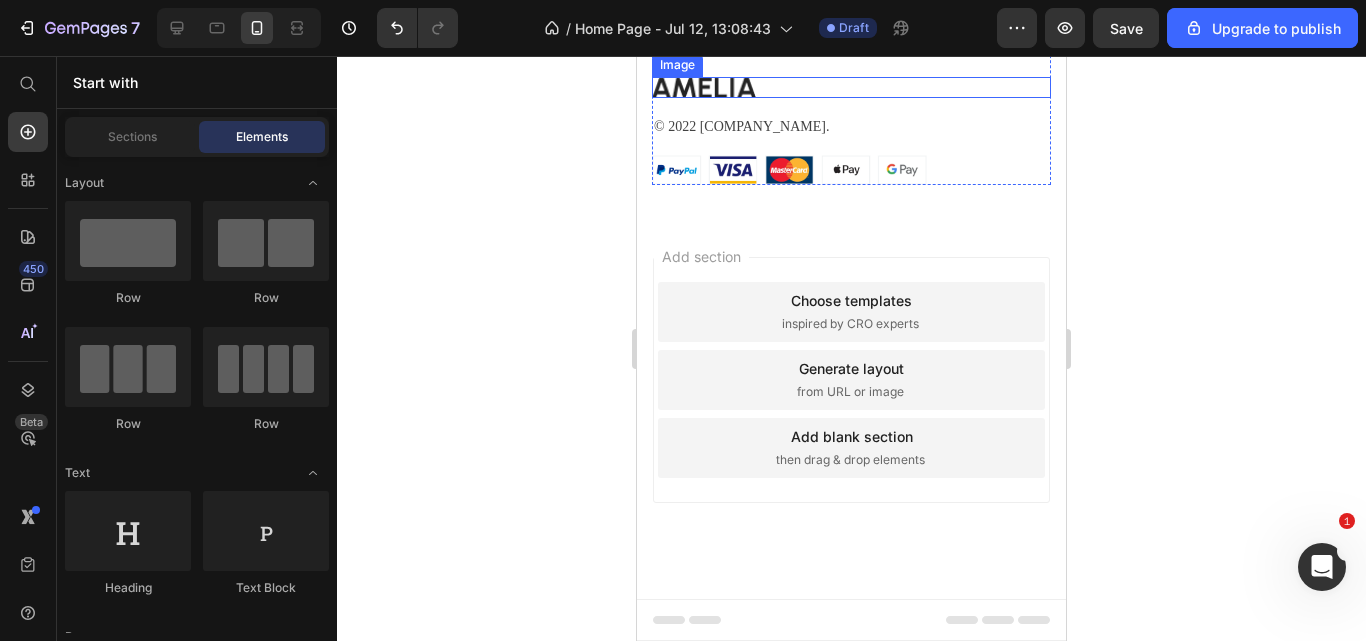 click at bounding box center (851, 87) 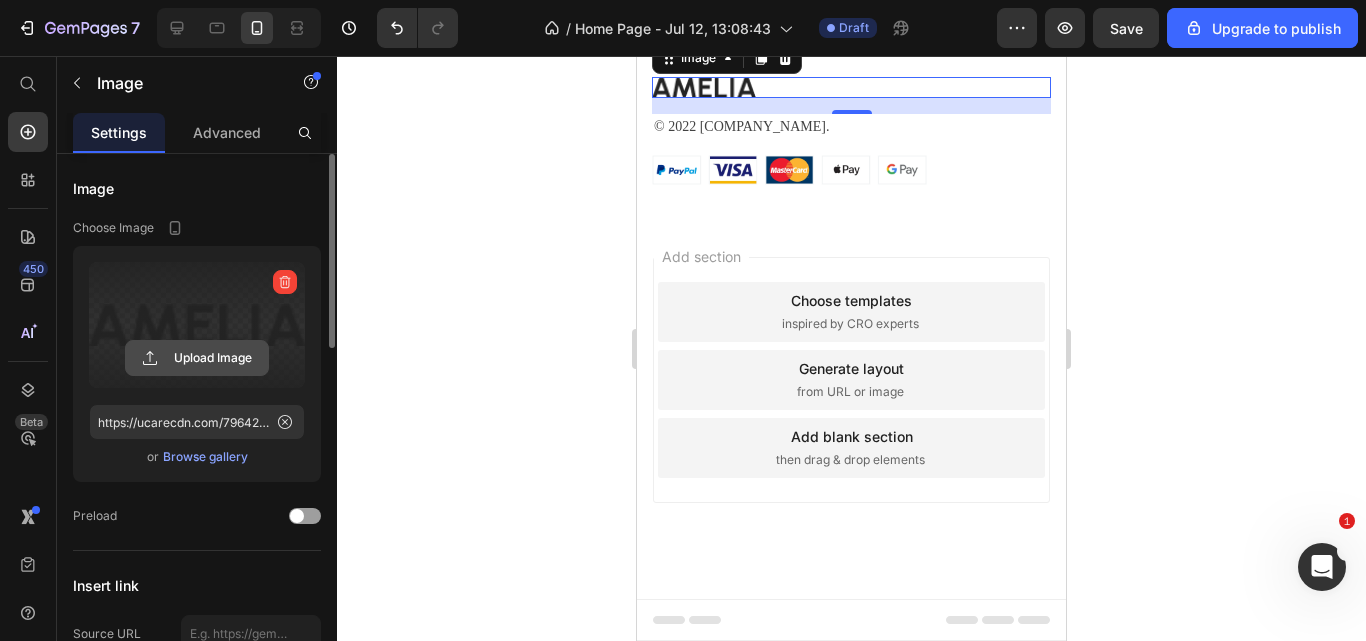 click 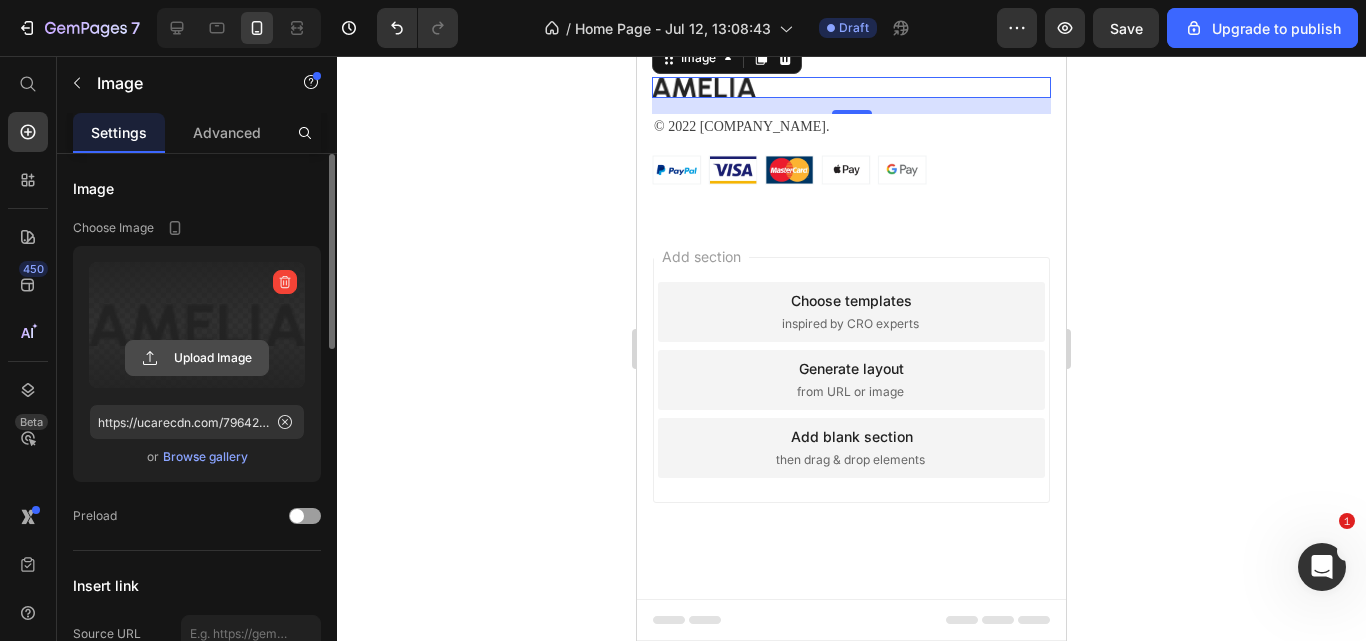 click 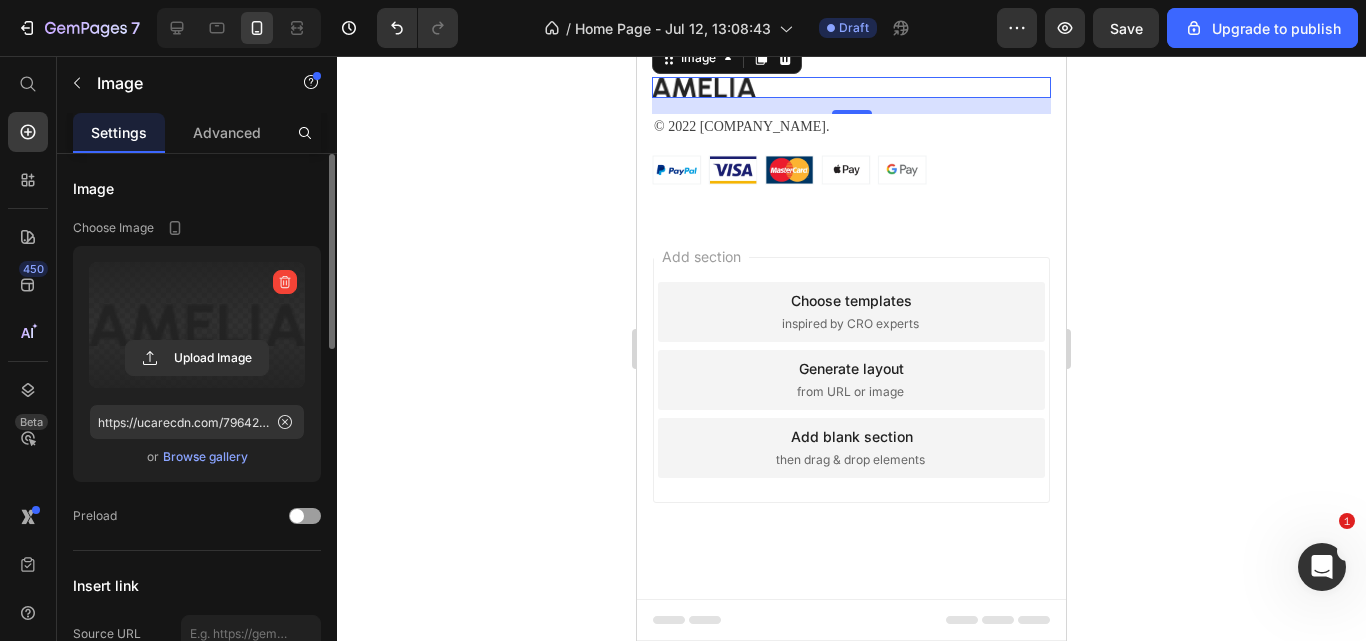 click at bounding box center [197, 325] 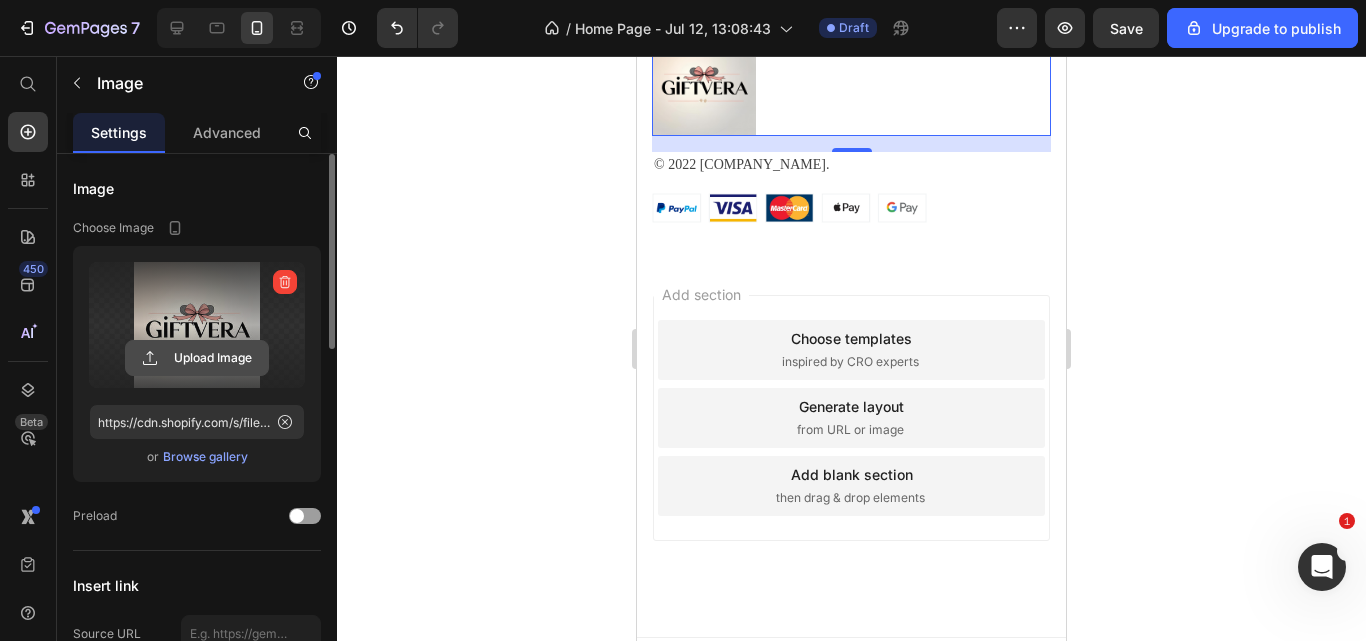 click 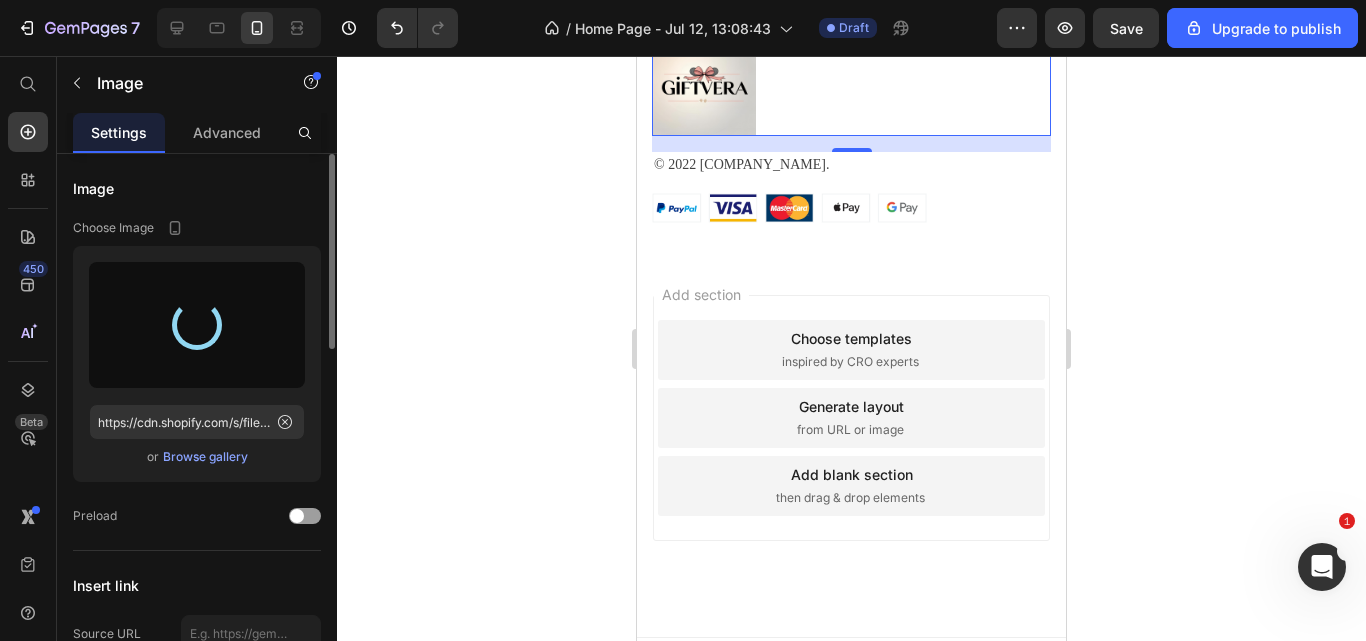 type on "https://cdn.shopify.com/s/files/1/0662/9205/6106/files/gempages_564718857680323749-484f9c05-572f-428b-b75a-fbed9ae9be0d.png" 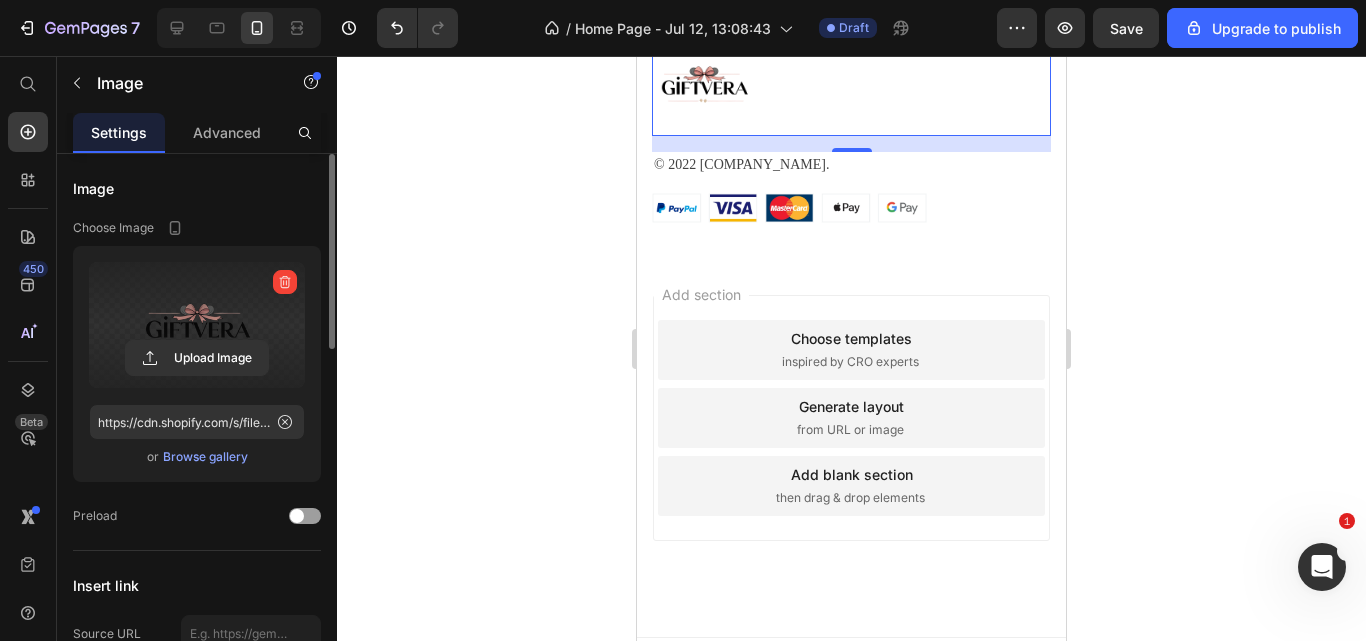 click at bounding box center (851, 84) 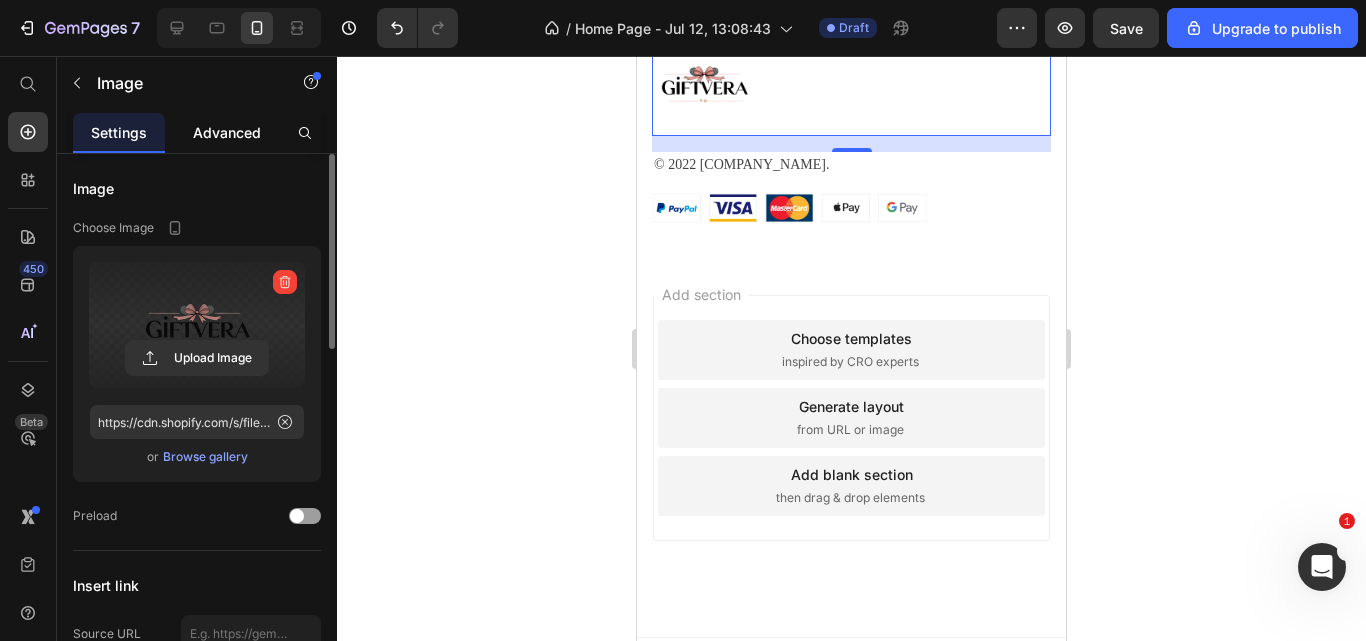 click on "Advanced" at bounding box center (227, 132) 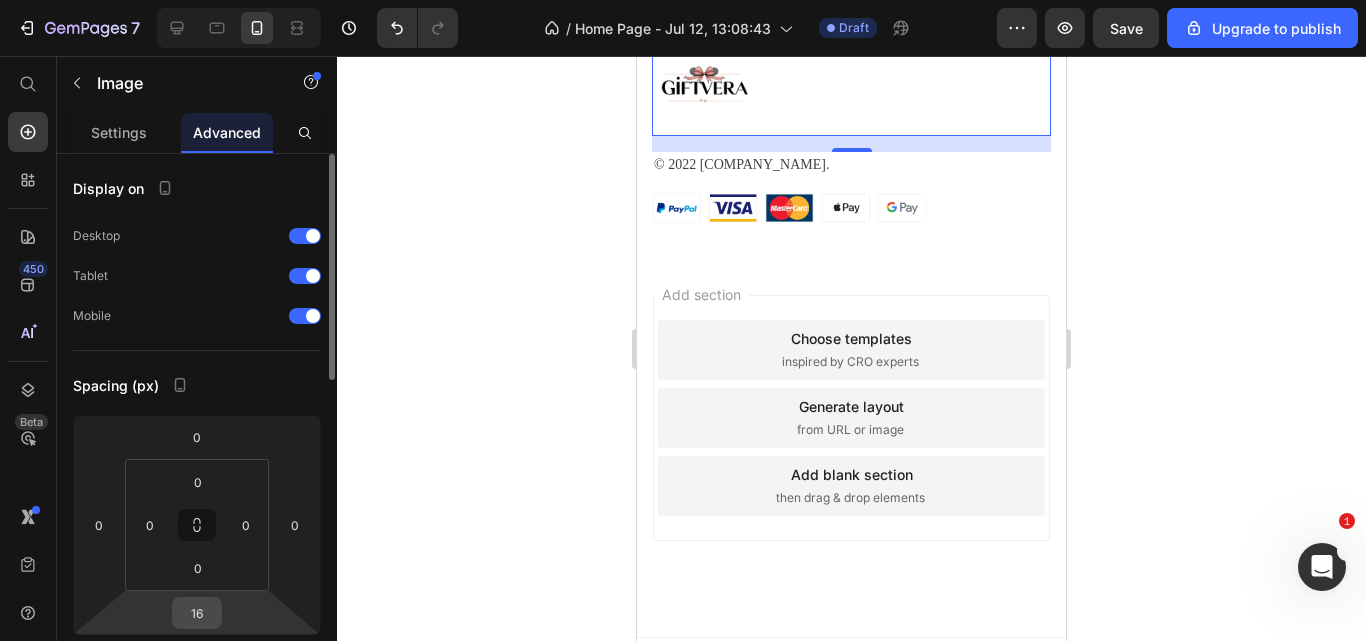click on "16" at bounding box center [197, 613] 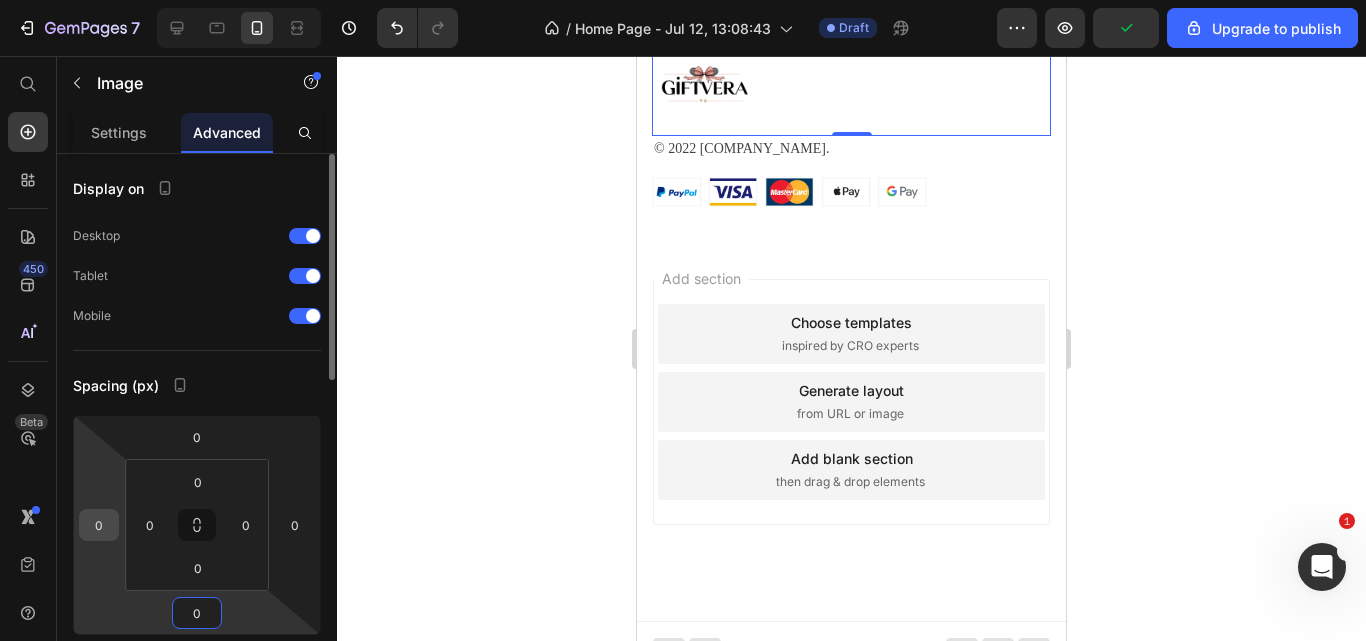 type on "0" 